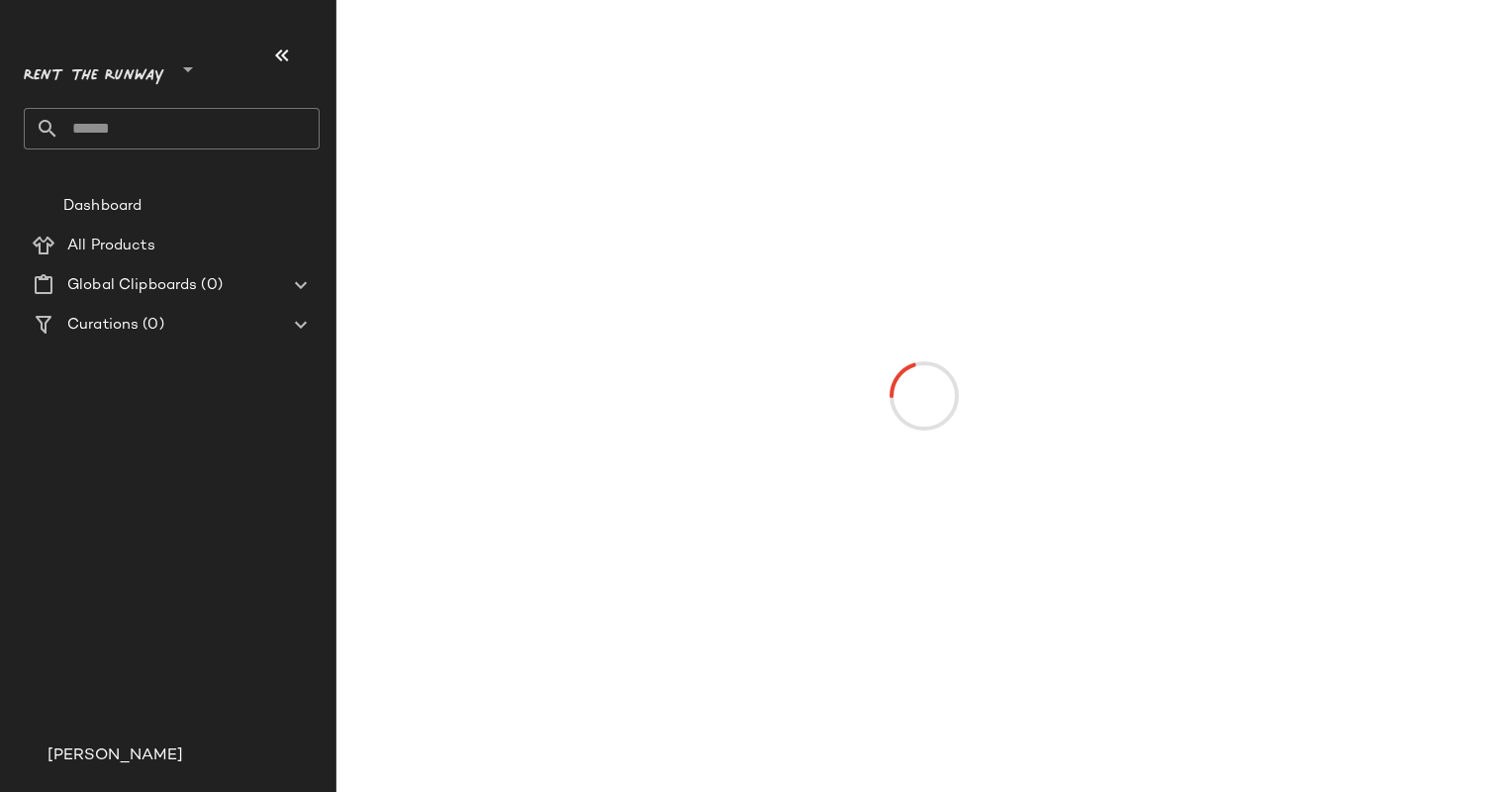 scroll, scrollTop: 0, scrollLeft: 0, axis: both 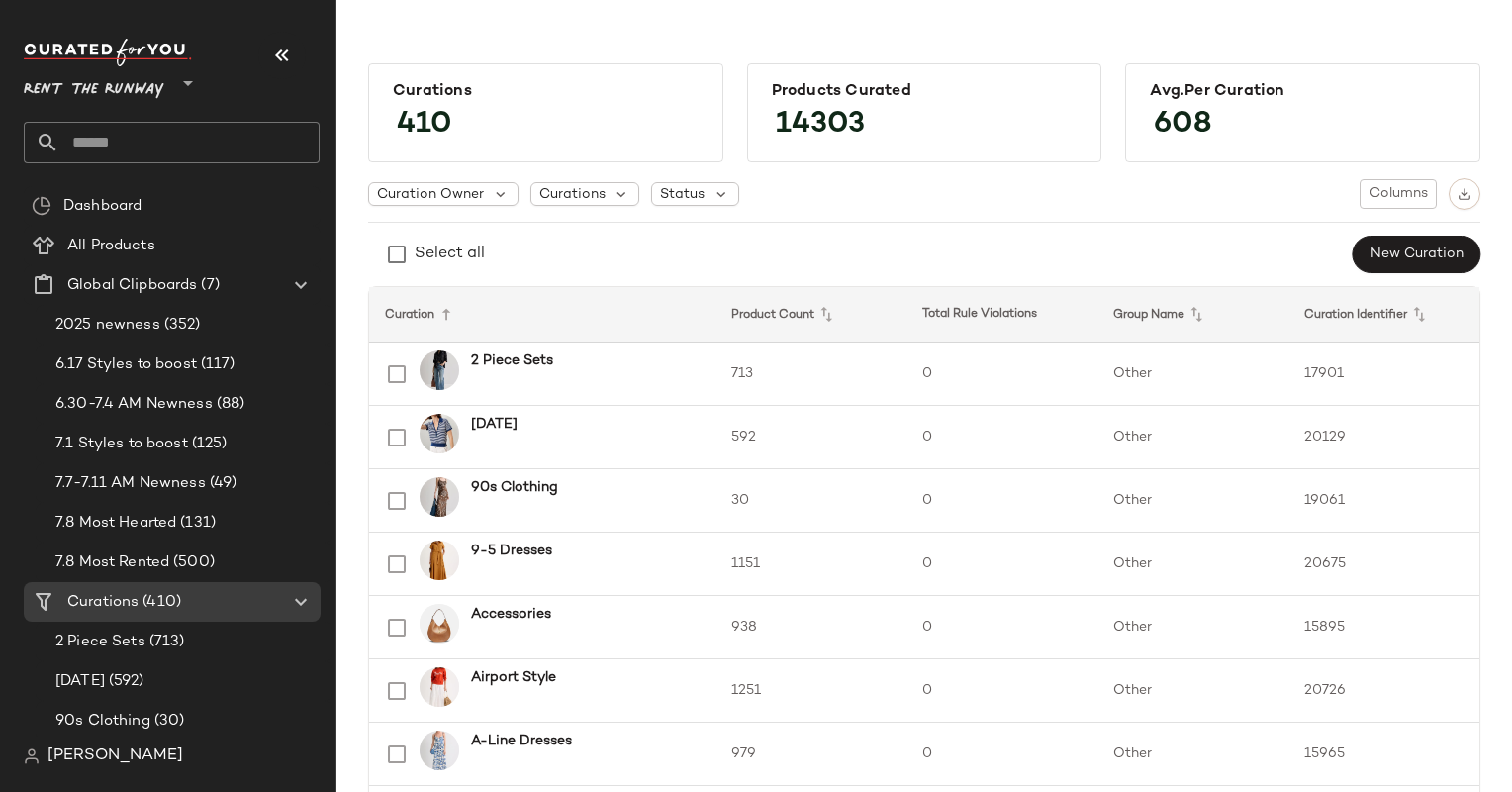 click 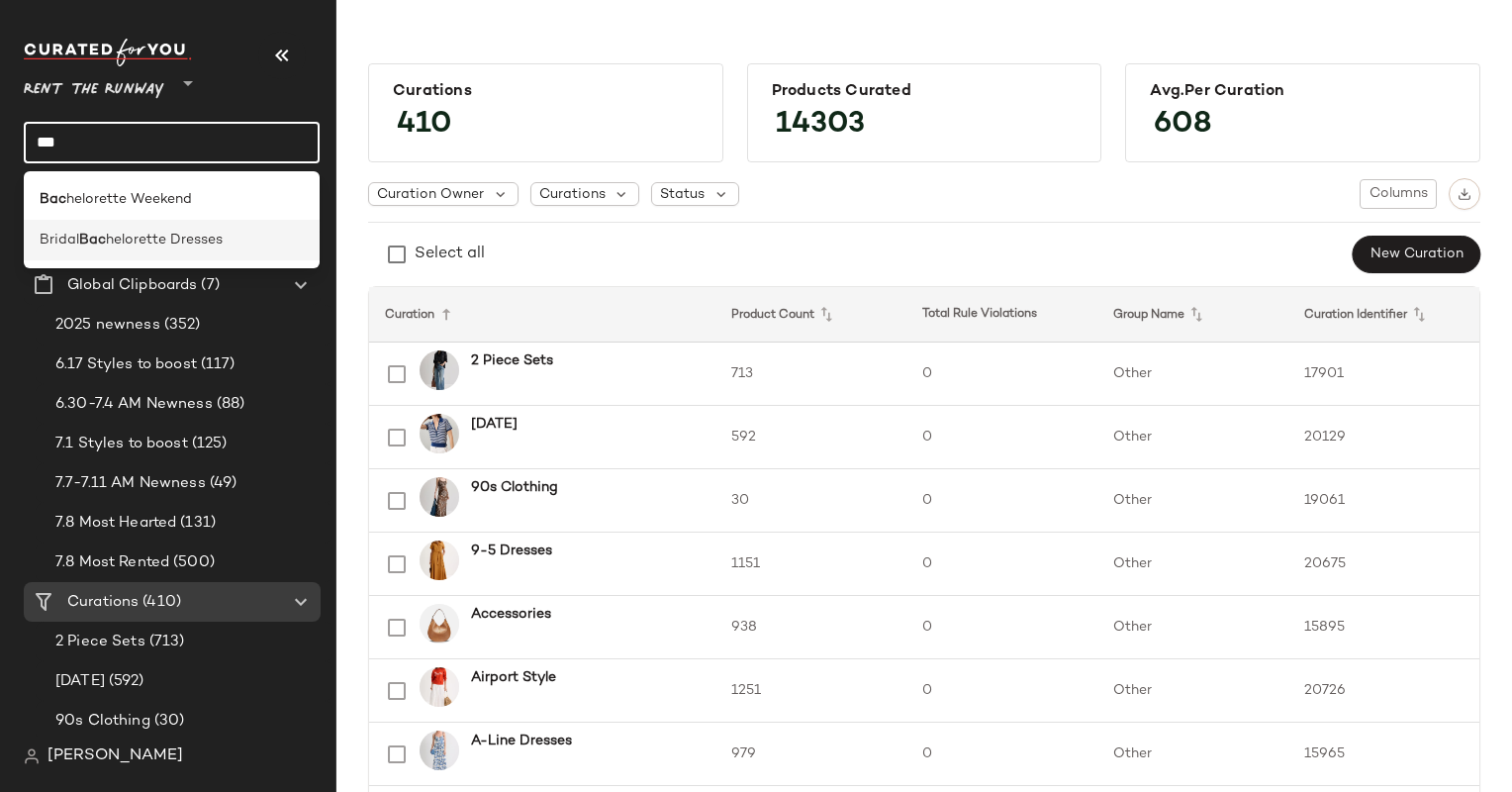 type on "***" 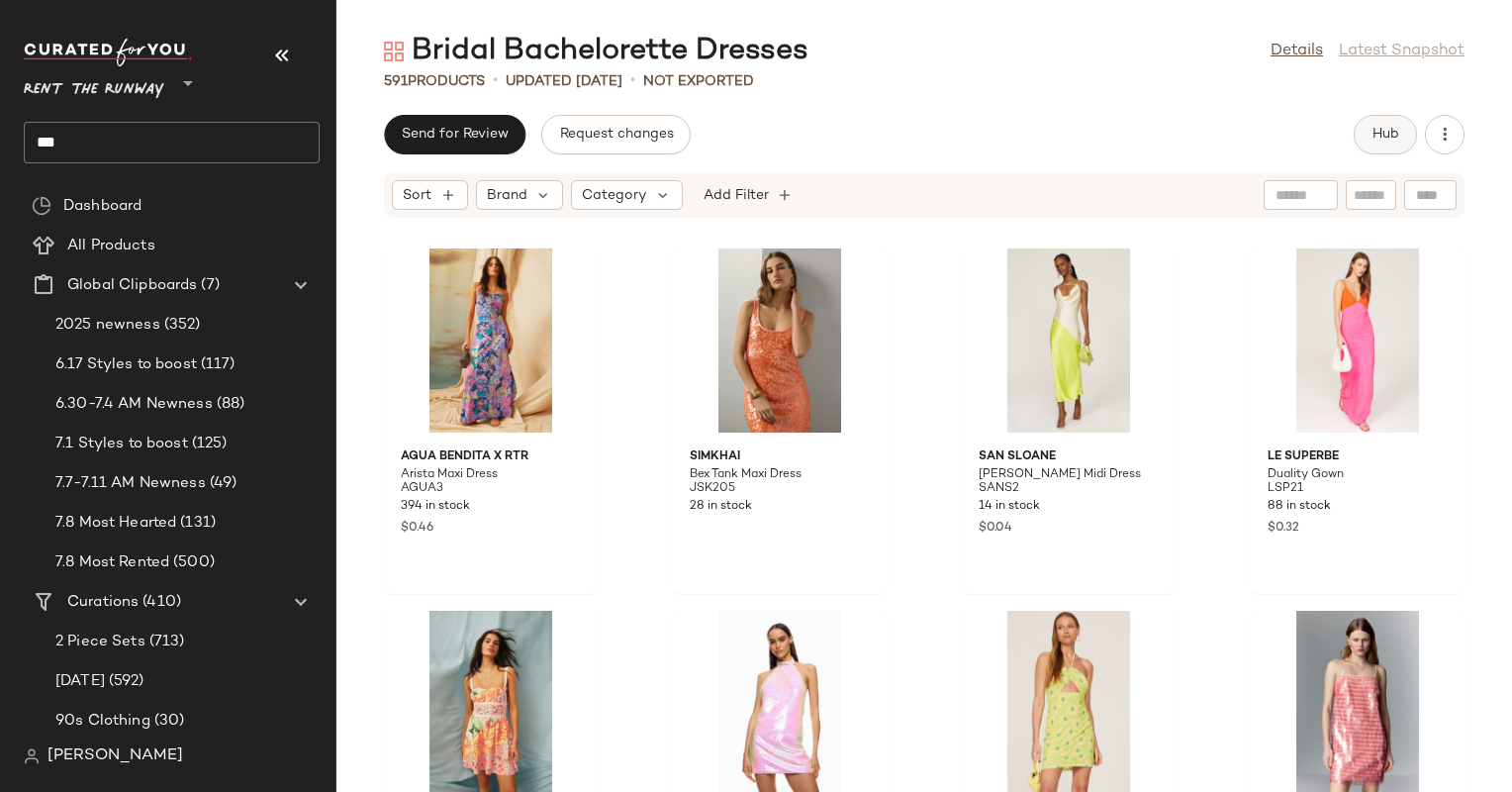 click on "Hub" at bounding box center [1385, 135] 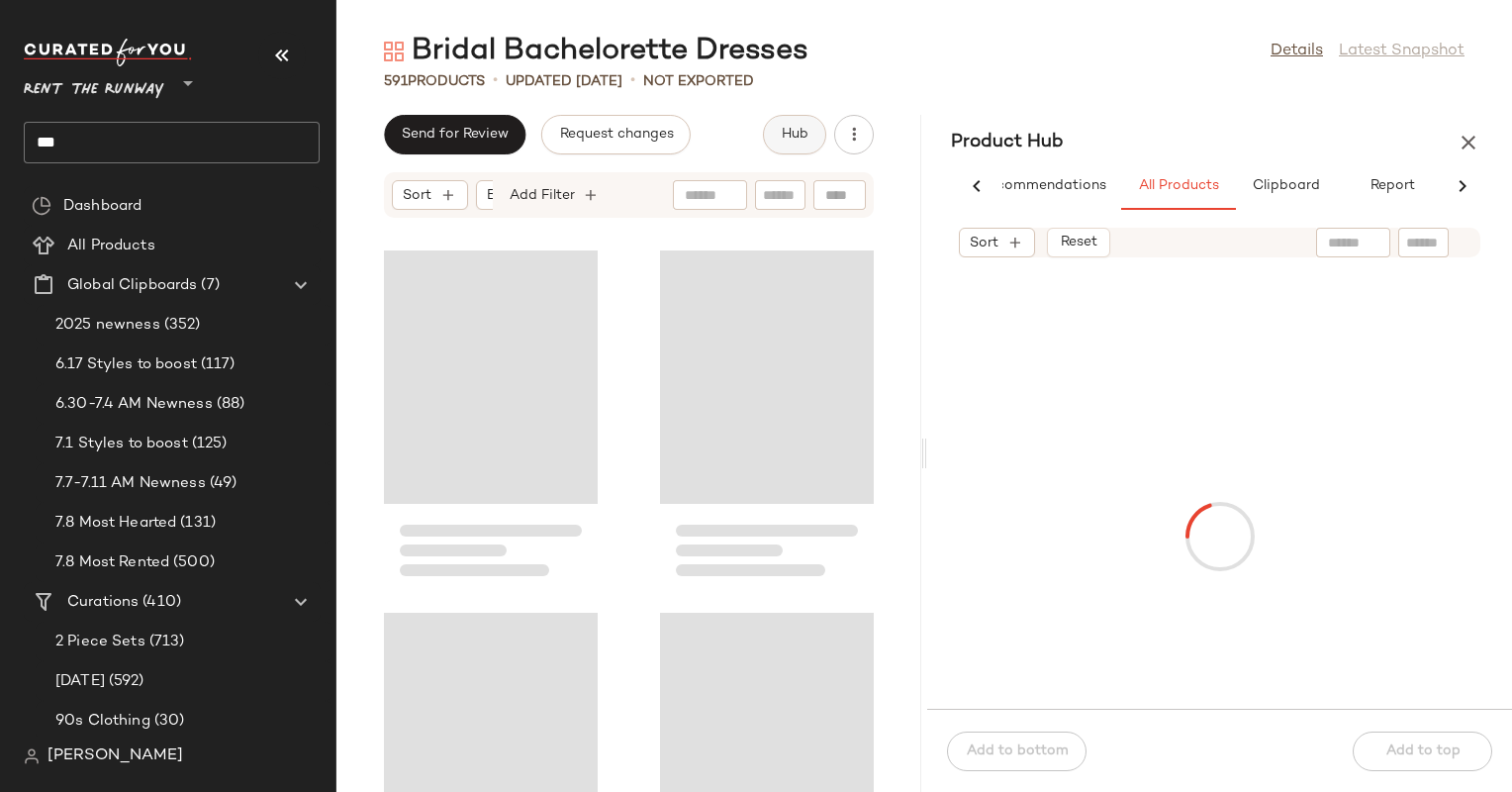 scroll, scrollTop: 0, scrollLeft: 57, axis: horizontal 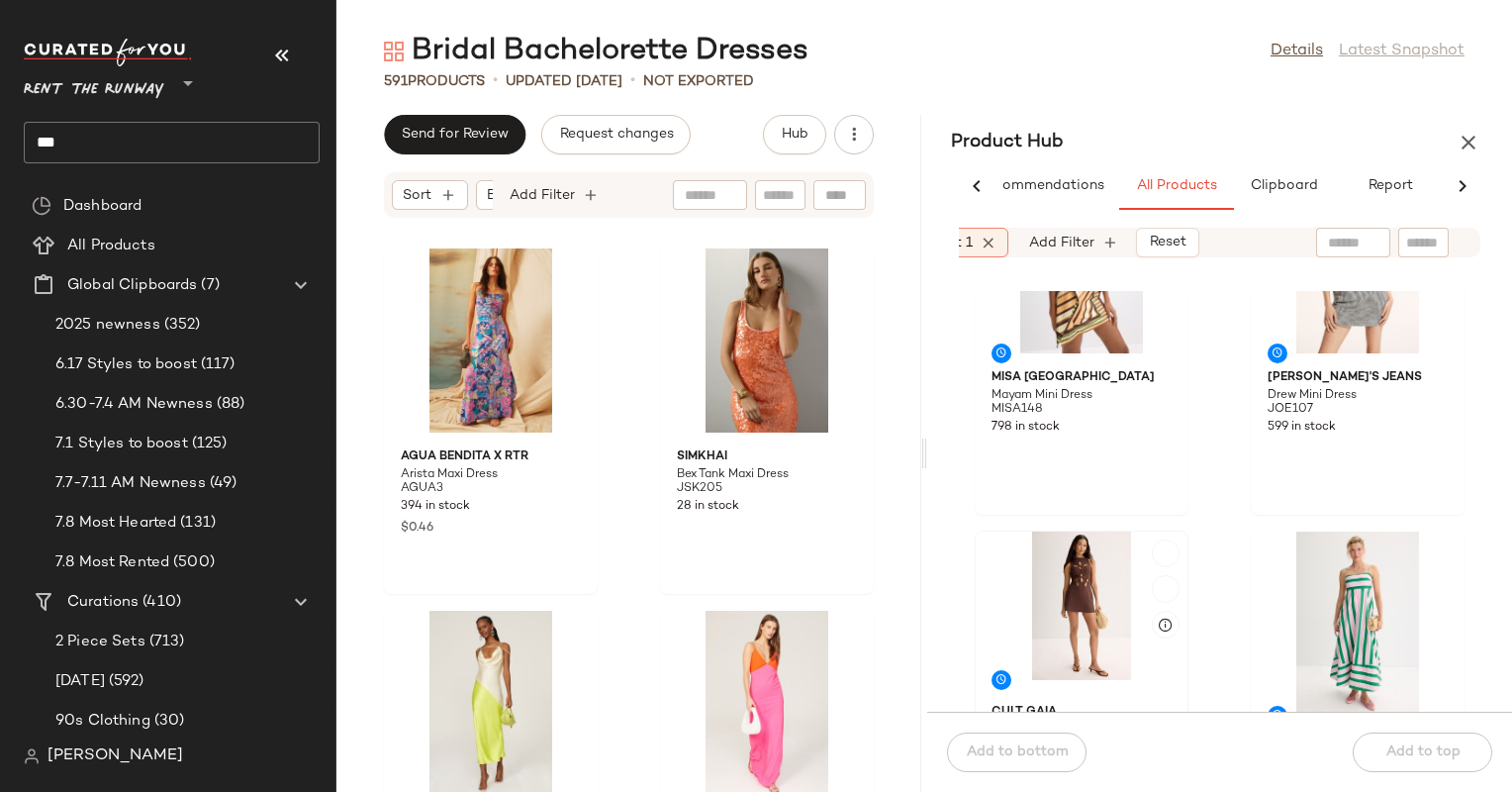 click 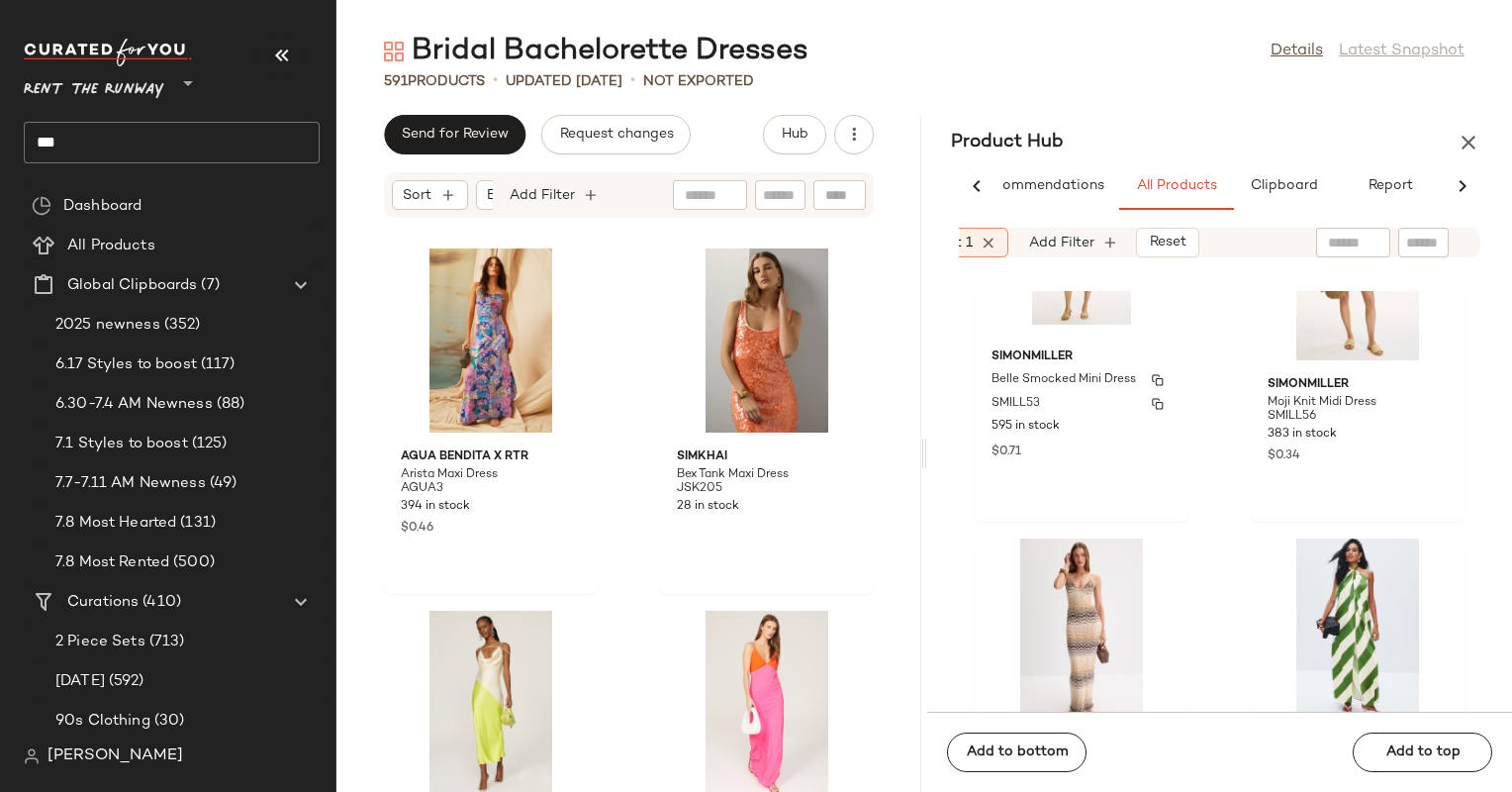 scroll, scrollTop: 26134, scrollLeft: 0, axis: vertical 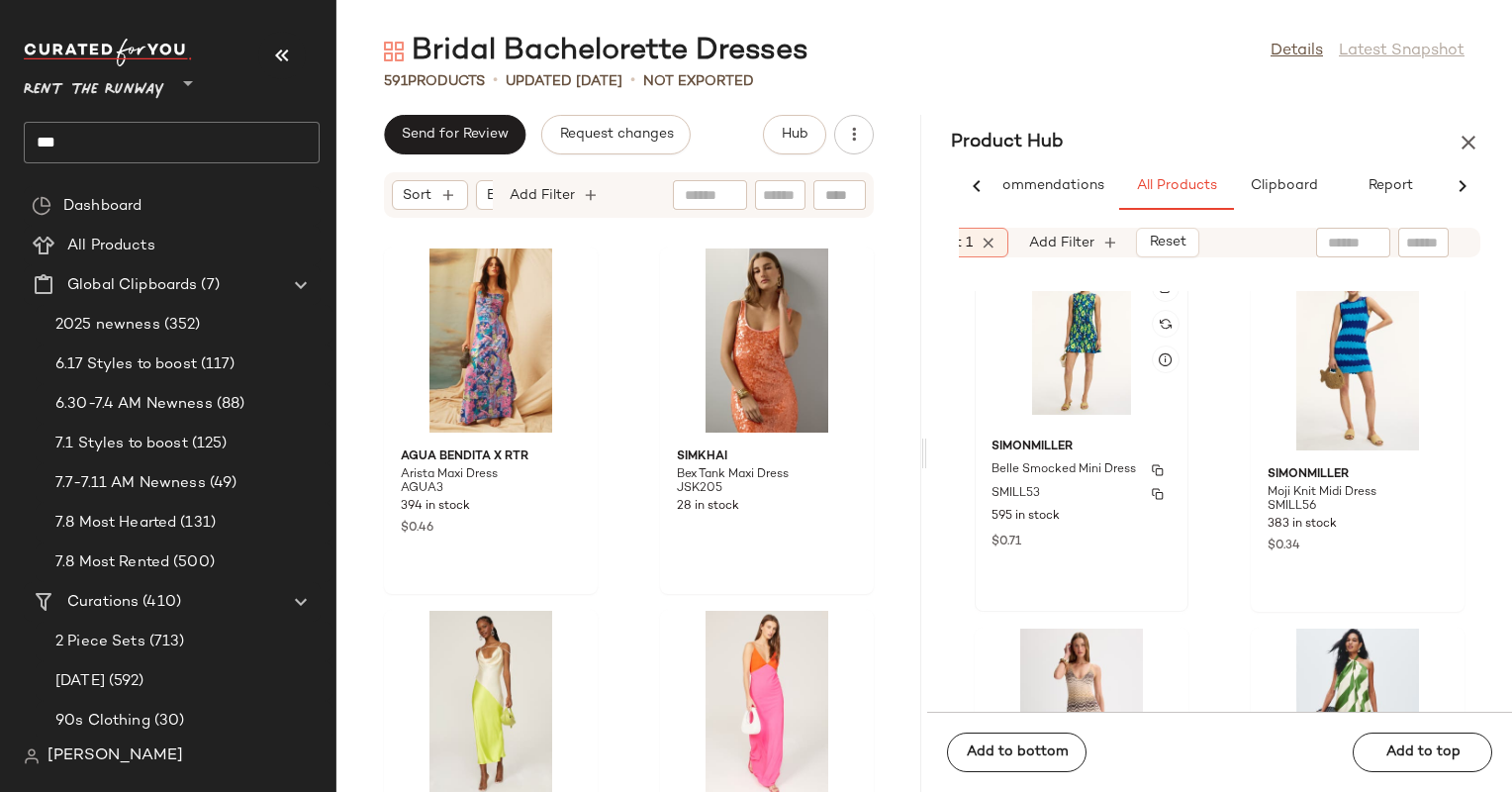 click on "SIMONMILLER Belle Smocked Mini Dress SMILL53 595 in stock $0.71" 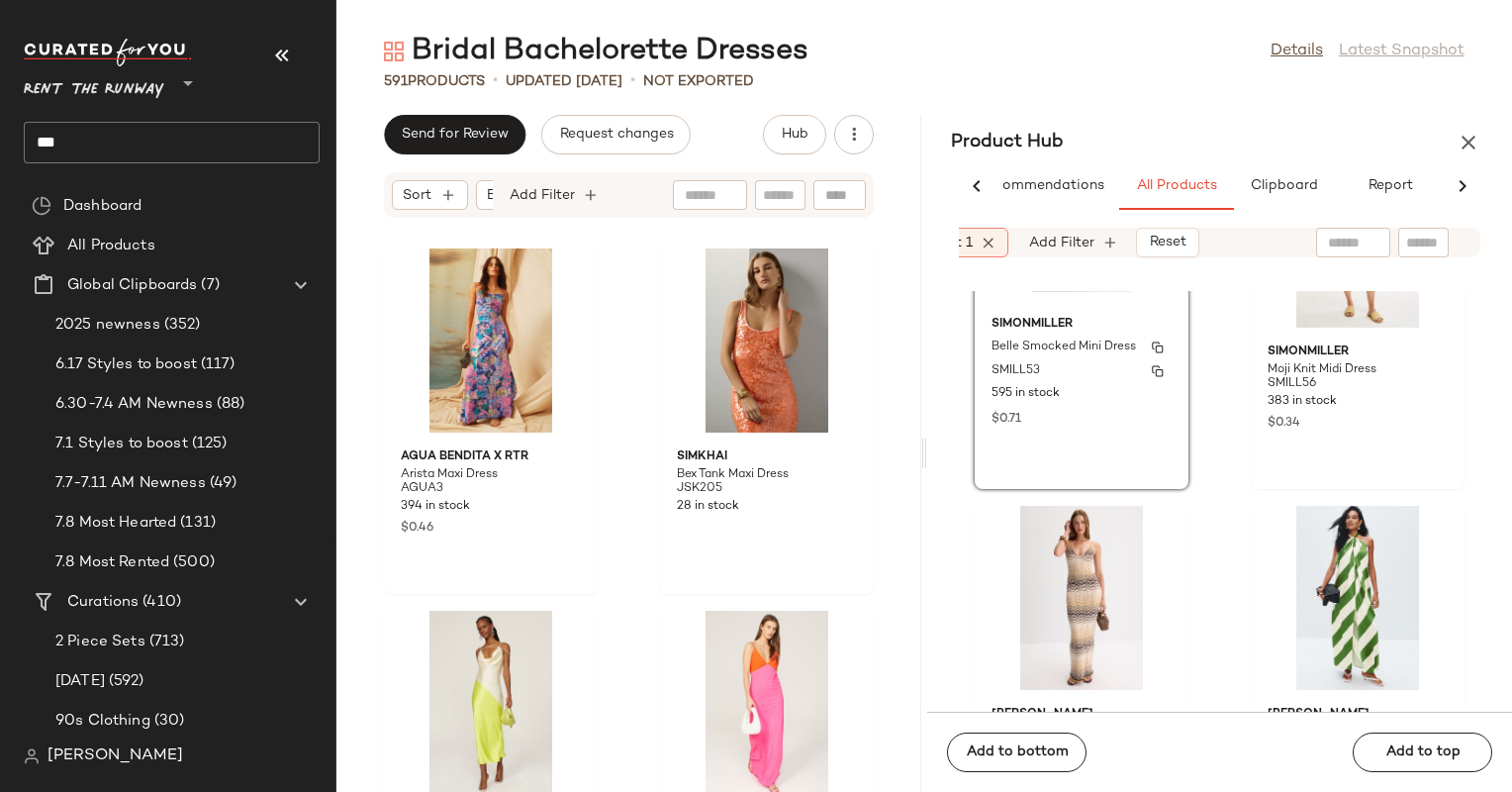 scroll, scrollTop: 26263, scrollLeft: 0, axis: vertical 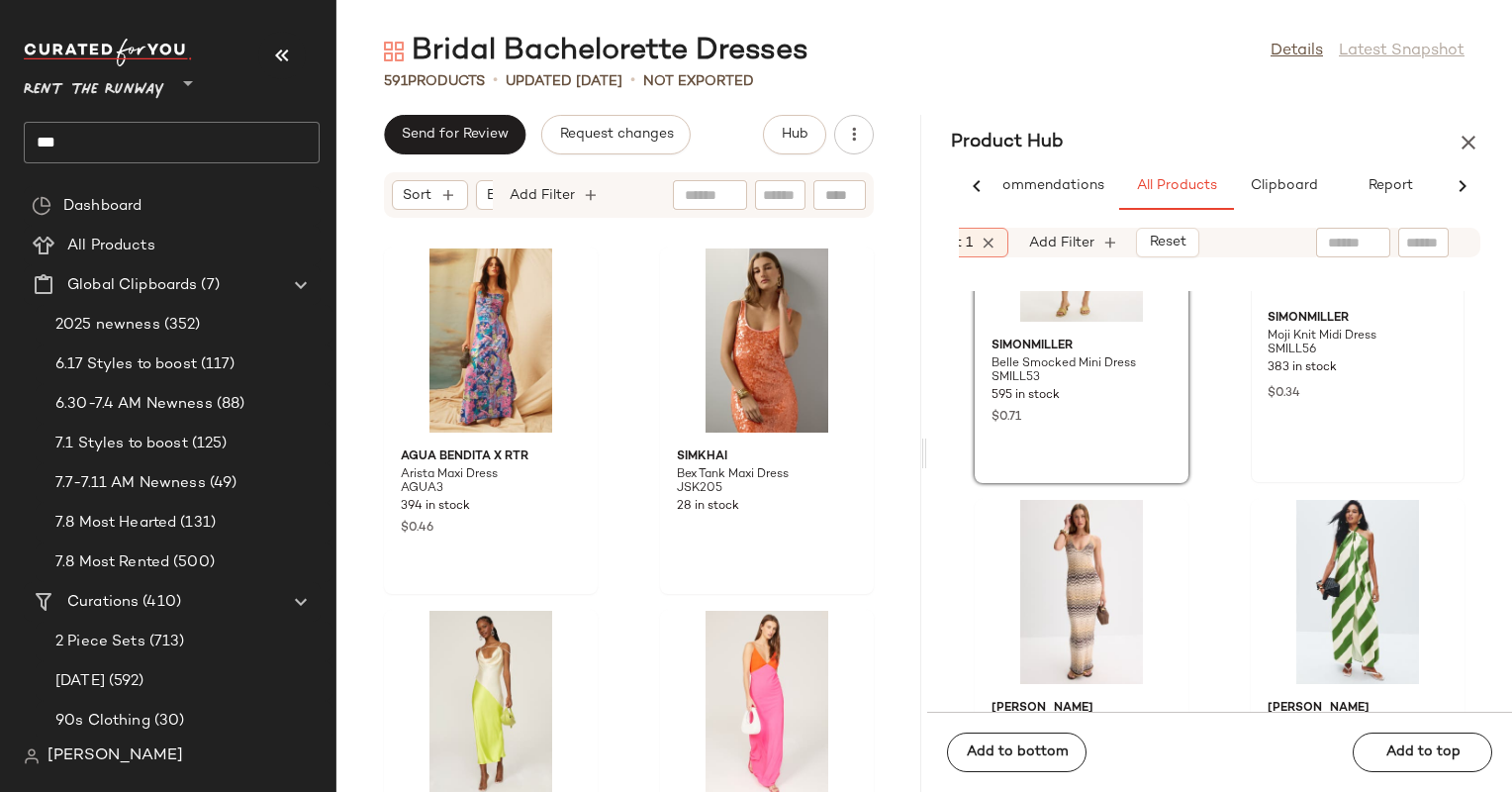 click on "SIMONMILLER Moji Knit Midi Dress SMILL56 383 in stock $0.34" 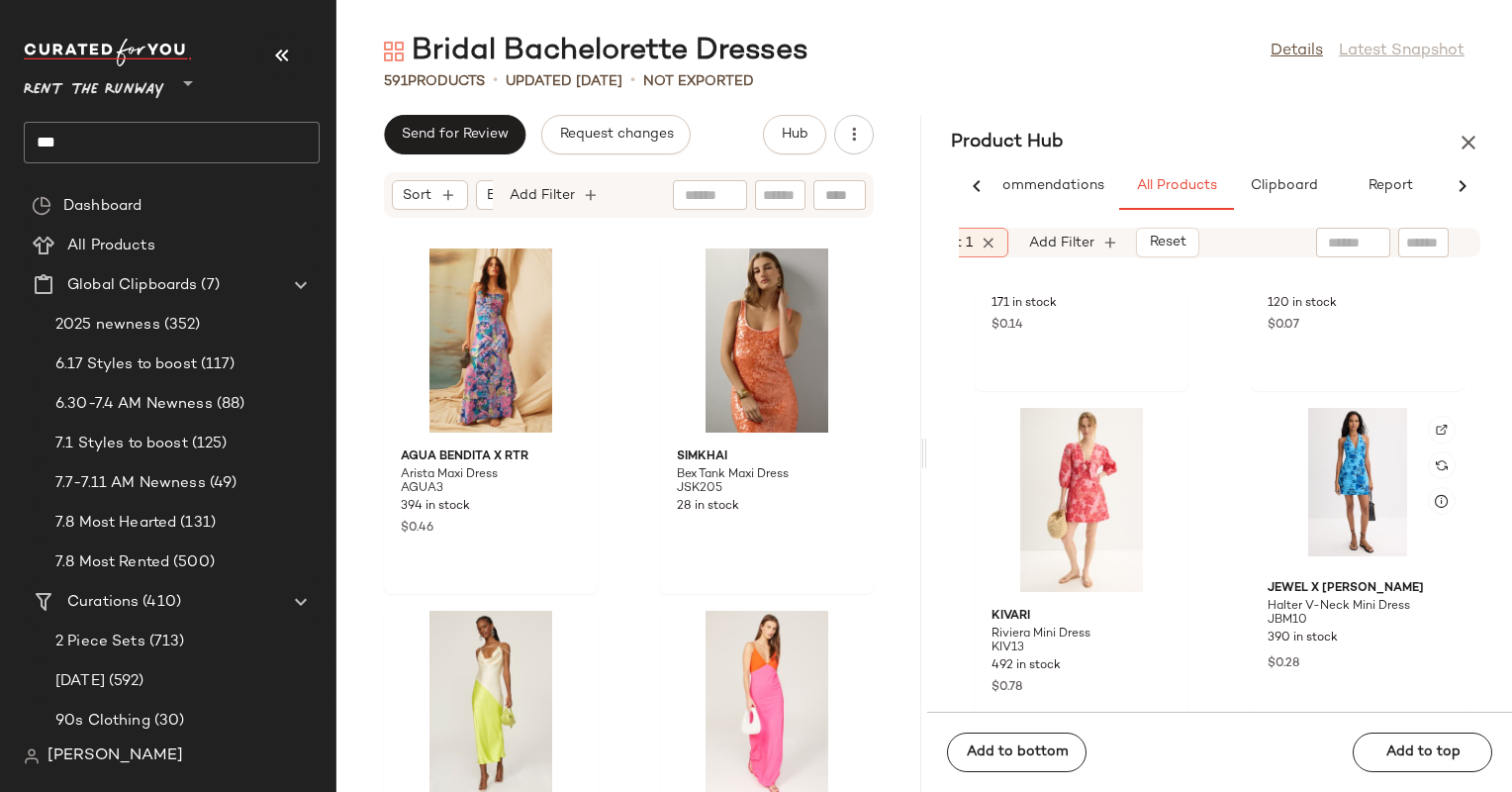 scroll, scrollTop: 27206, scrollLeft: 0, axis: vertical 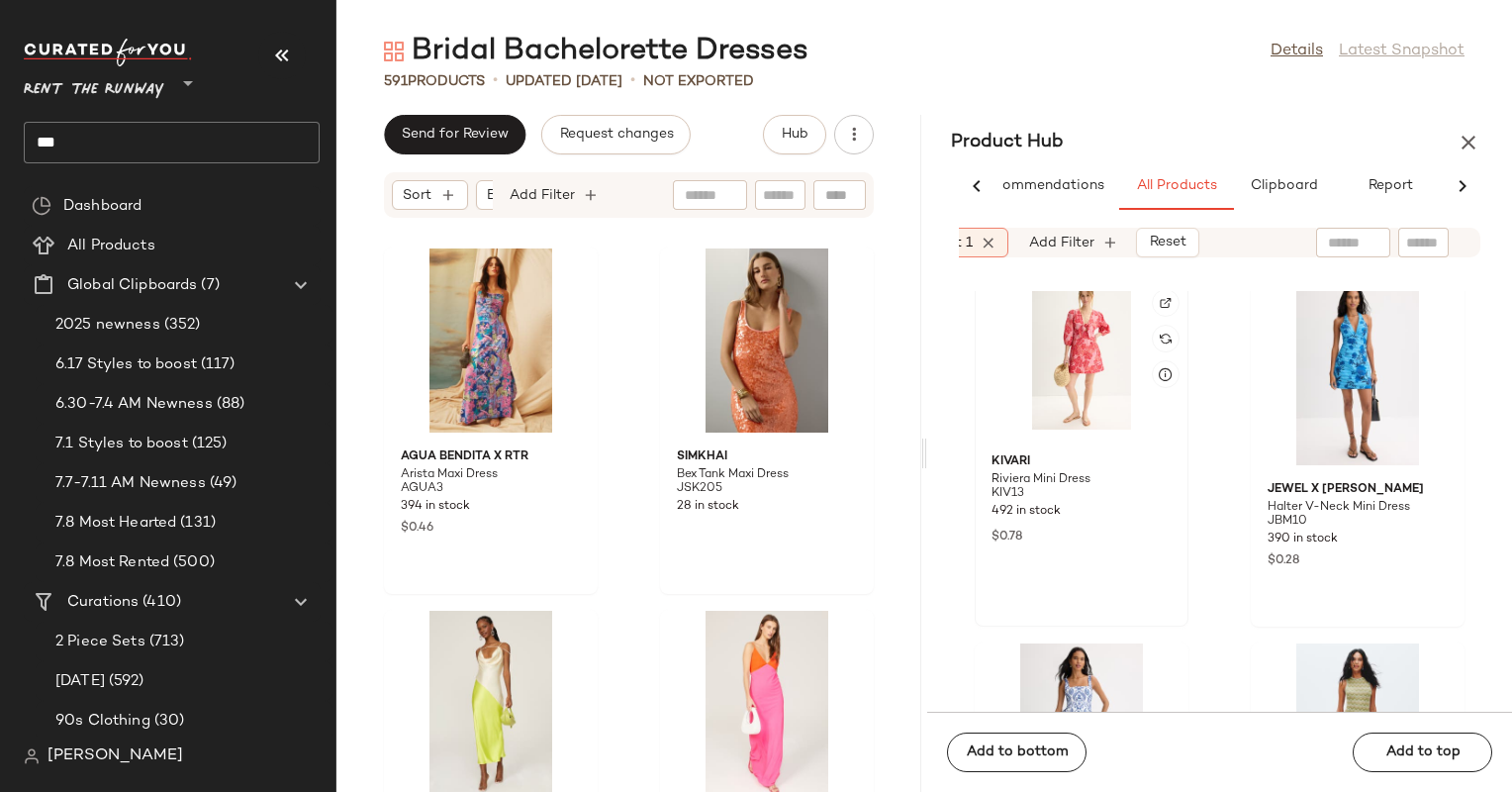click 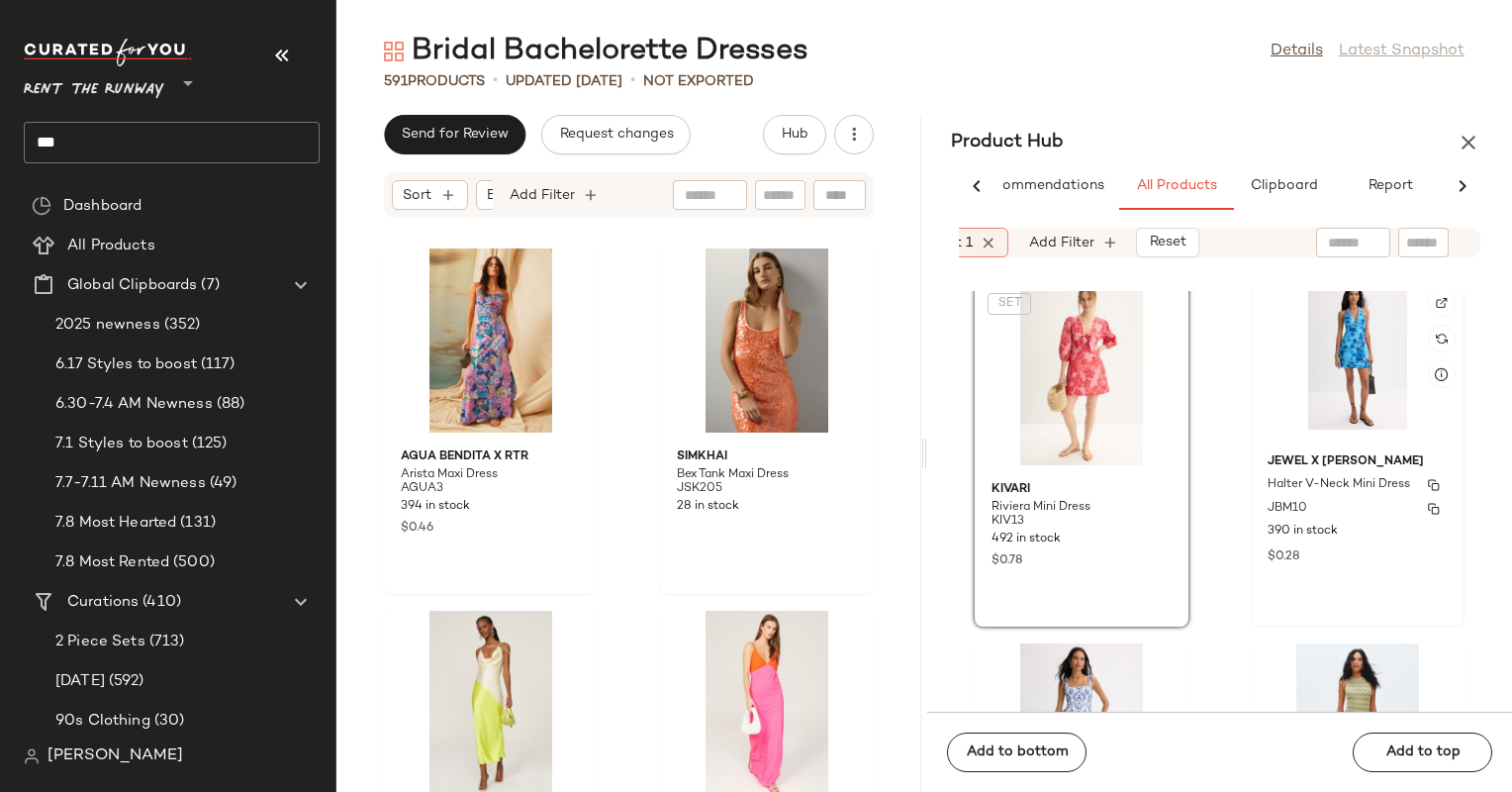click on "Halter V-Neck Mini Dress" at bounding box center [1358, 485] 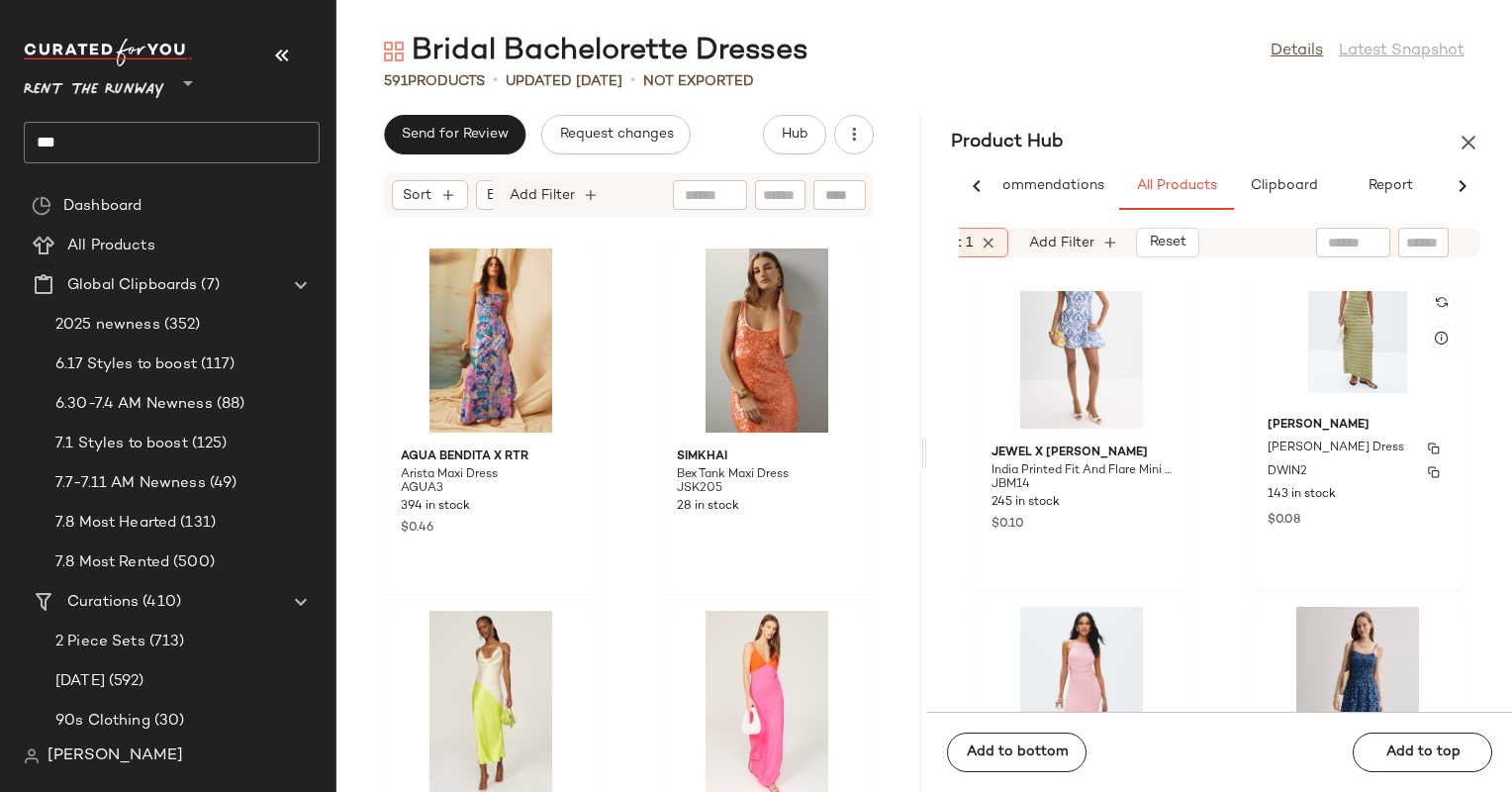 scroll, scrollTop: 27657, scrollLeft: 0, axis: vertical 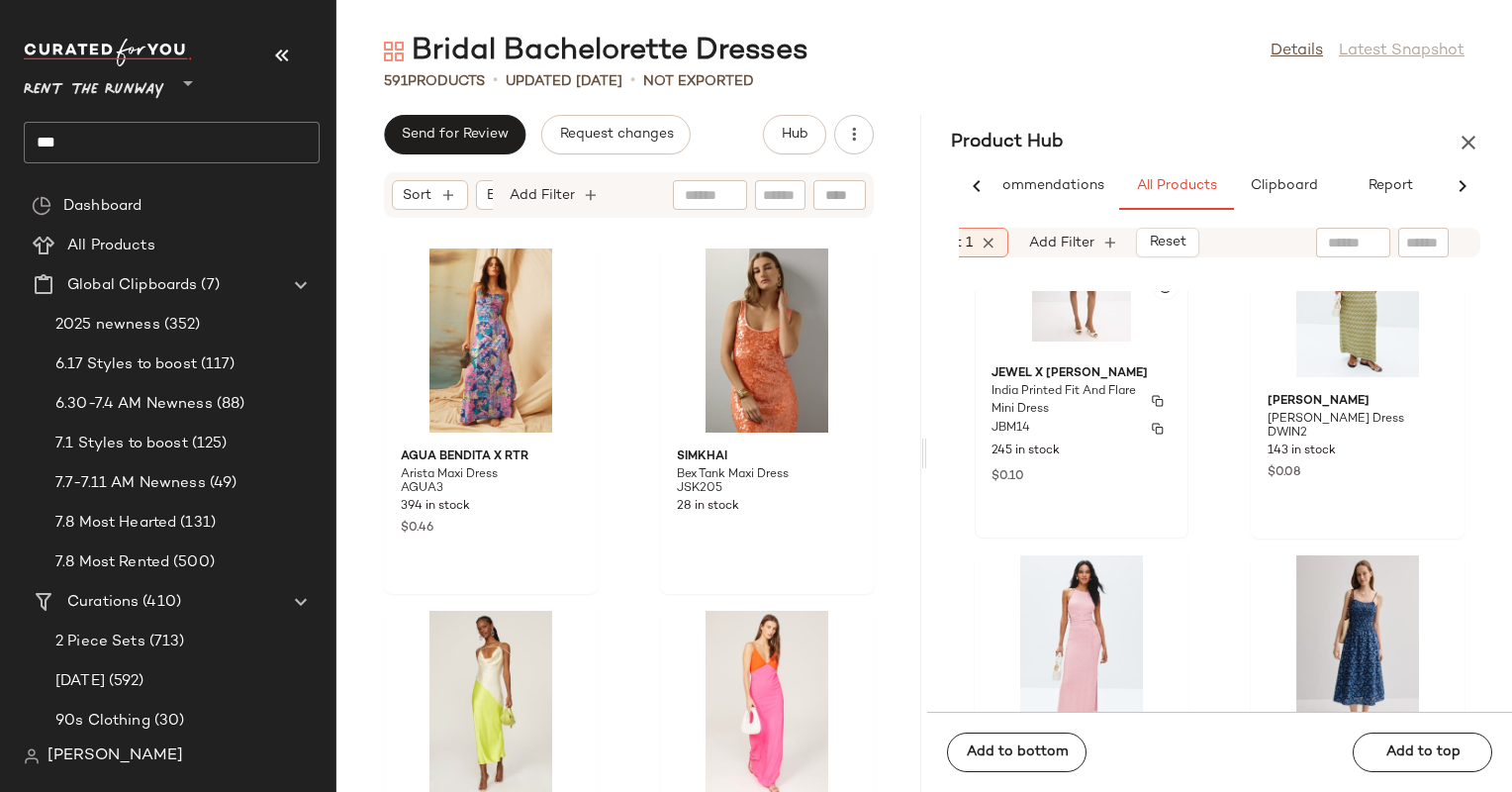 click on "Jewel x [PERSON_NAME]" at bounding box center [1082, 374] 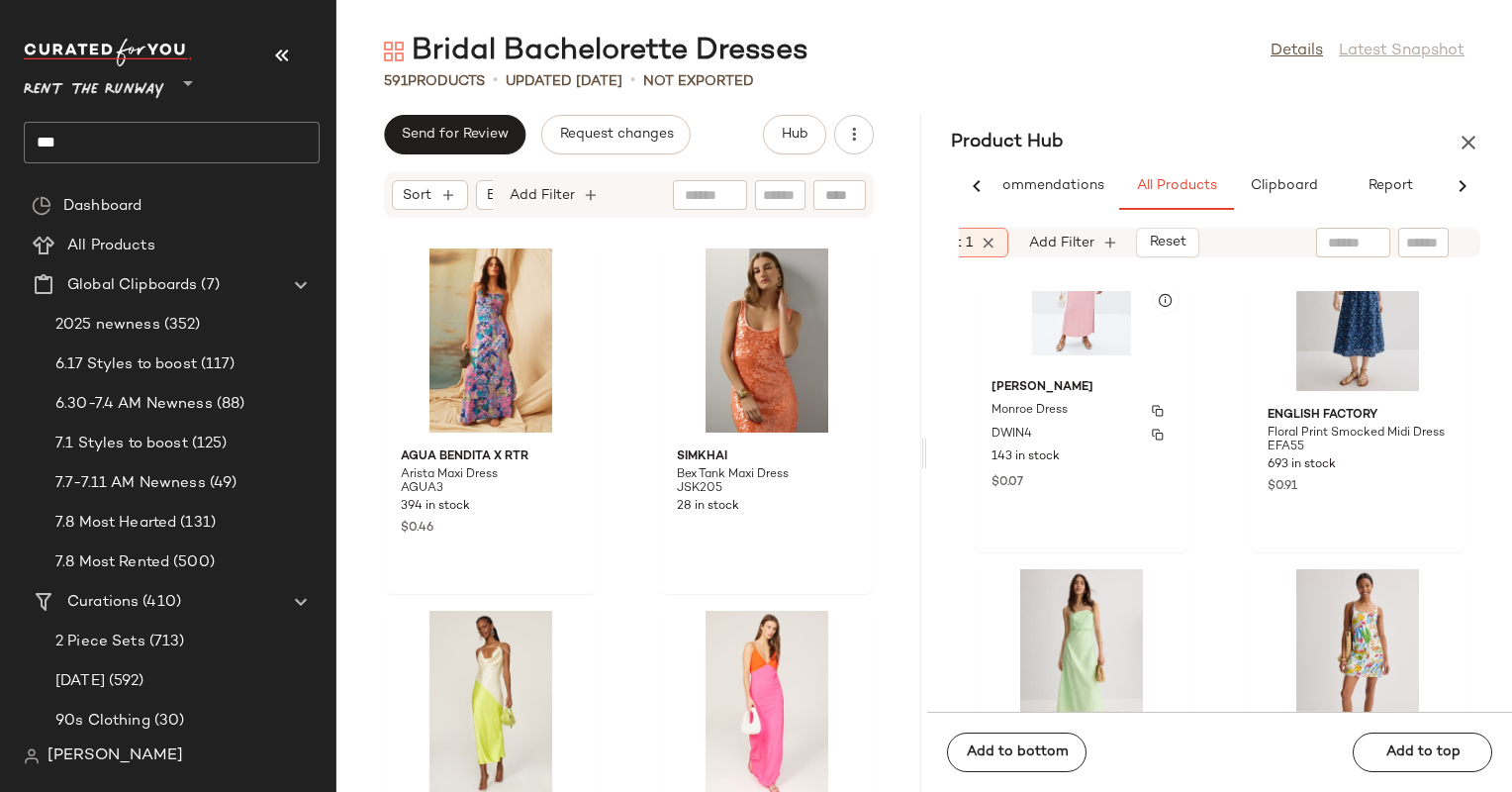 click on "[PERSON_NAME]" at bounding box center (1082, 388) 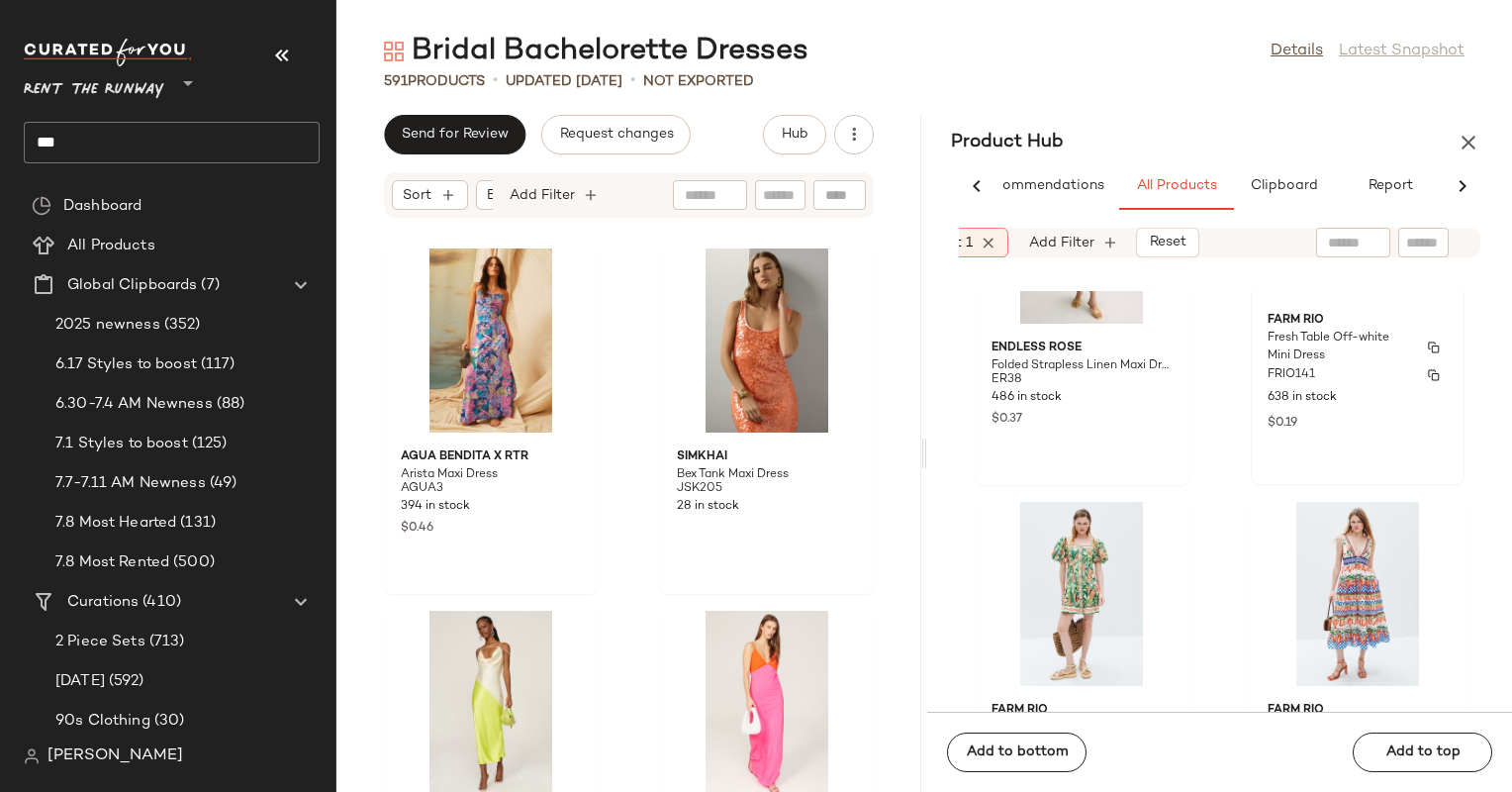 click on "FRIO141" at bounding box center (1358, 375) 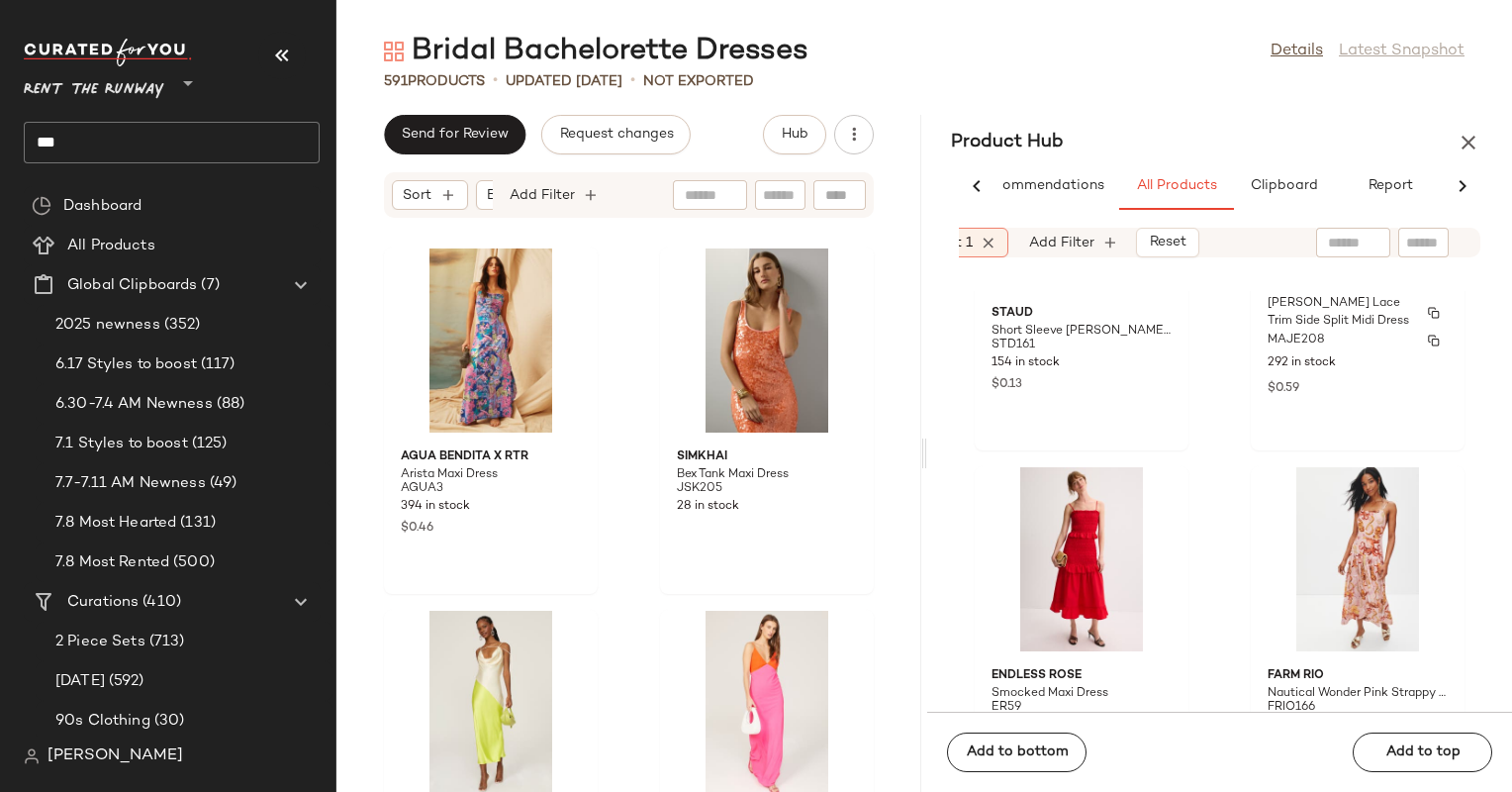 scroll, scrollTop: 29944, scrollLeft: 0, axis: vertical 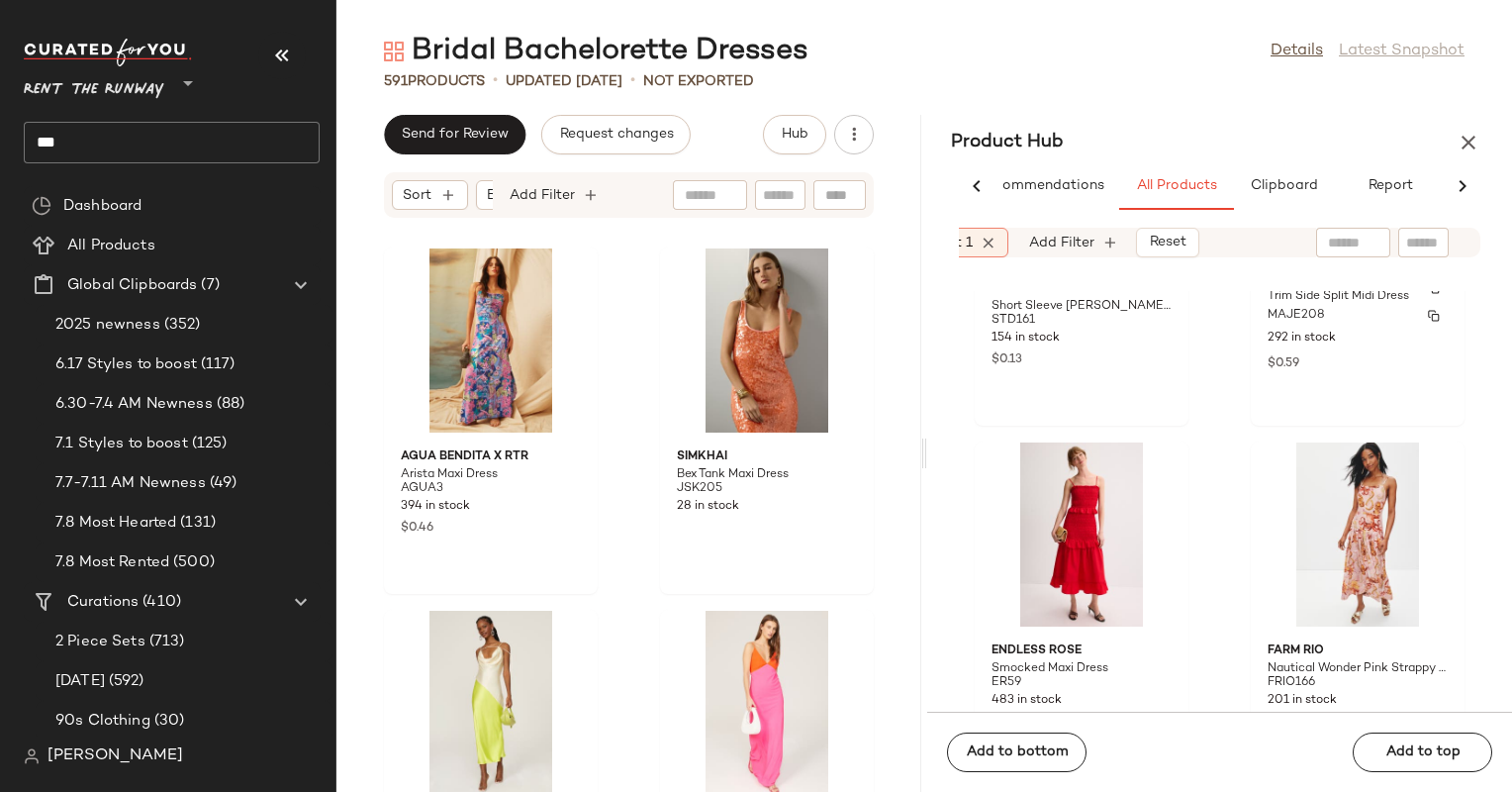 click on "$0.59" at bounding box center (1358, 362) 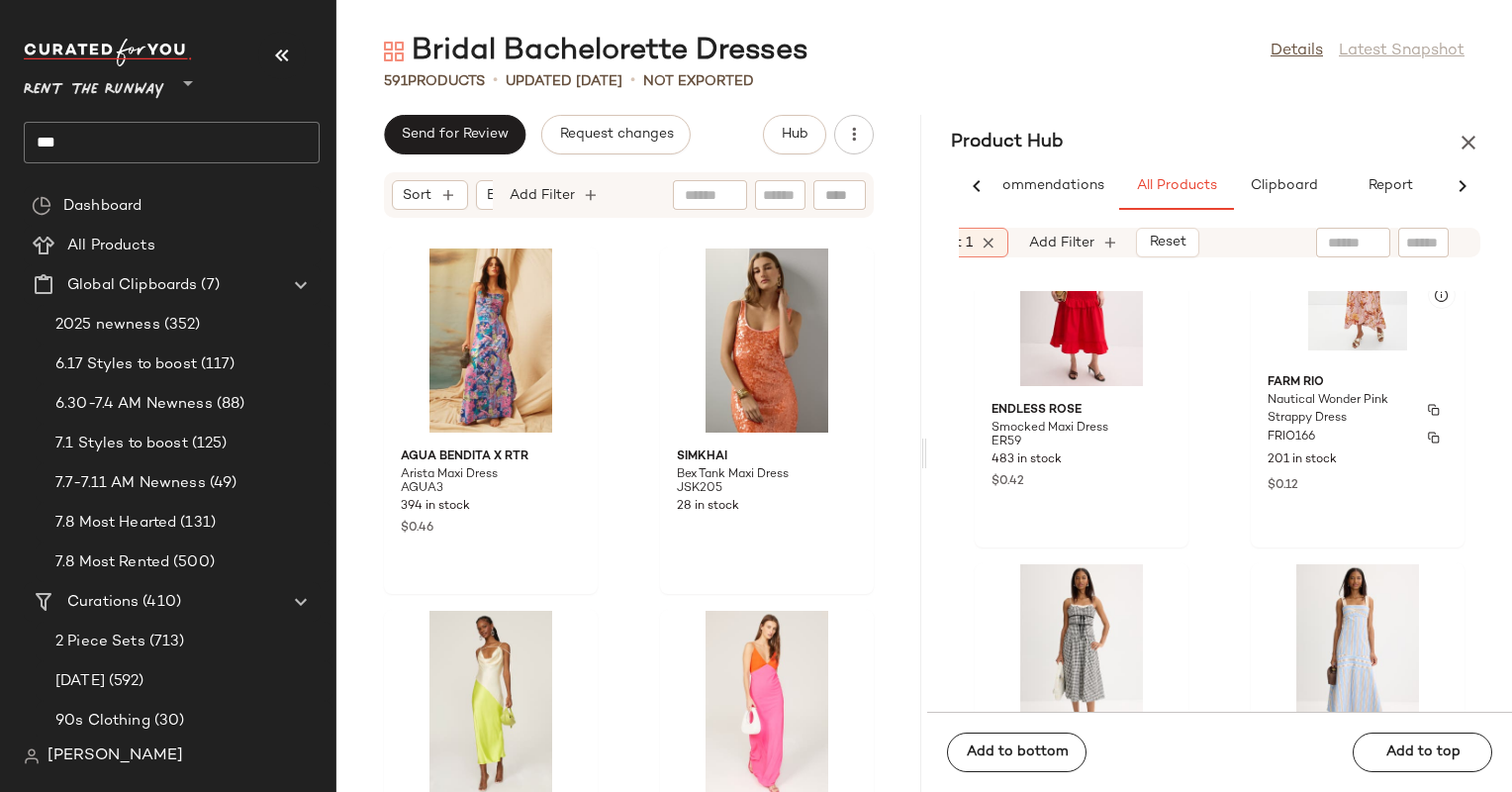 scroll, scrollTop: 30185, scrollLeft: 0, axis: vertical 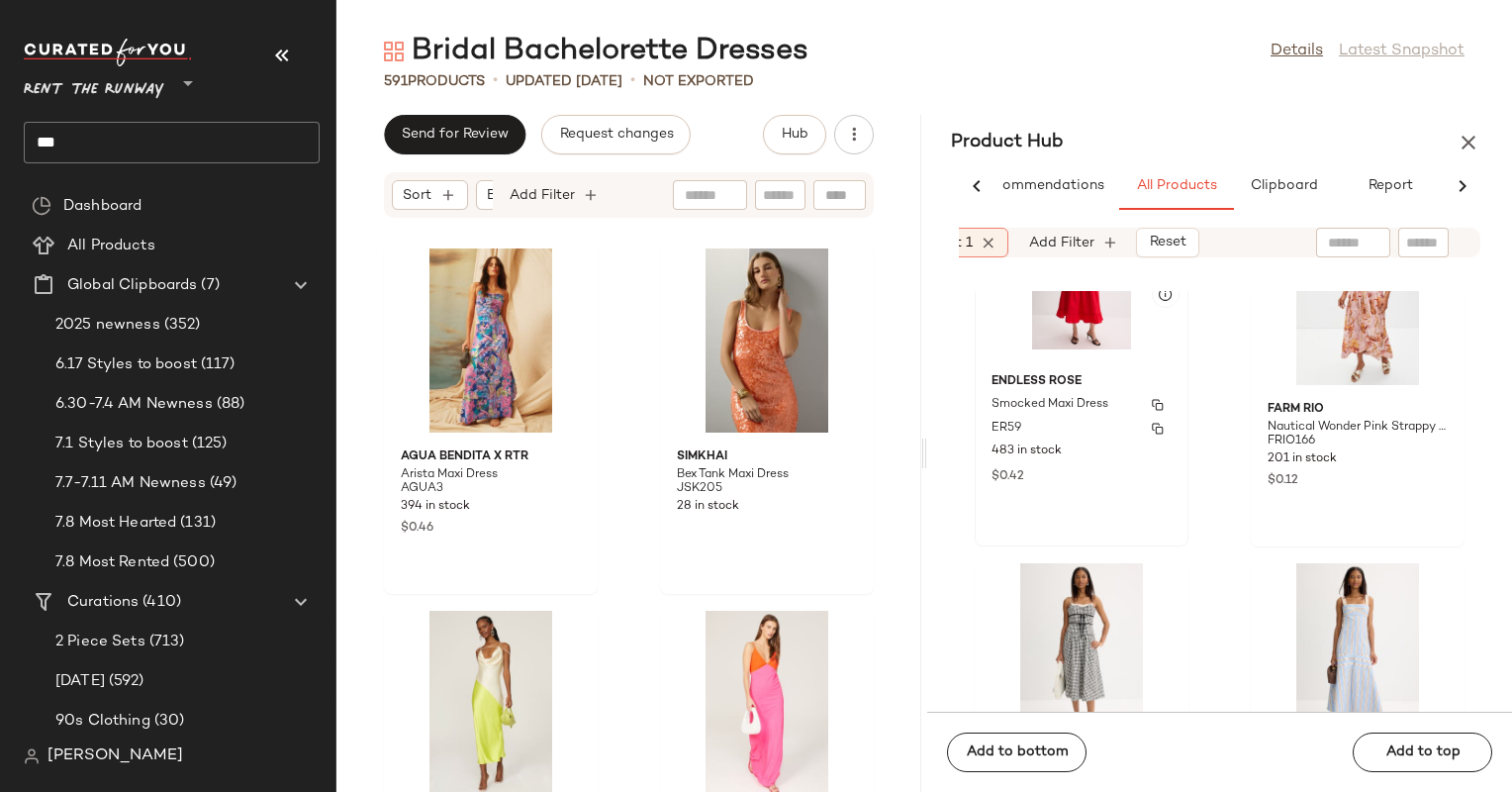 click on "Smocked Maxi Dress" at bounding box center [1082, 405] 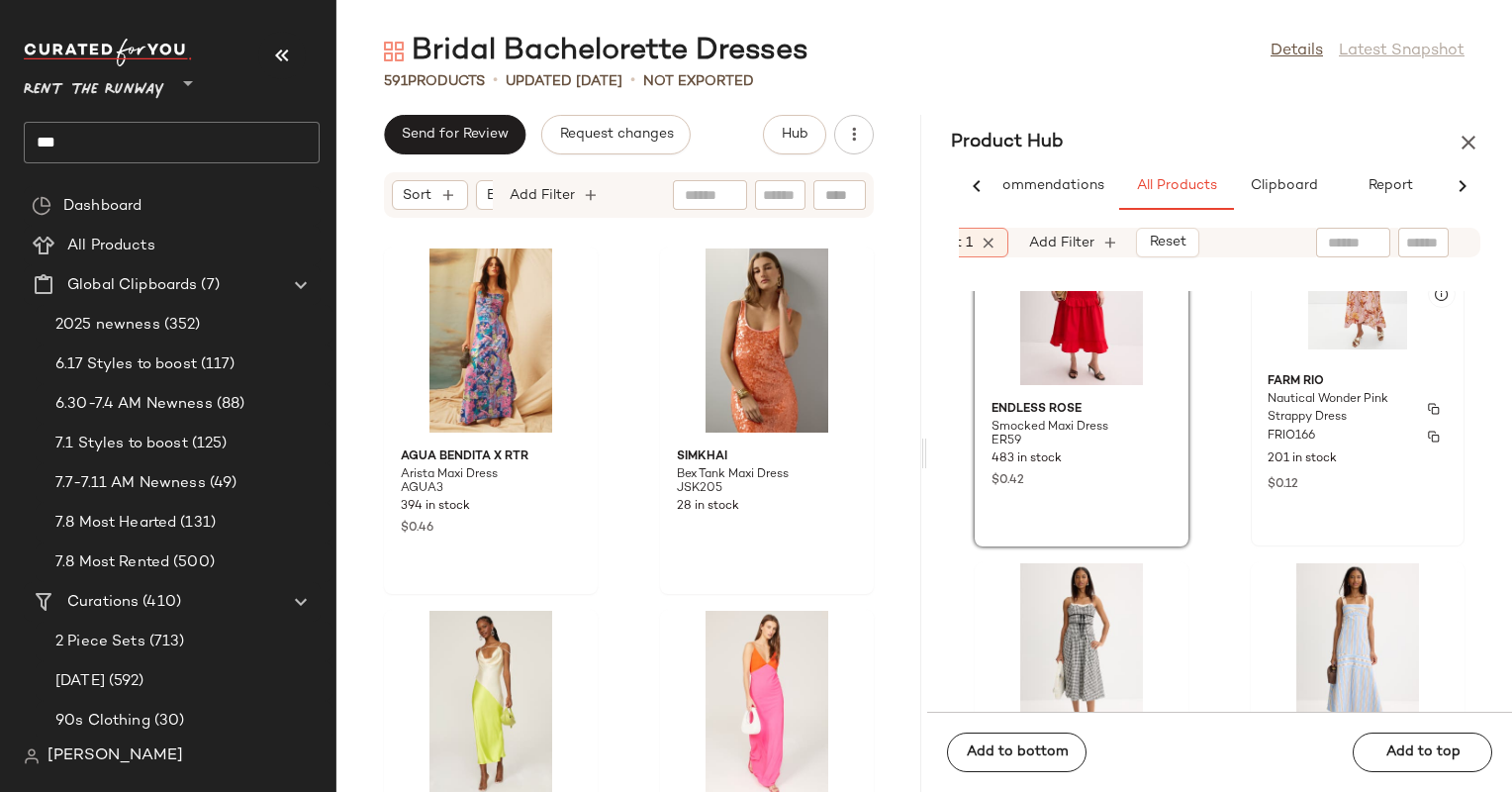 click on "FRIO166" at bounding box center [1291, 437] 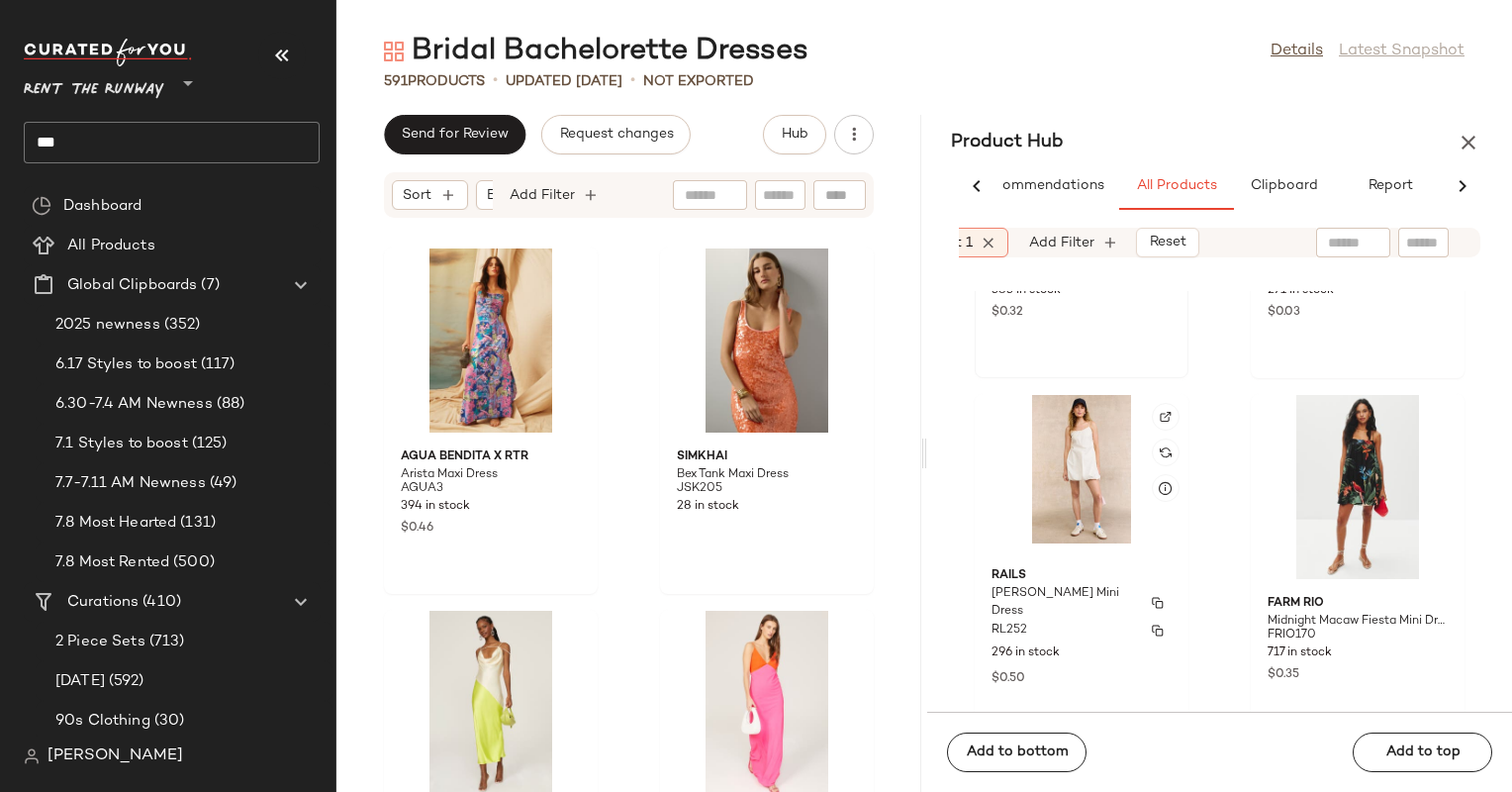 scroll, scrollTop: 31161, scrollLeft: 0, axis: vertical 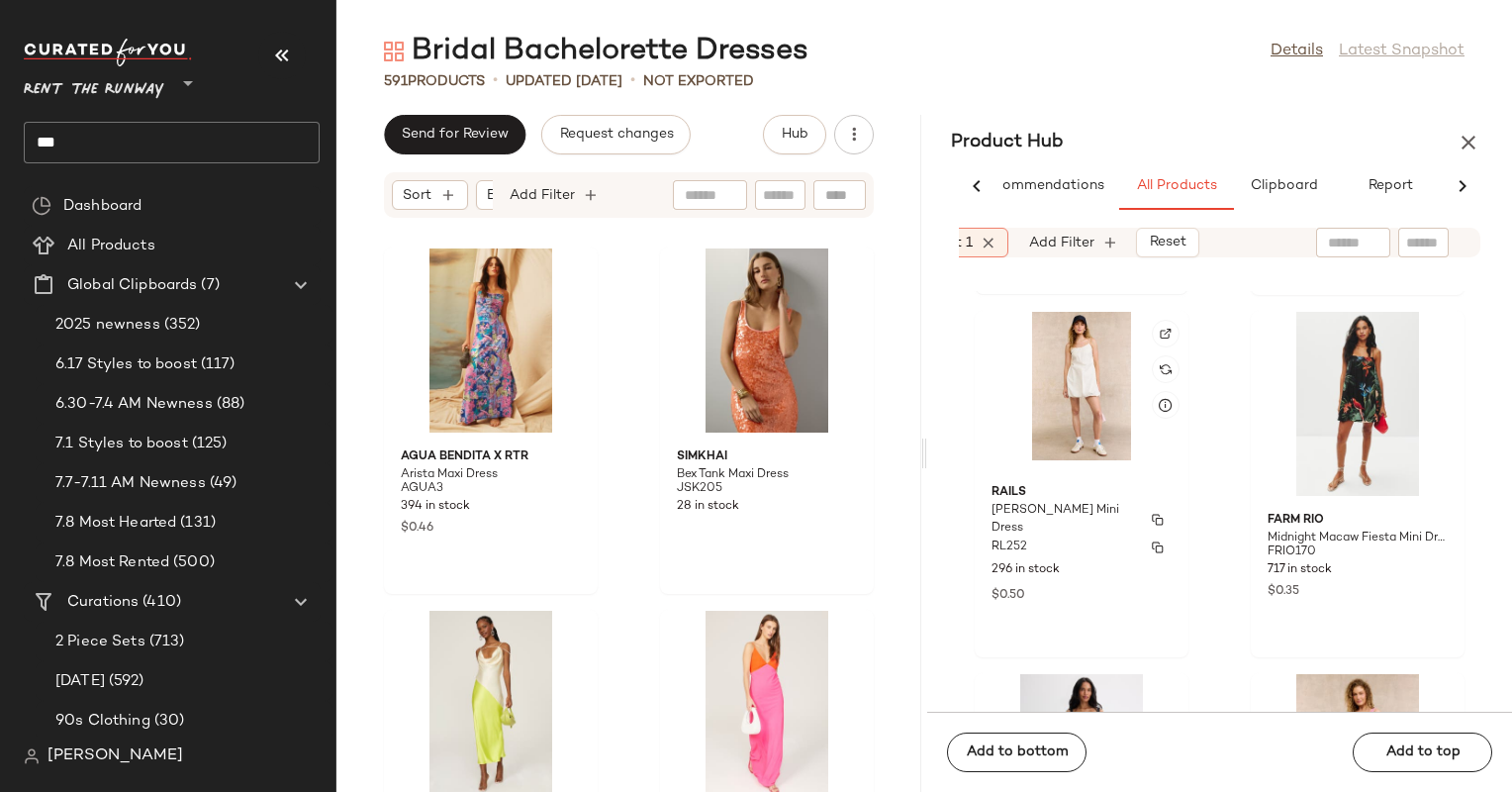 click on "Rails [PERSON_NAME] Mini Dress RL252 296 in stock $0.50" 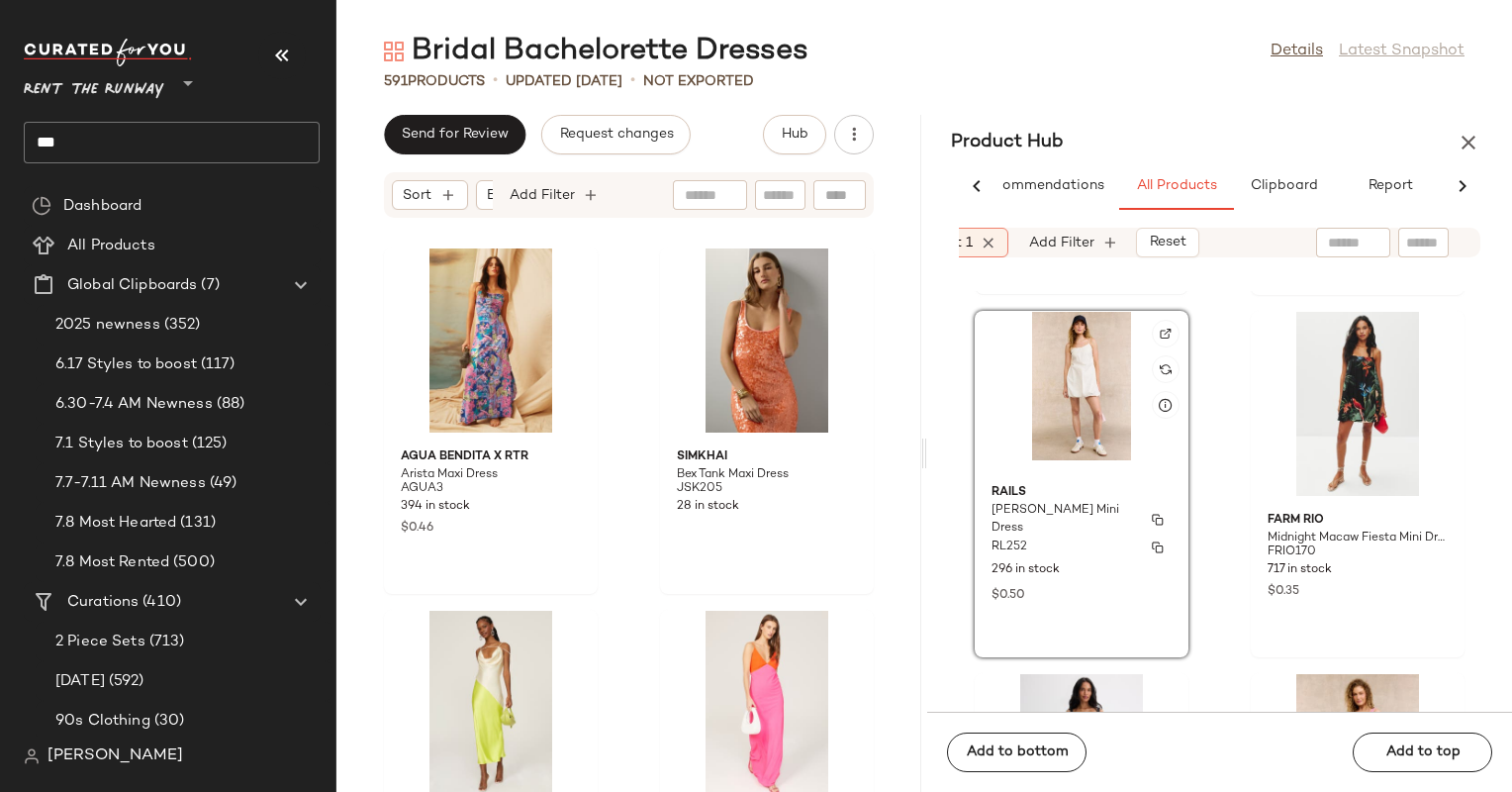 scroll, scrollTop: 31392, scrollLeft: 0, axis: vertical 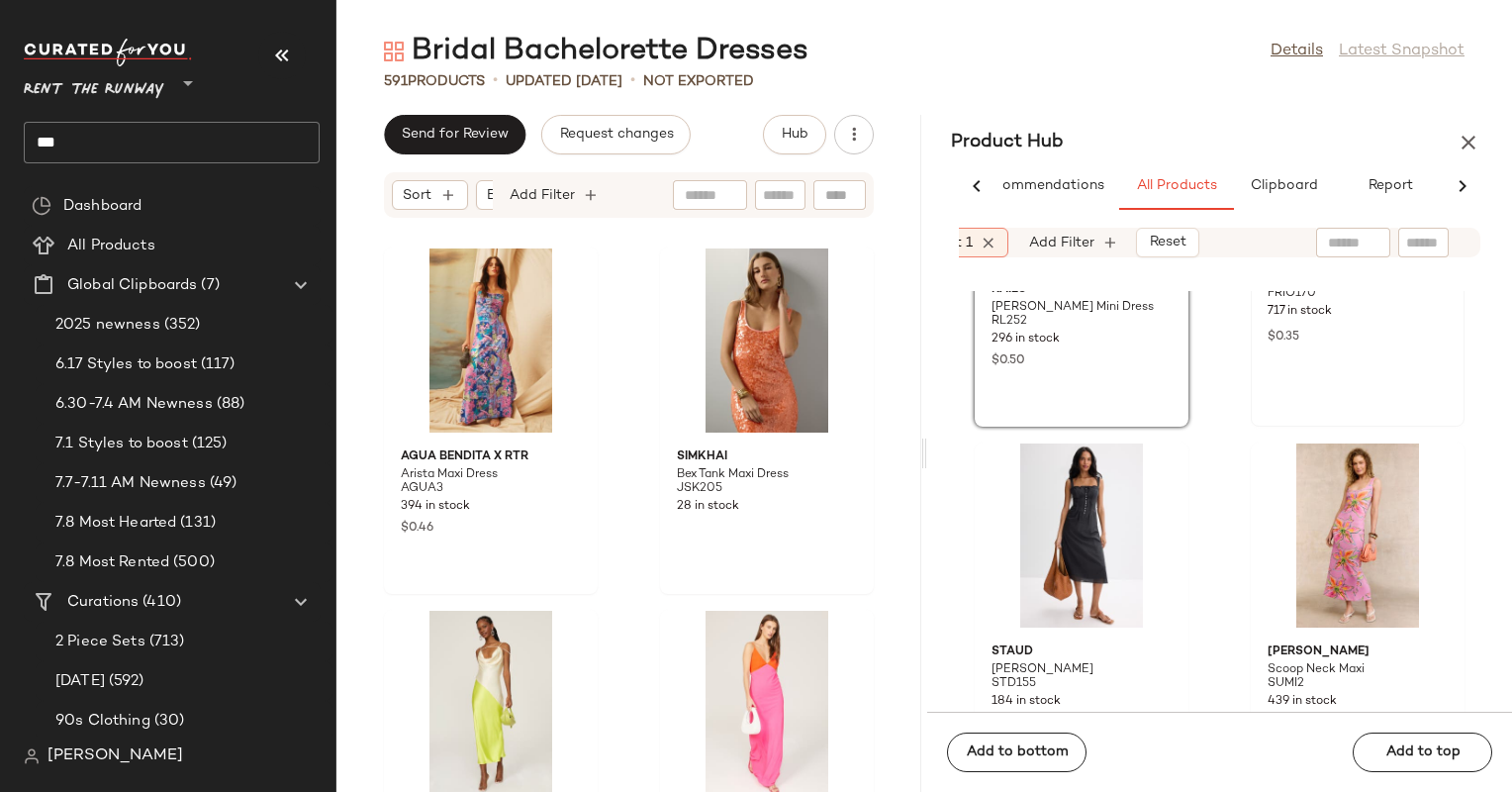 click on "FARM Rio Midnight Macaw Fiesta Mini Dress FRIO170 717 in stock $0.35" 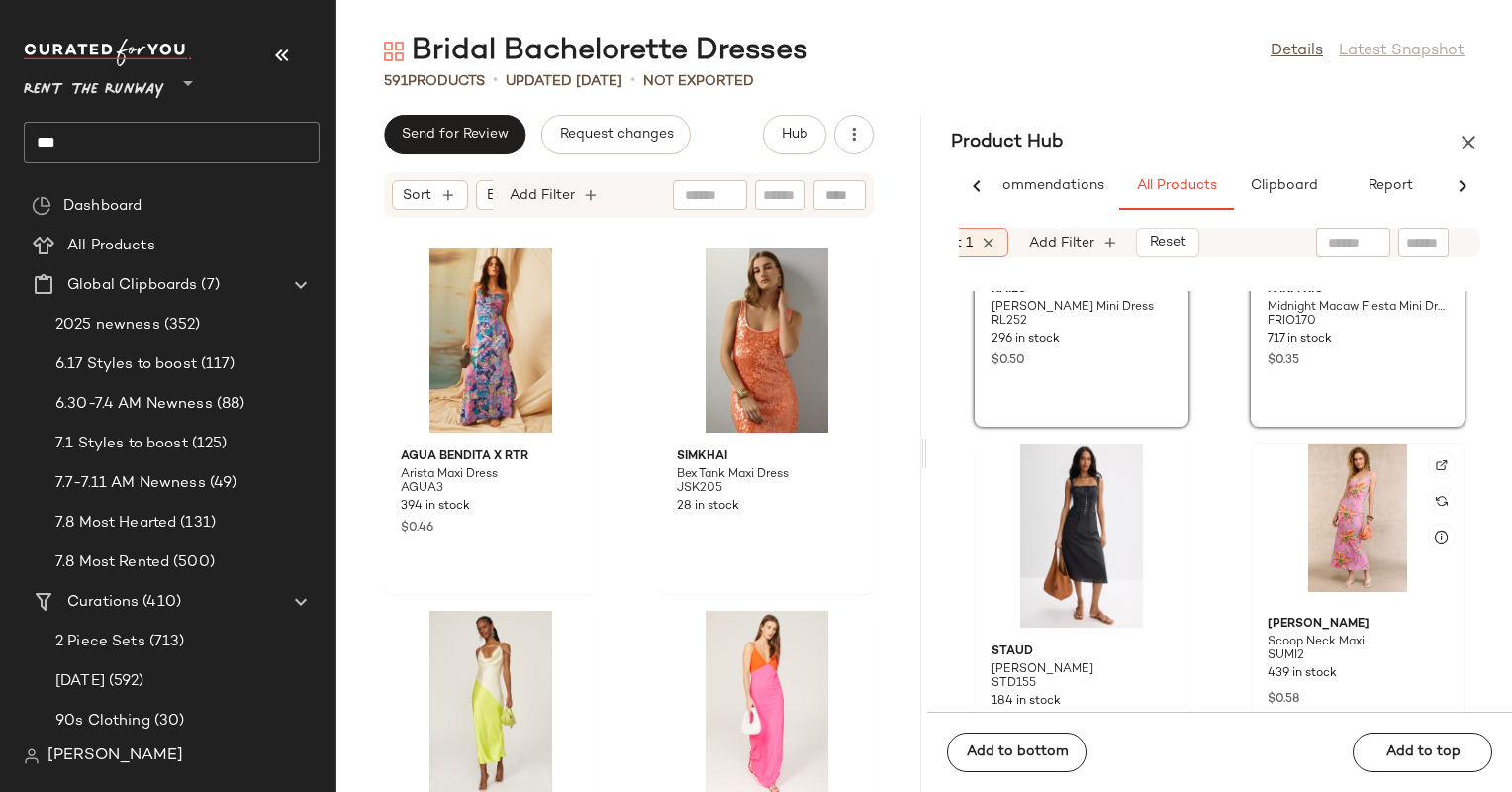 click 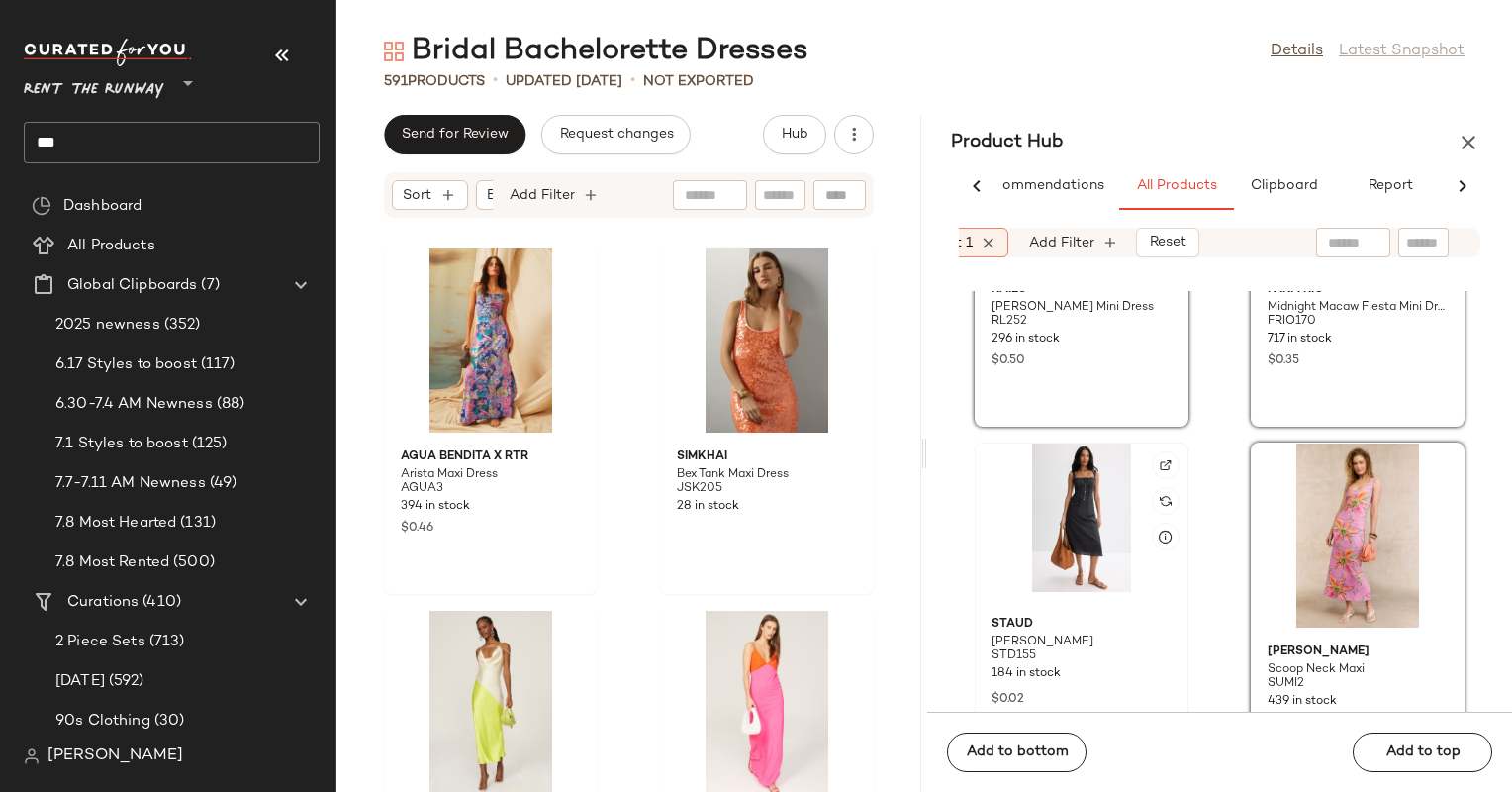 click 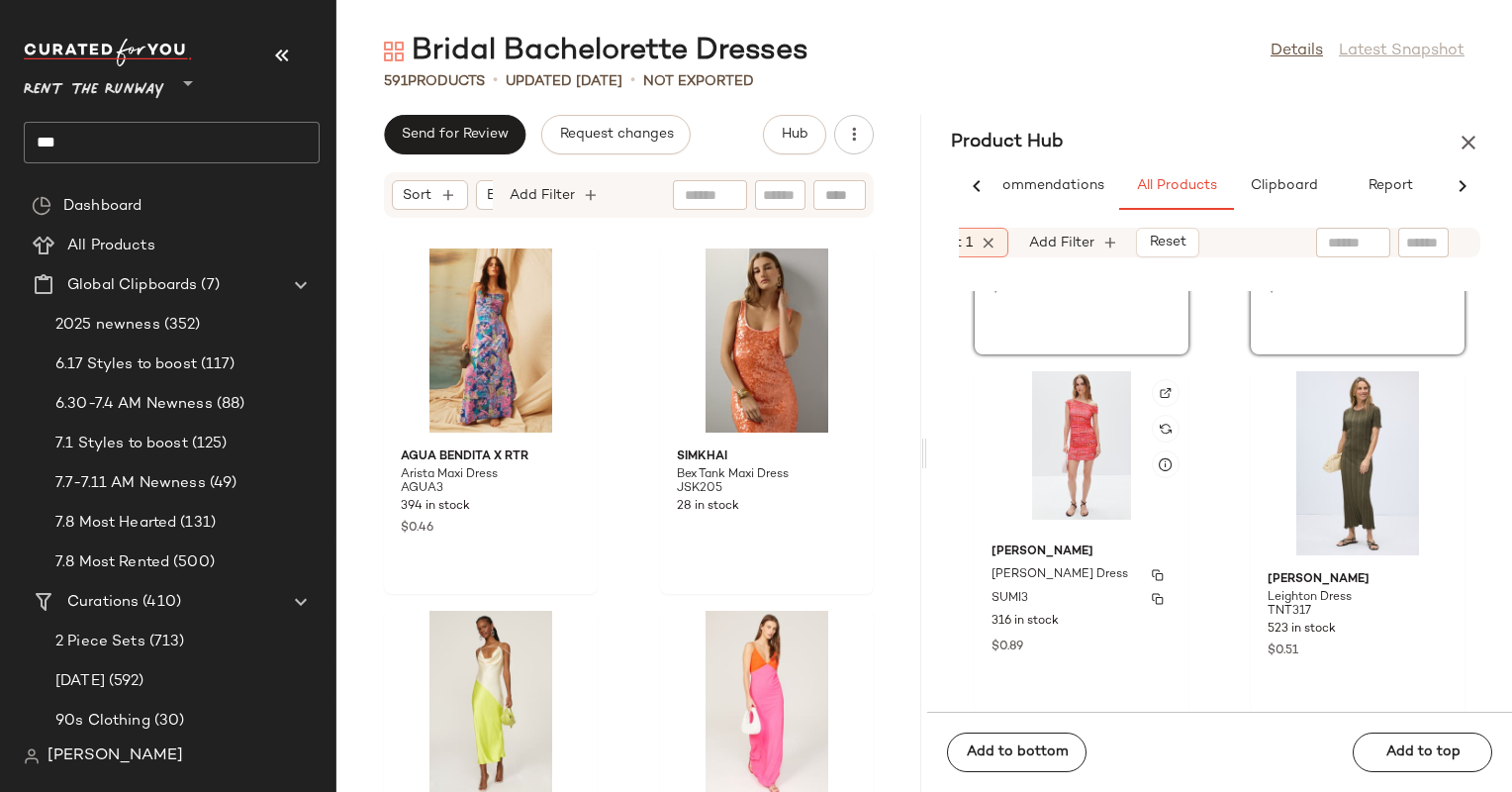 scroll, scrollTop: 31827, scrollLeft: 0, axis: vertical 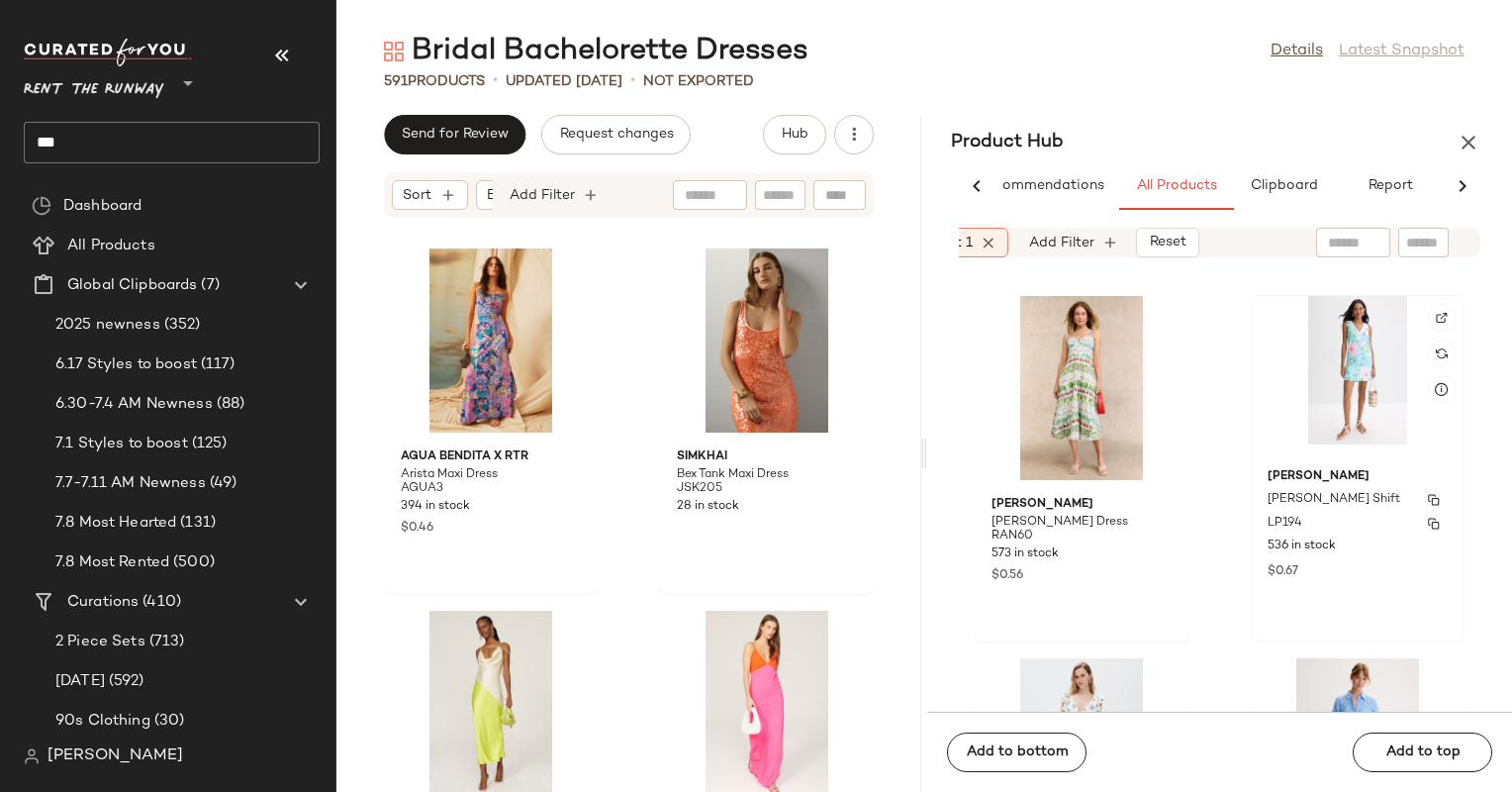 click on "[PERSON_NAME] [PERSON_NAME] Stretch Shift LP194 536 in stock $0.67" 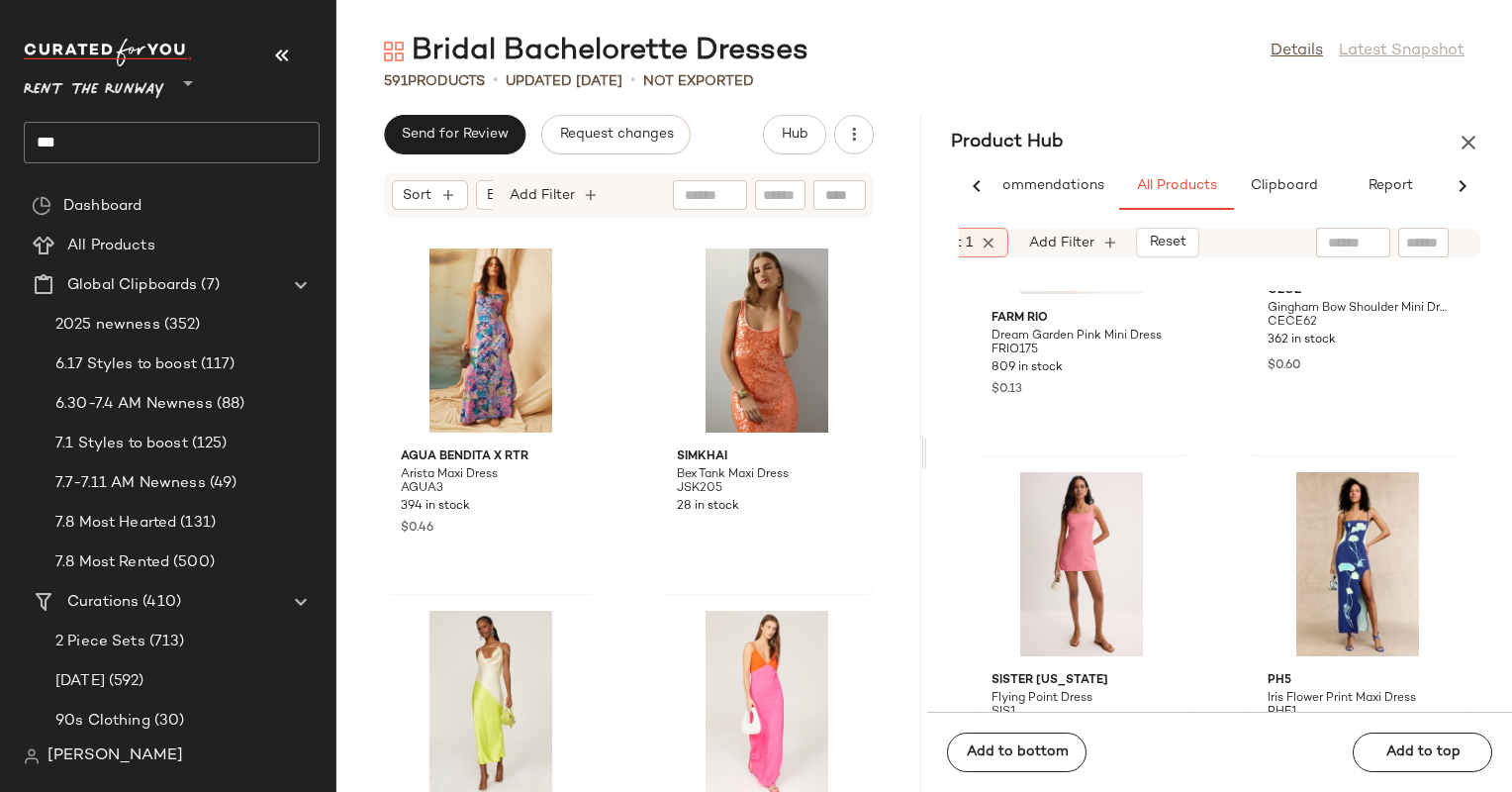 scroll, scrollTop: 33688, scrollLeft: 0, axis: vertical 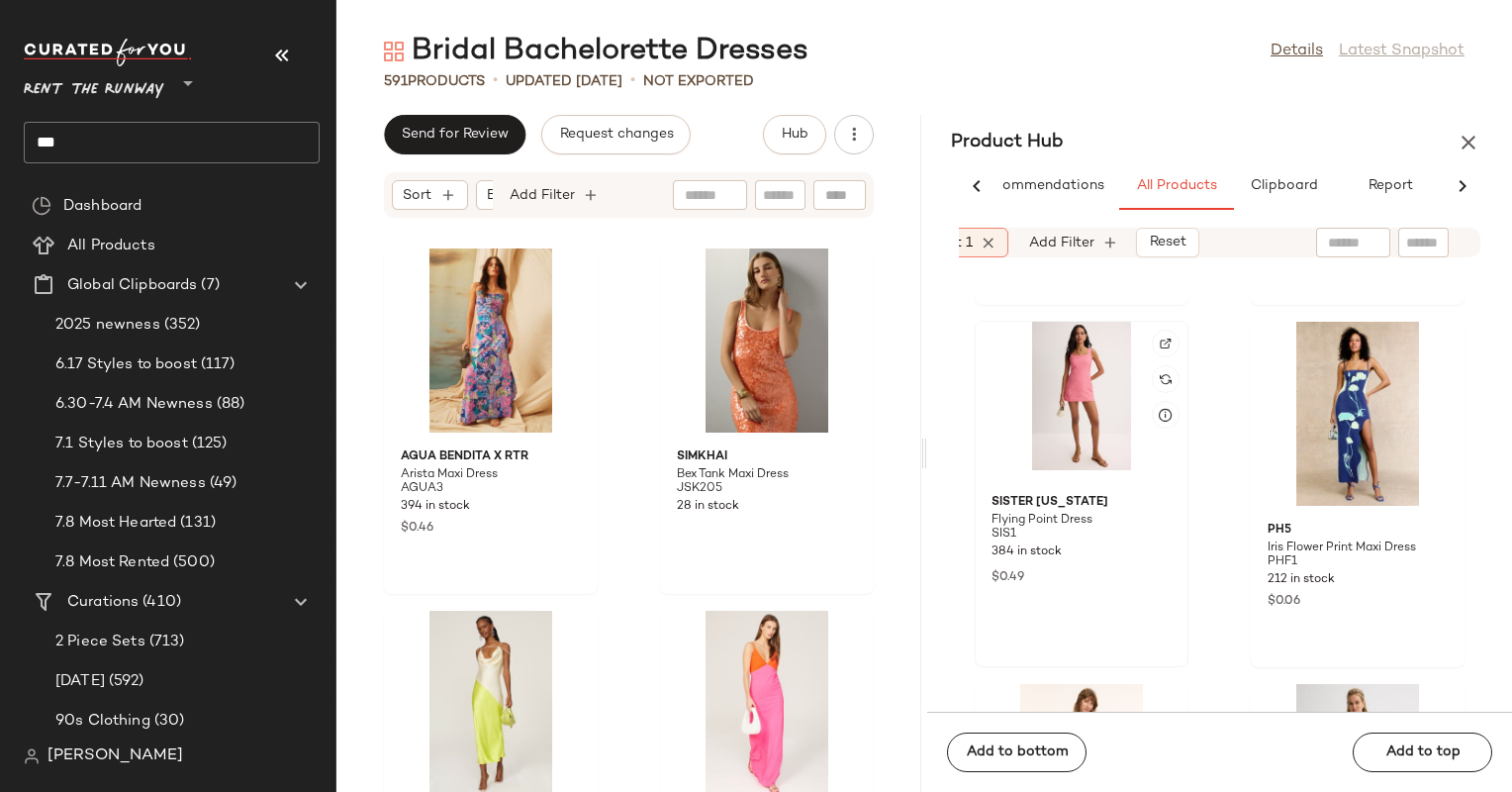 click 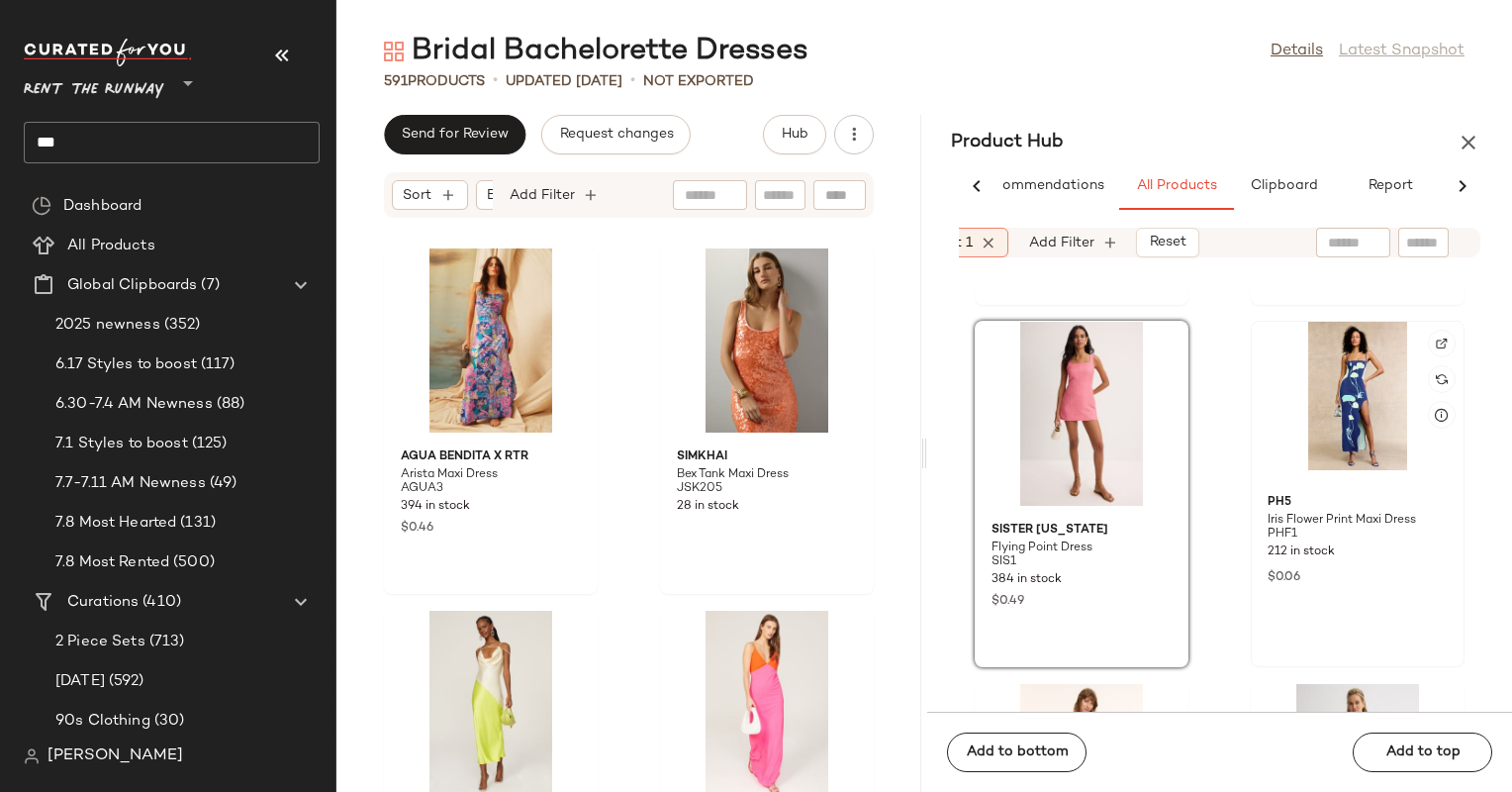 click 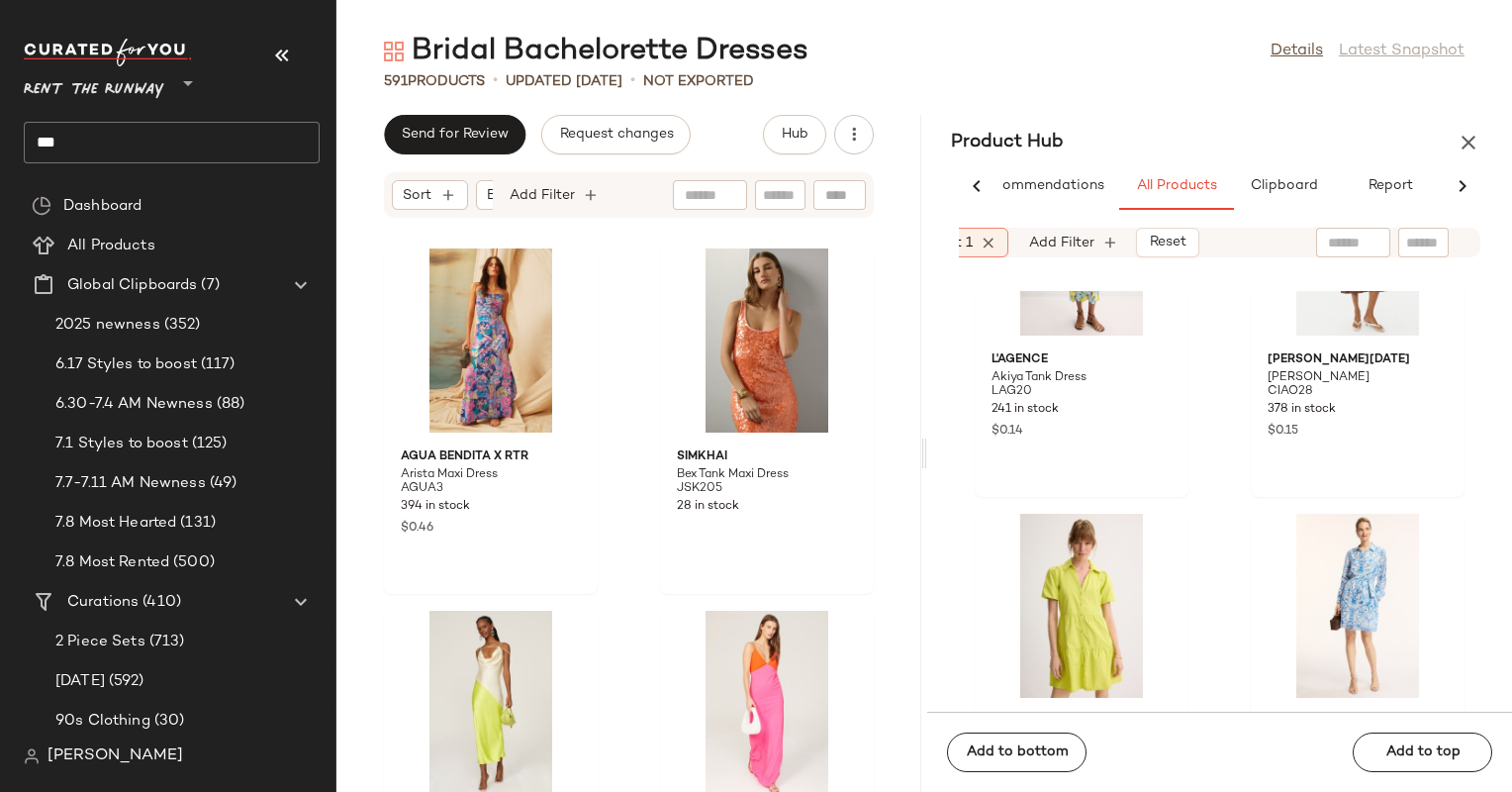 scroll, scrollTop: 34584, scrollLeft: 0, axis: vertical 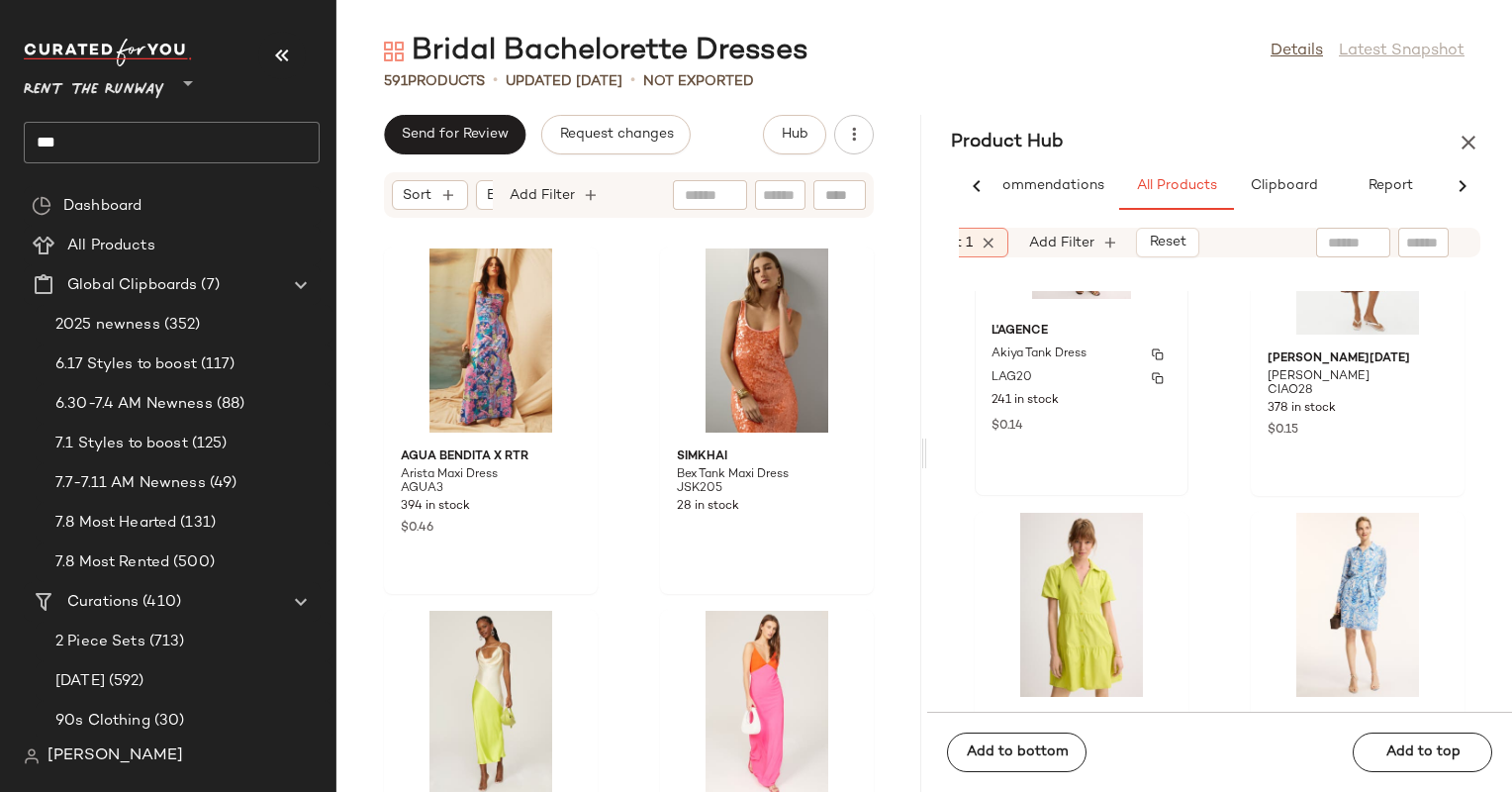 click on "241 in stock" at bounding box center (1082, 401) 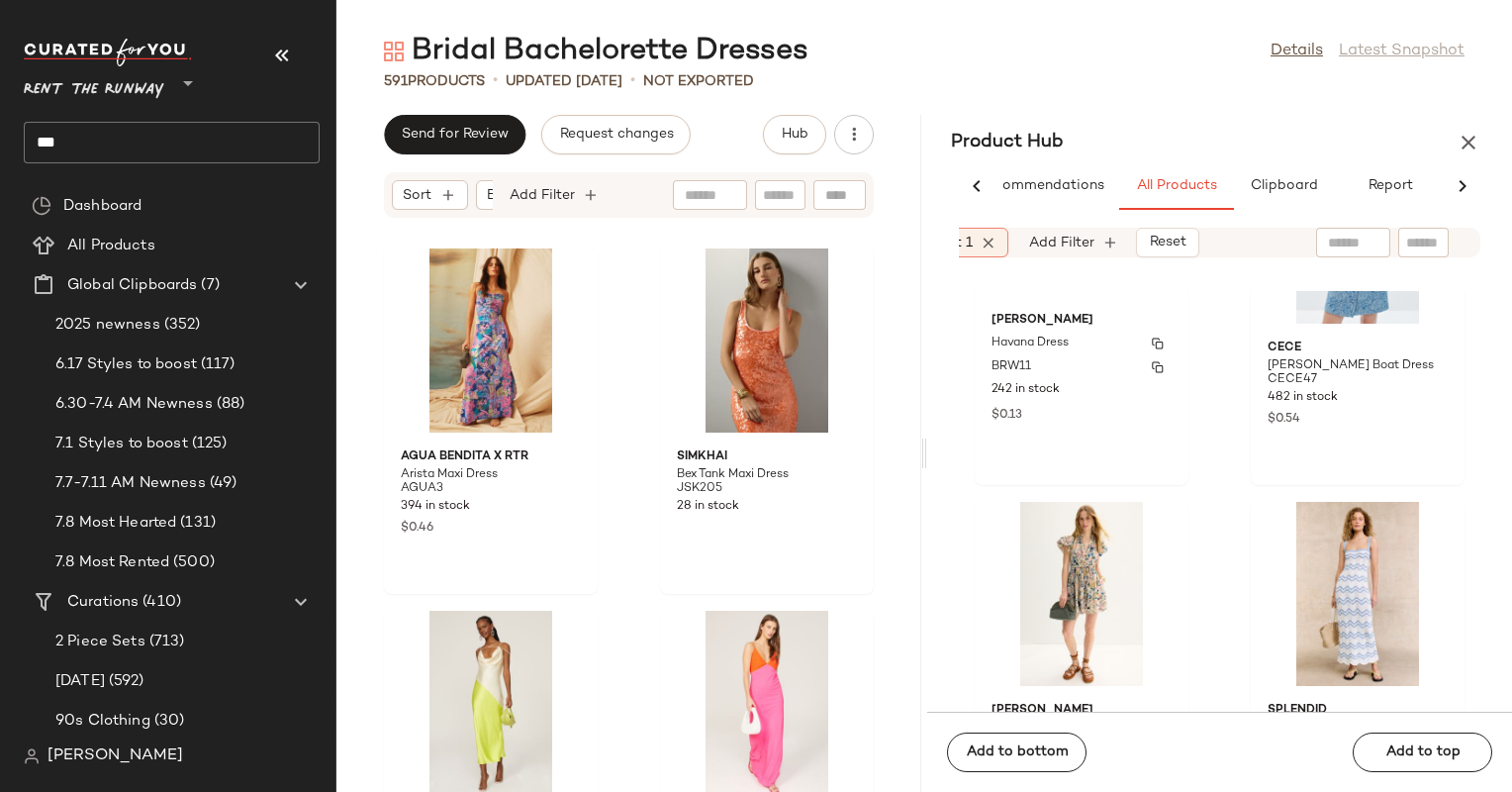 scroll, scrollTop: 37133, scrollLeft: 0, axis: vertical 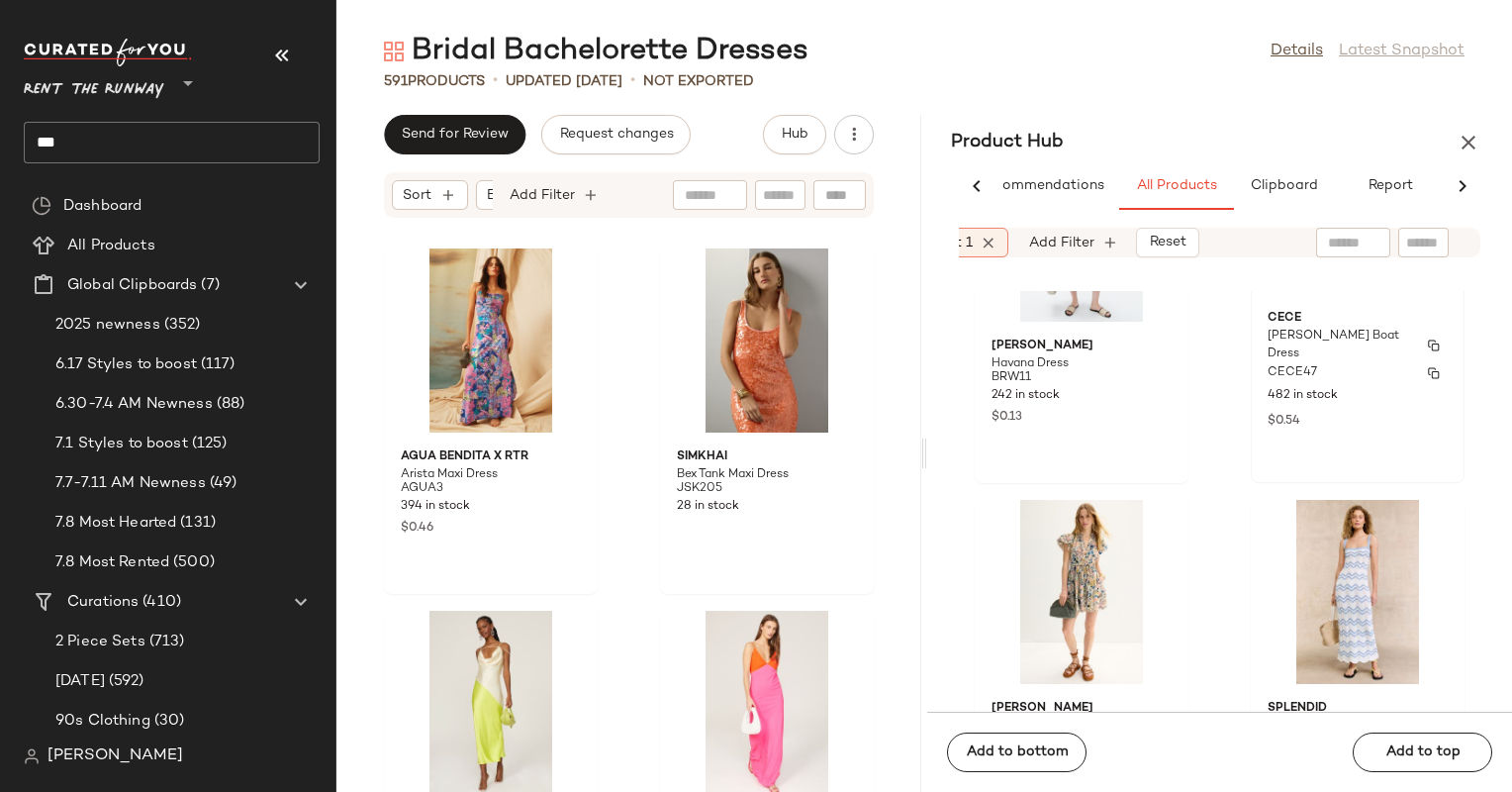 click on "CeCe Denim Jacquard Boat Dress CECE47 482 in stock $0.54" 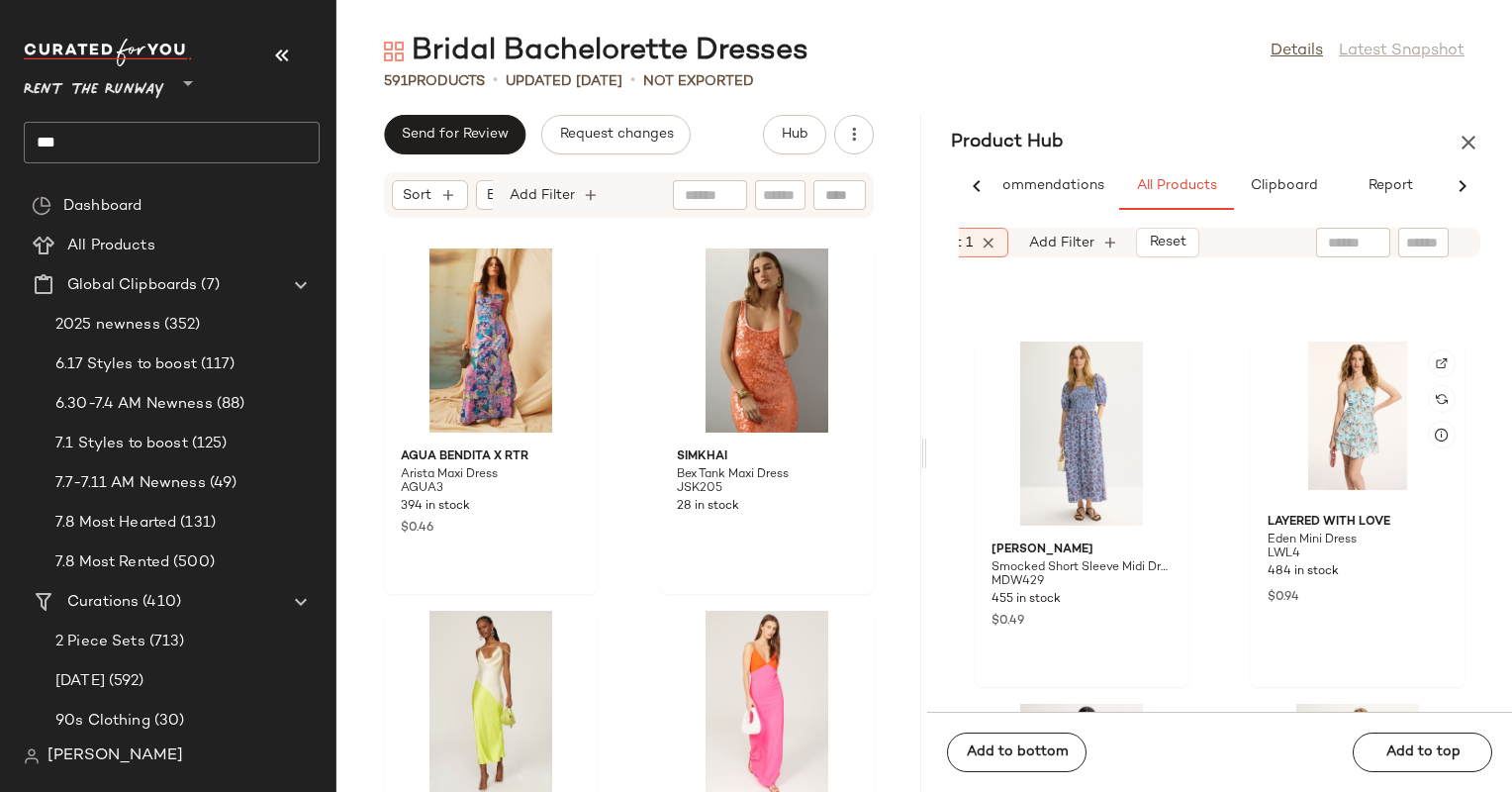 click 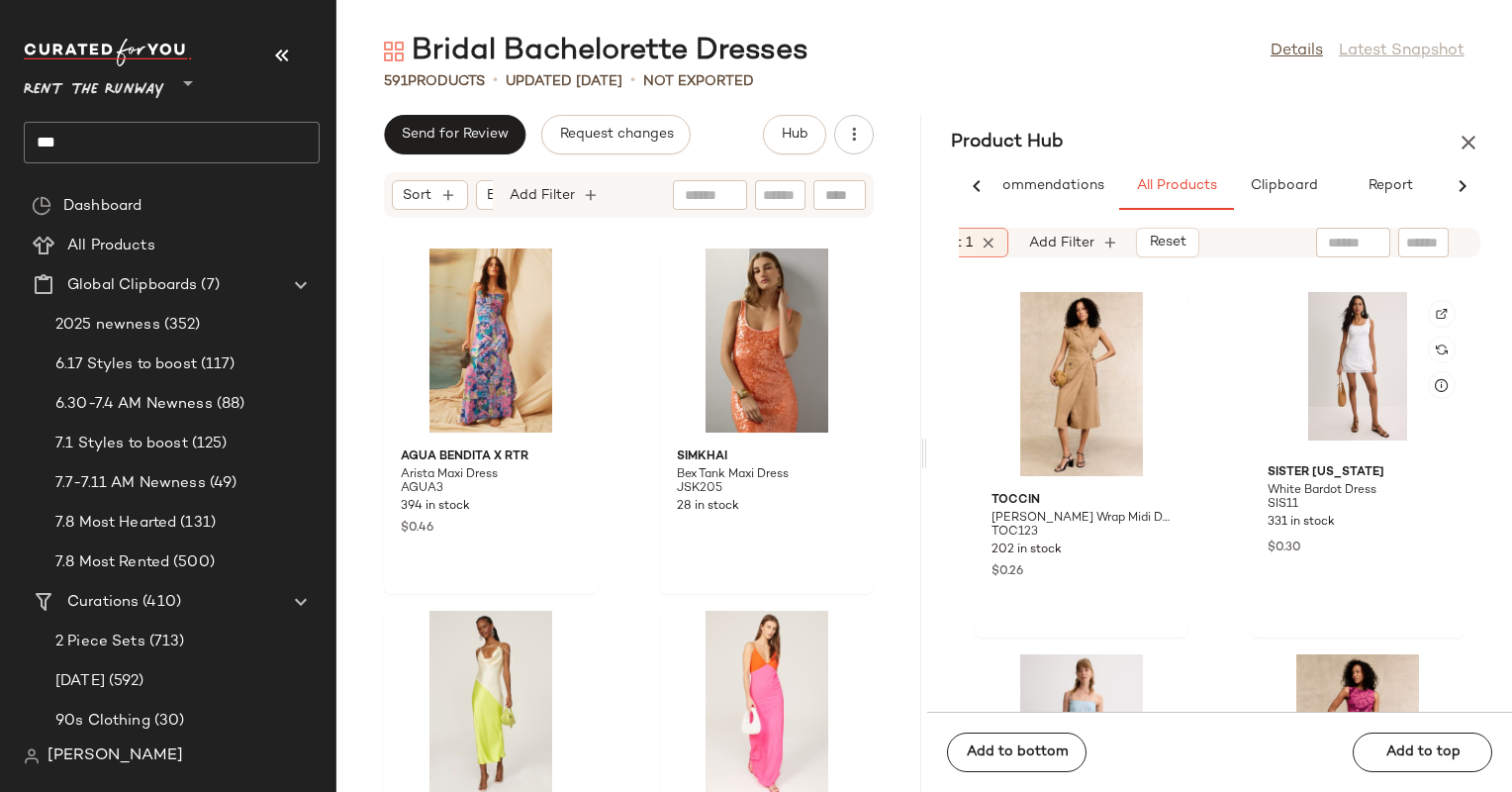 click 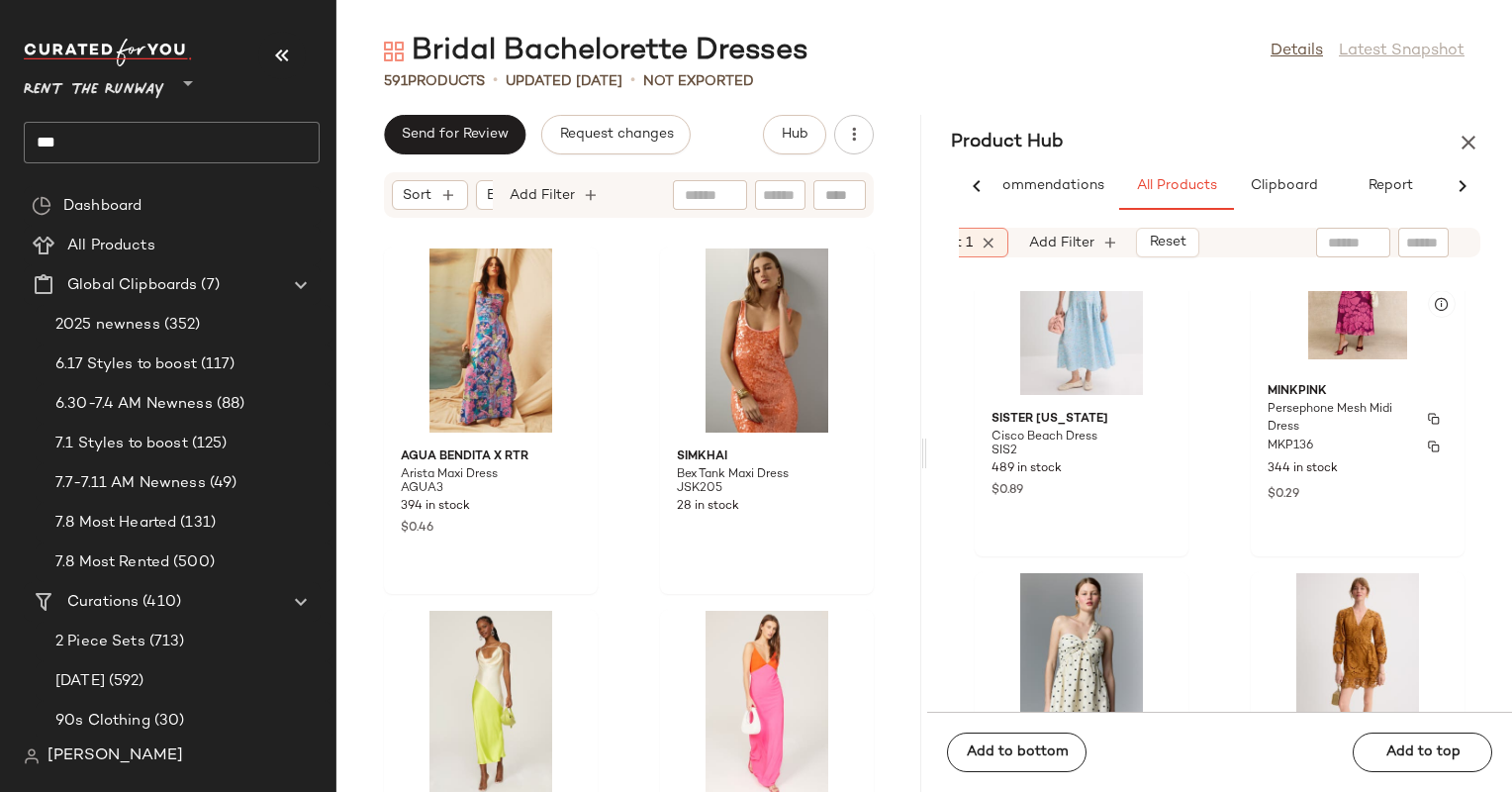click on "MINKPINK" at bounding box center [1358, 392] 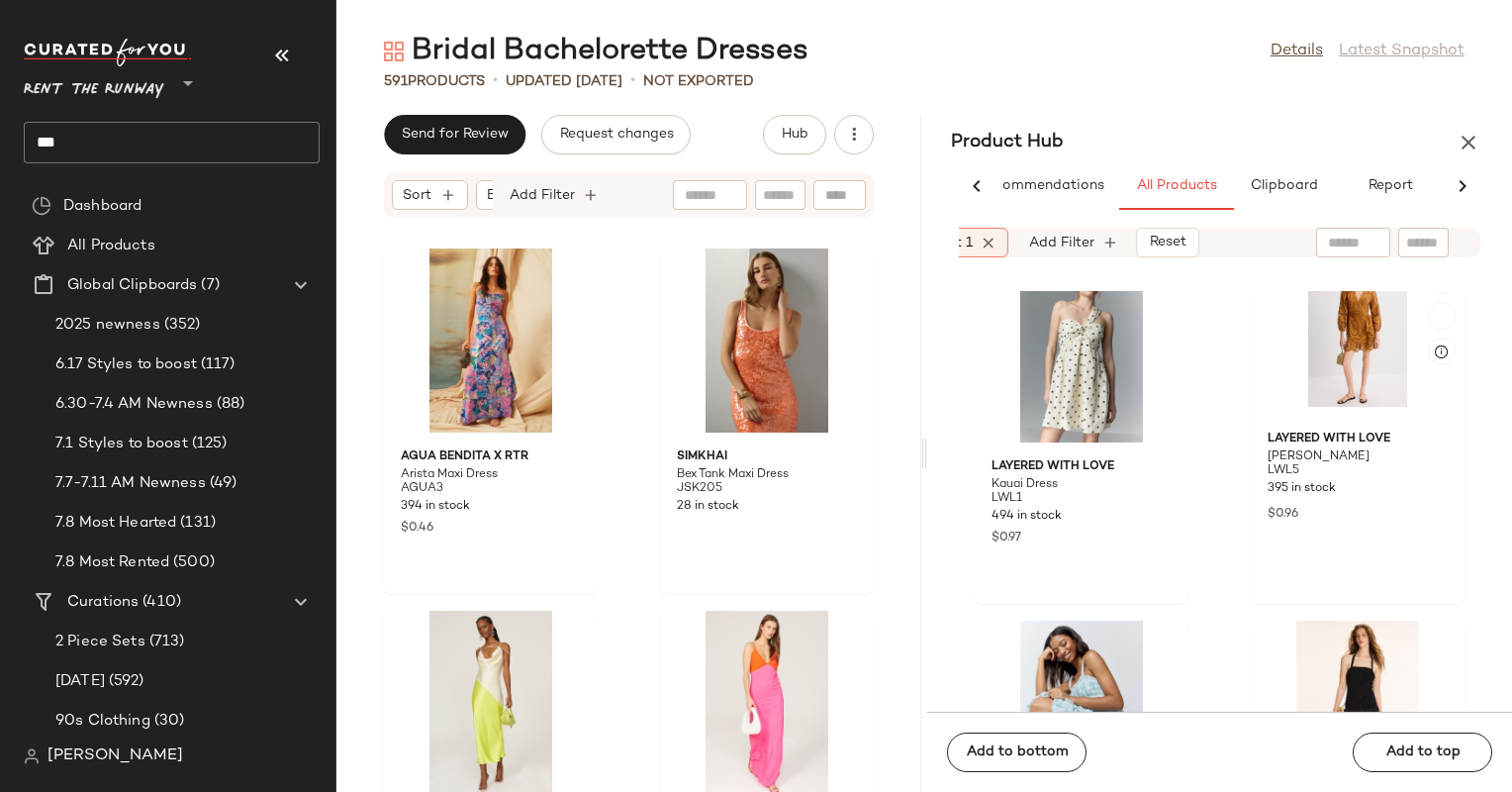 scroll, scrollTop: 42087, scrollLeft: 0, axis: vertical 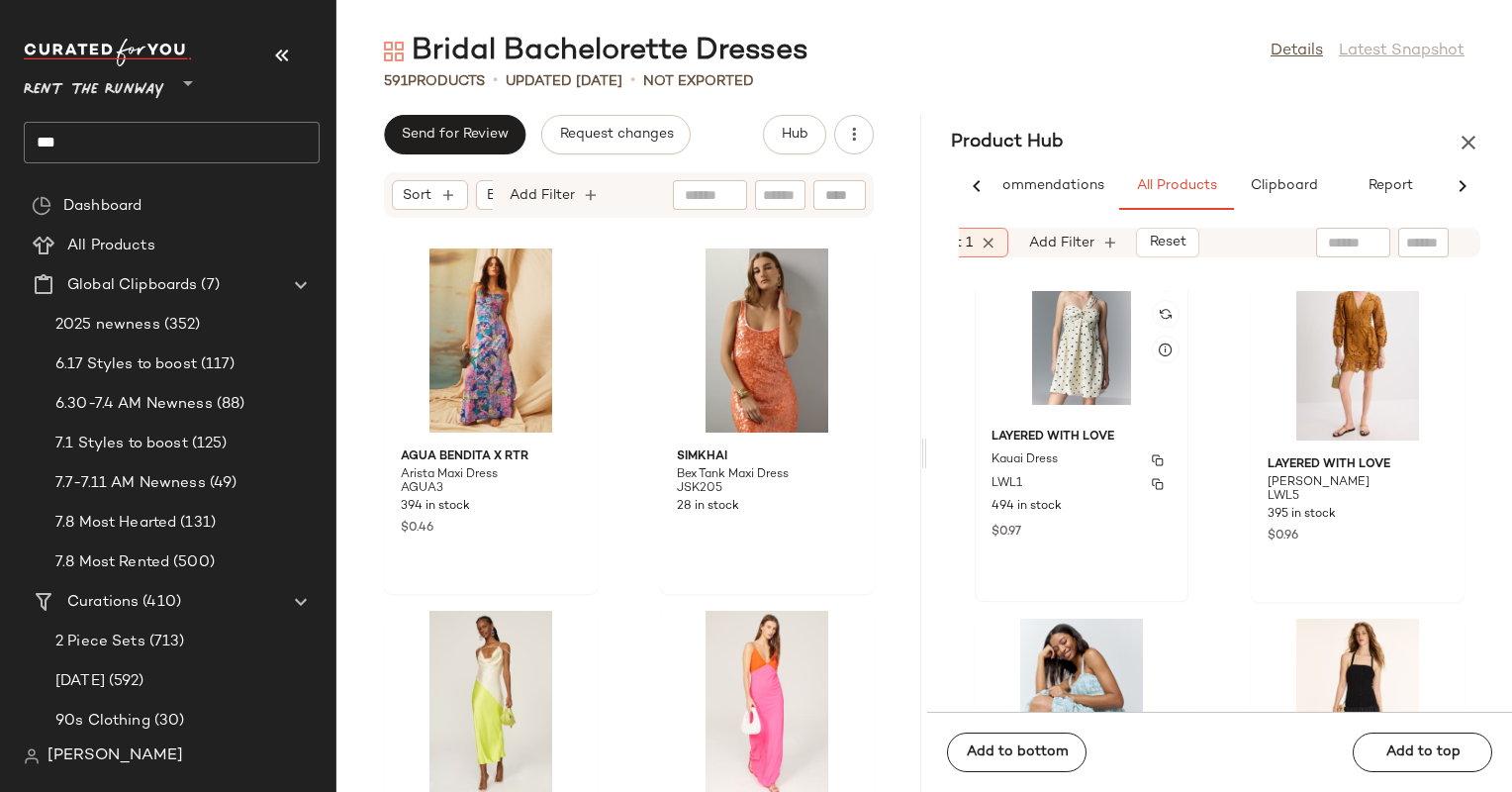click on "Layered with Love" at bounding box center (1082, 438) 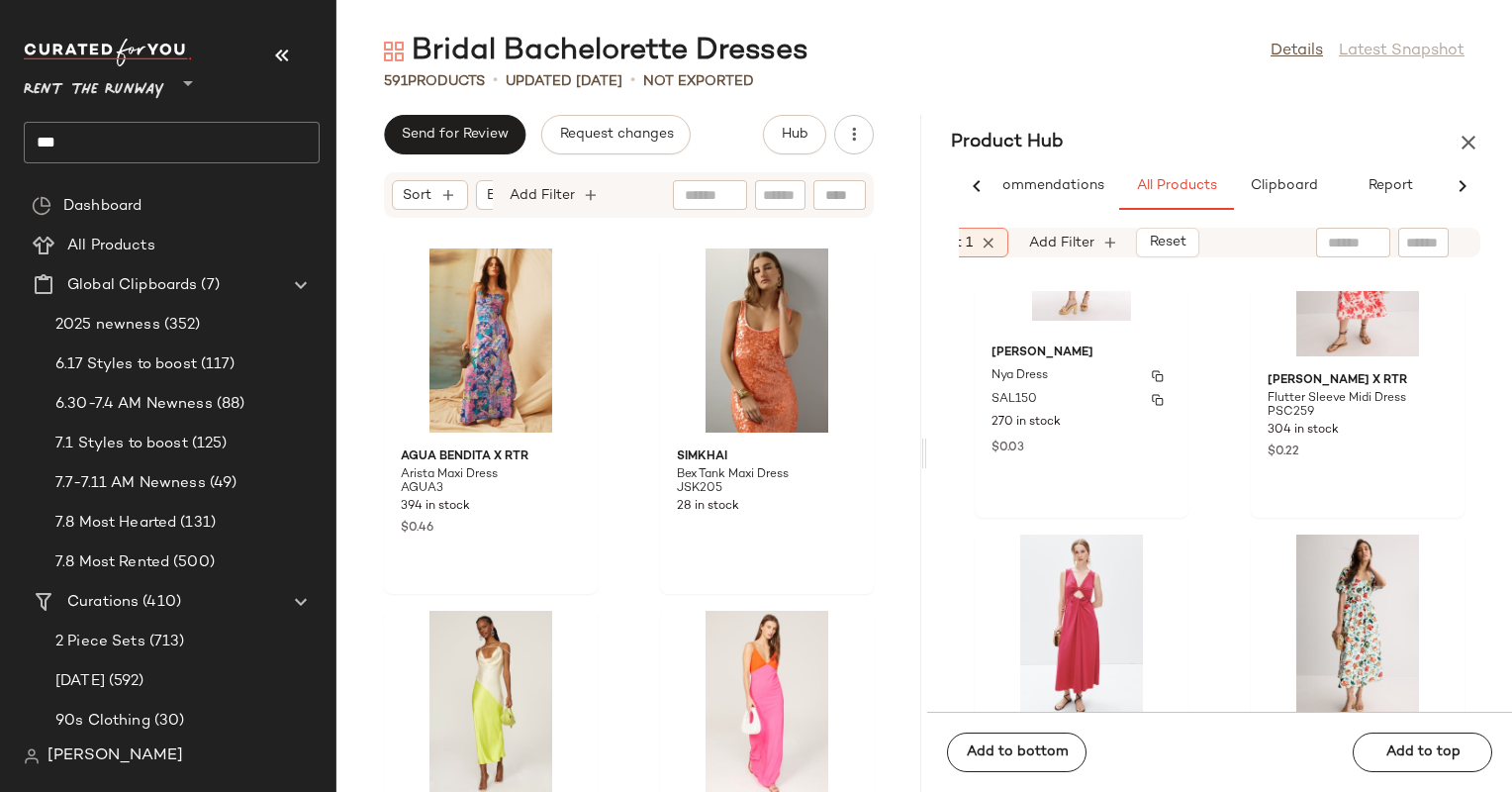 scroll, scrollTop: 48331, scrollLeft: 0, axis: vertical 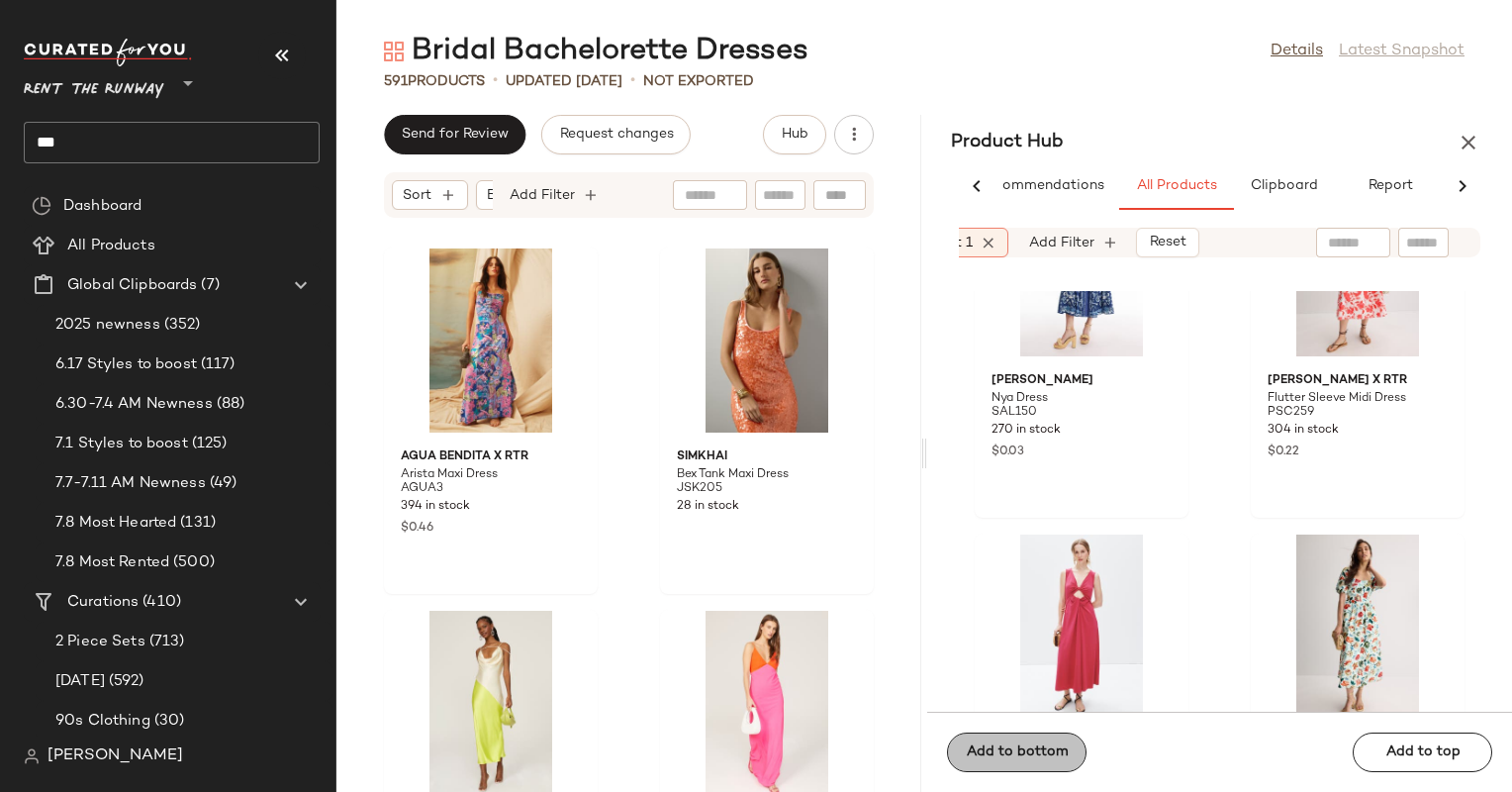 click on "Add to bottom" 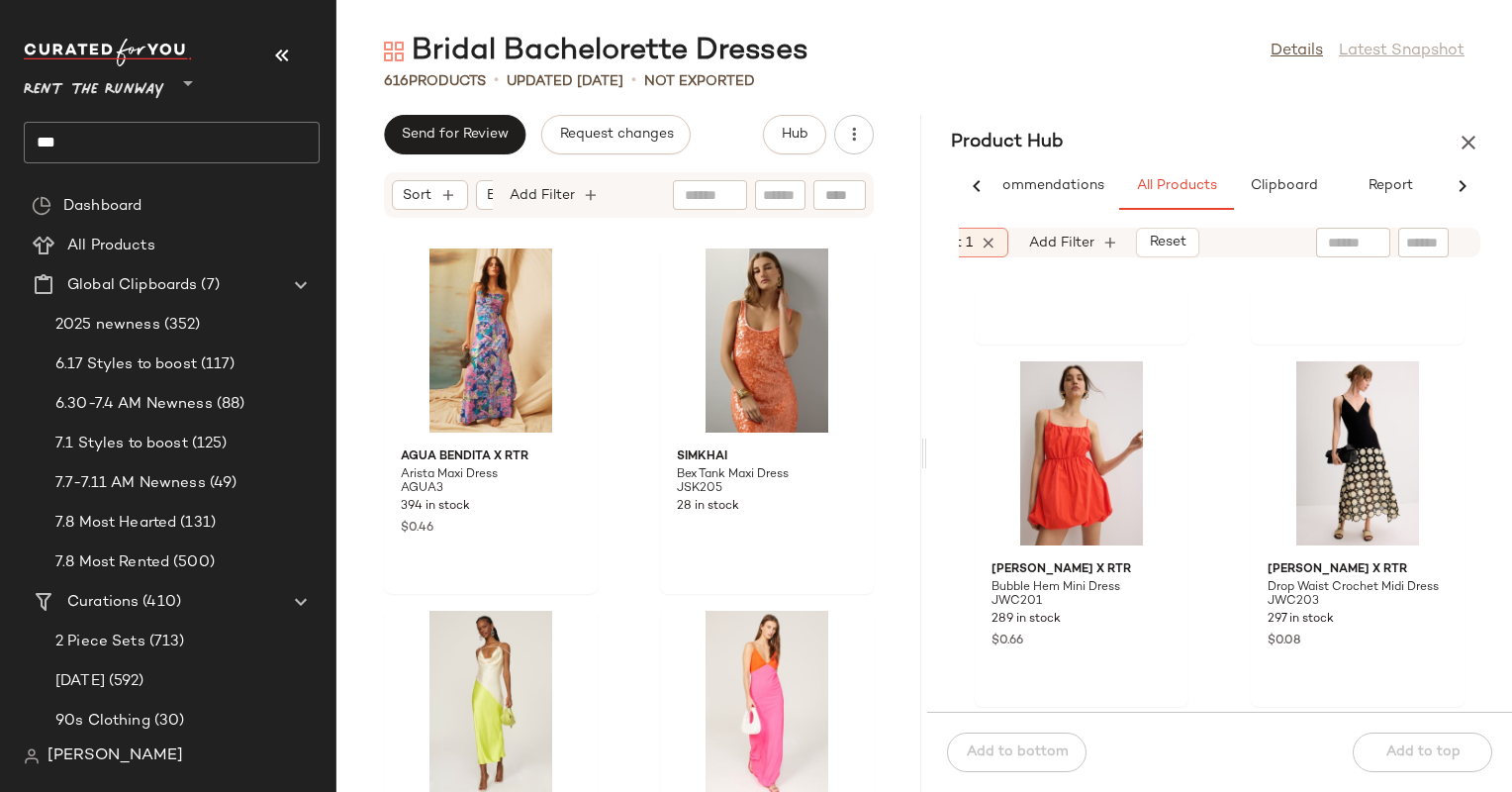 scroll, scrollTop: 50062, scrollLeft: 0, axis: vertical 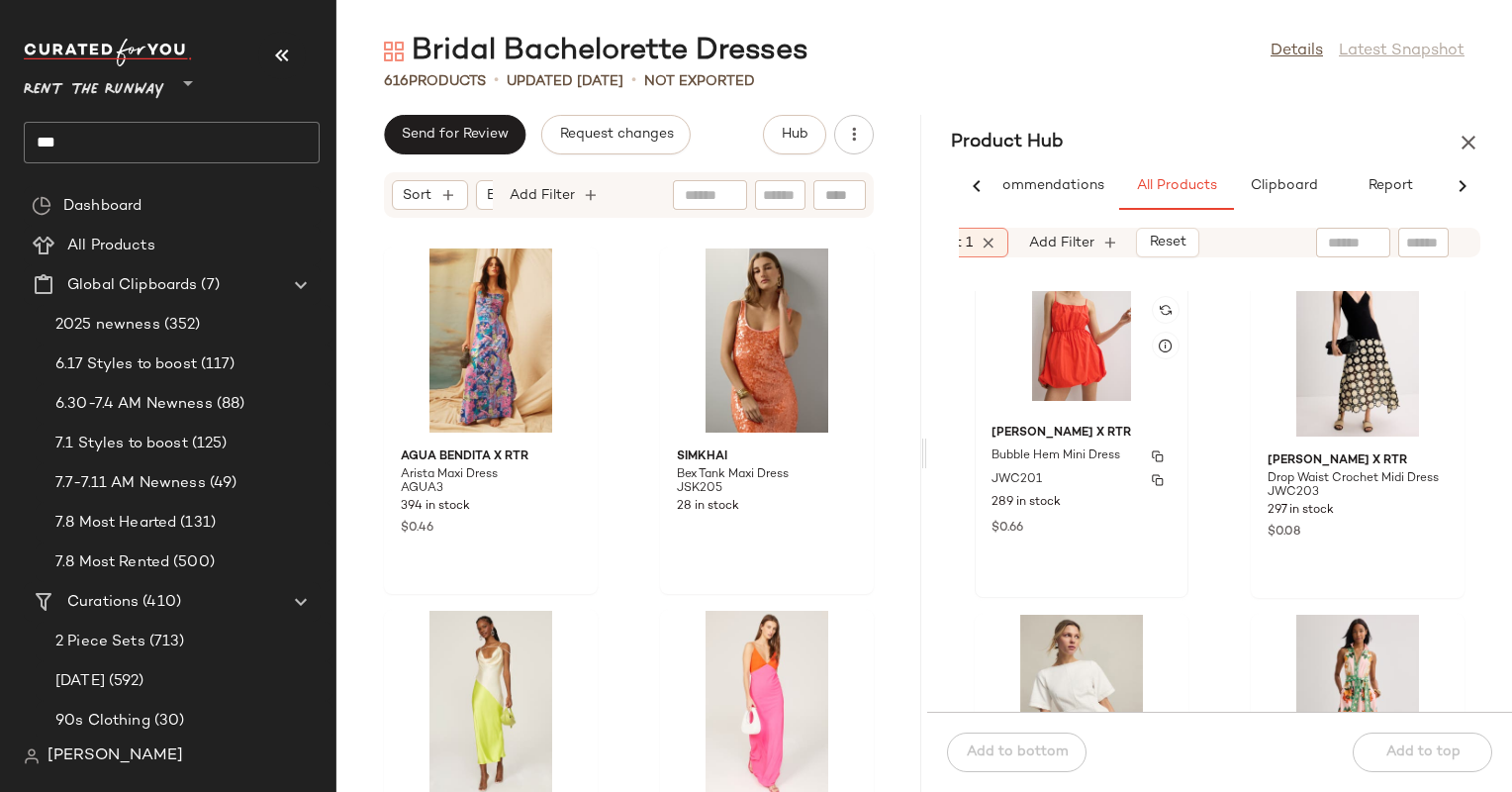 click on "289 in stock" at bounding box center (1082, 503) 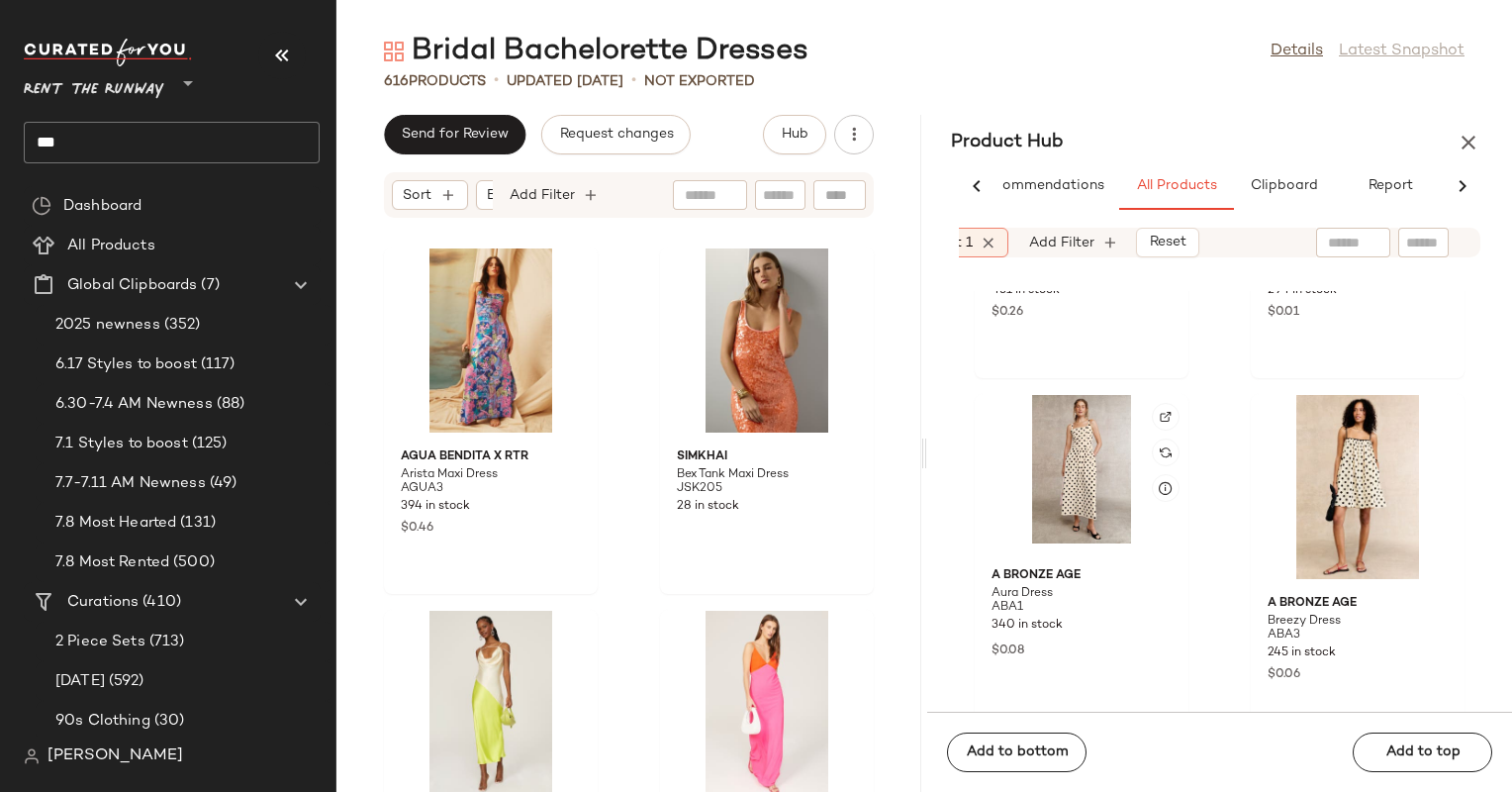 scroll, scrollTop: 50755, scrollLeft: 0, axis: vertical 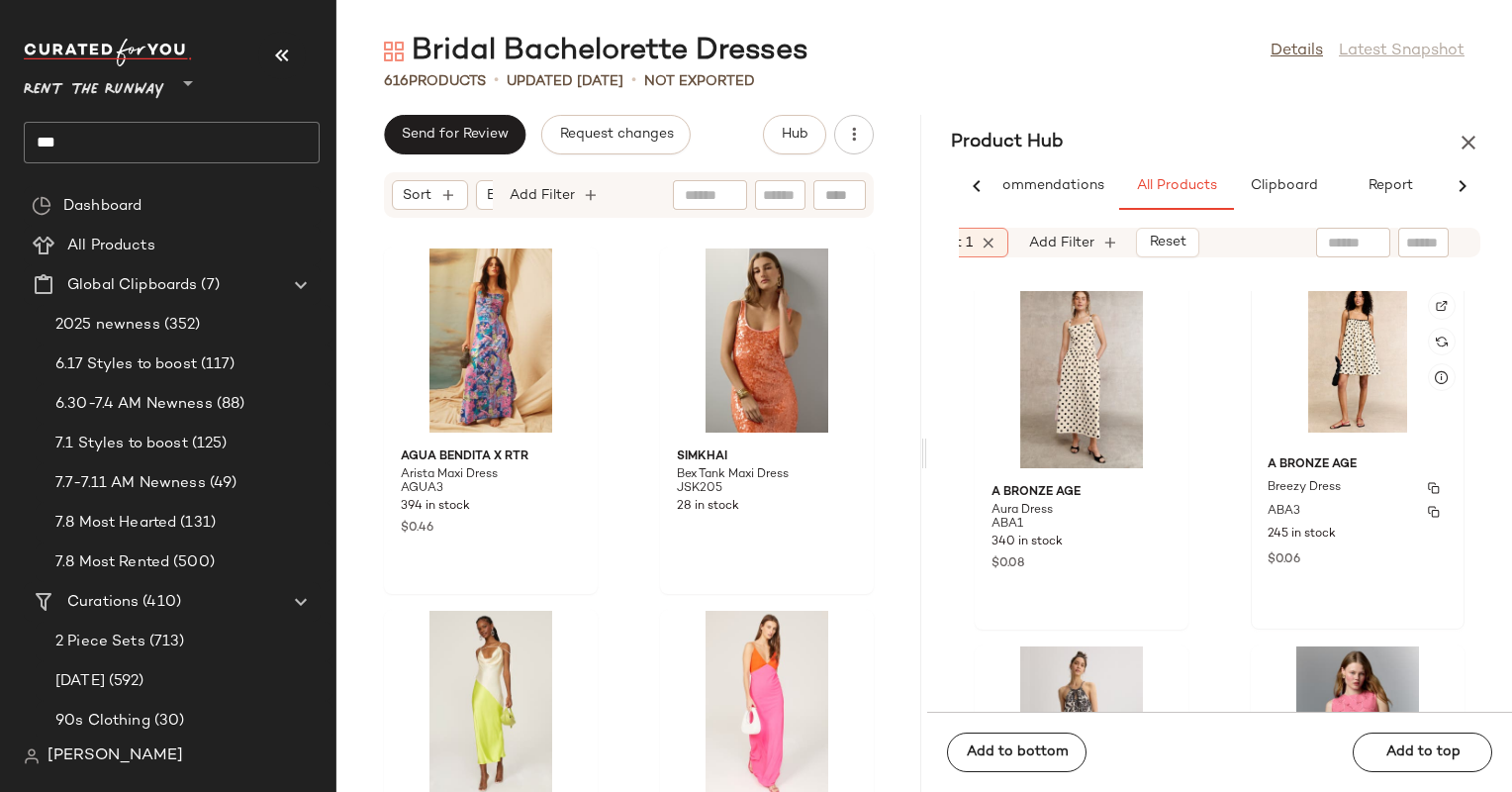 click on "A Bronze Age Breezy Dress ABA3 245 in stock $0.06" 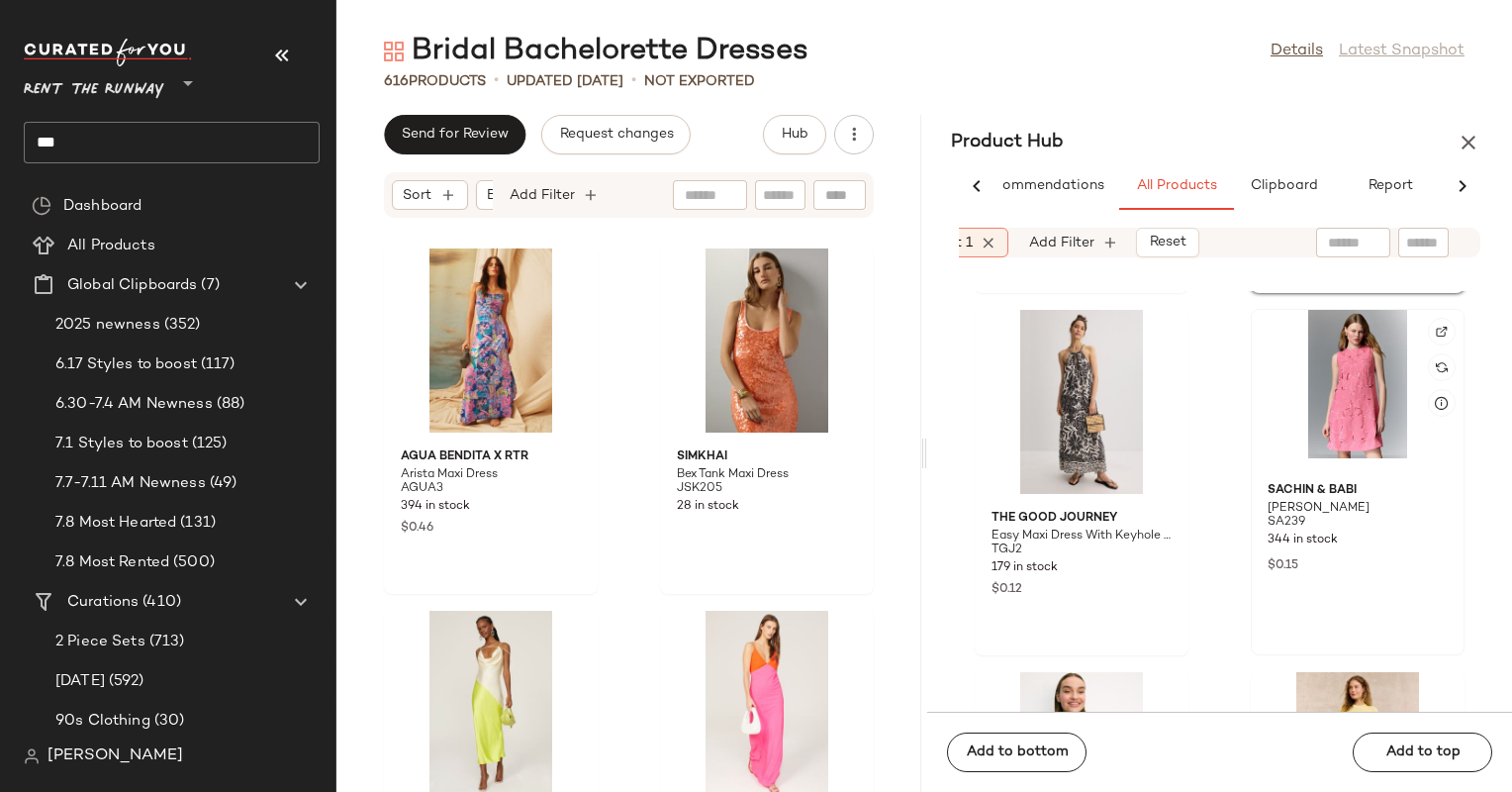 click 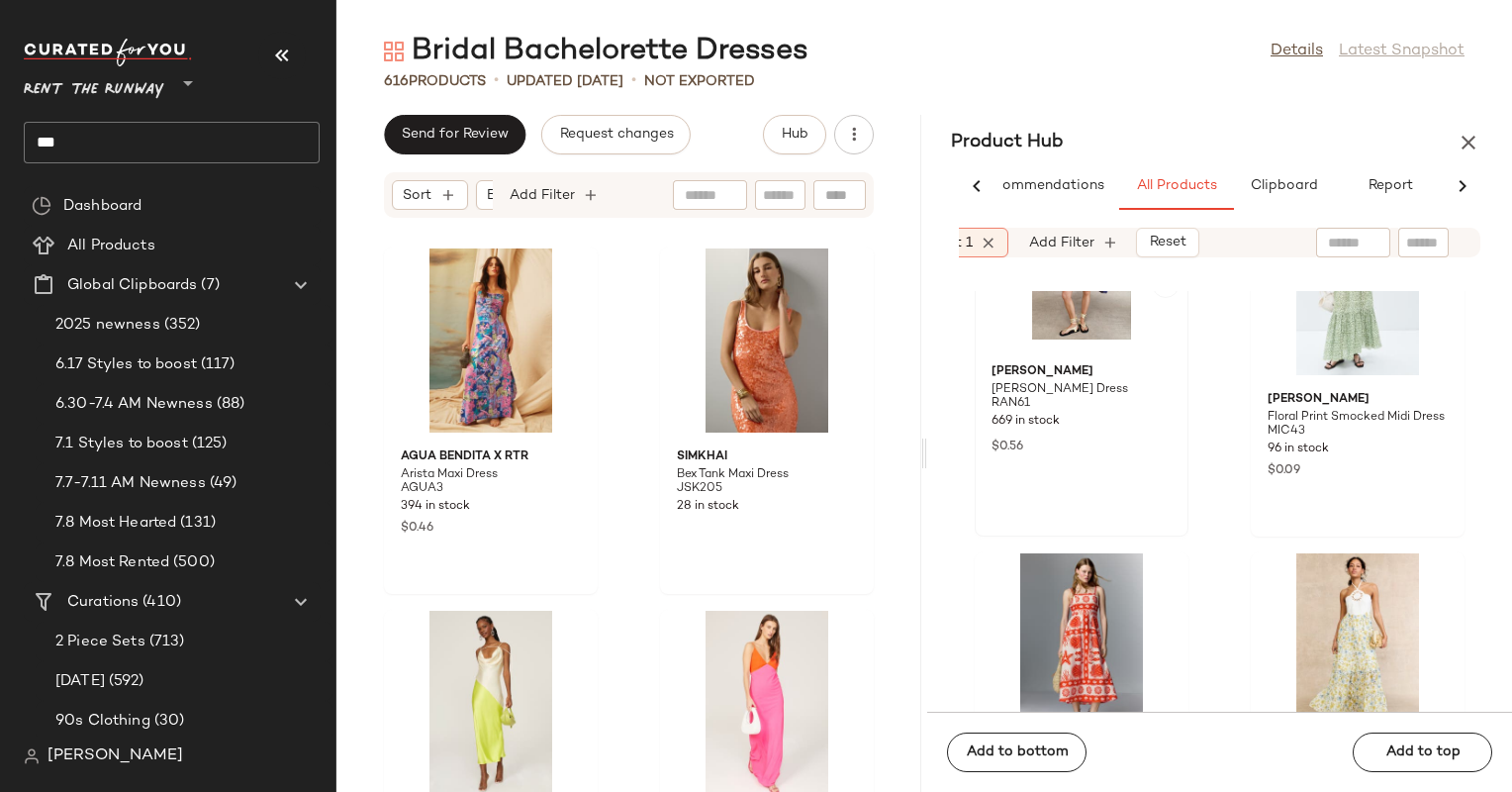 scroll, scrollTop: 51949, scrollLeft: 0, axis: vertical 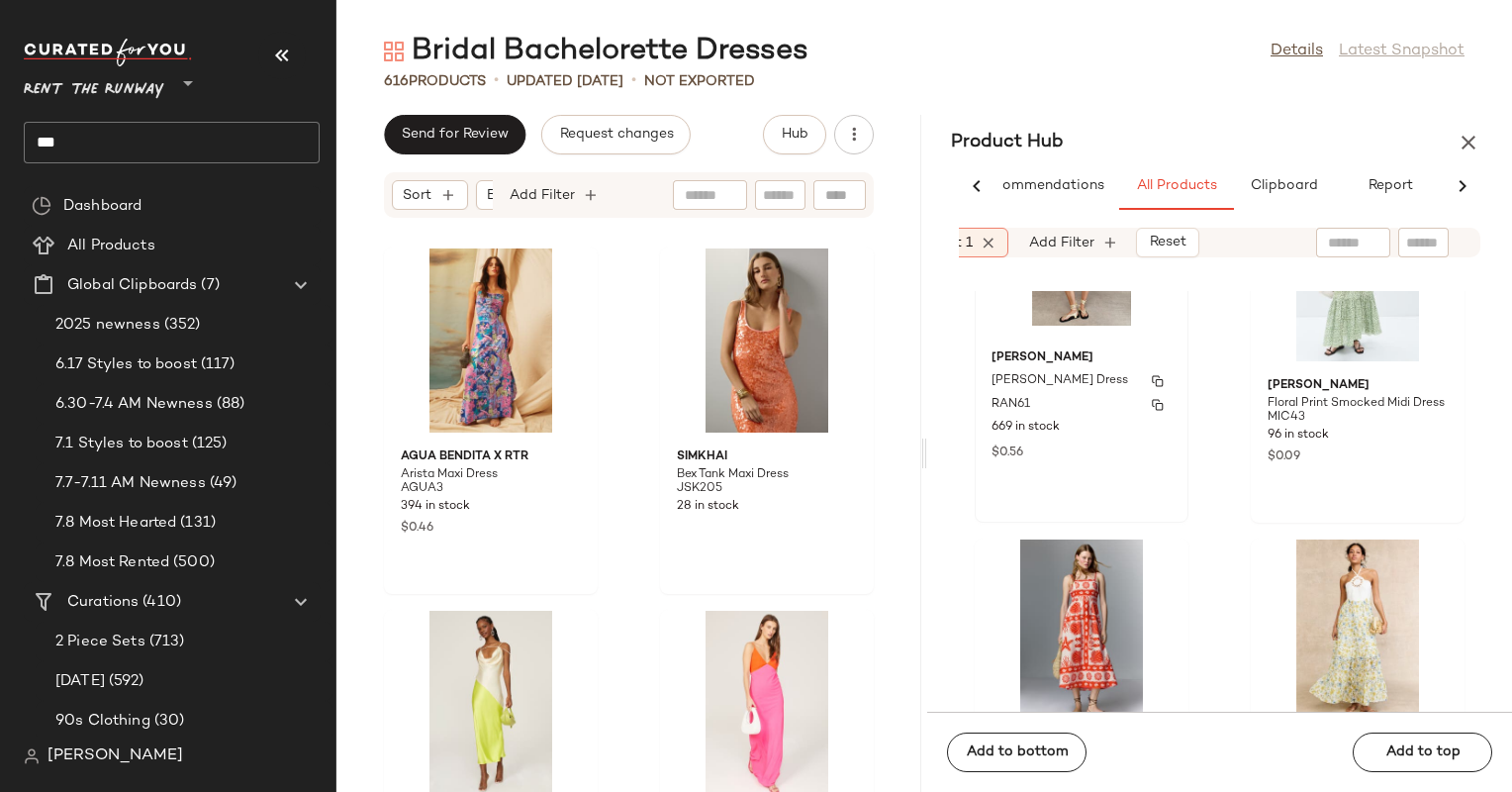 click on "669 in stock" at bounding box center [1082, 428] 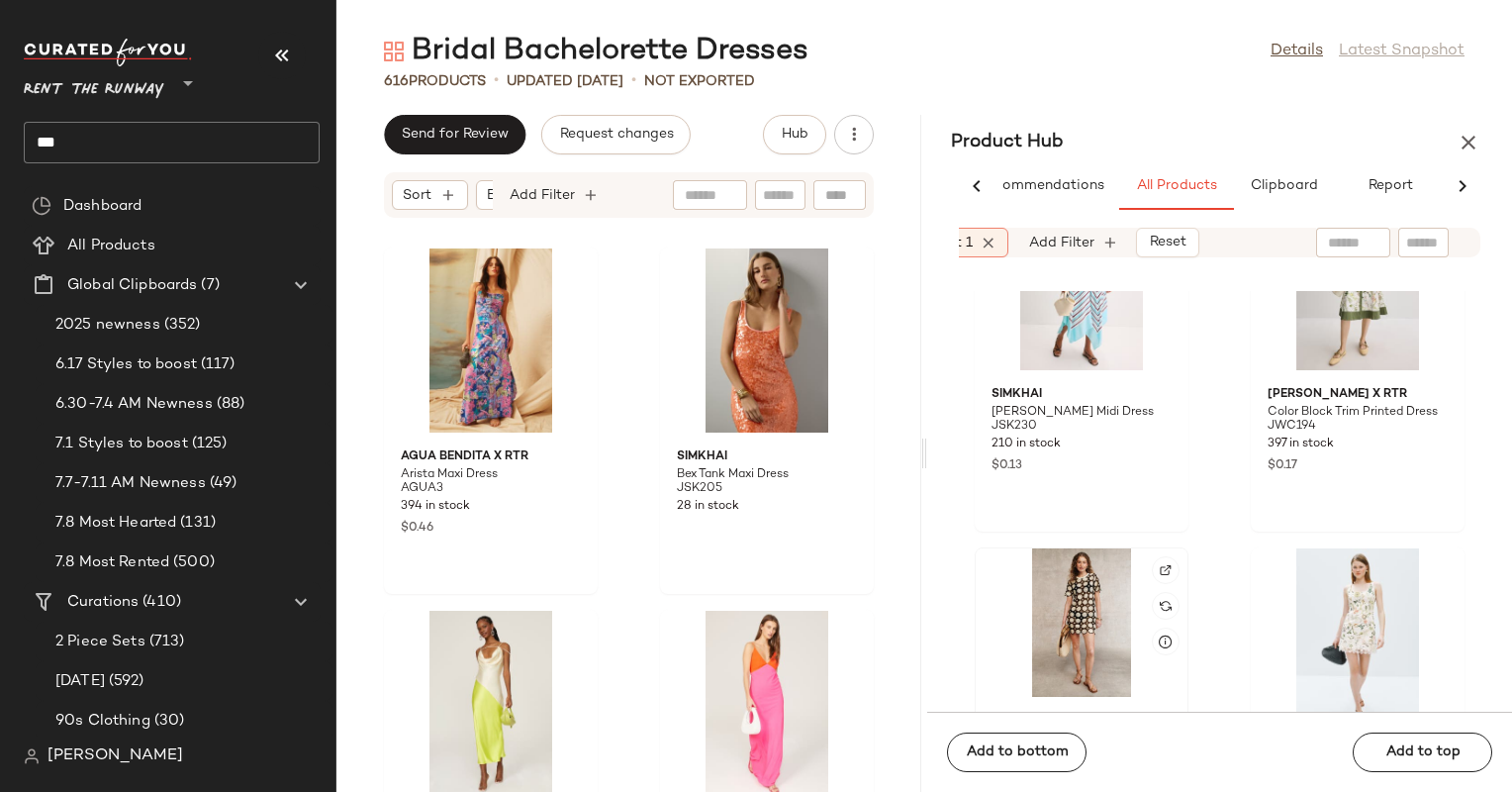 scroll, scrollTop: 53224, scrollLeft: 0, axis: vertical 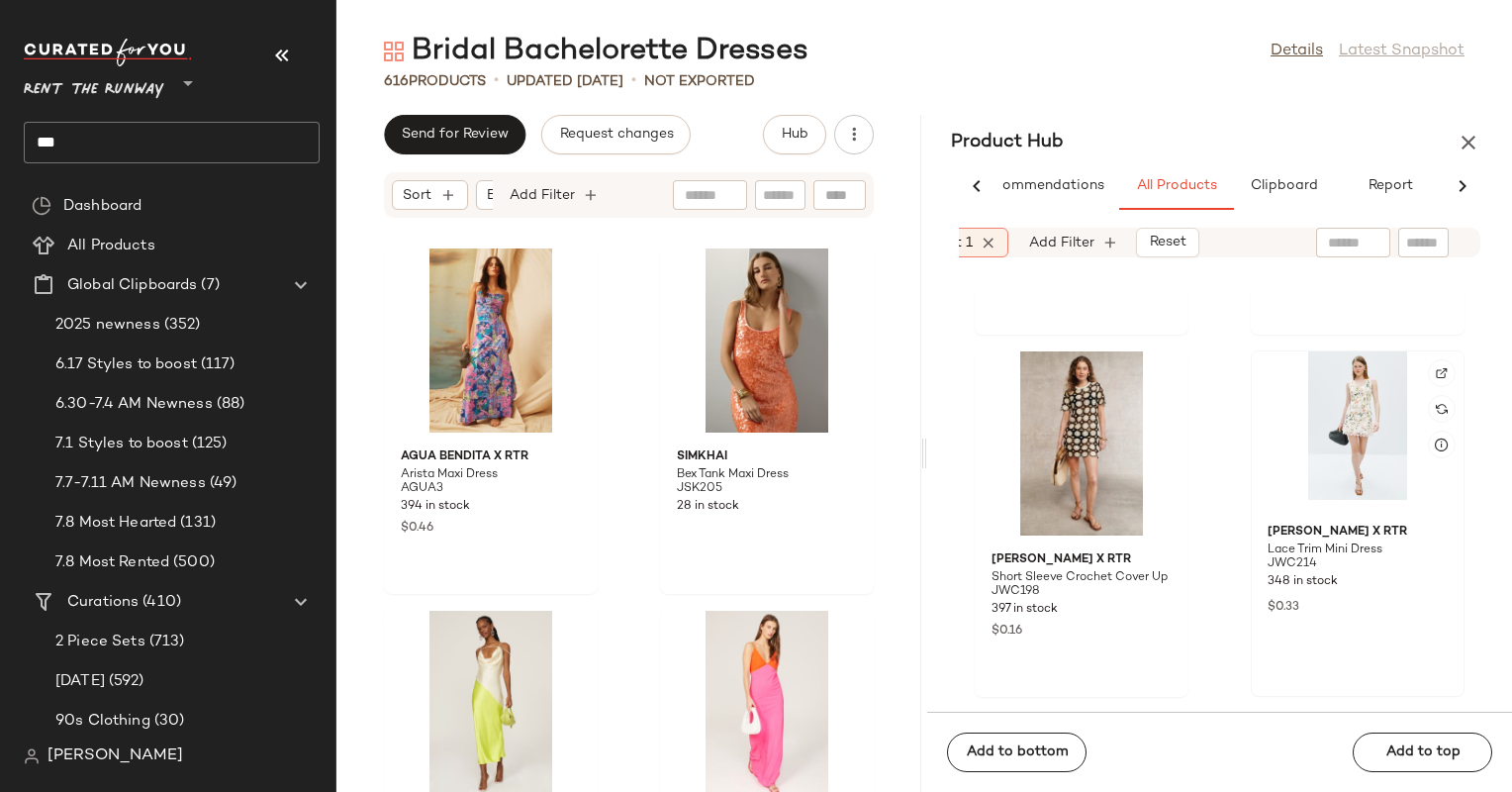 click 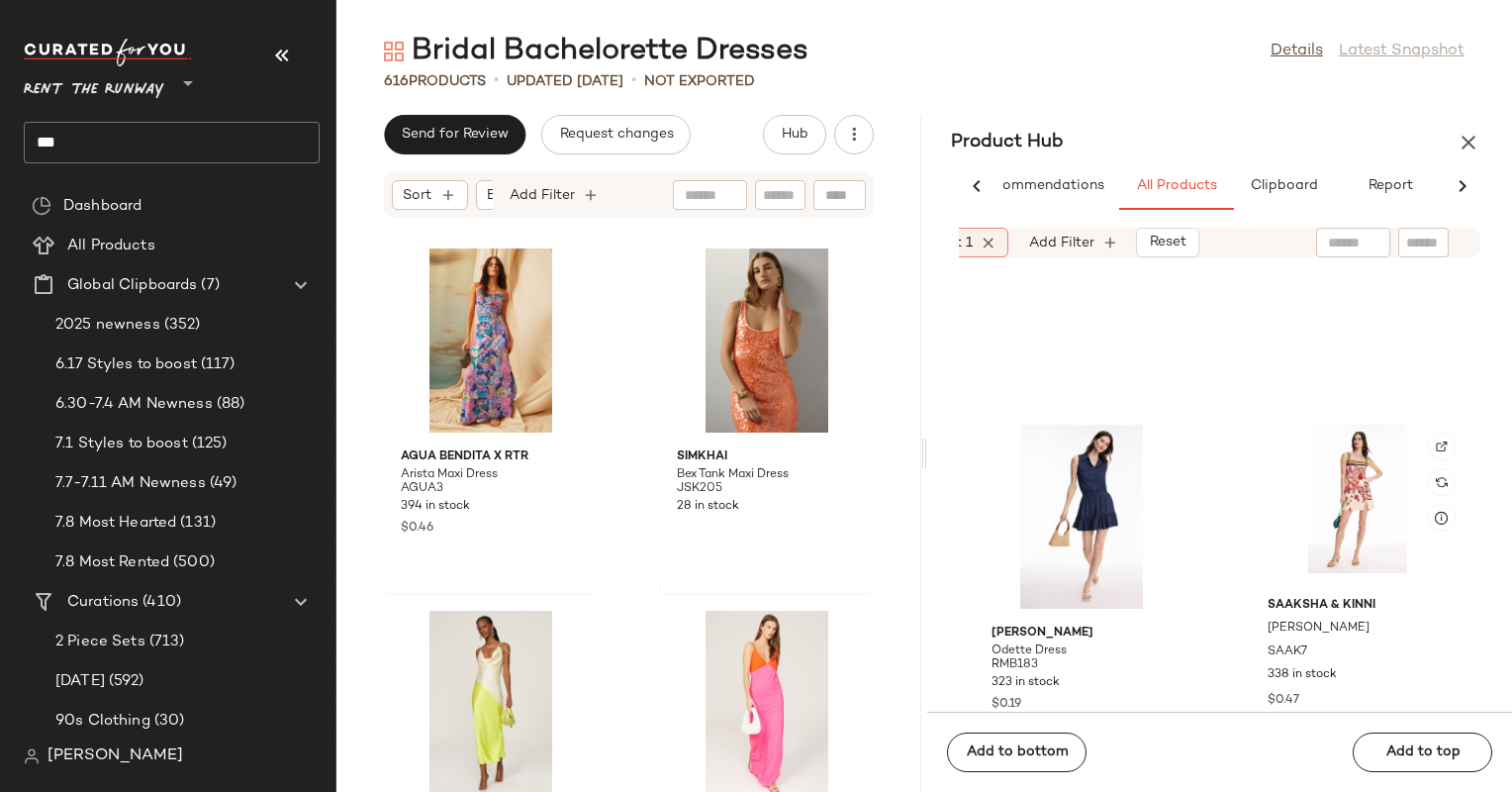 scroll, scrollTop: 55502, scrollLeft: 0, axis: vertical 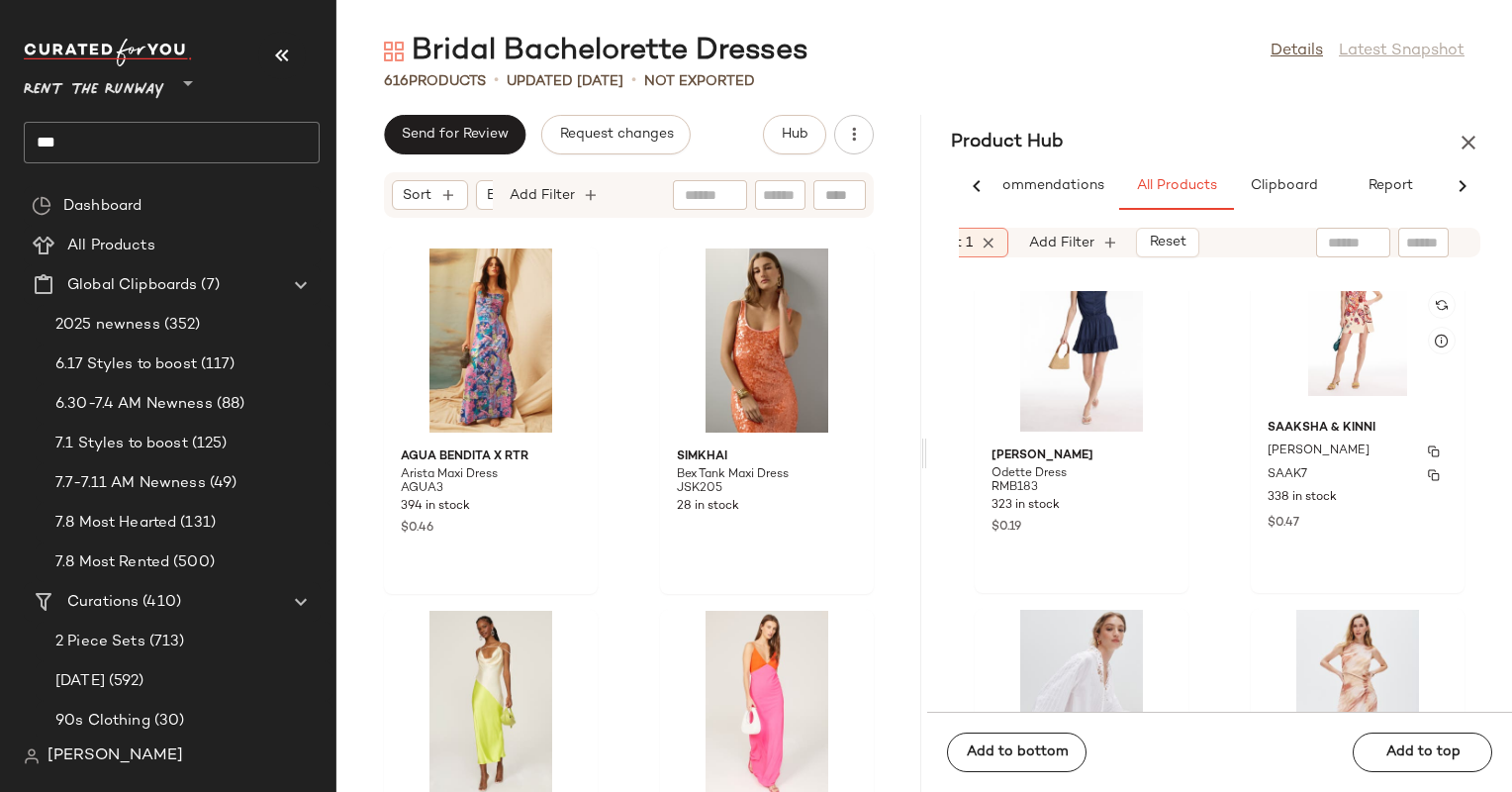 click on "SAAK7" at bounding box center [1358, 475] 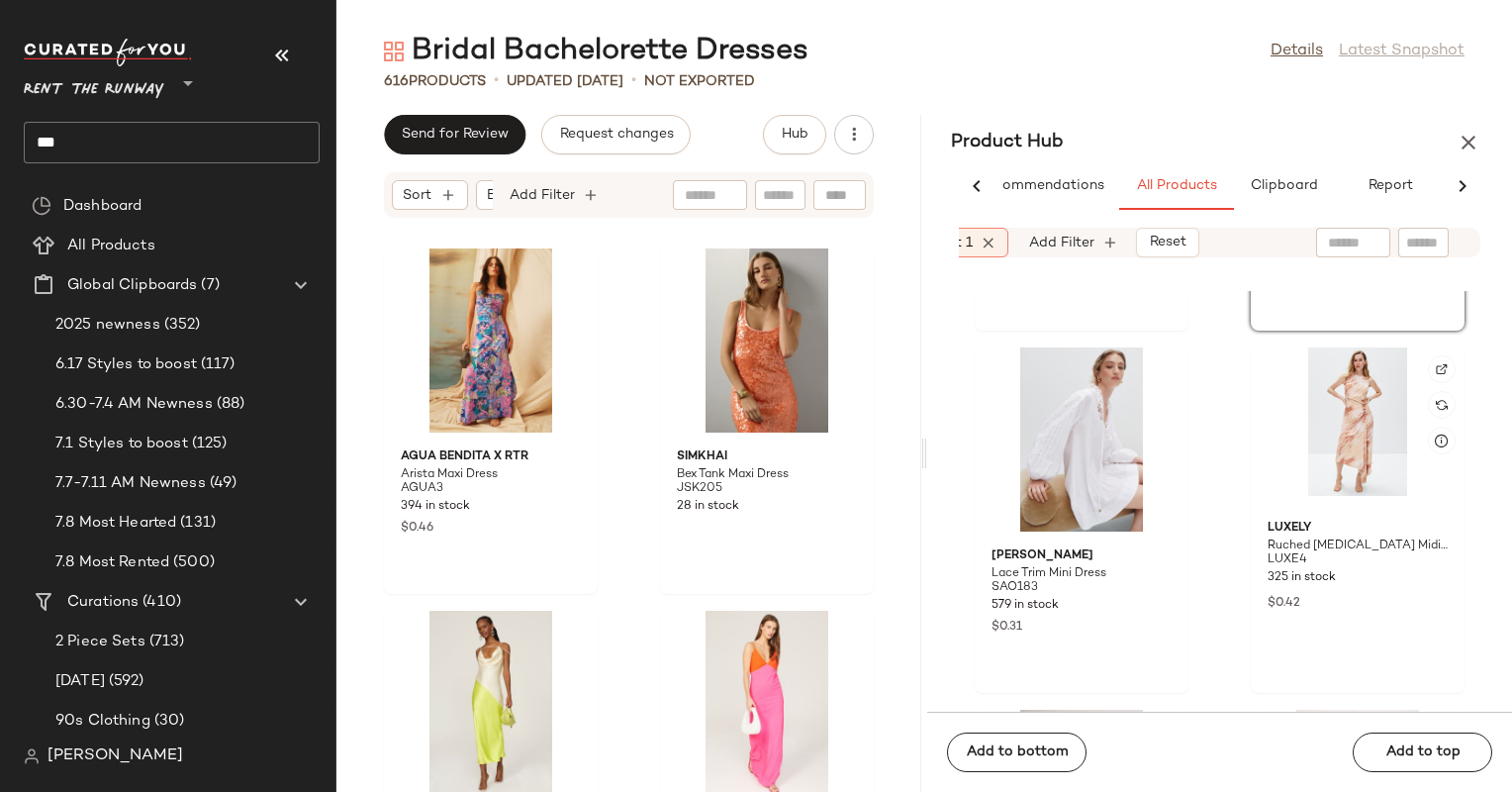 scroll, scrollTop: 55982, scrollLeft: 0, axis: vertical 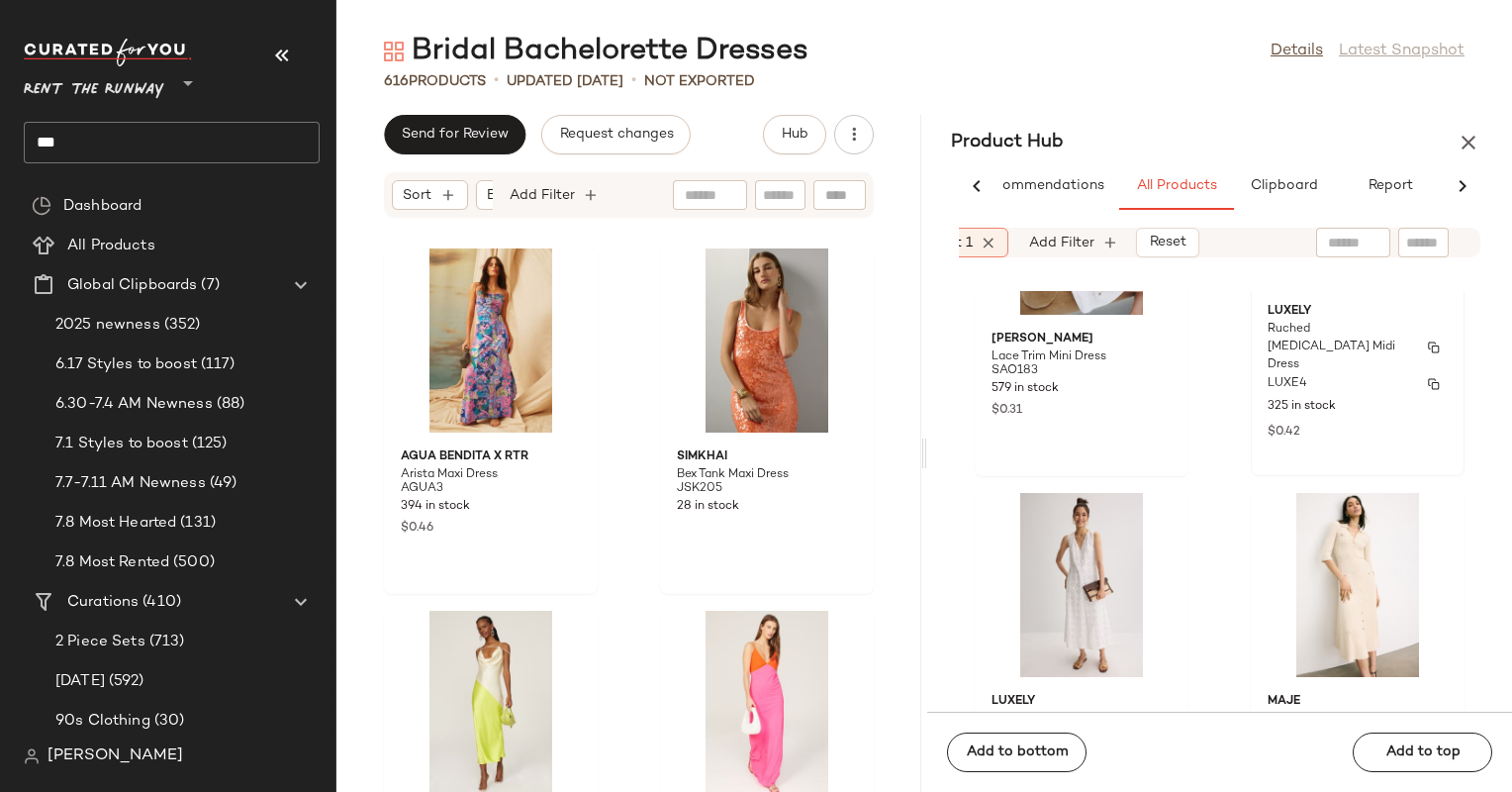 click on "325 in stock" 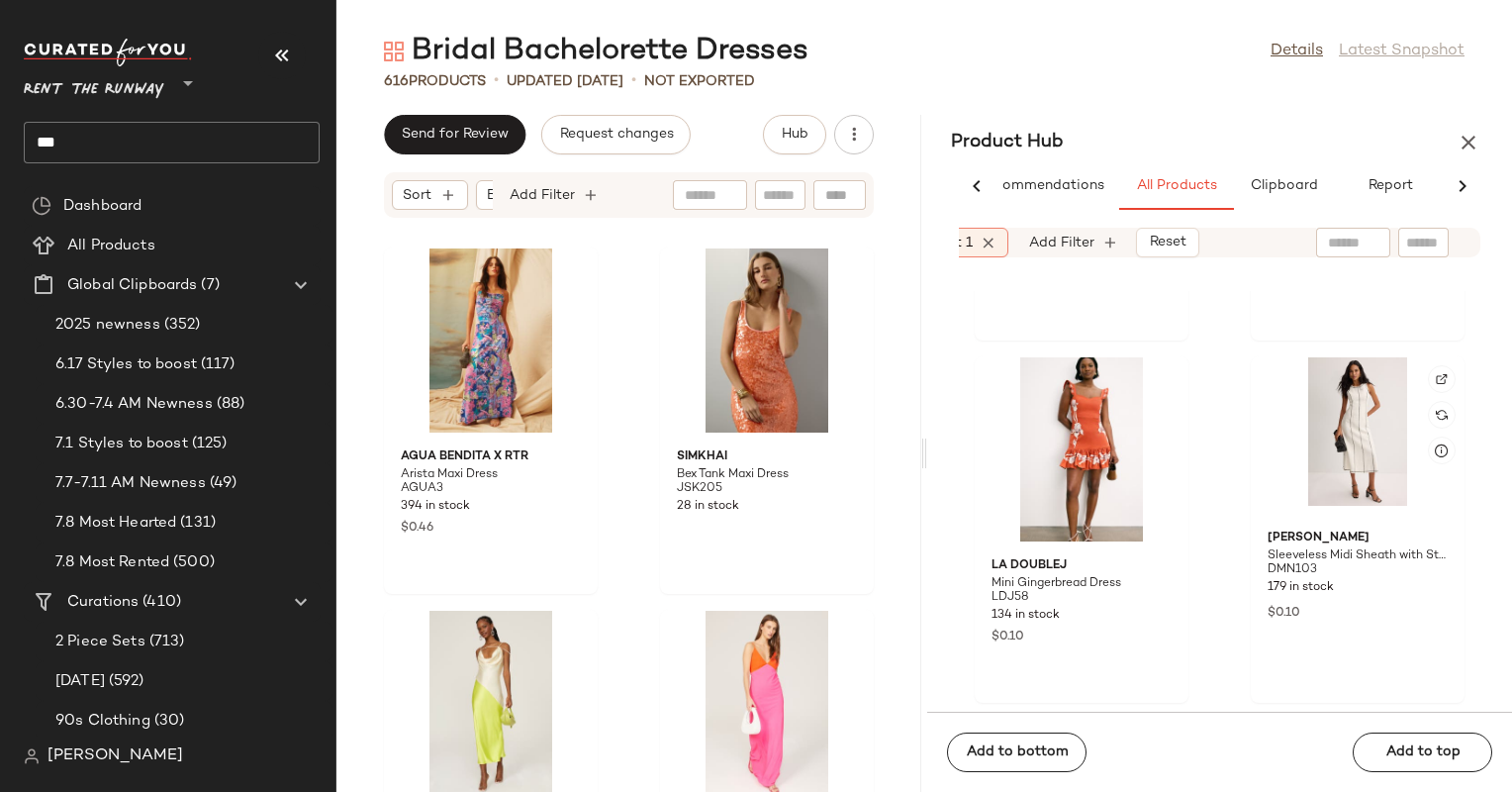 scroll, scrollTop: 57248, scrollLeft: 0, axis: vertical 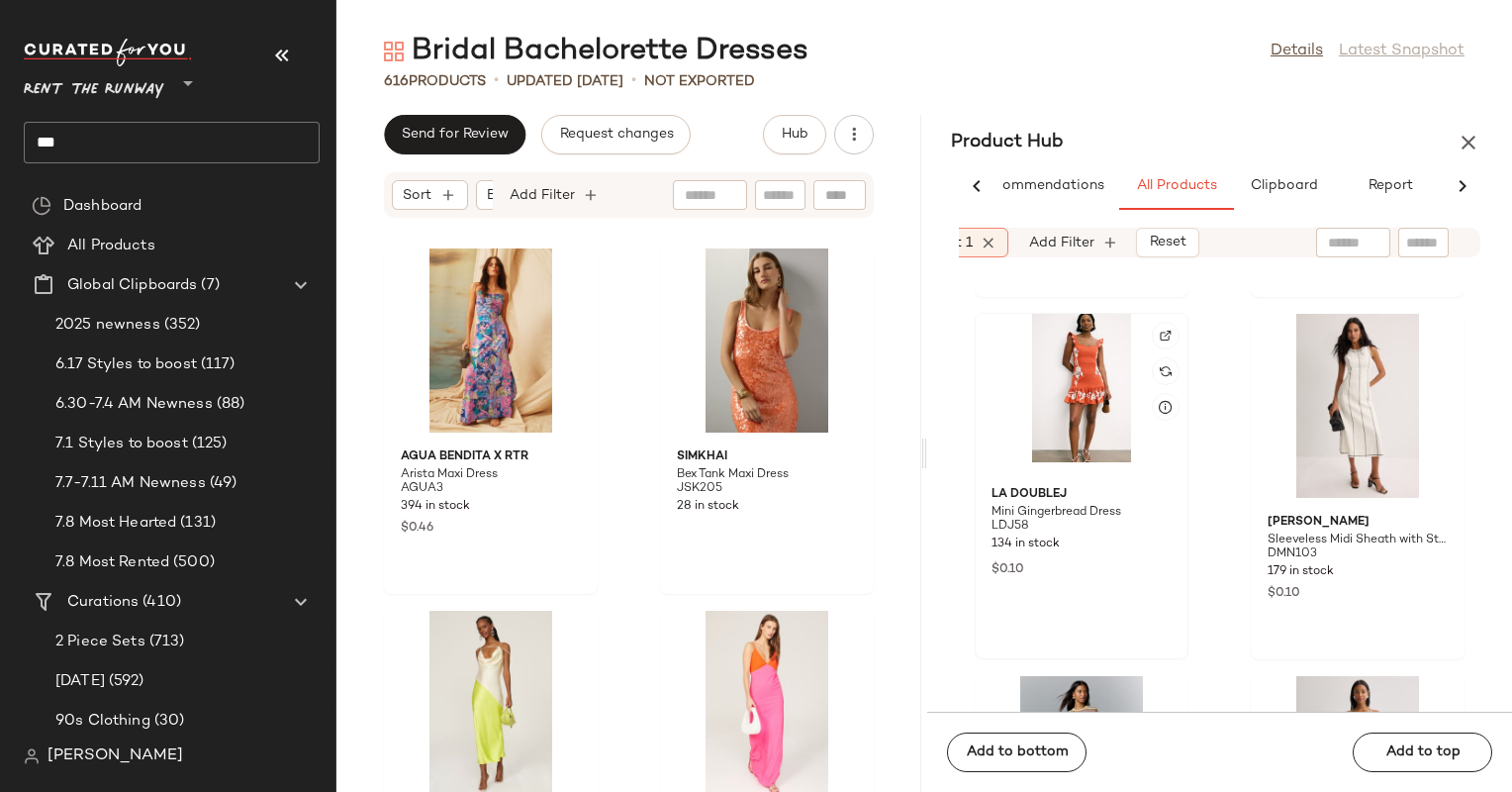 click 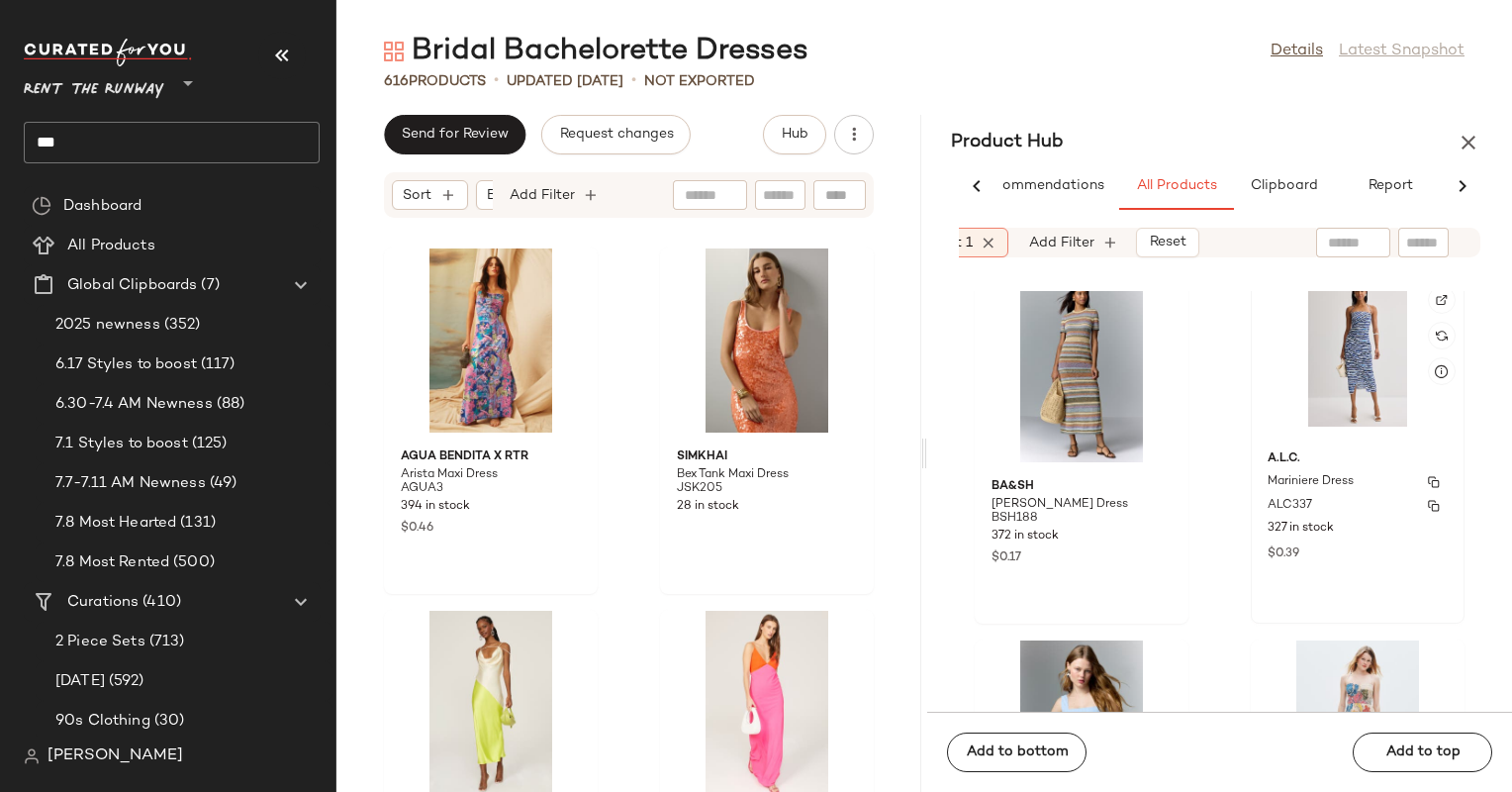 click on "A.L.C. Mariniere Dress ALC337 327 in stock $0.39" 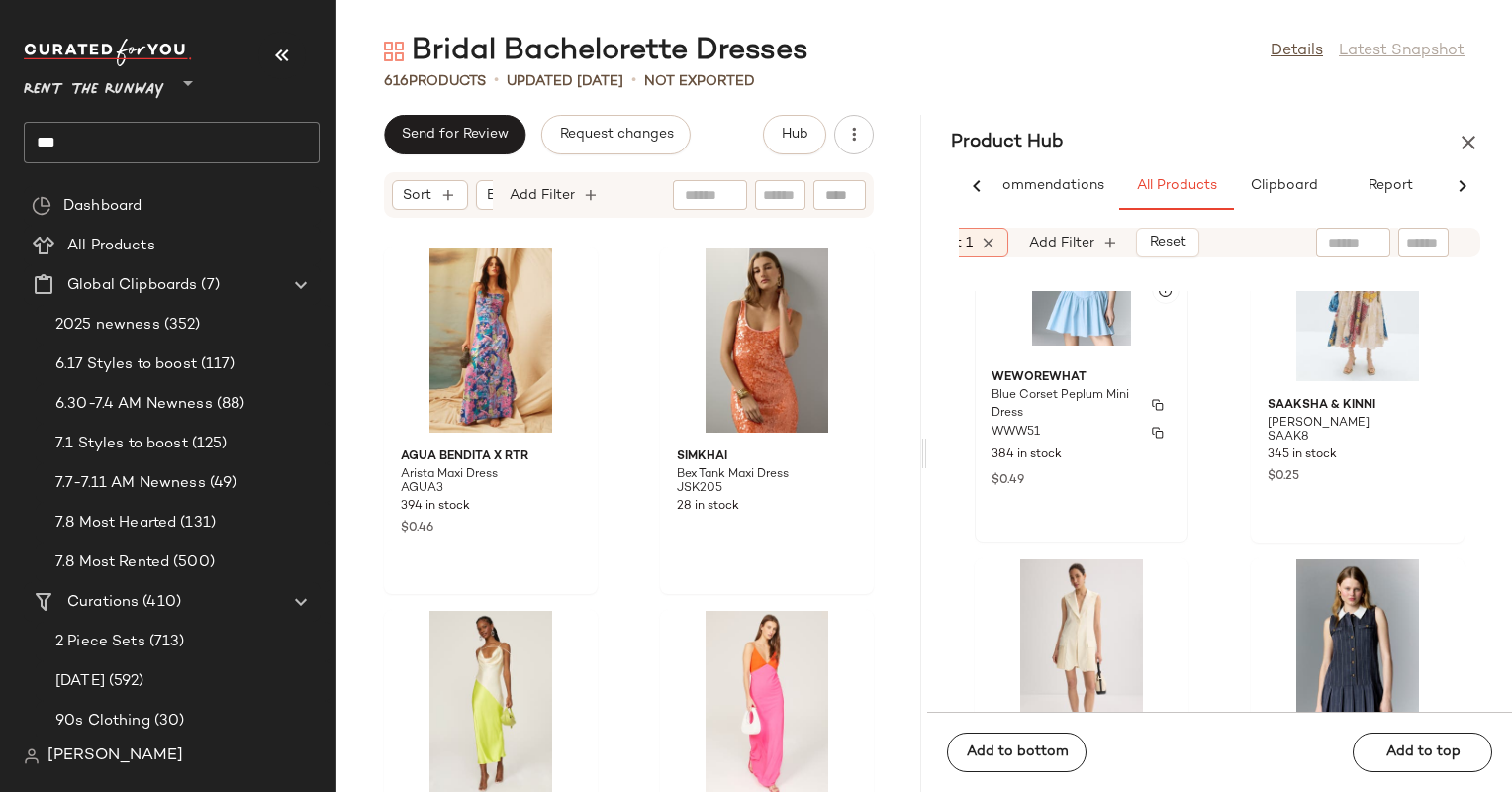 click on "Blue Corset Peplum Mini Dress" at bounding box center [1064, 405] 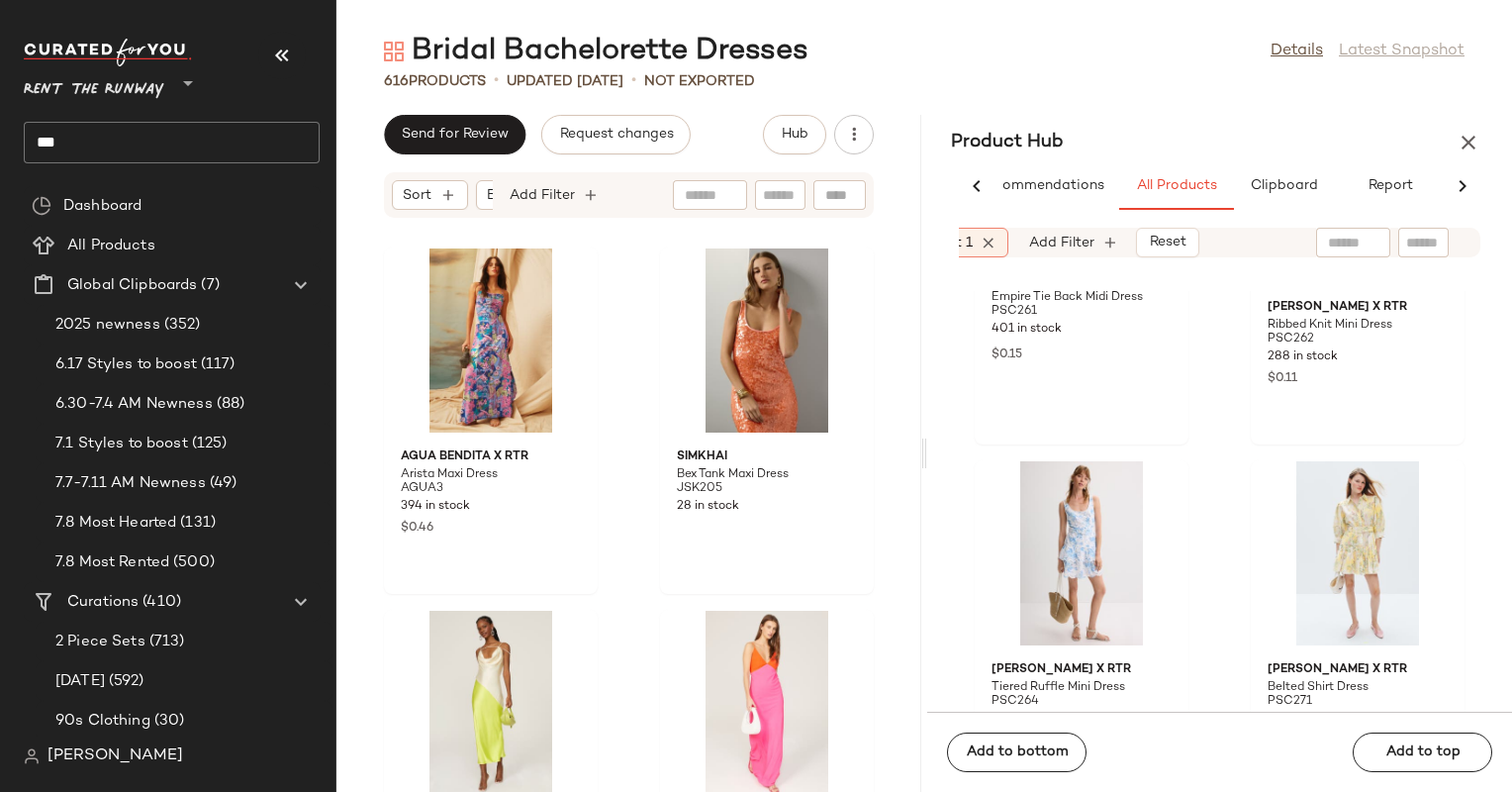 scroll, scrollTop: 58913, scrollLeft: 0, axis: vertical 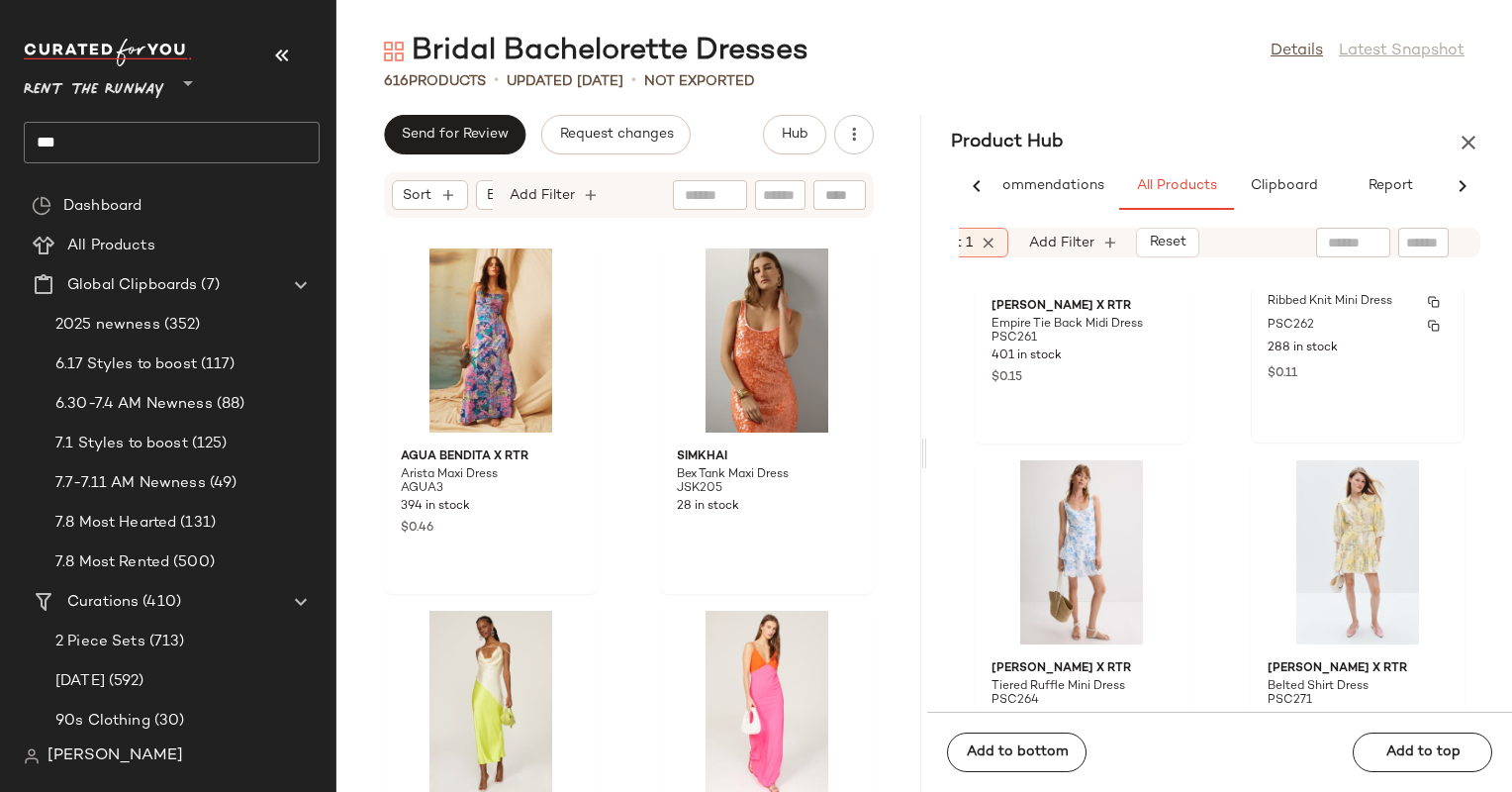 click on "288 in stock" at bounding box center [1358, 348] 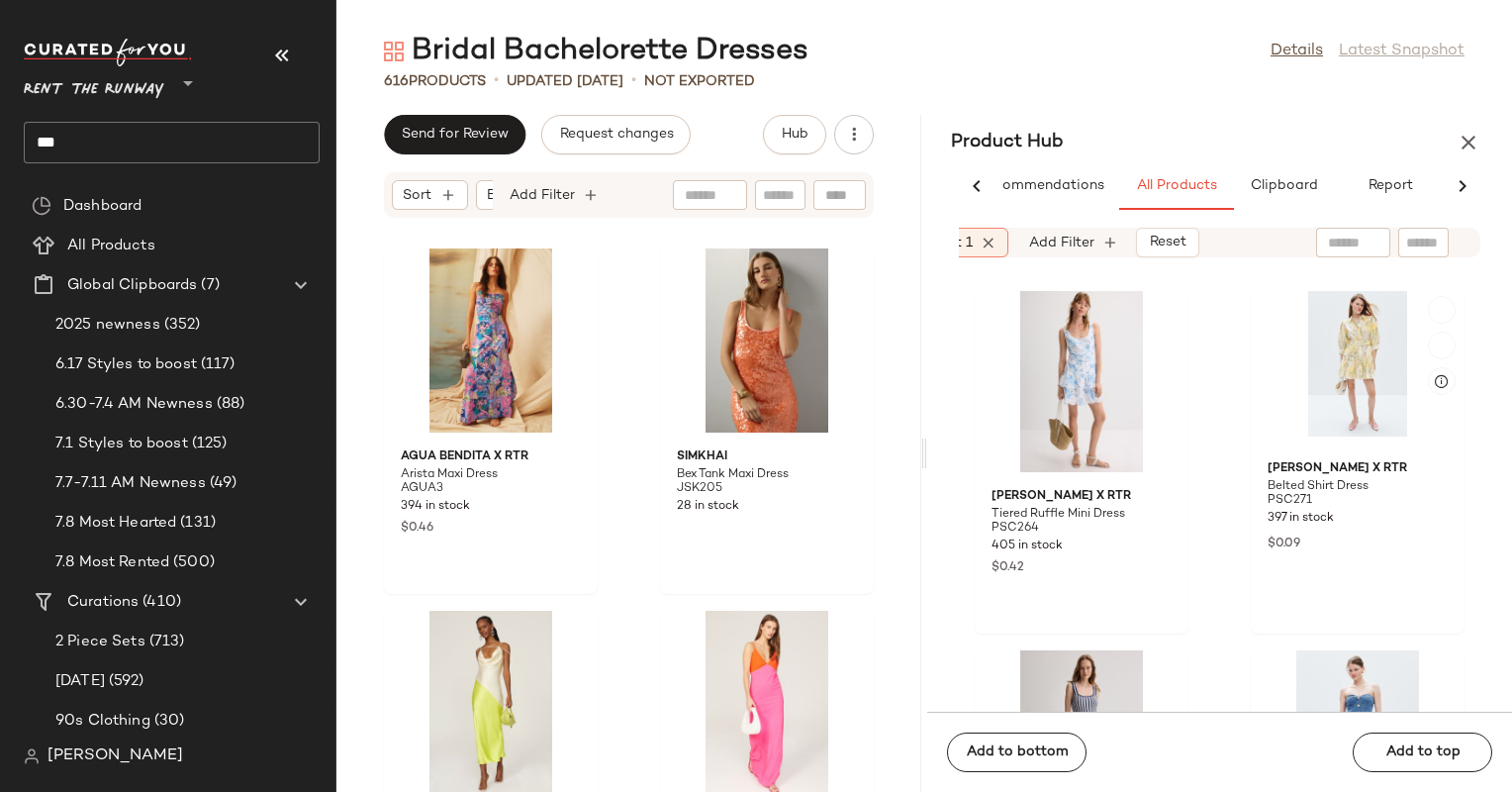 scroll, scrollTop: 59087, scrollLeft: 0, axis: vertical 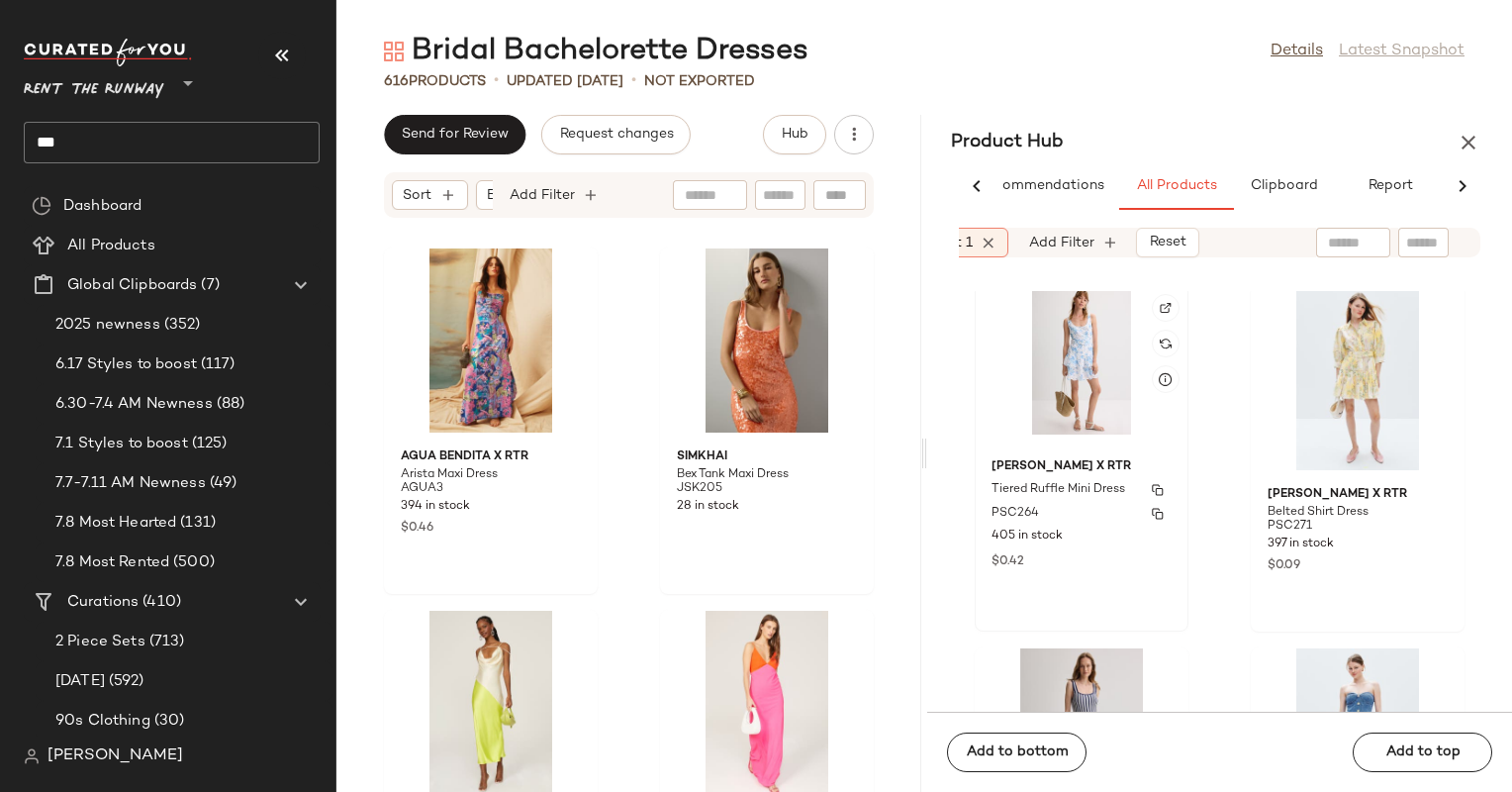 click on "[PERSON_NAME] x RTR" at bounding box center [1082, 467] 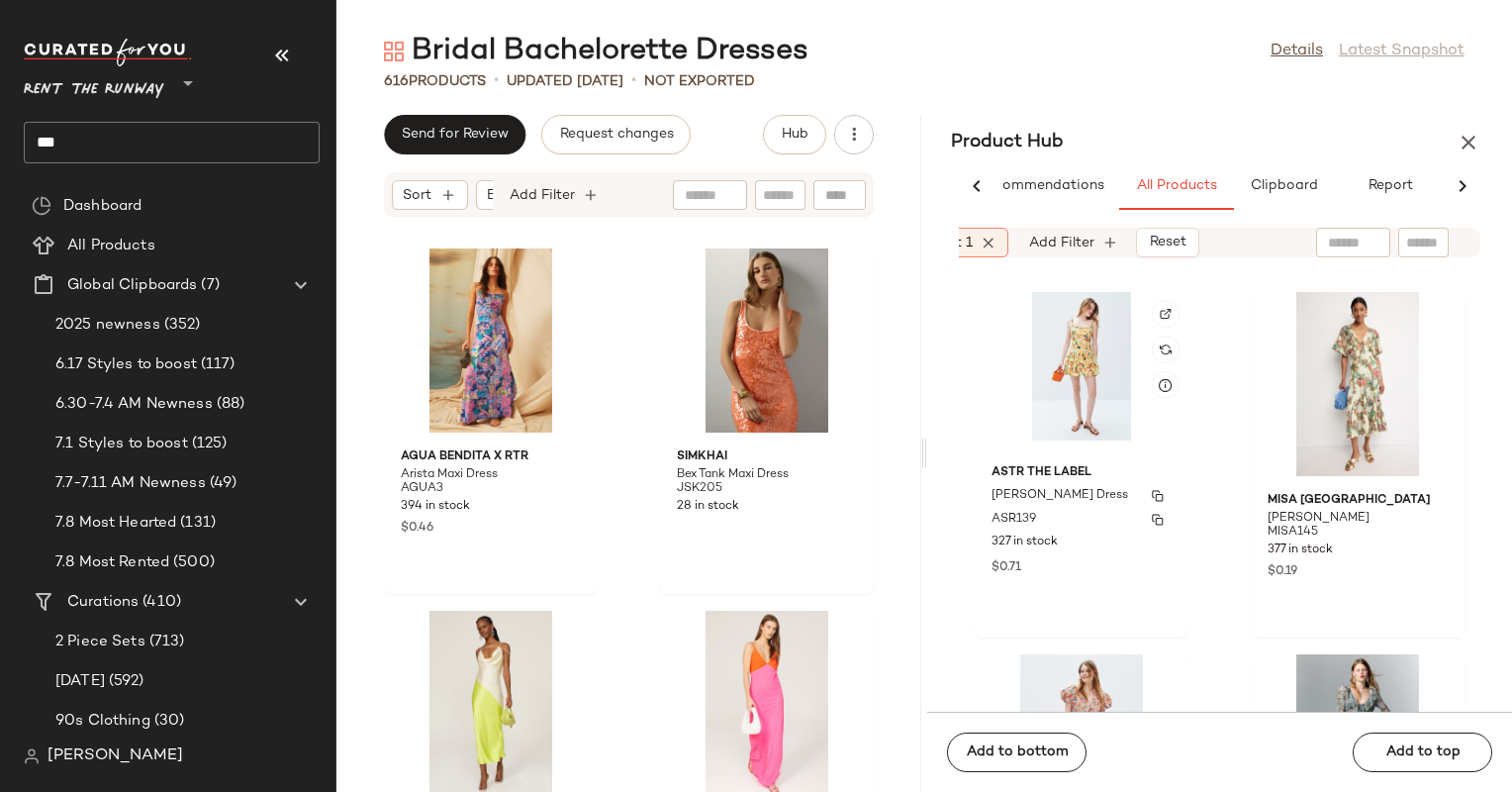 click on "ASTR the Label [PERSON_NAME] Dress ASR139 327 in stock $0.71" 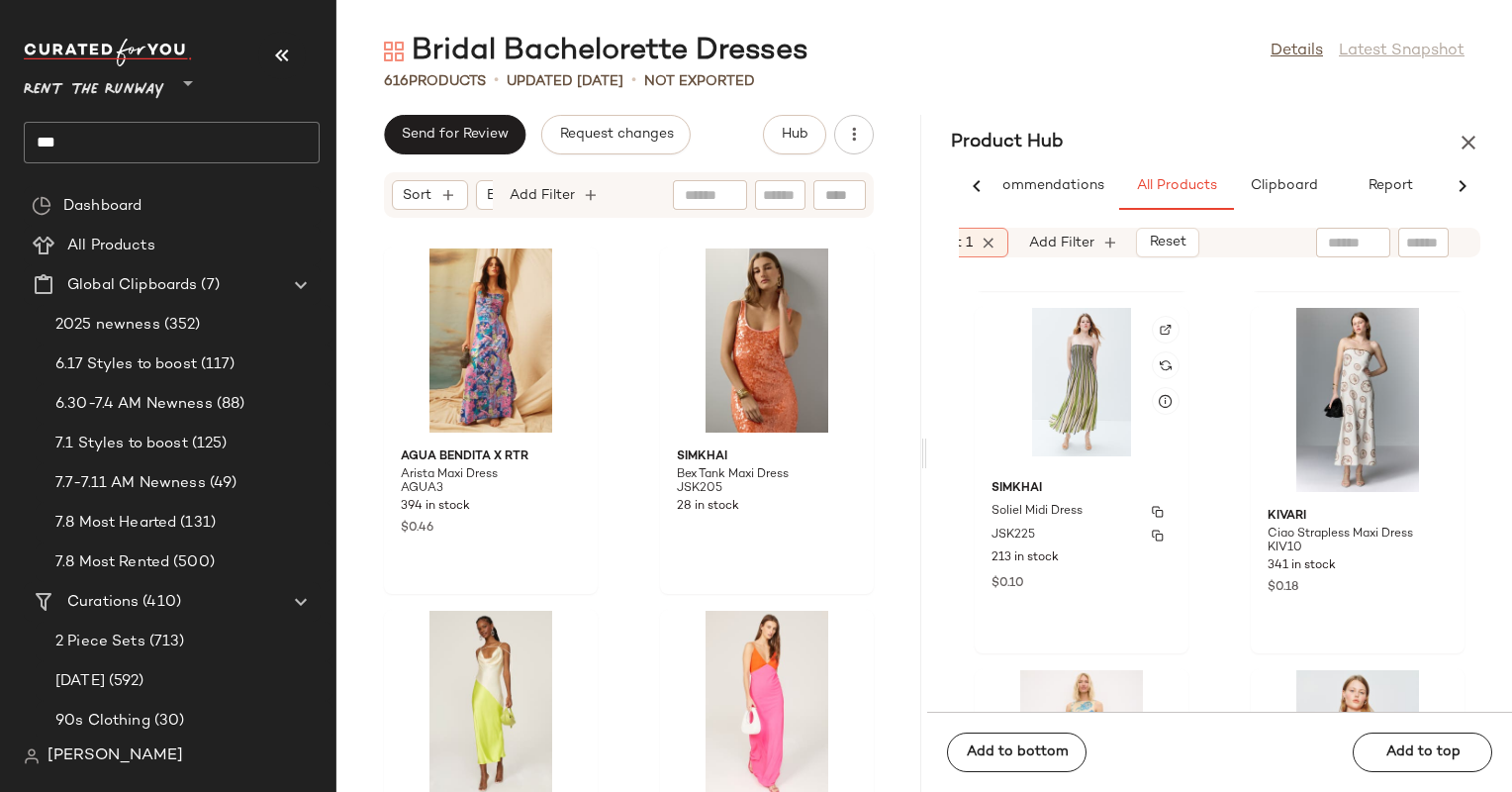 scroll, scrollTop: 62358, scrollLeft: 0, axis: vertical 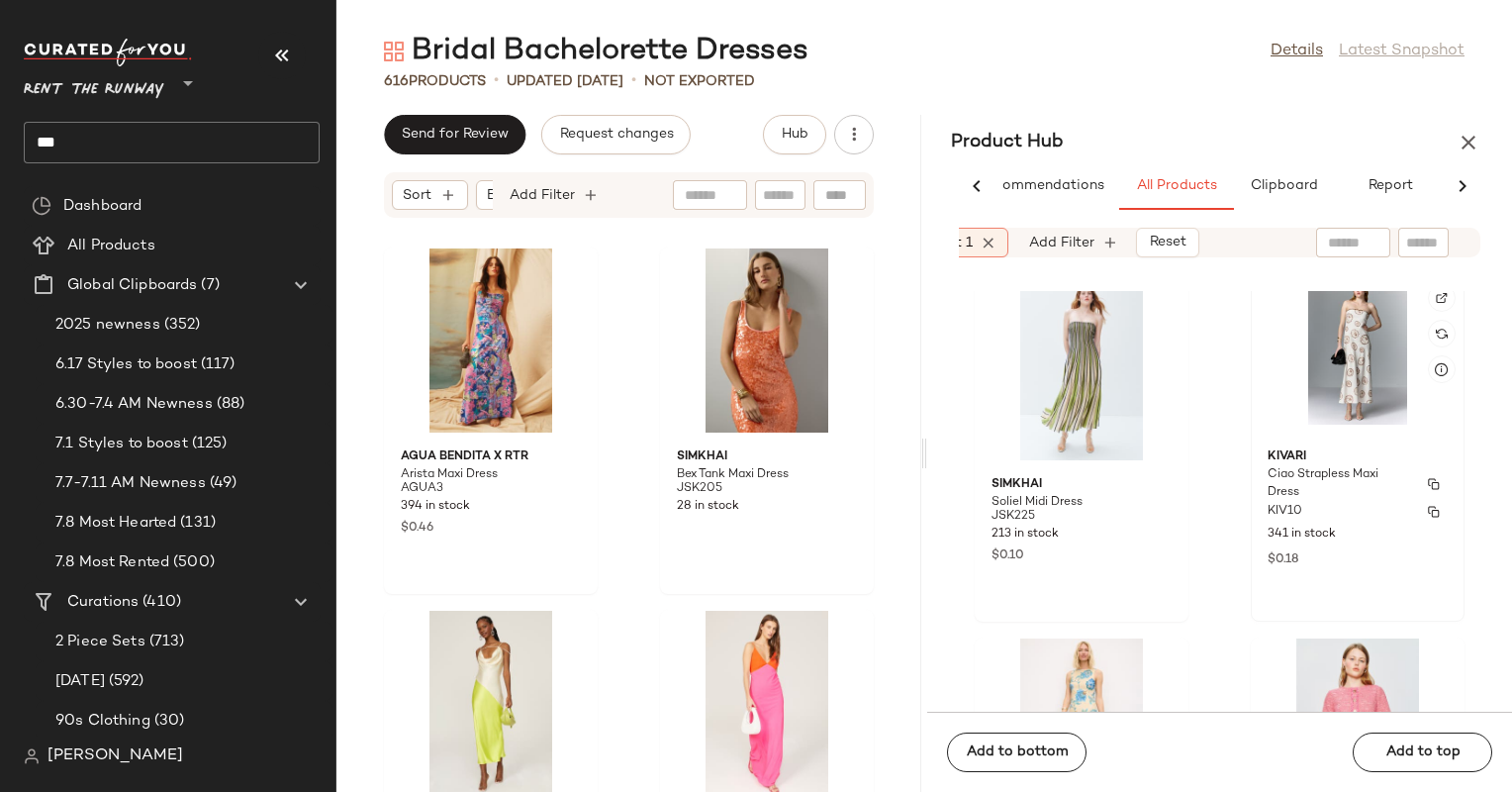 click on "KIVARI Ciao Strapless Maxi Dress KIV10 341 in stock $0.18" 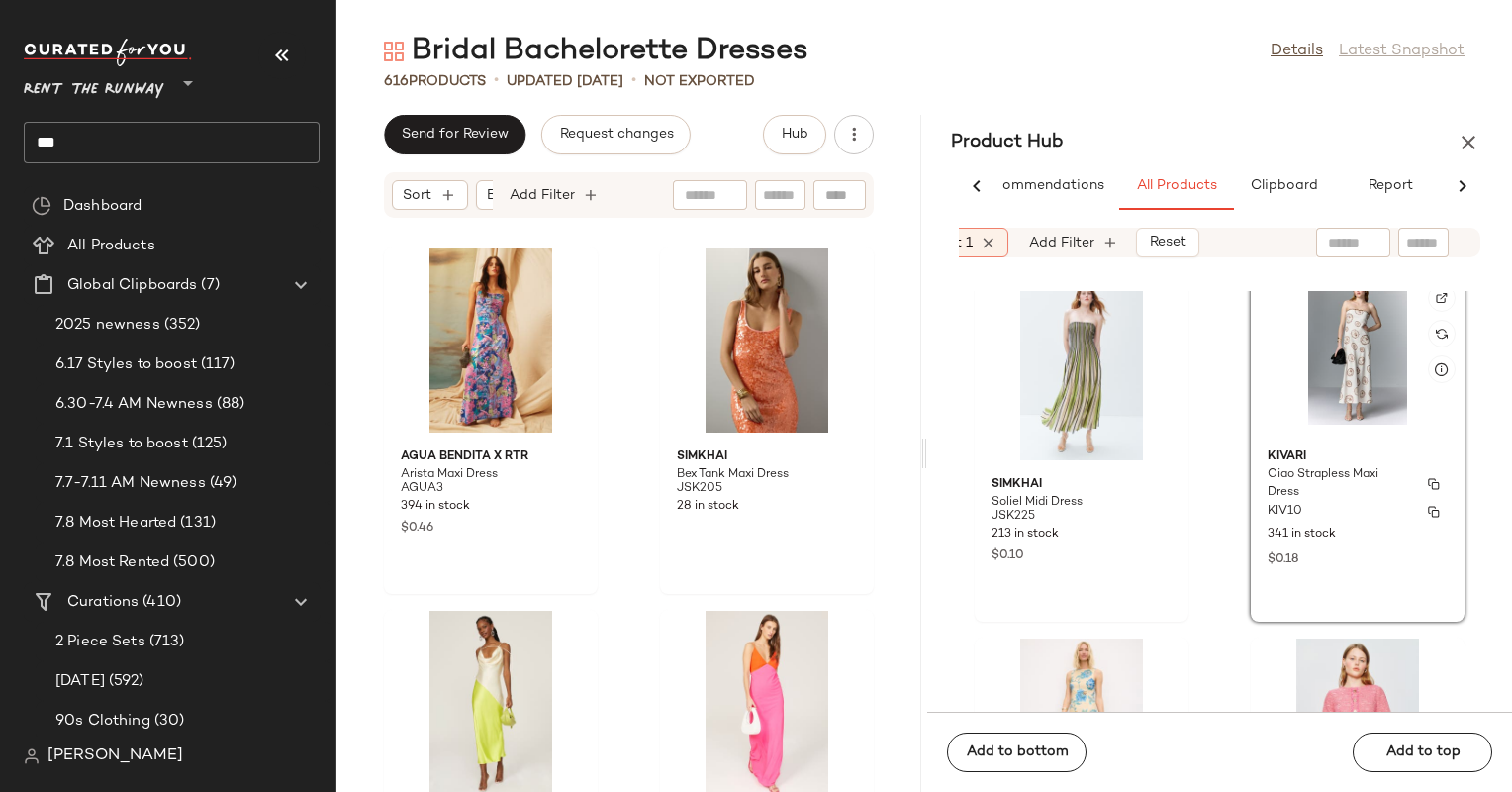 scroll, scrollTop: 62635, scrollLeft: 0, axis: vertical 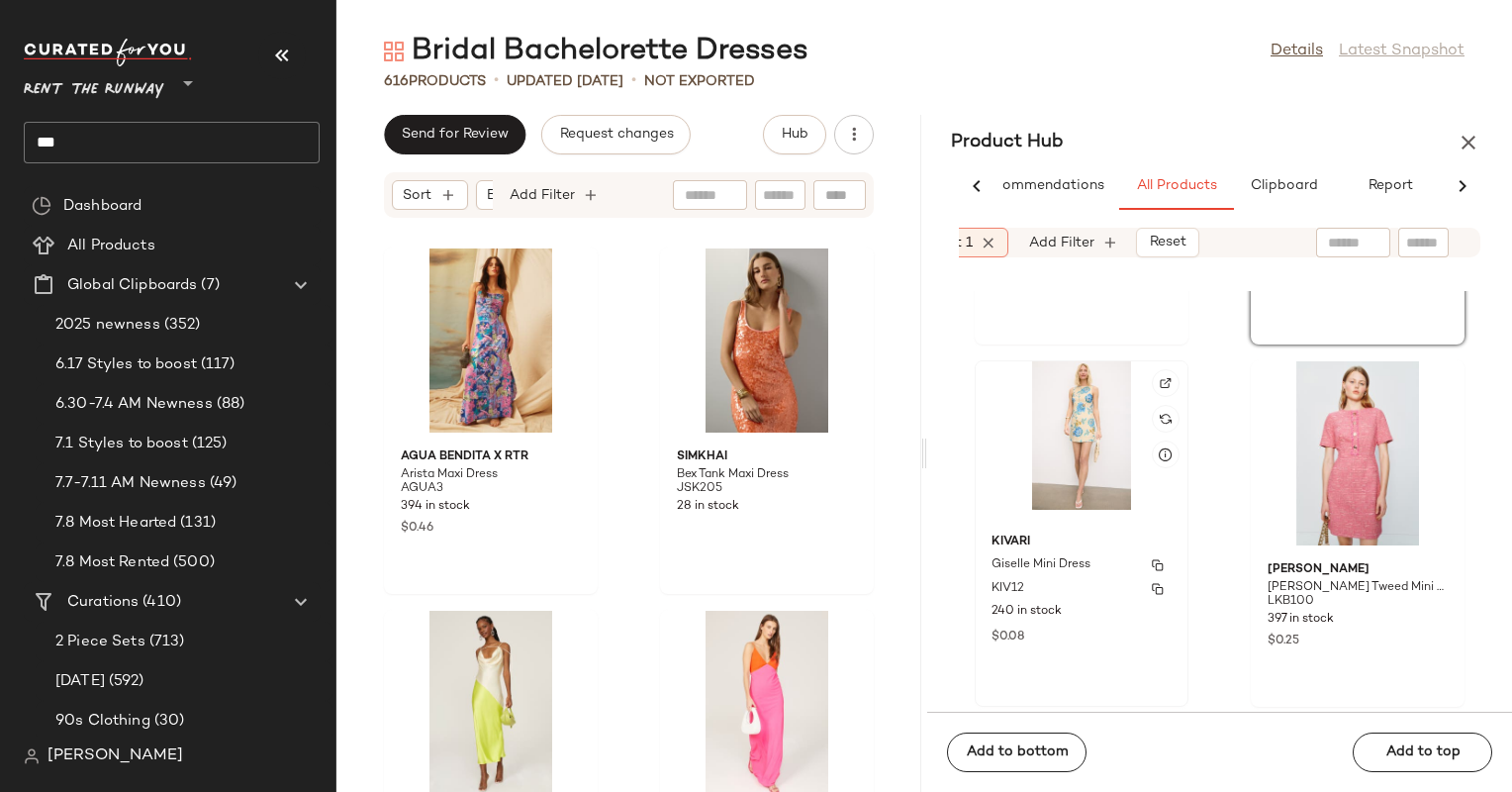 click on "[PERSON_NAME] Mini Dress KIV12 240 in stock $0.08" 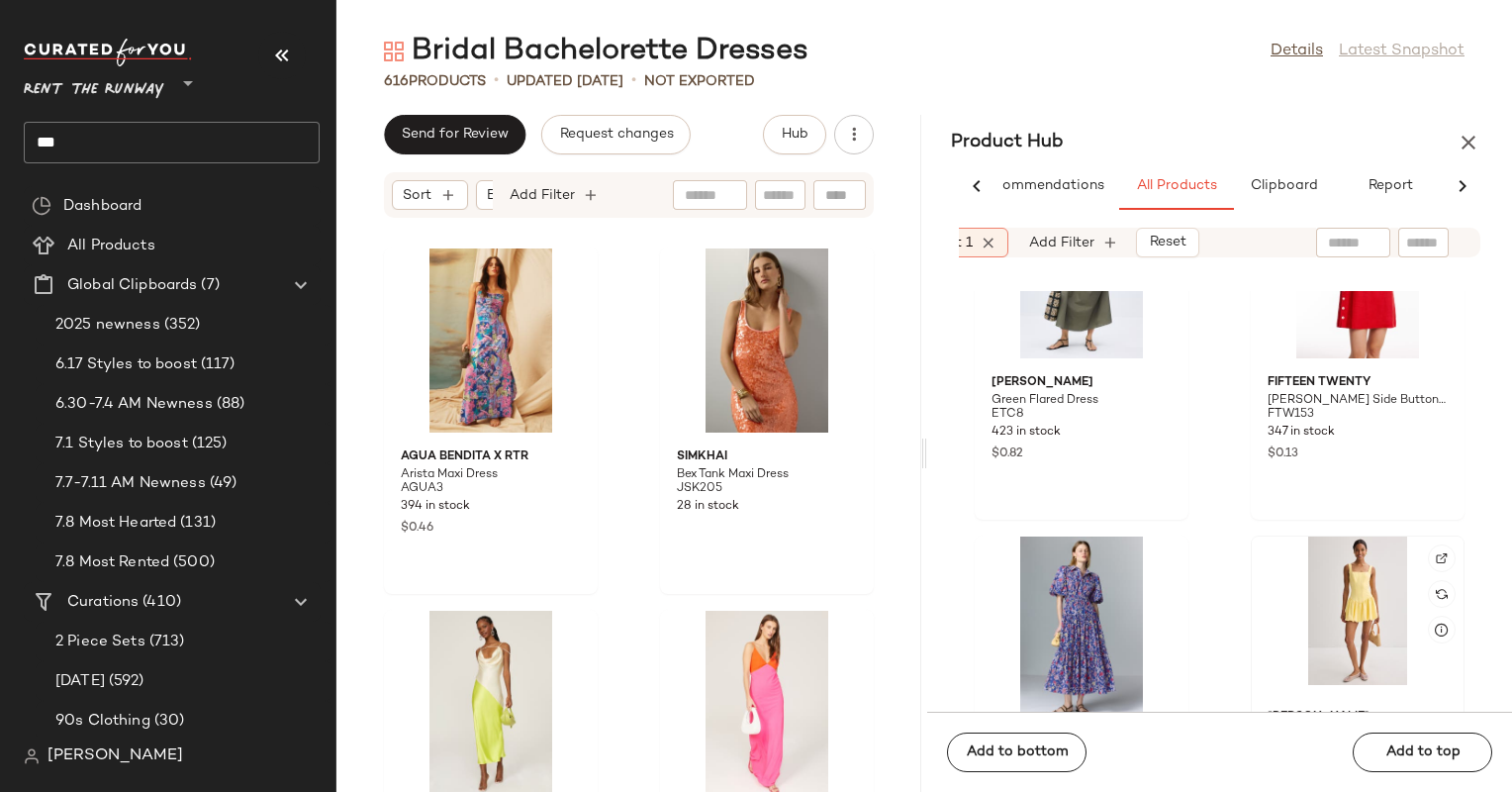 scroll, scrollTop: 63153, scrollLeft: 0, axis: vertical 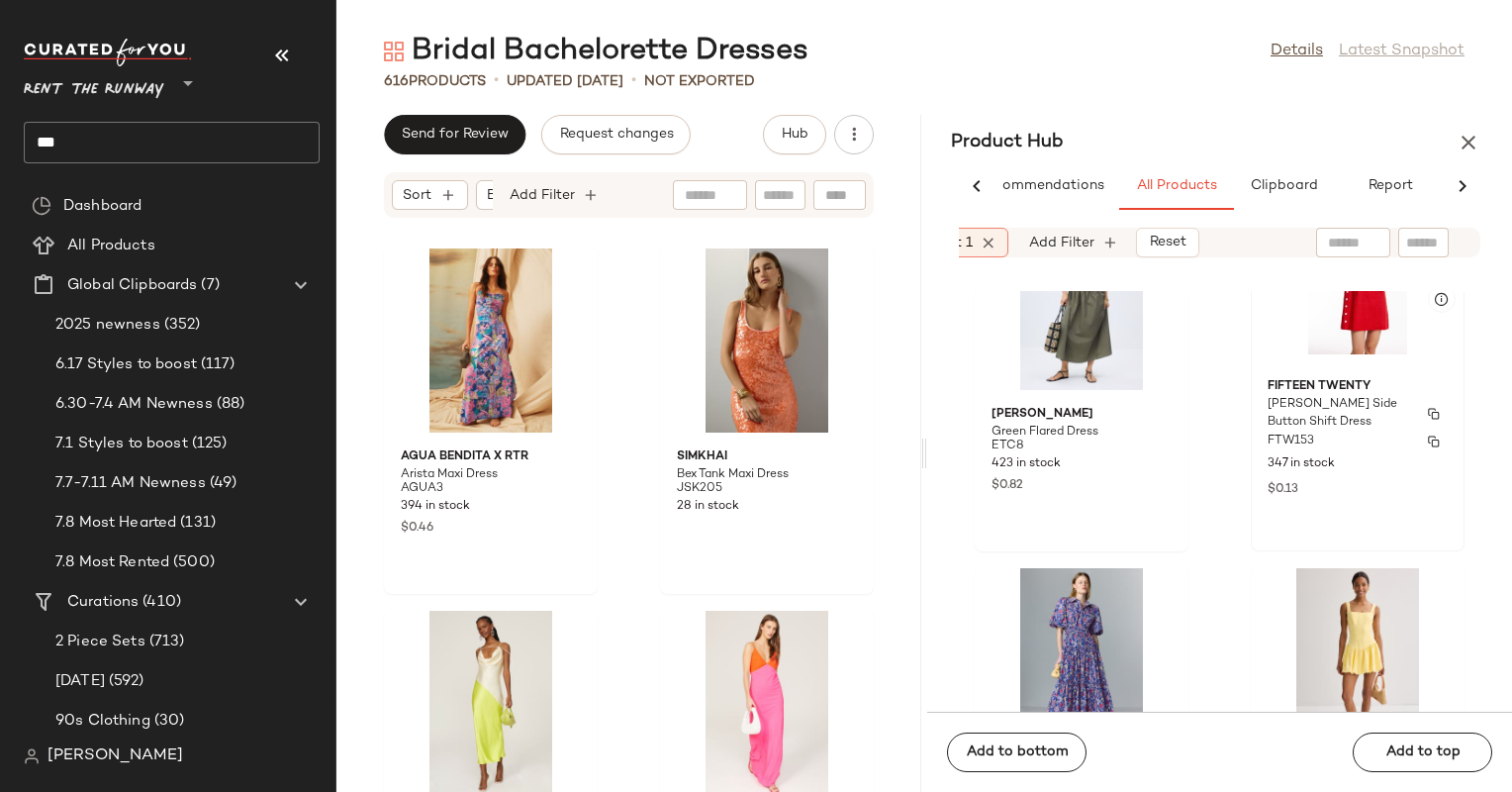 click on "FTW153" at bounding box center [1358, 442] 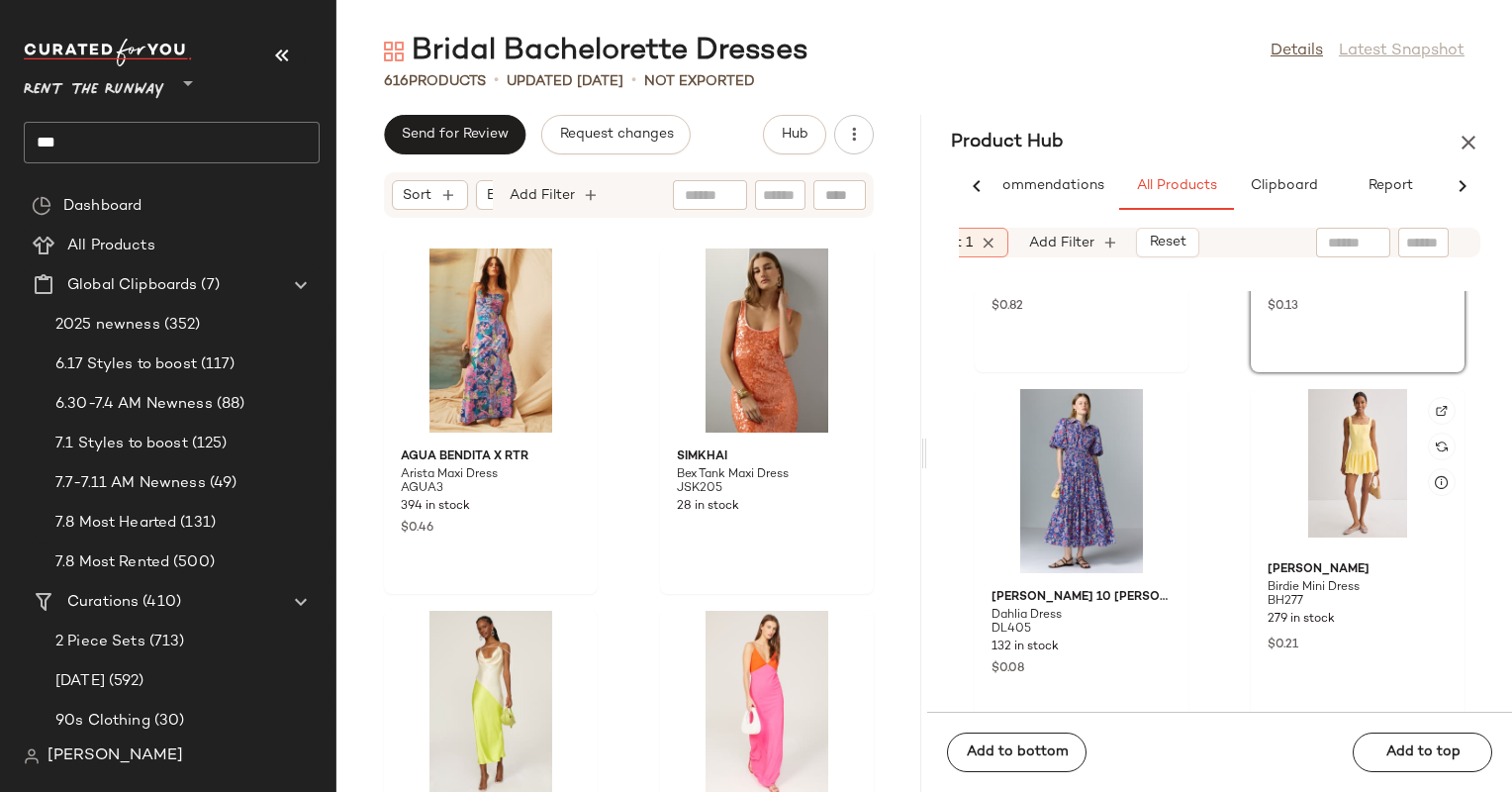 click 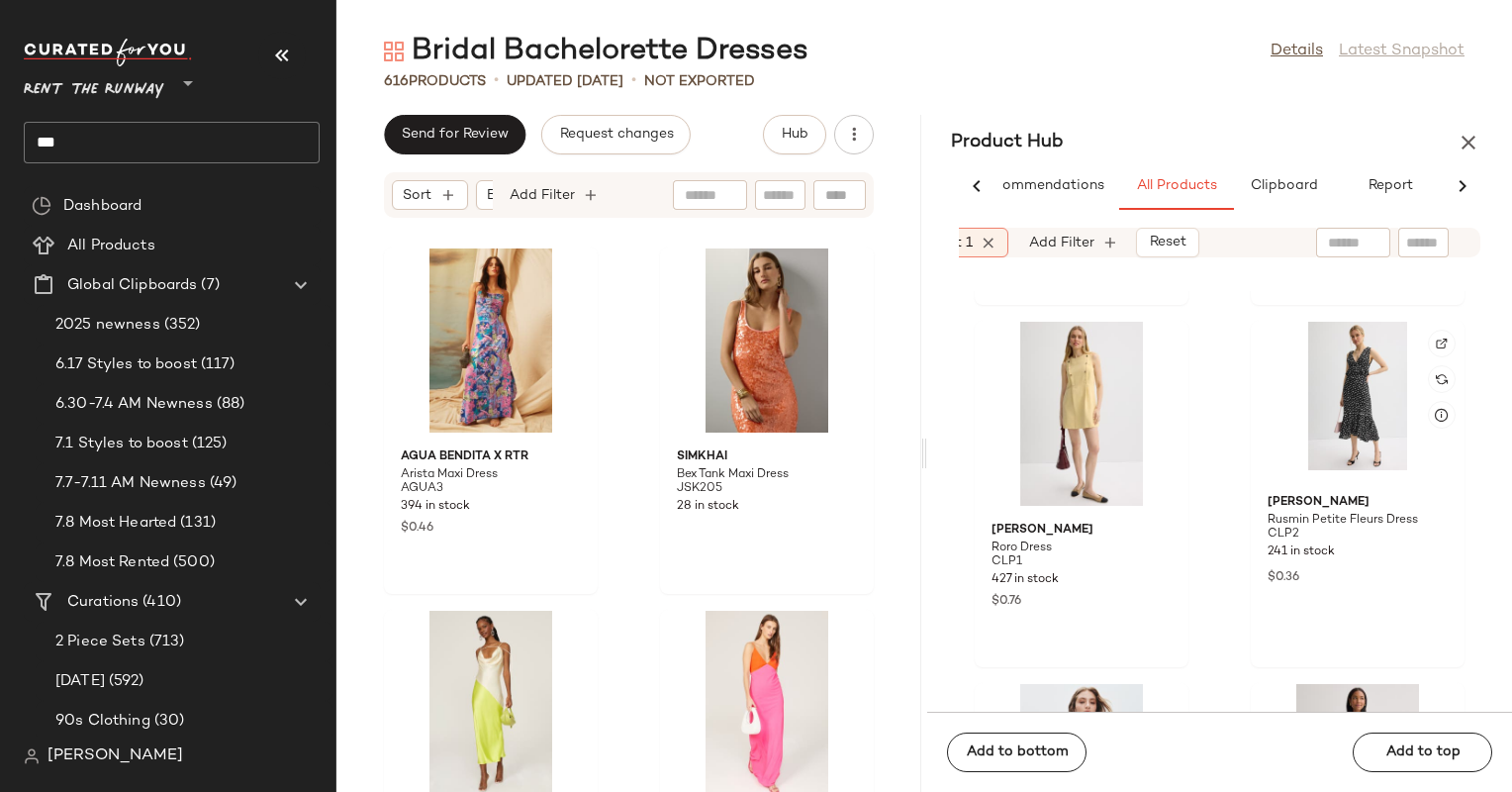 scroll, scrollTop: 64567, scrollLeft: 0, axis: vertical 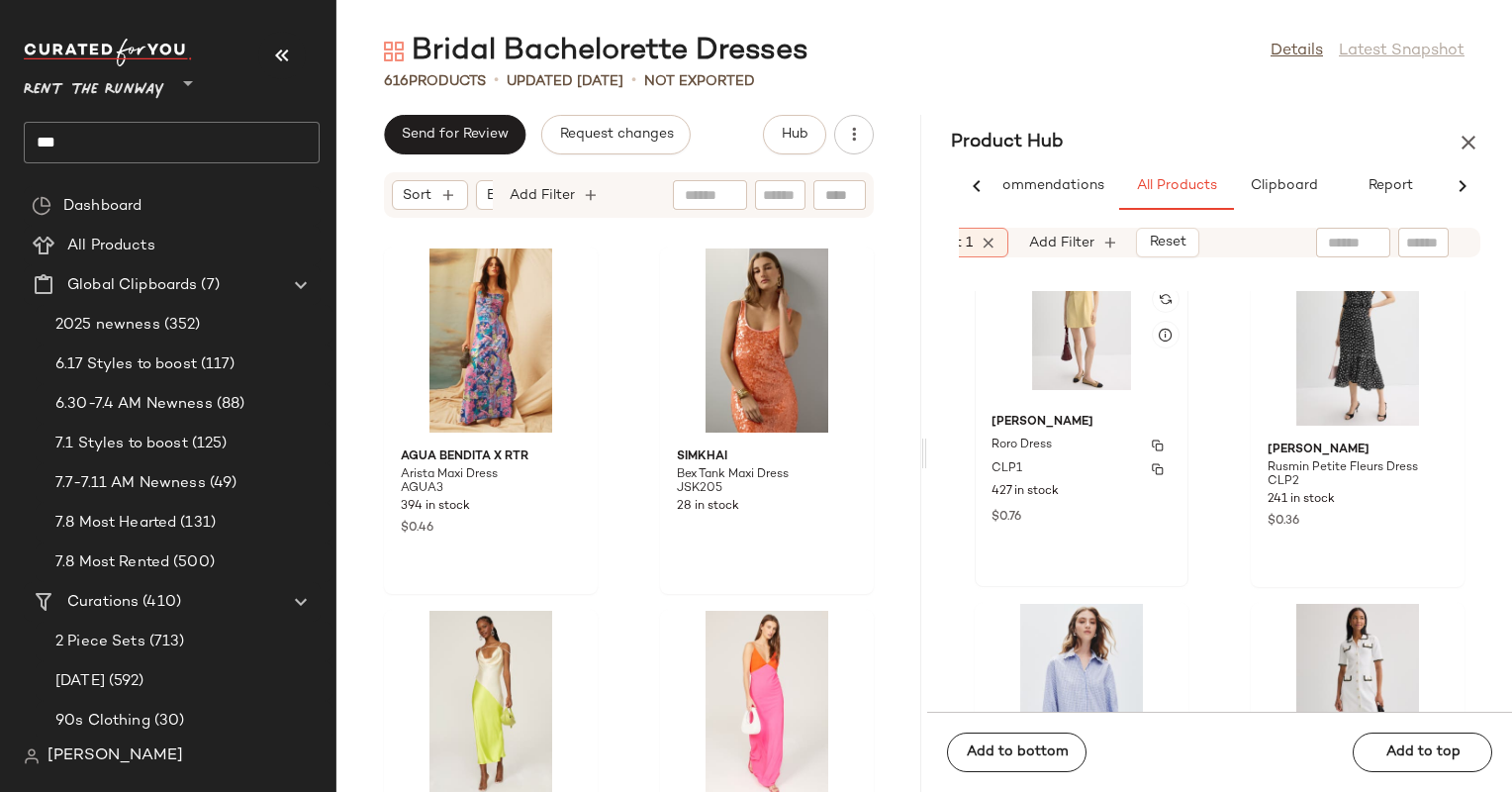 click on "CLP1" at bounding box center (1082, 469) 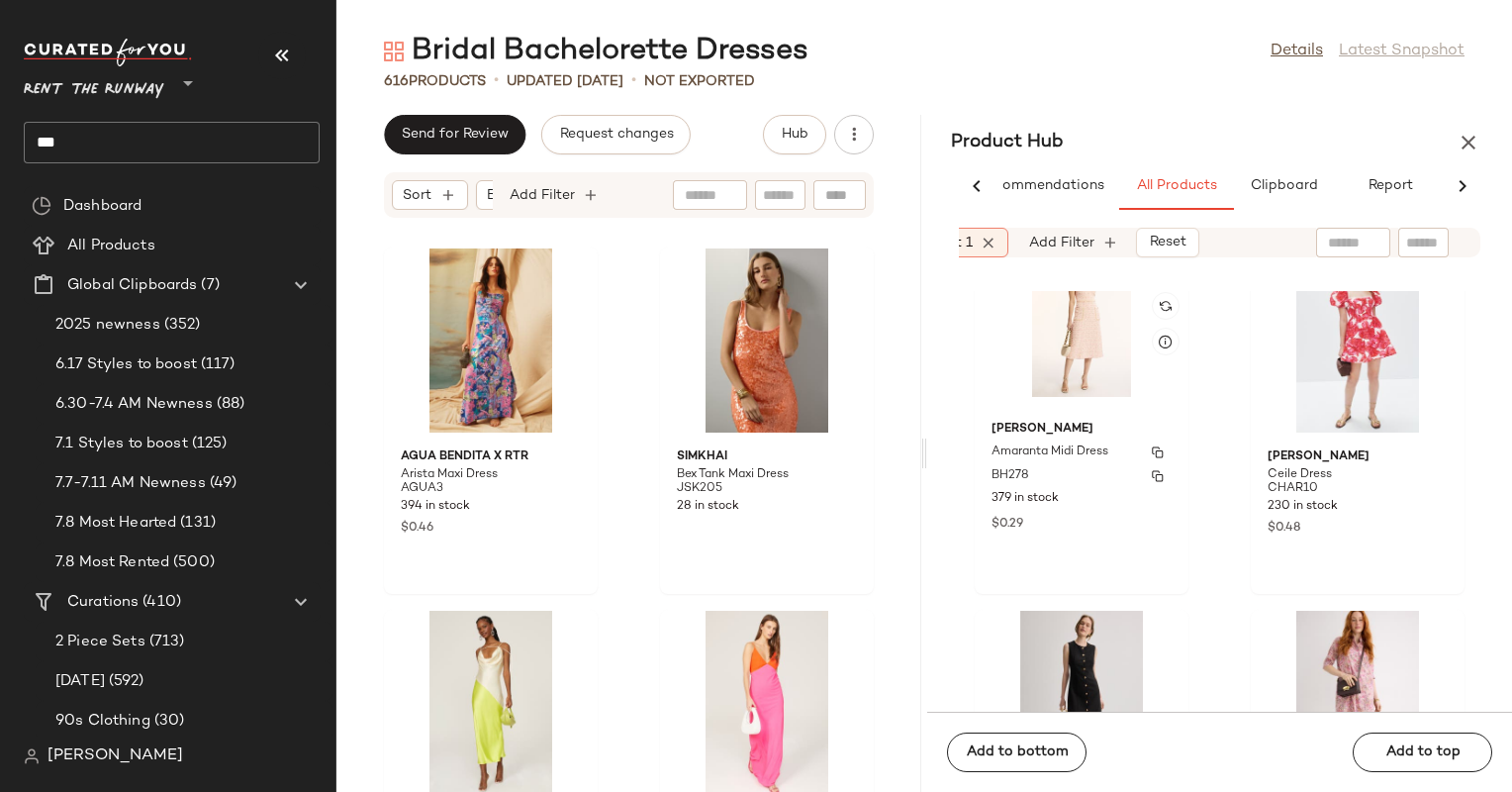 scroll, scrollTop: 63759, scrollLeft: 0, axis: vertical 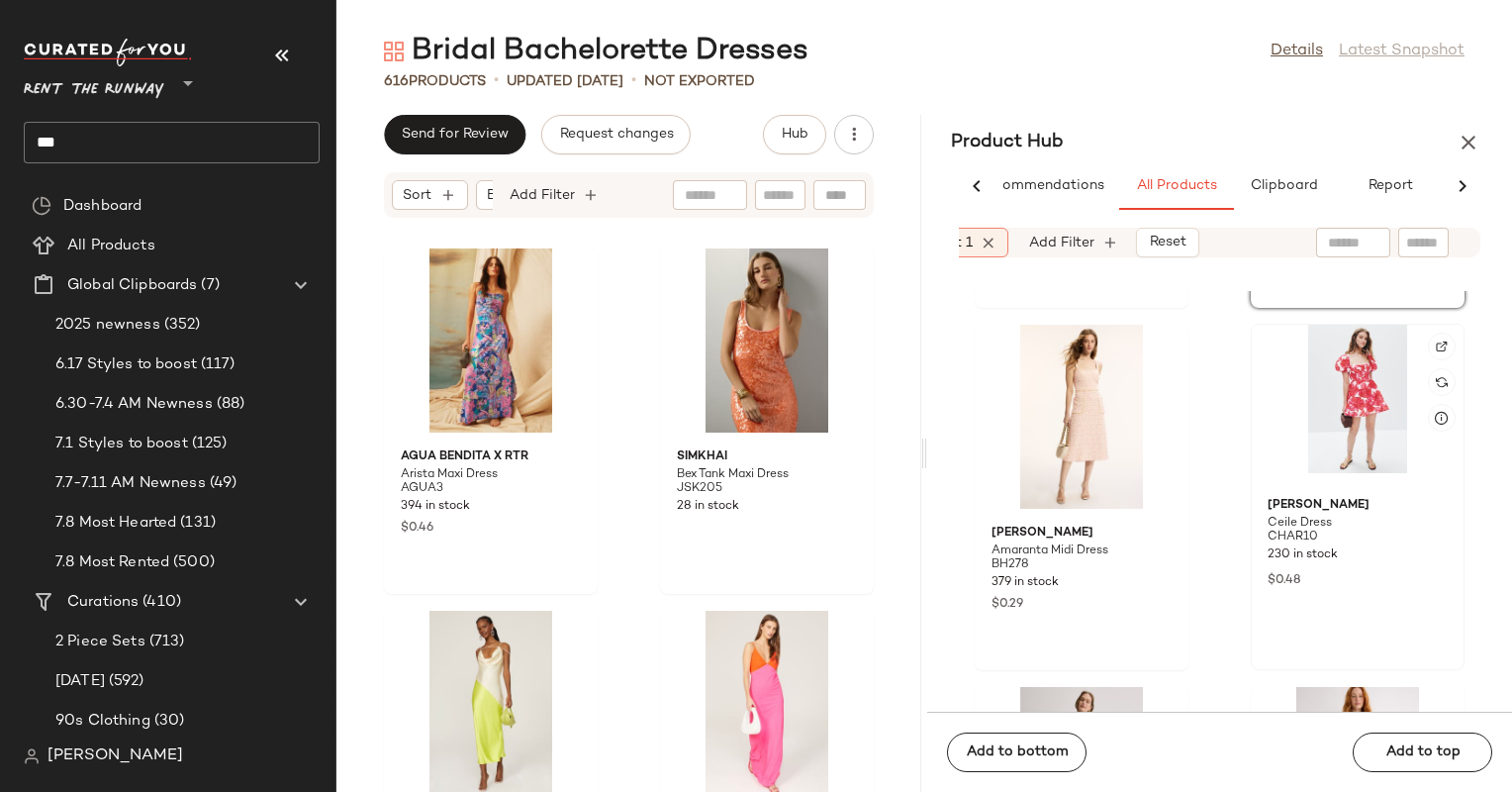 click 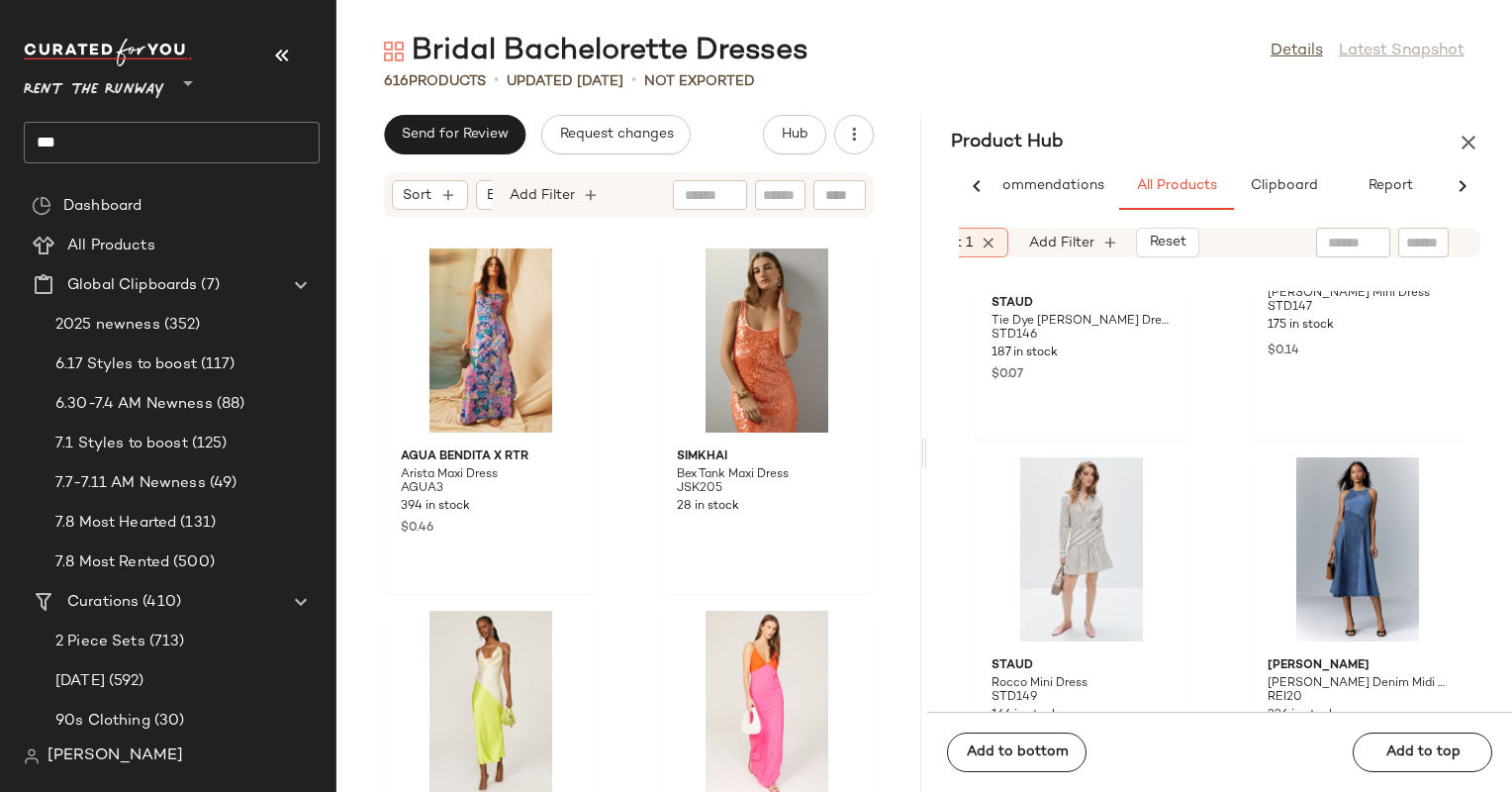 scroll, scrollTop: 67612, scrollLeft: 0, axis: vertical 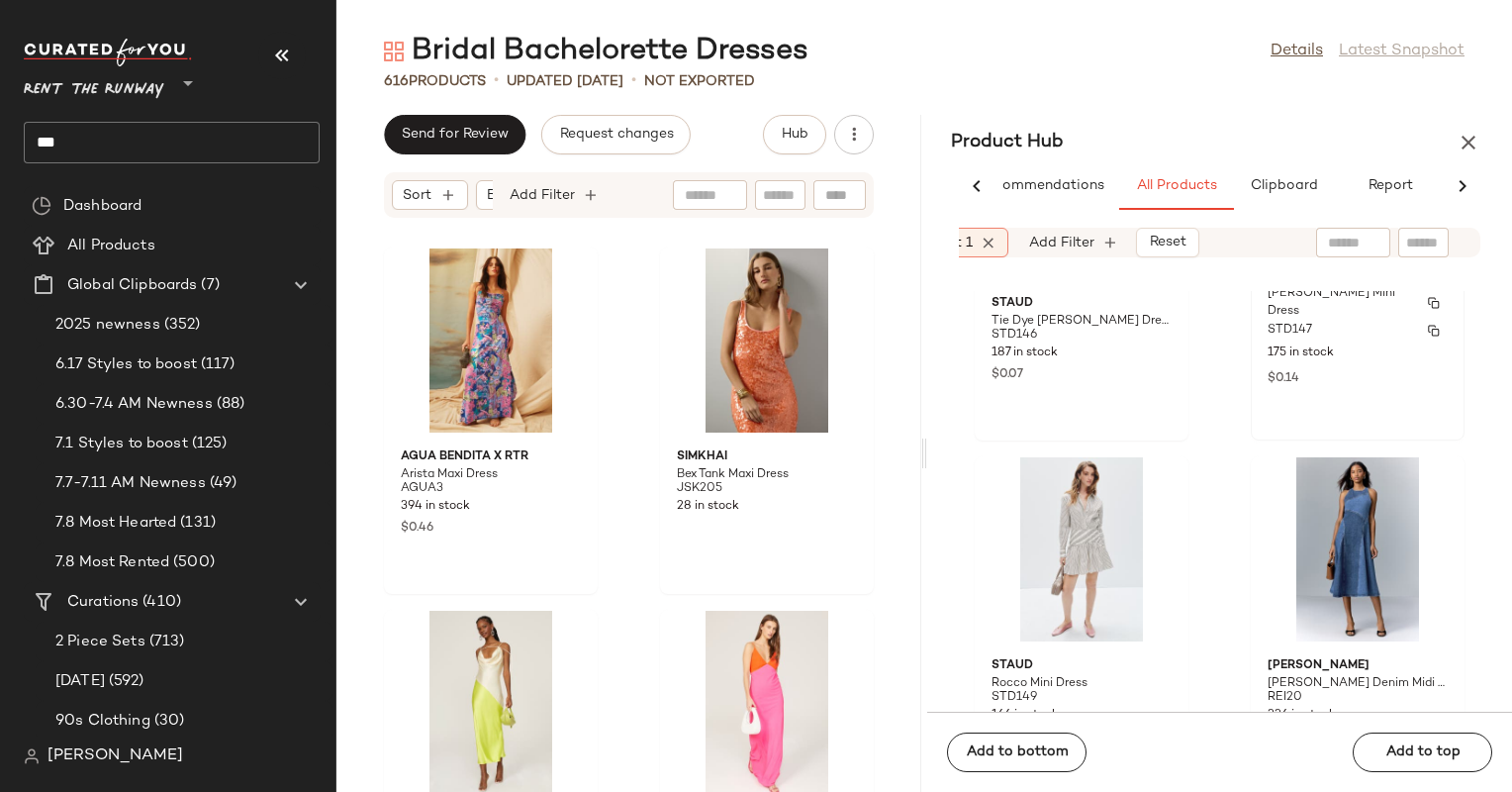click on "$0.14" at bounding box center [1358, 377] 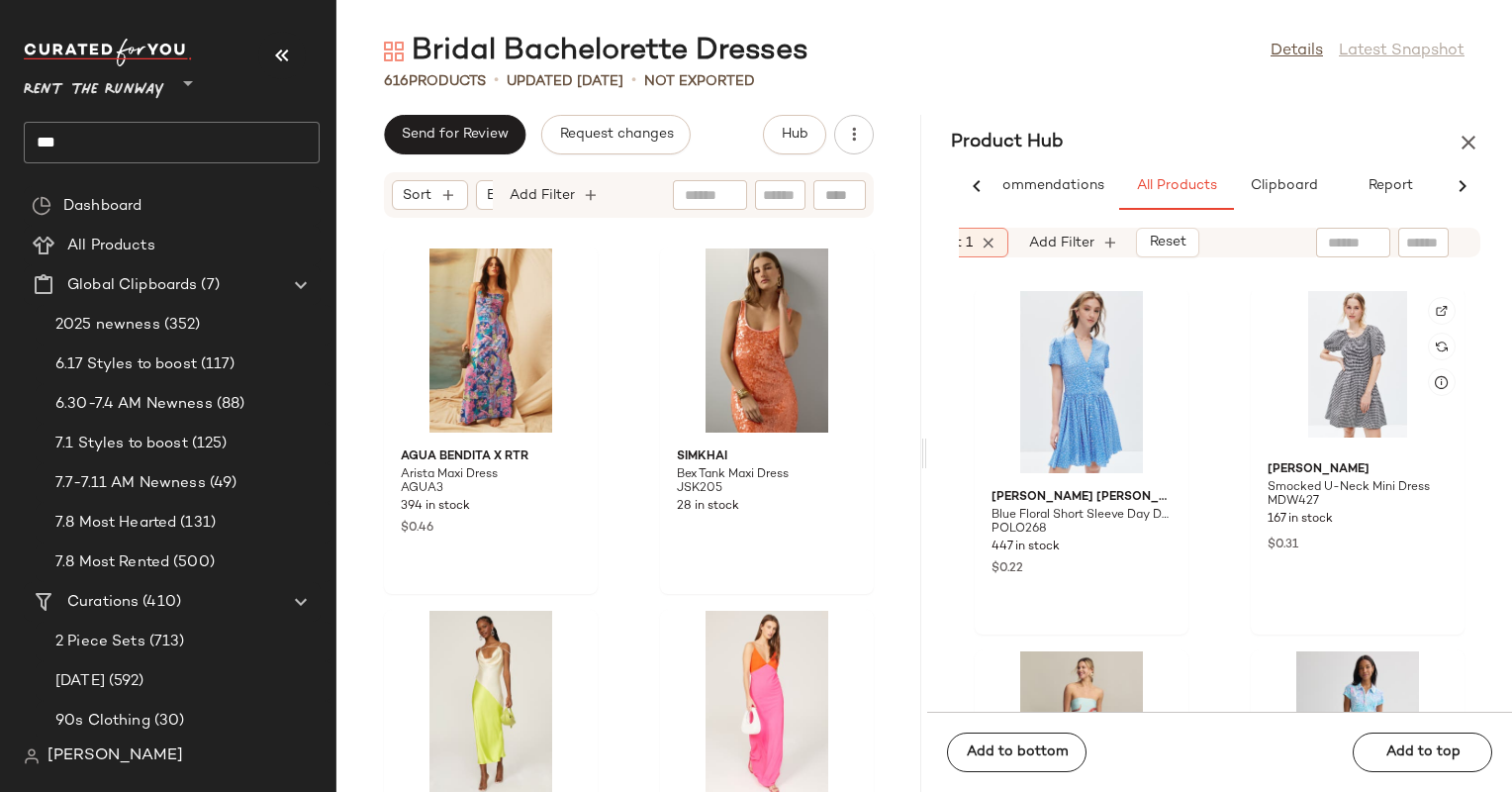 scroll, scrollTop: 68163, scrollLeft: 0, axis: vertical 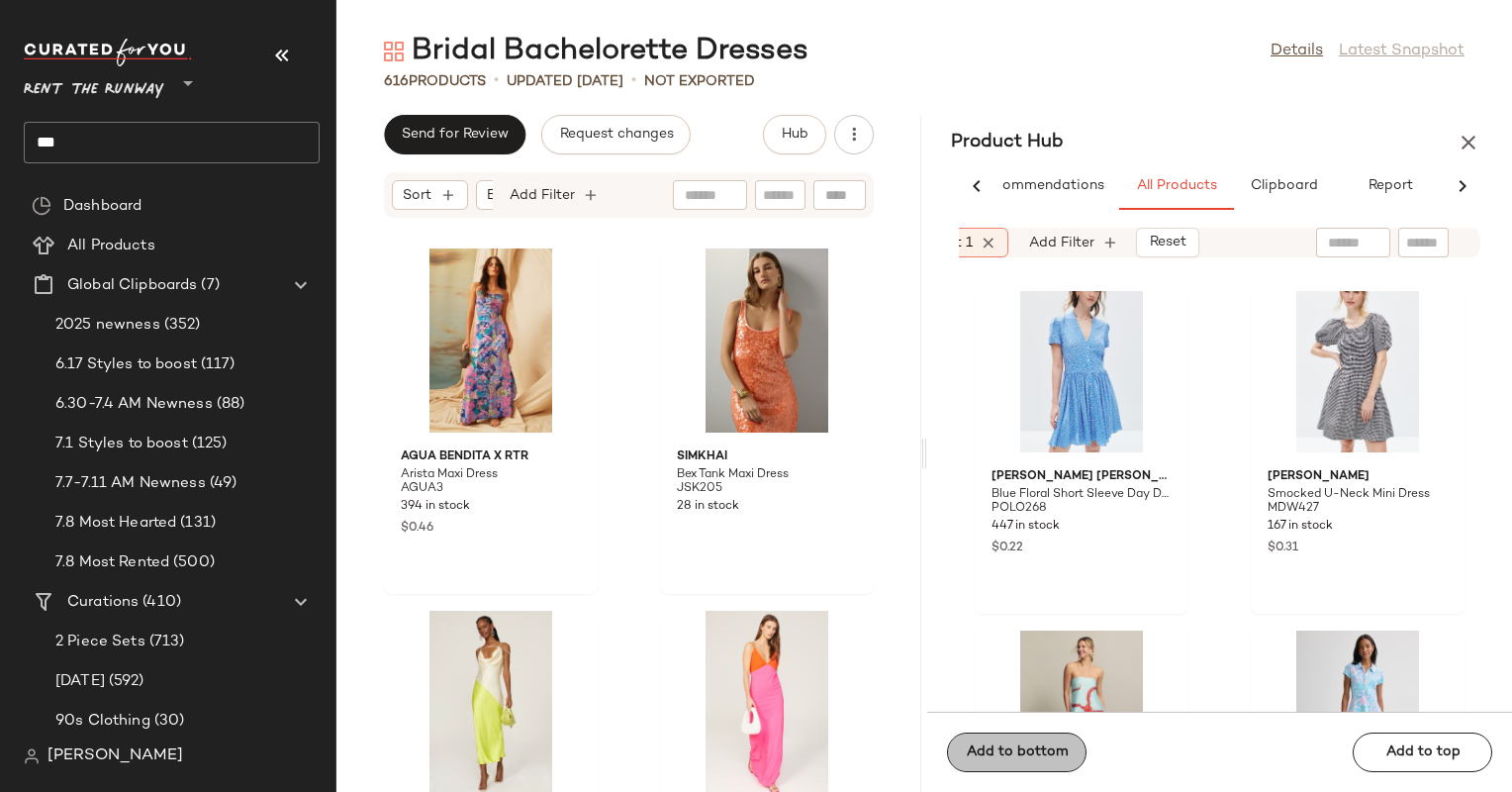click on "Add to bottom" at bounding box center (1016, 752) 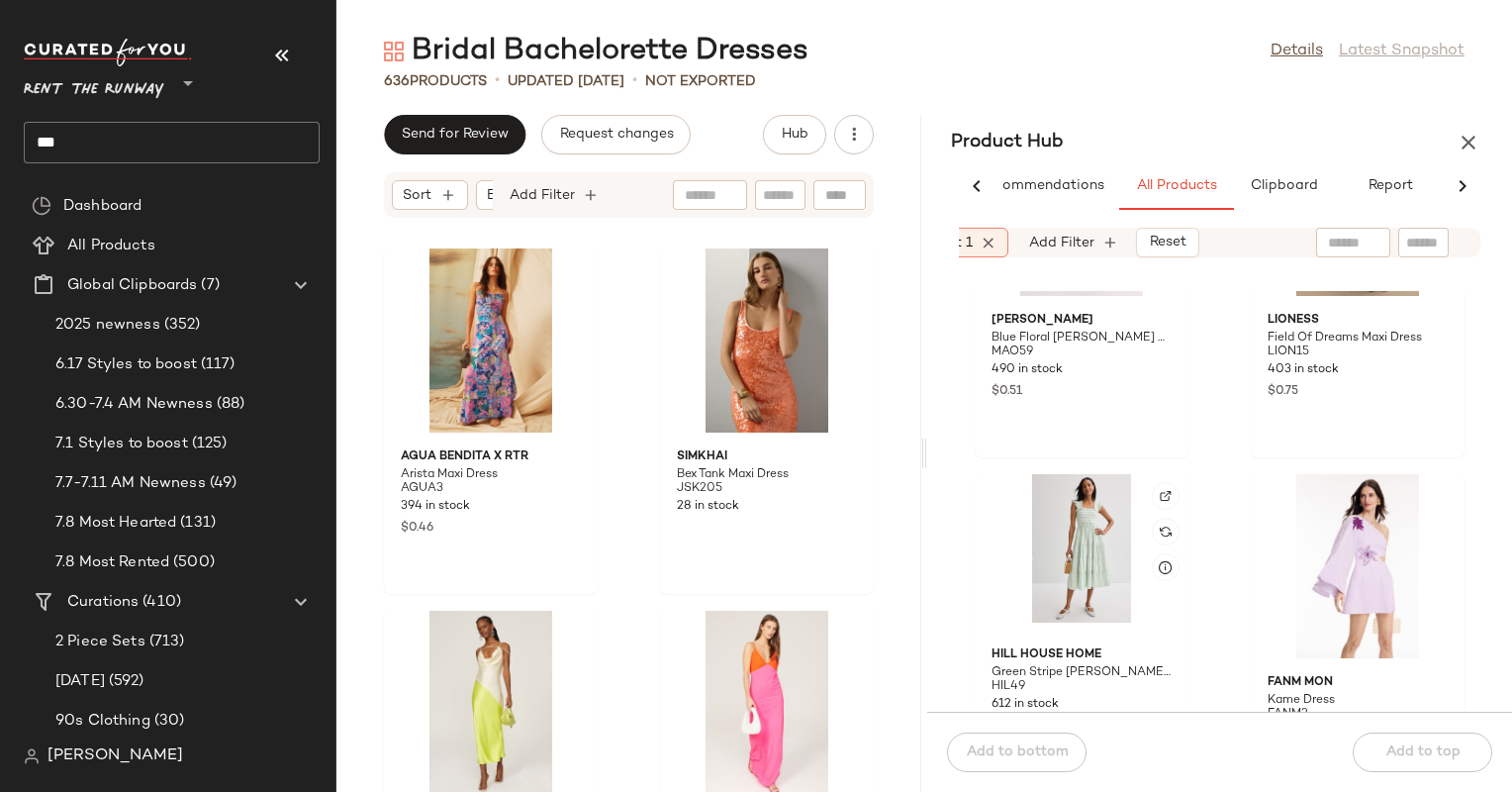 scroll, scrollTop: 67207, scrollLeft: 0, axis: vertical 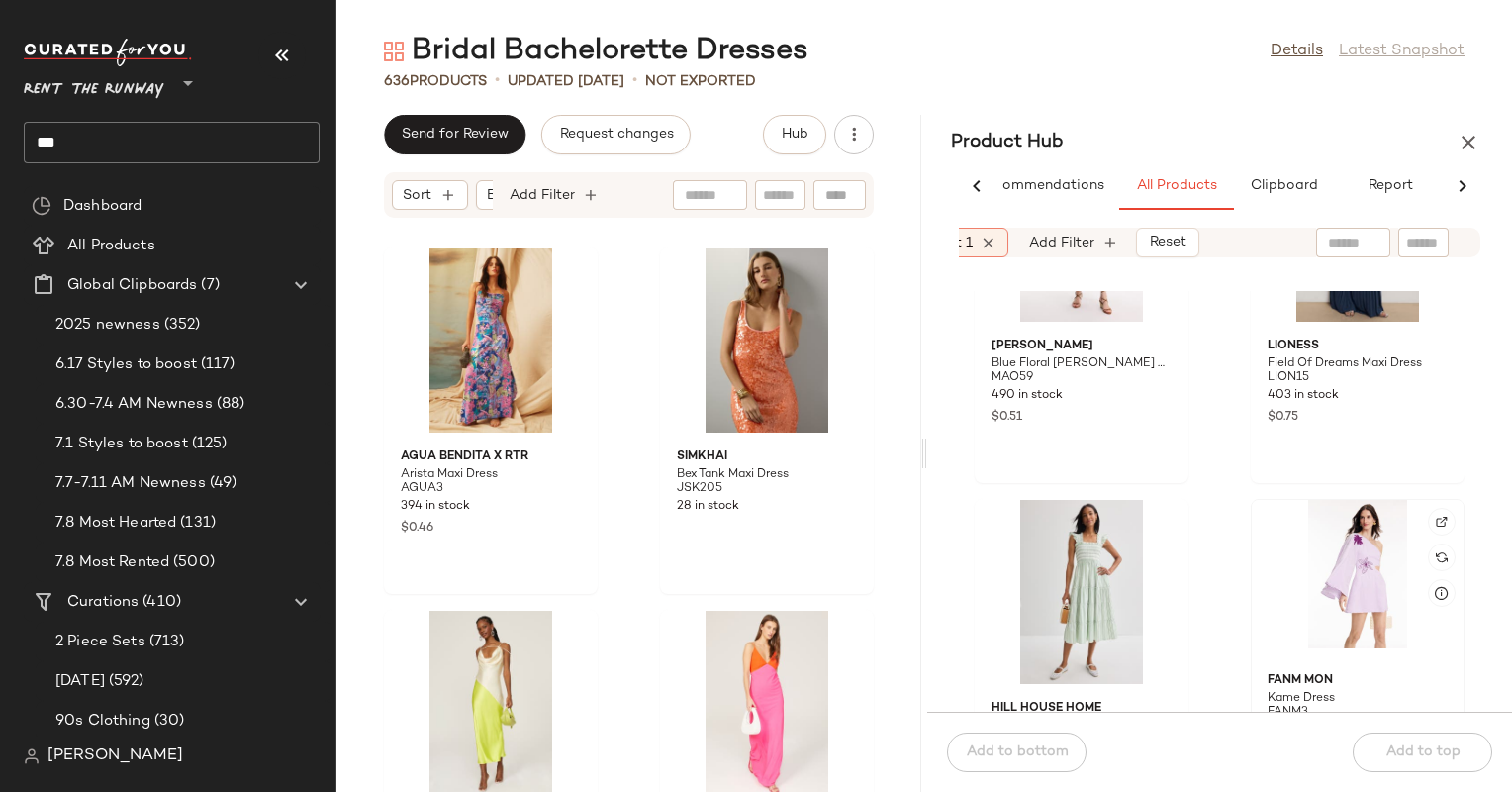 click 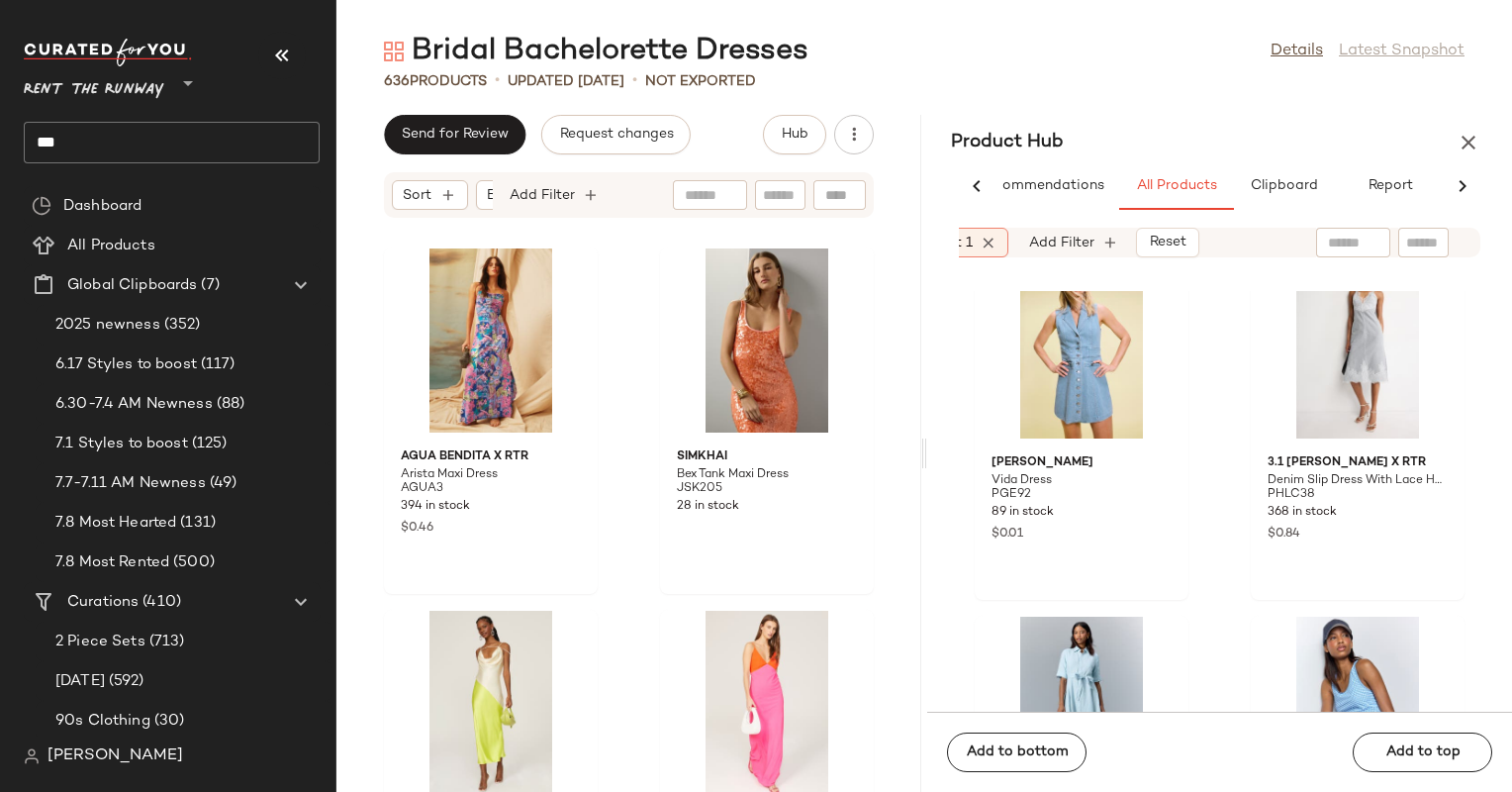 scroll, scrollTop: 68904, scrollLeft: 0, axis: vertical 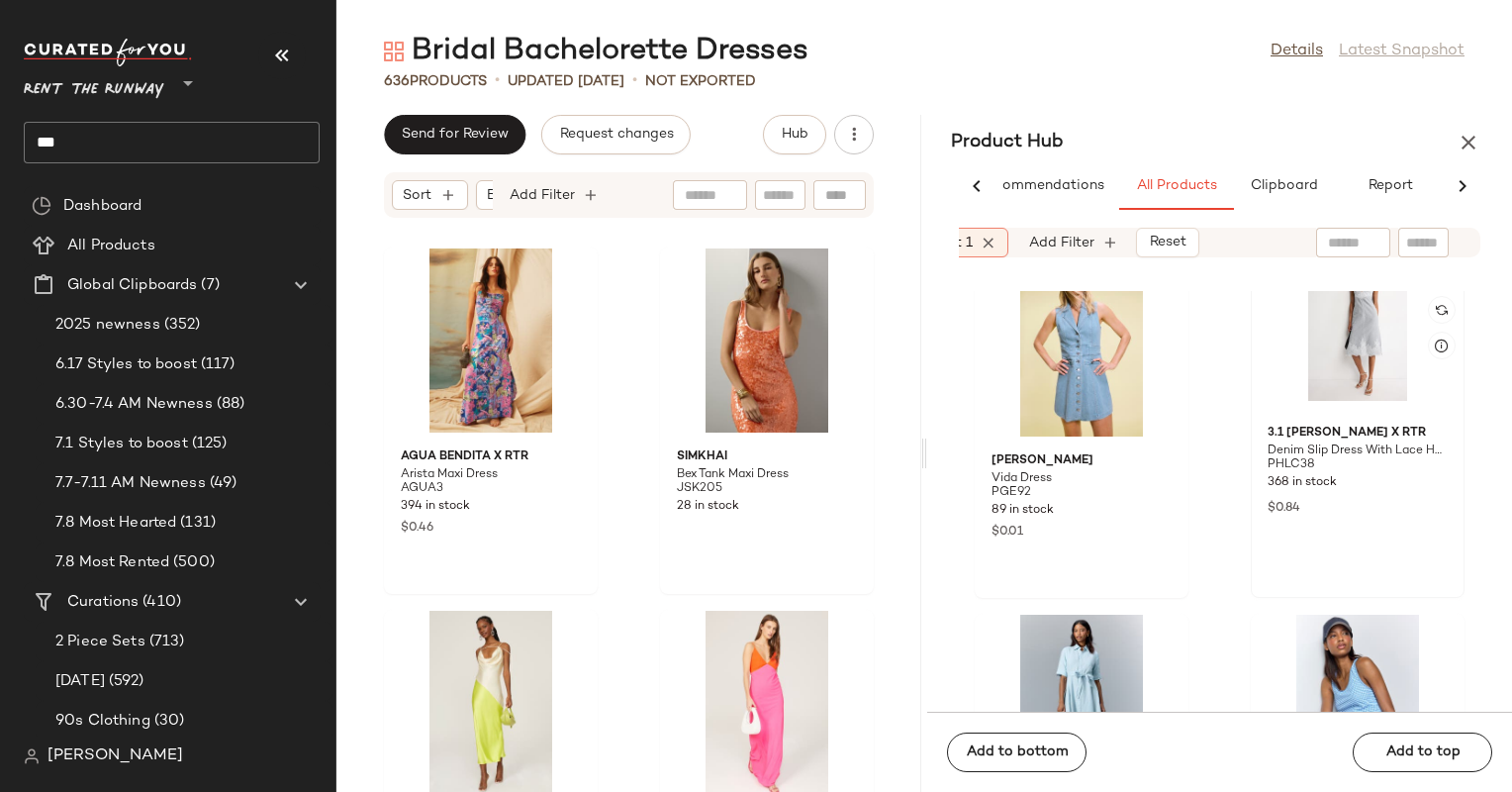 click 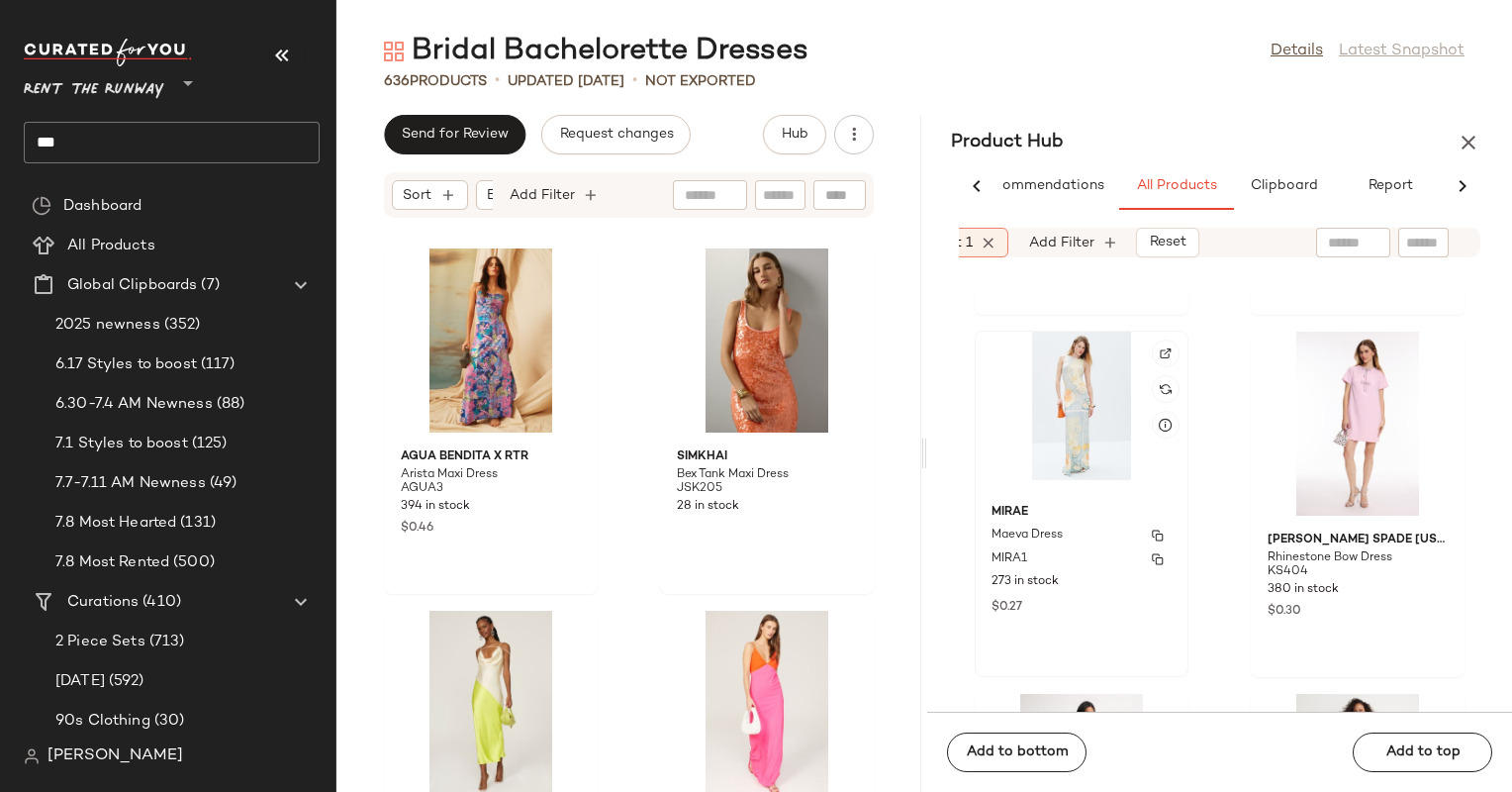 scroll, scrollTop: 69674, scrollLeft: 0, axis: vertical 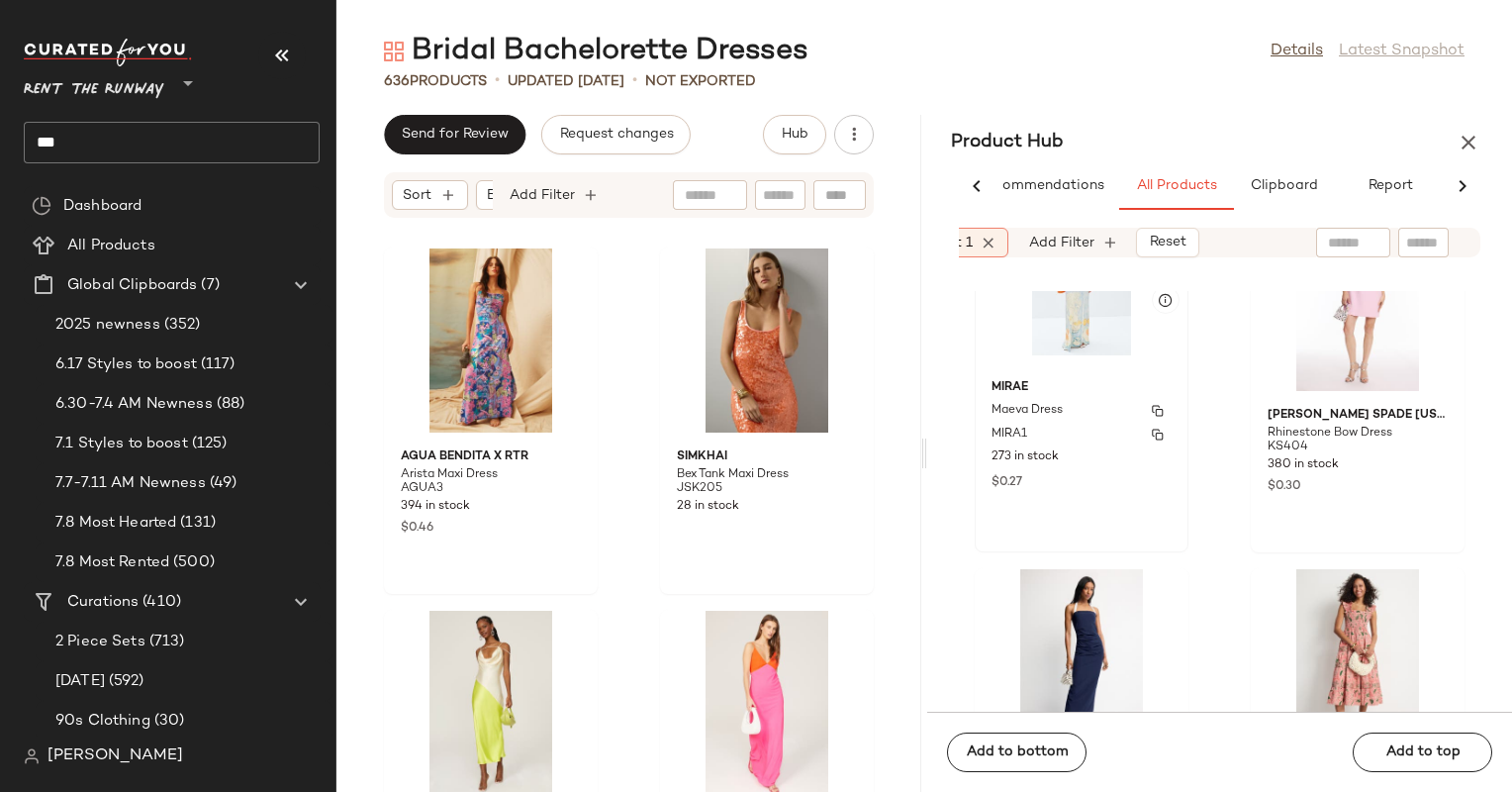 click on "273 in stock" at bounding box center (1082, 457) 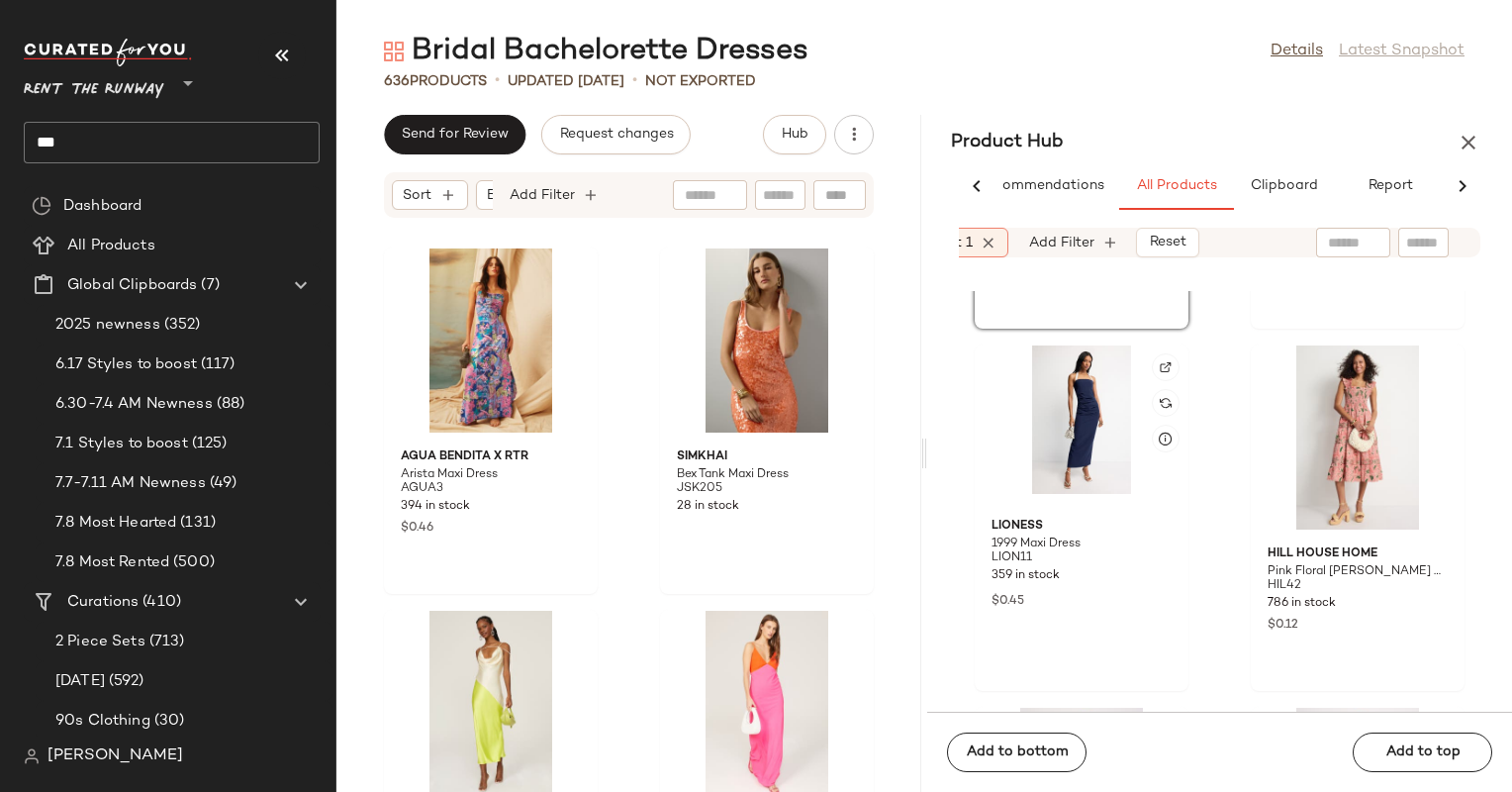 click 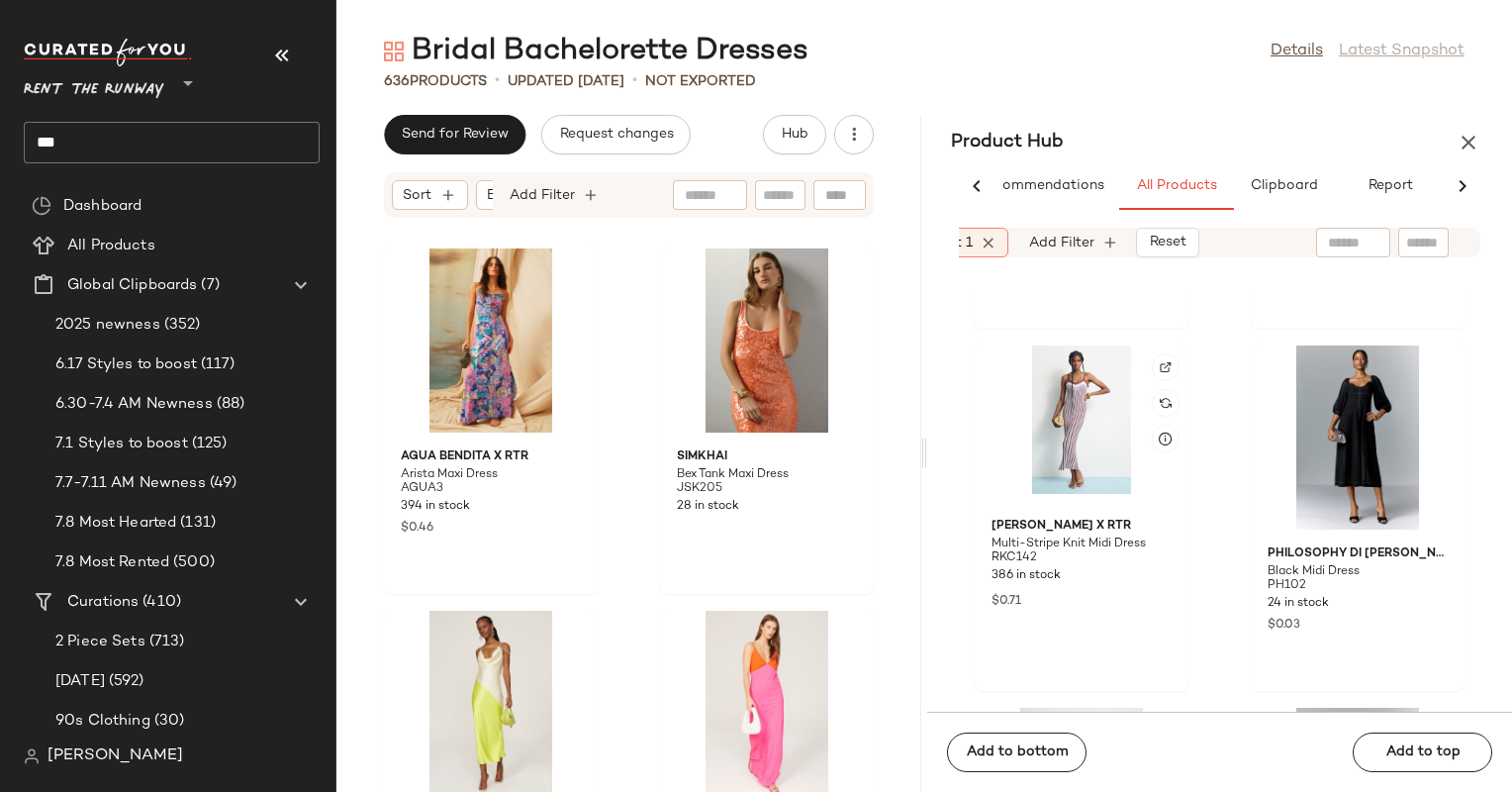 click 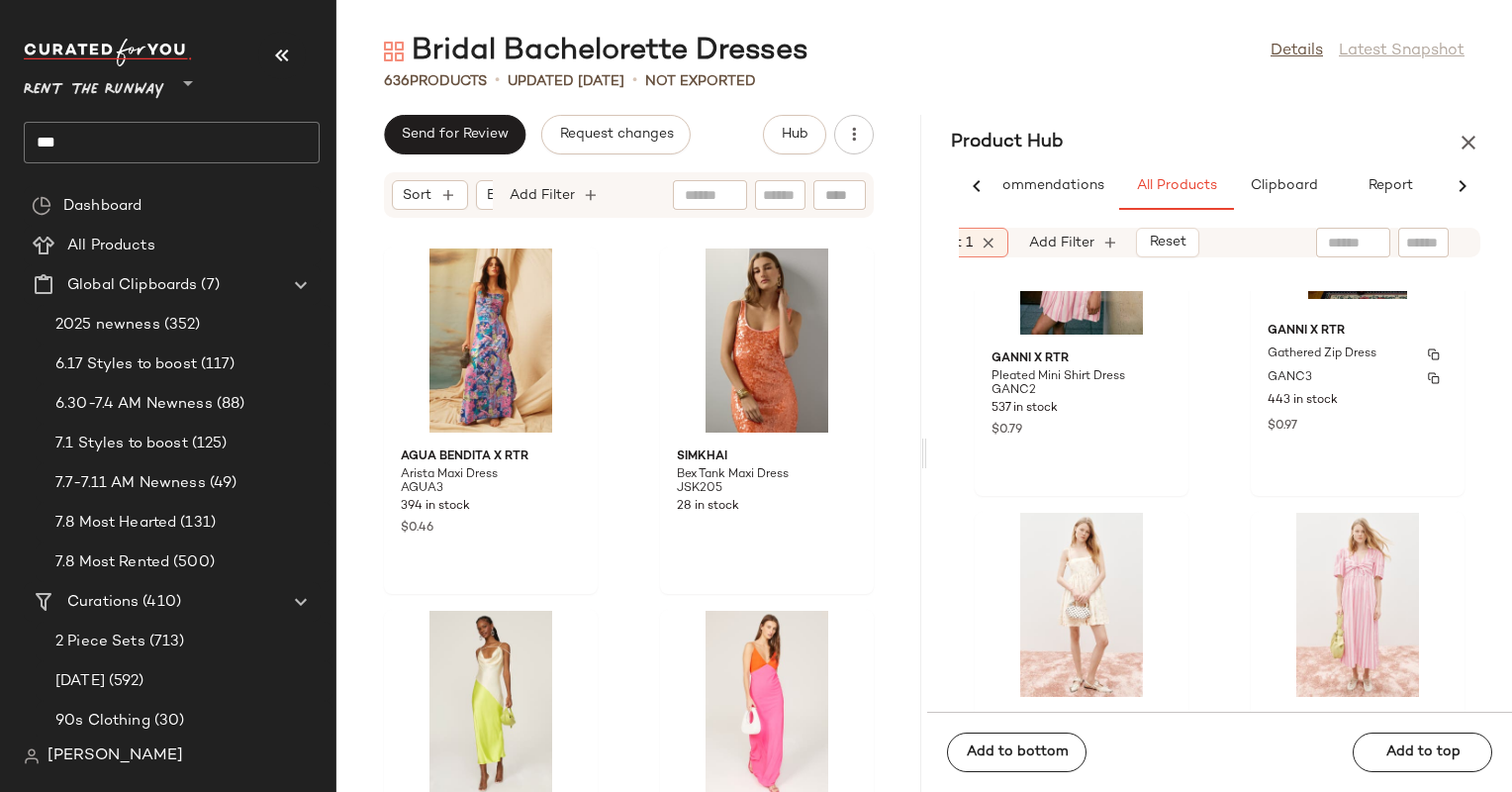 scroll, scrollTop: 77770, scrollLeft: 0, axis: vertical 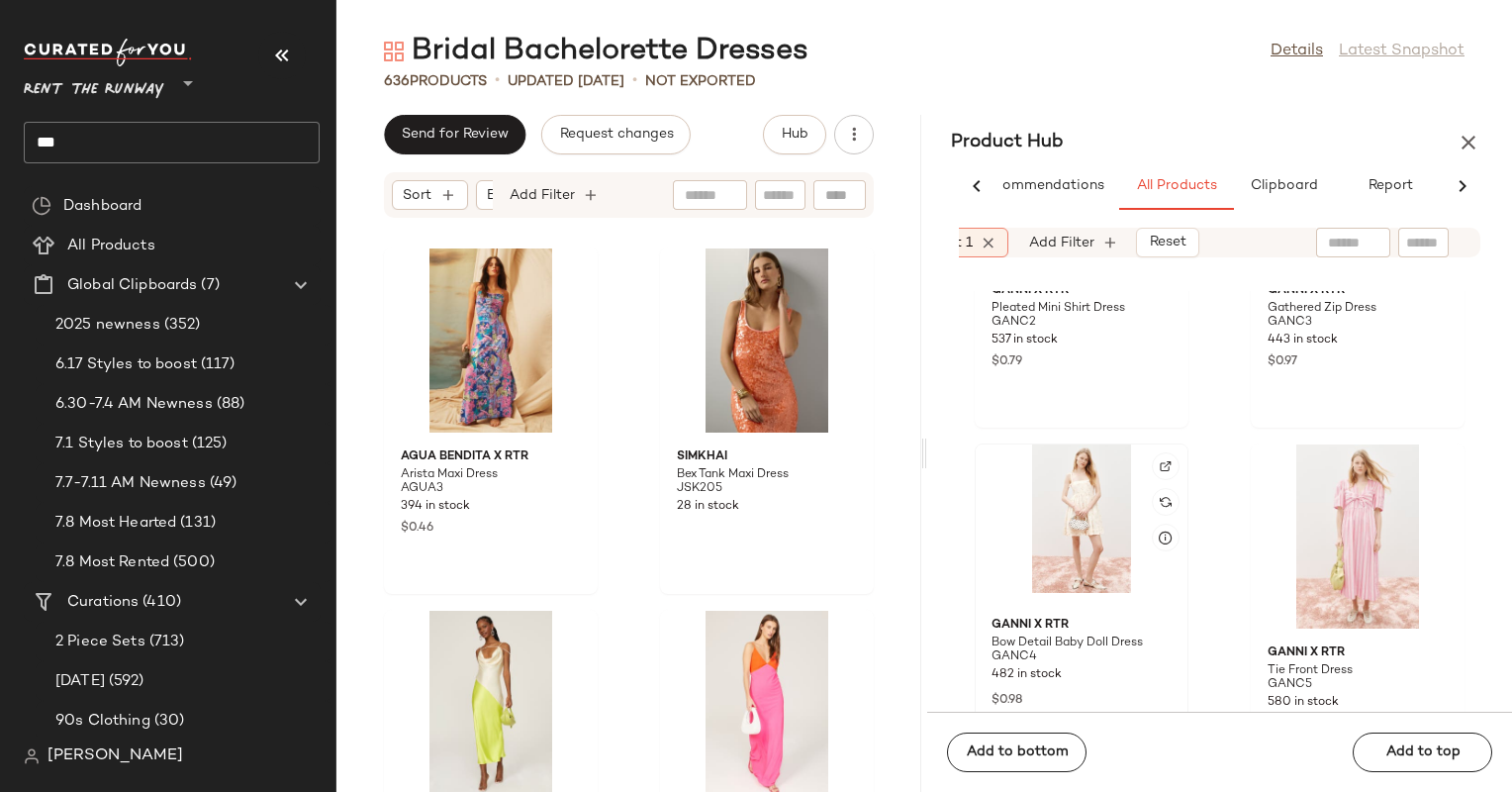 click 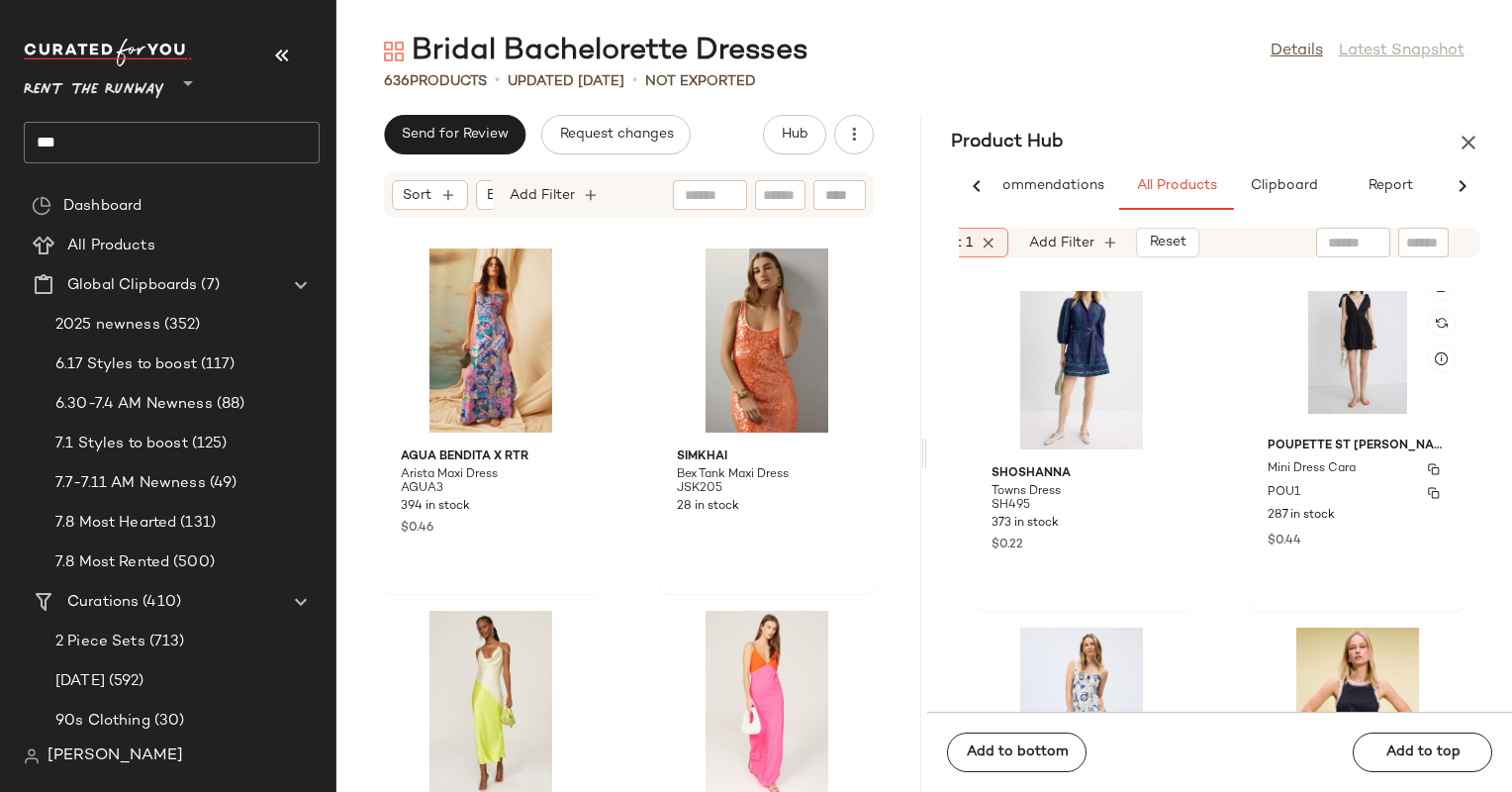 click on "287 in stock" 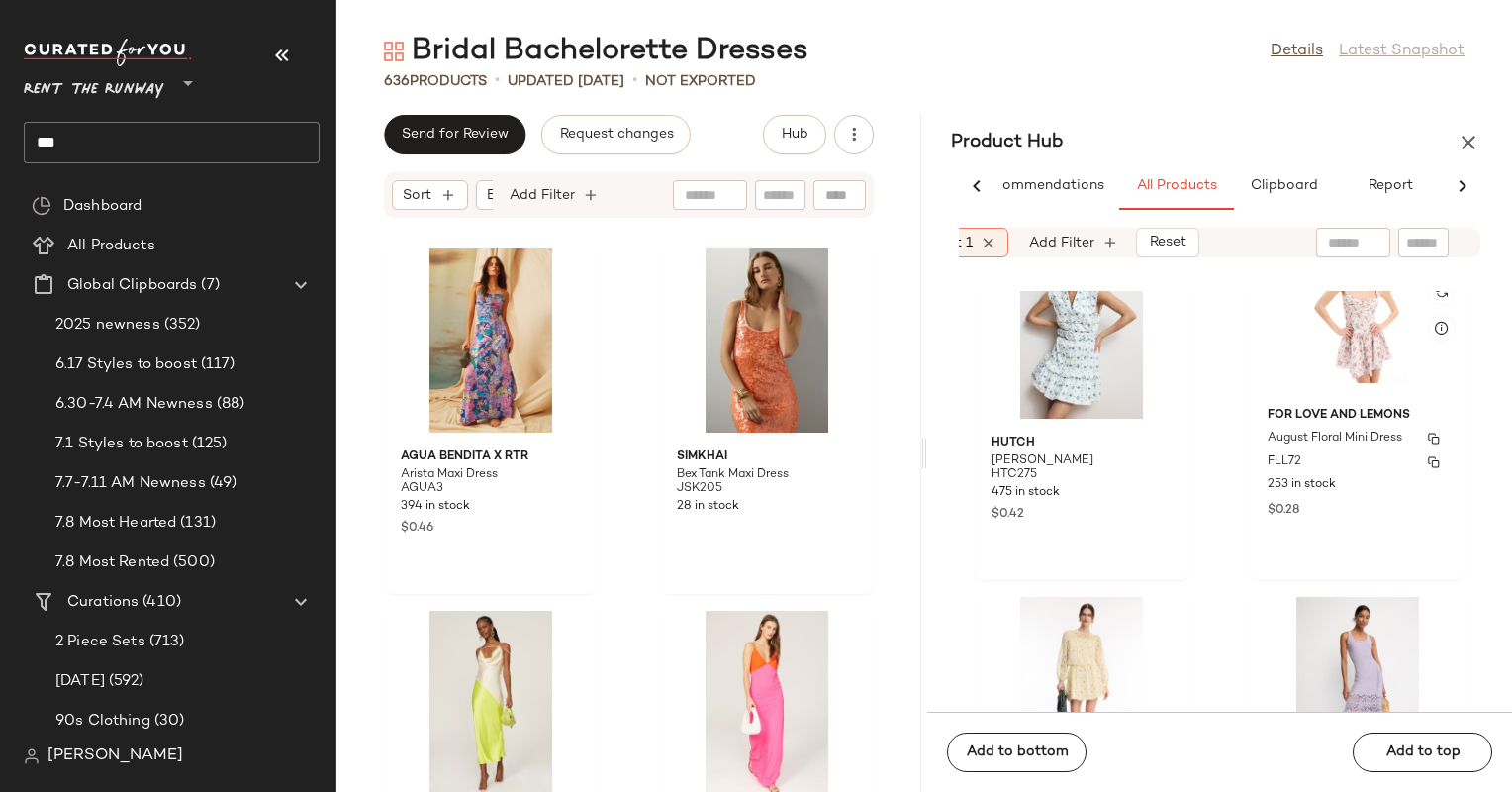 scroll, scrollTop: 80212, scrollLeft: 0, axis: vertical 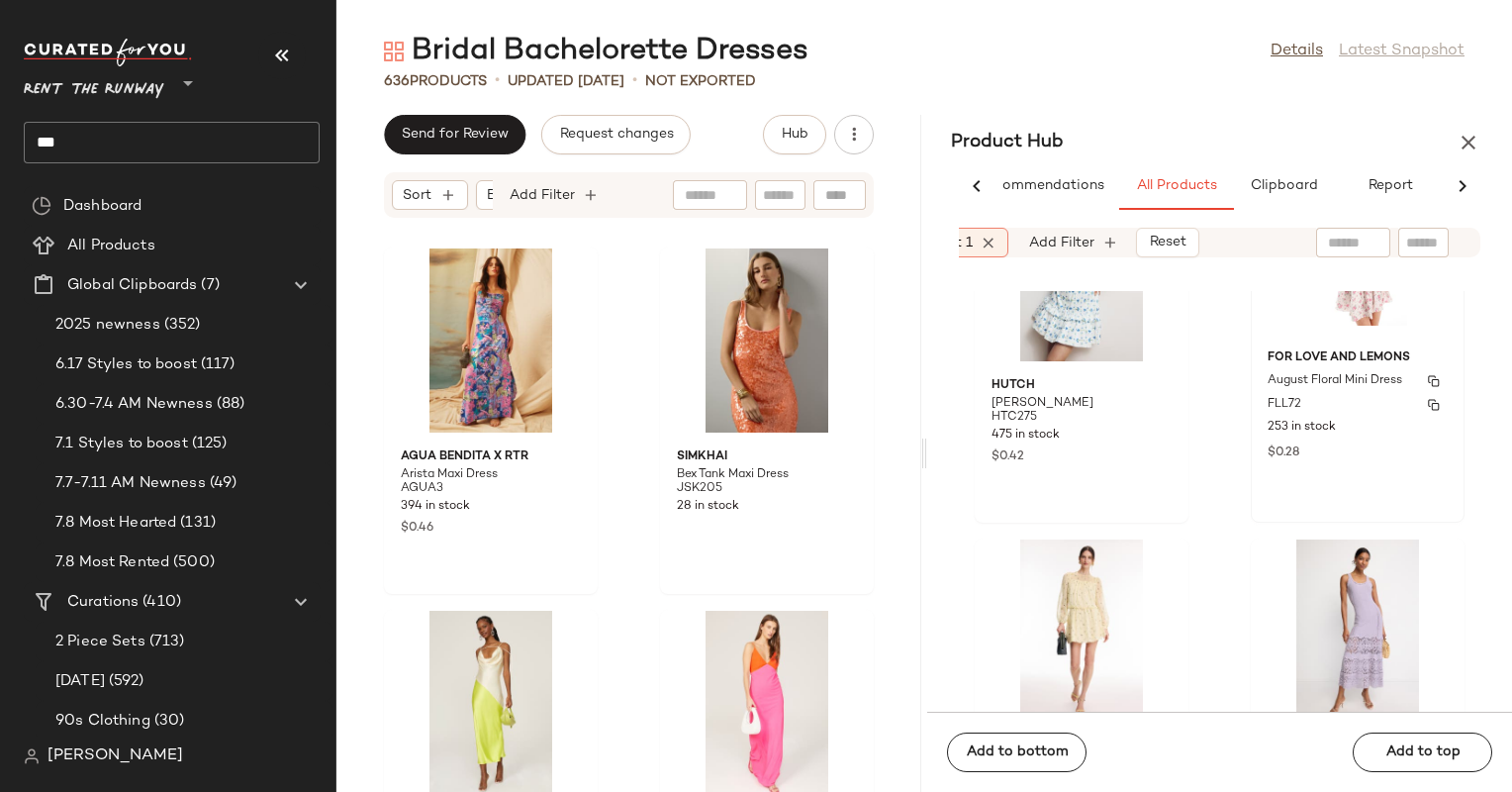 click on "FLL72" at bounding box center [1358, 405] 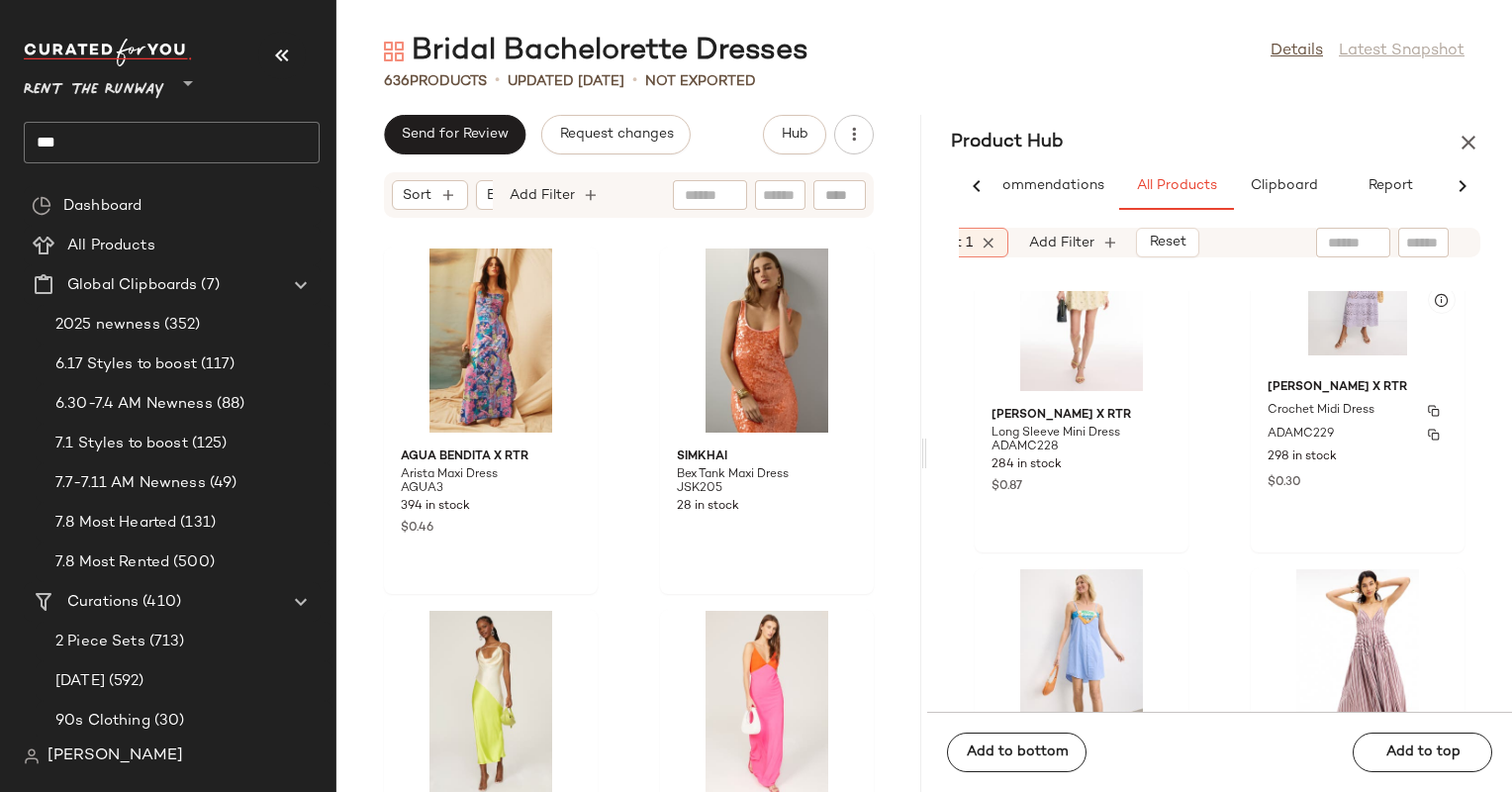 click on "Crochet Midi Dress" at bounding box center (1358, 411) 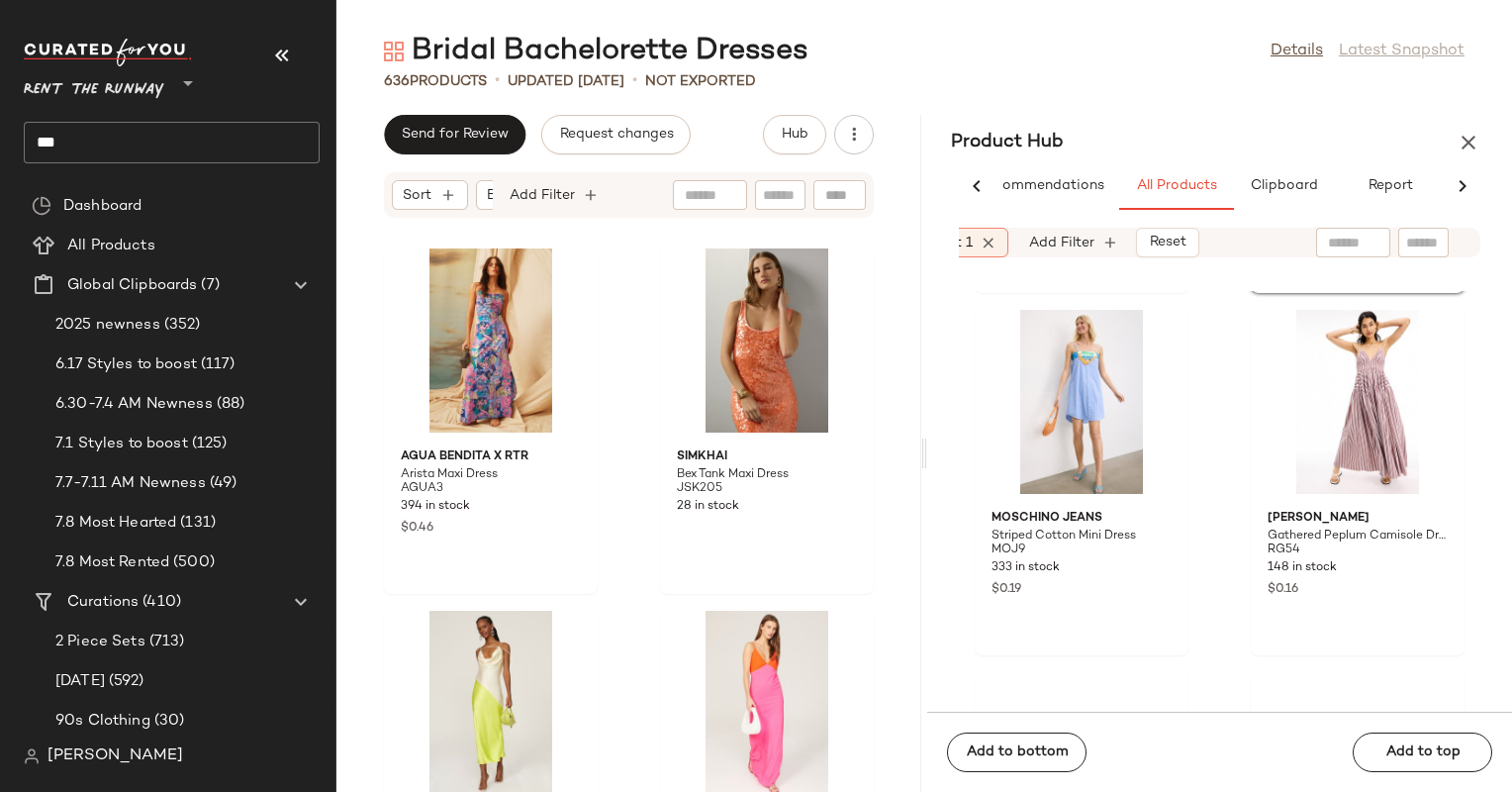 scroll, scrollTop: 80806, scrollLeft: 0, axis: vertical 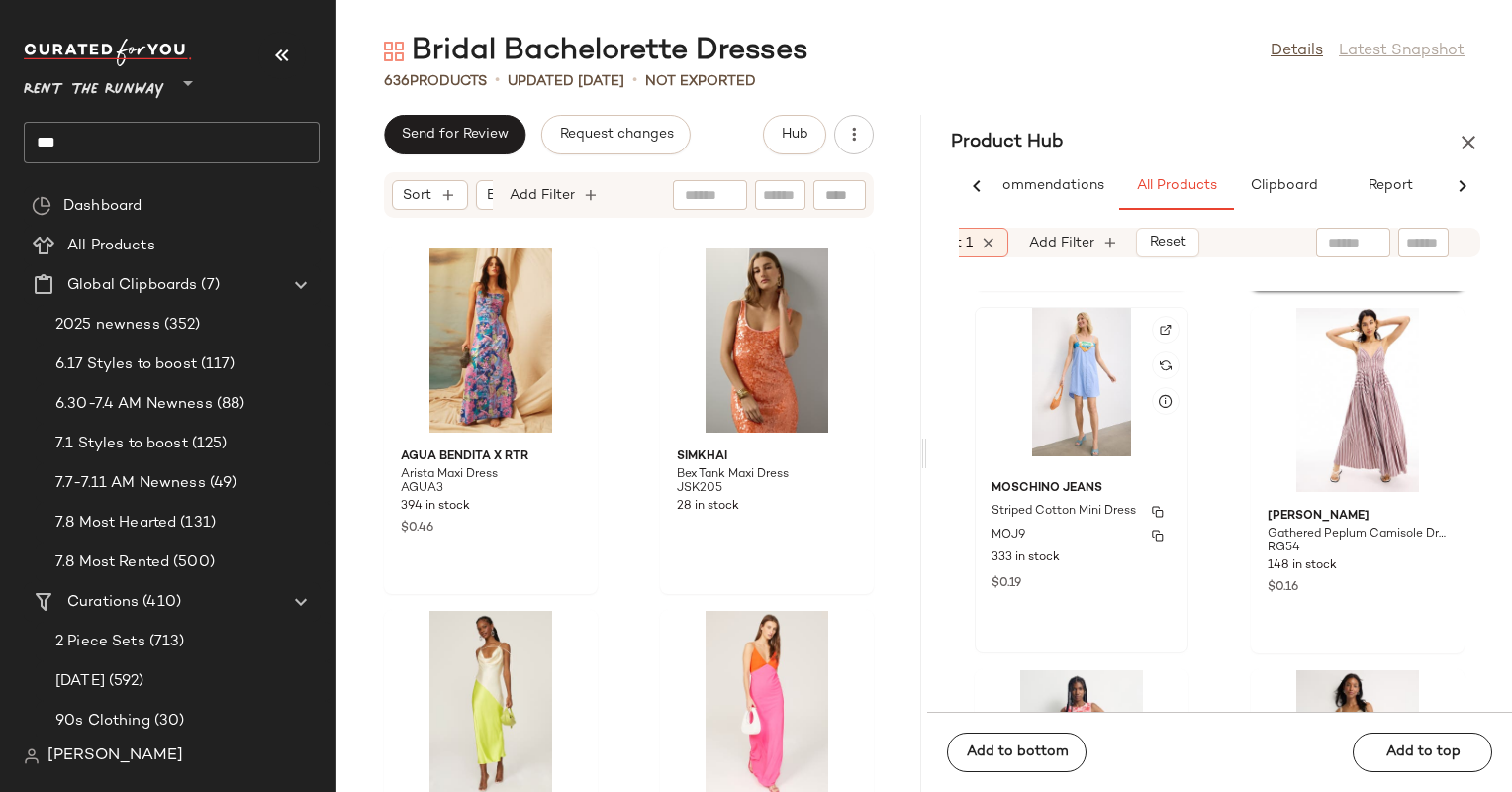 click on "Striped Cotton Mini Dress" at bounding box center (1064, 512) 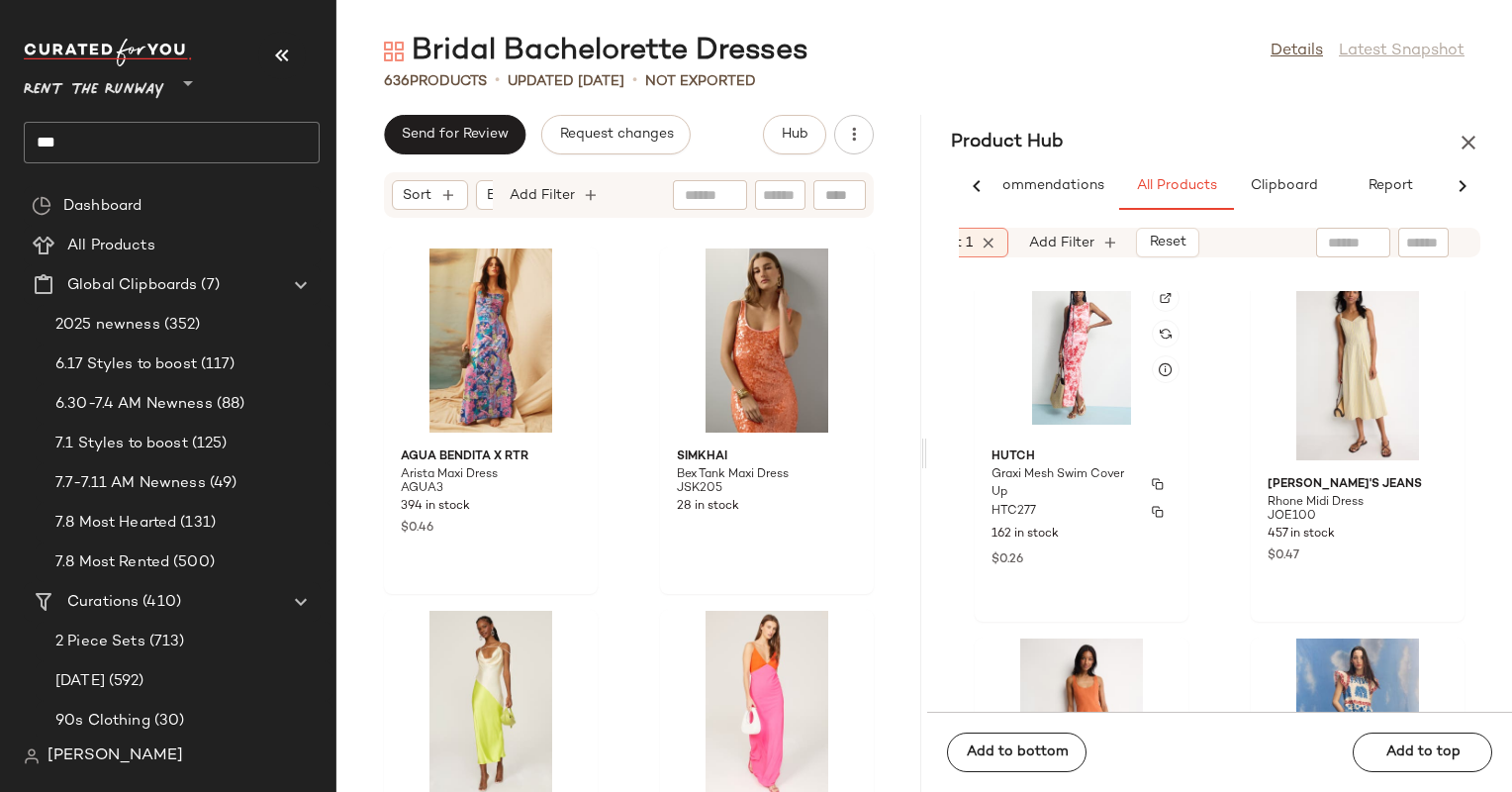 click on "HTC277" at bounding box center [1082, 512] 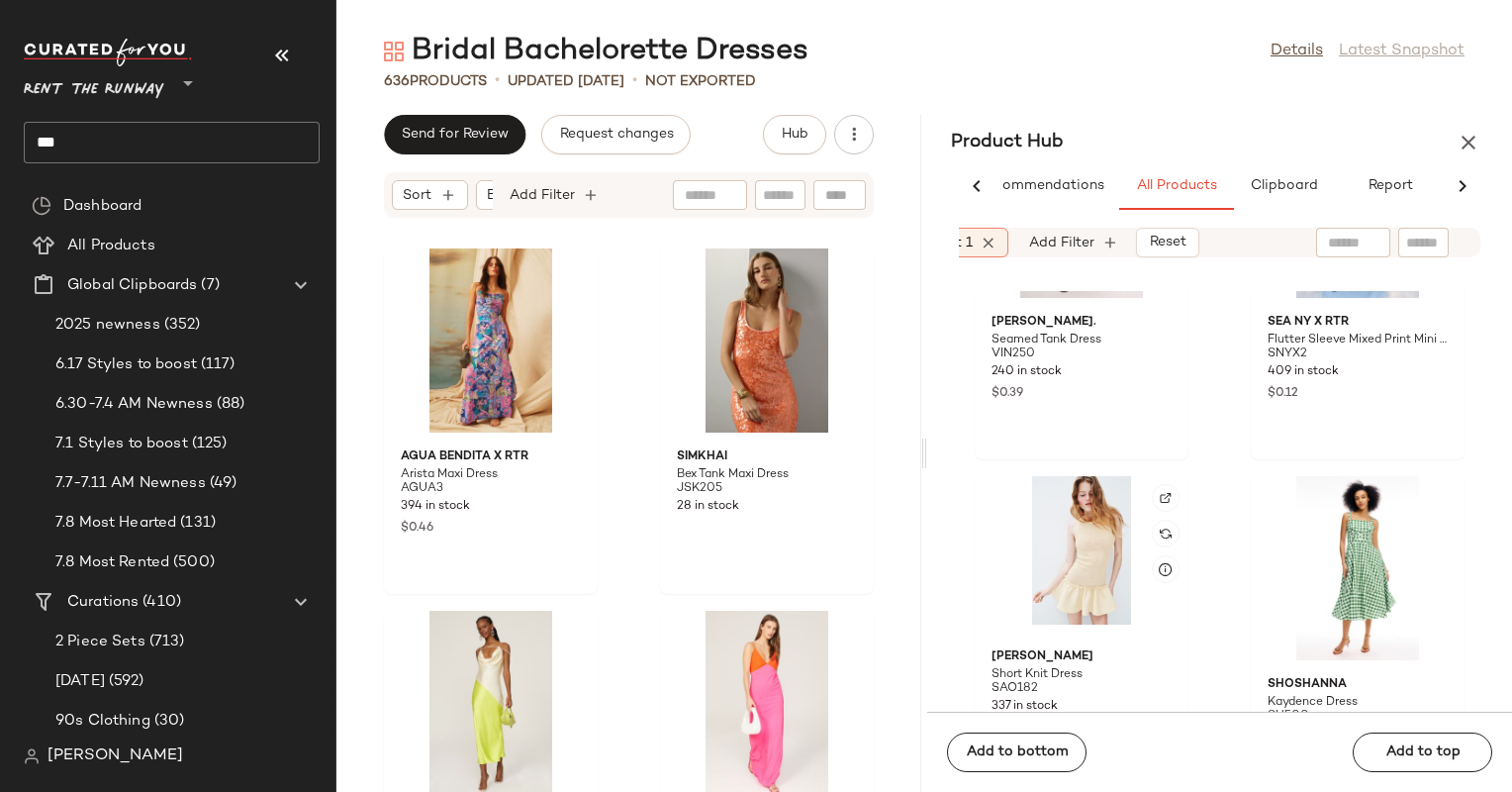 scroll, scrollTop: 81871, scrollLeft: 0, axis: vertical 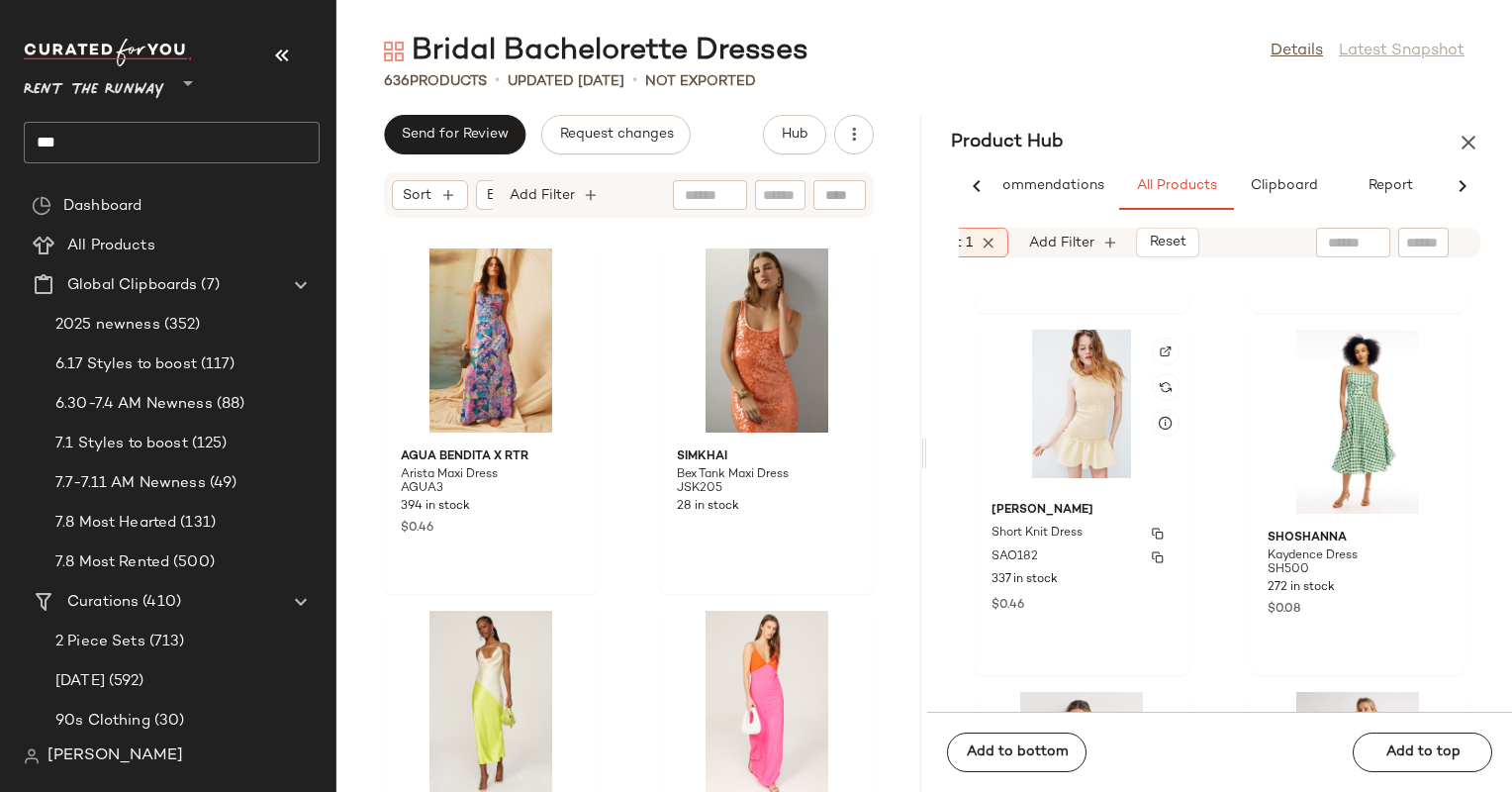 click on "[PERSON_NAME] Knit Dress SAO182 337 in stock $0.46" 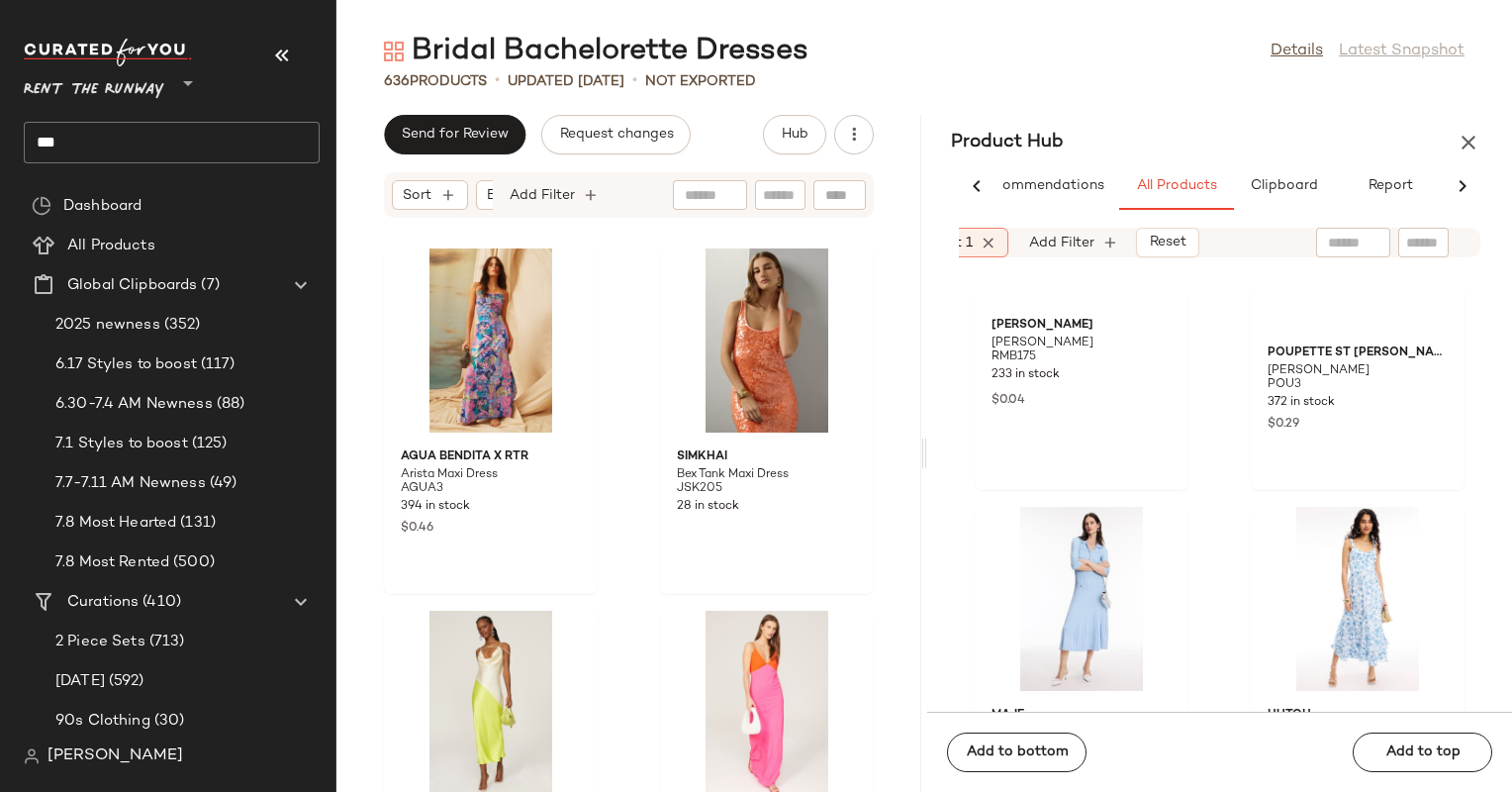 scroll, scrollTop: 82362, scrollLeft: 0, axis: vertical 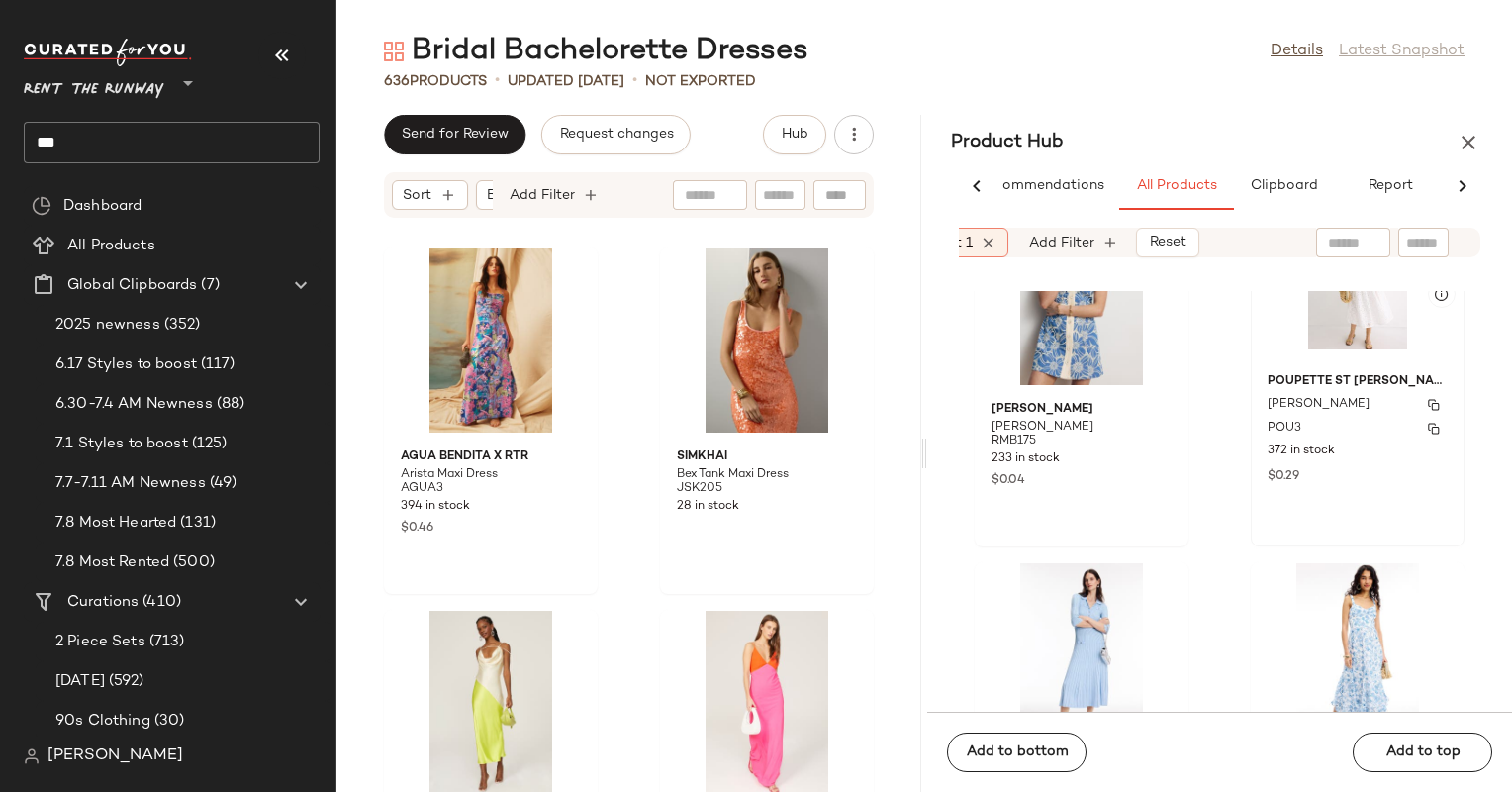 click on "Poupette St [PERSON_NAME]" at bounding box center [1358, 382] 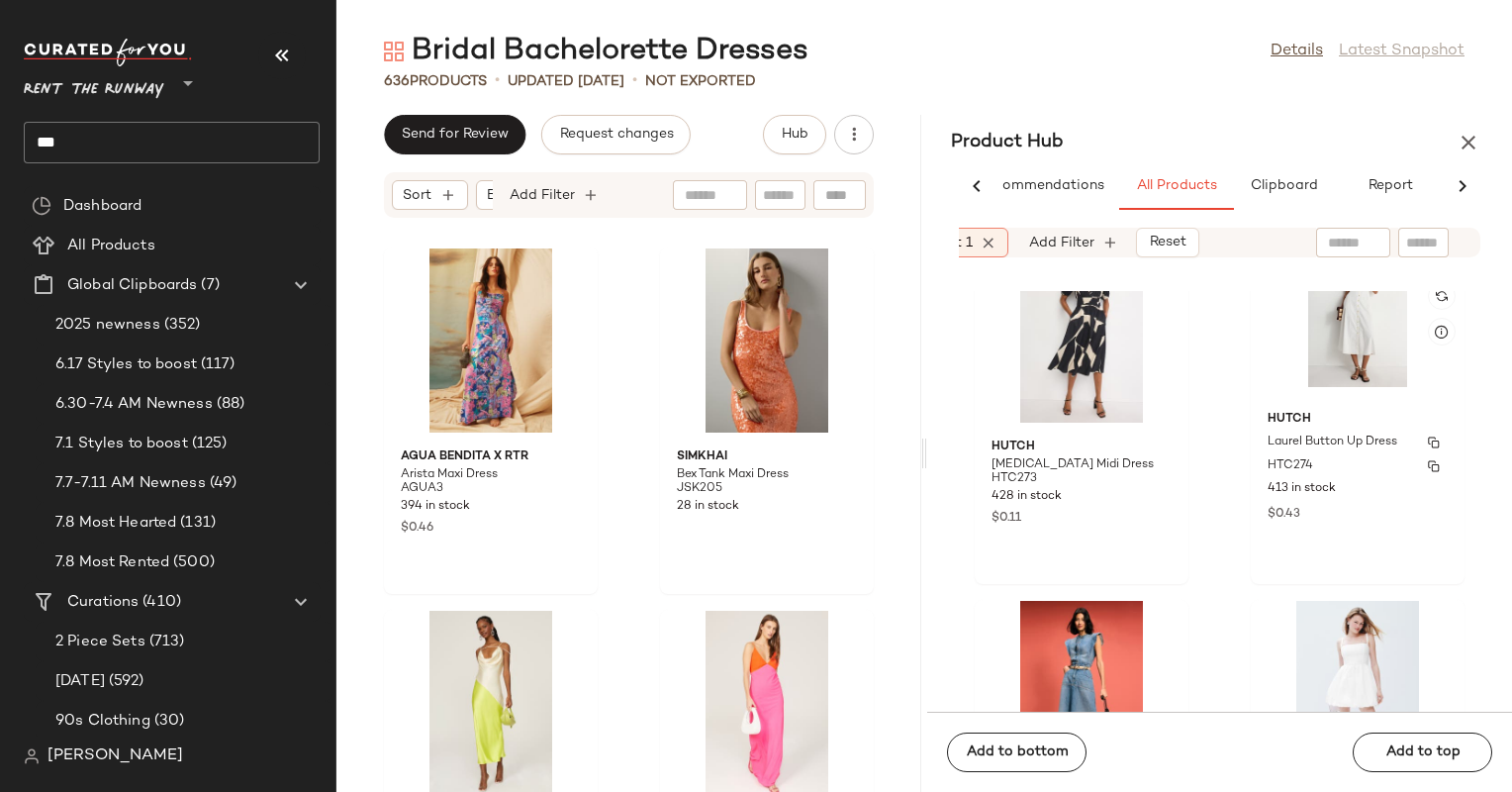 scroll, scrollTop: 83342, scrollLeft: 0, axis: vertical 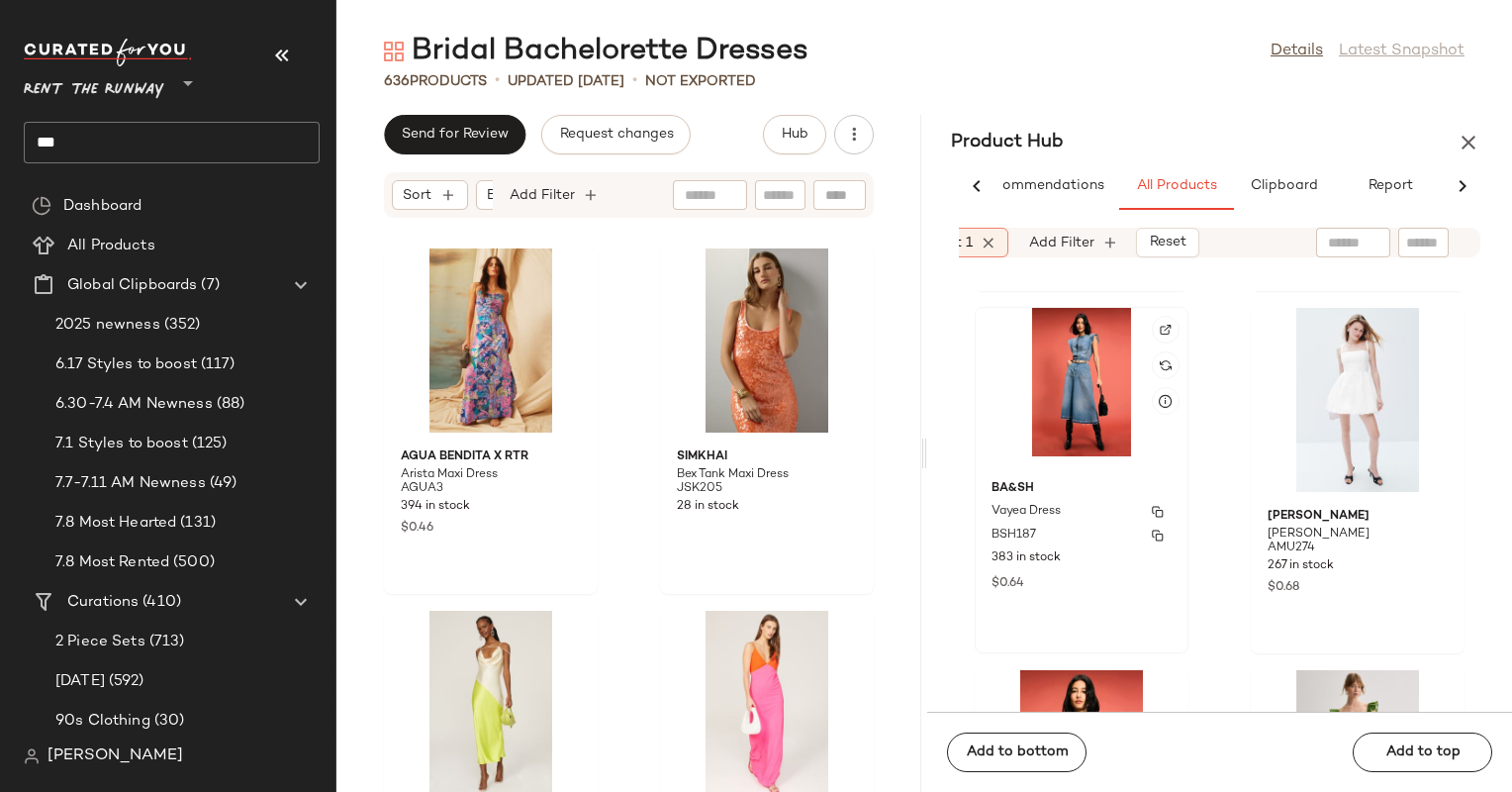 click on "BSH187" at bounding box center (1082, 536) 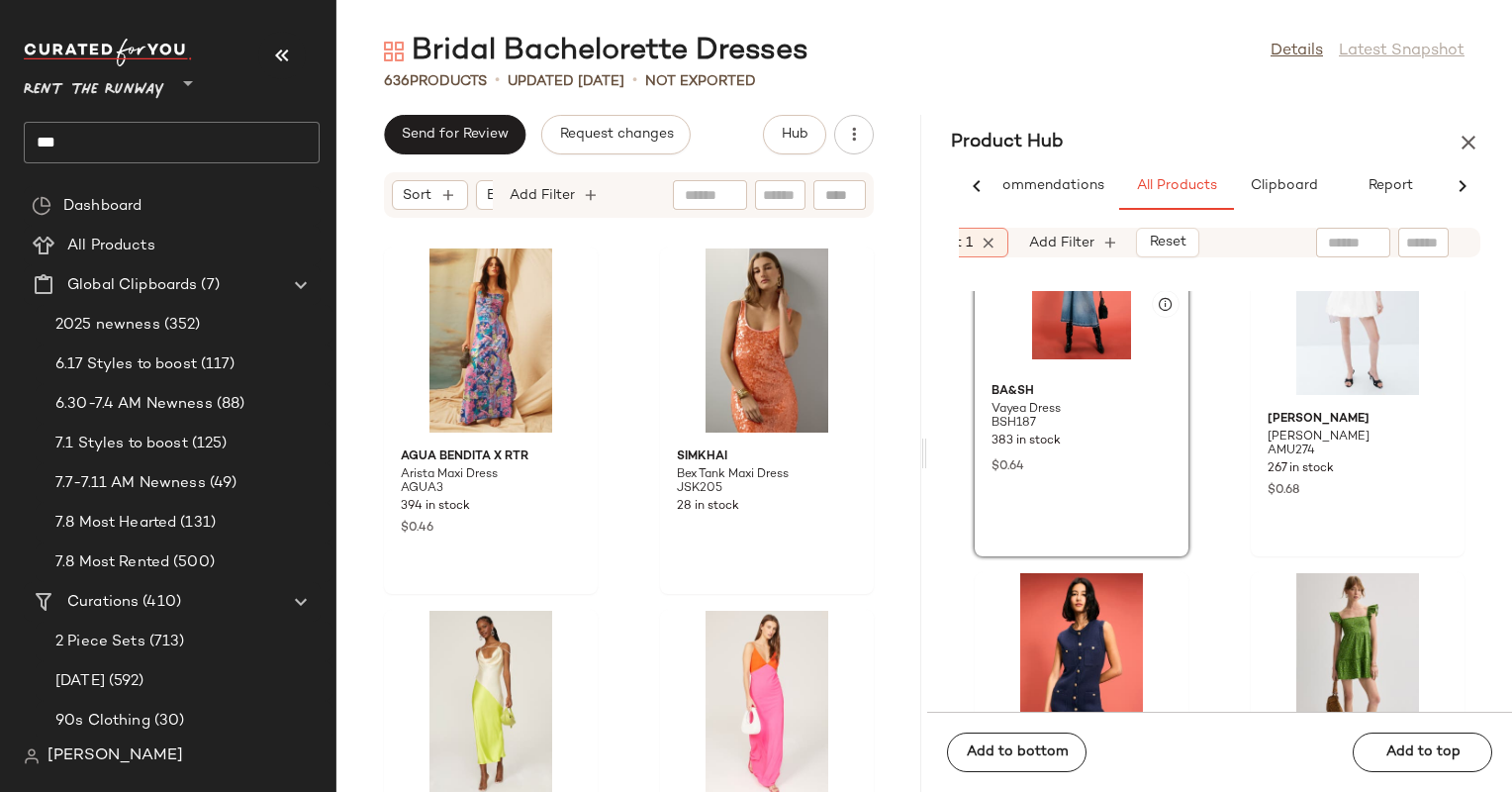 scroll, scrollTop: 83440, scrollLeft: 0, axis: vertical 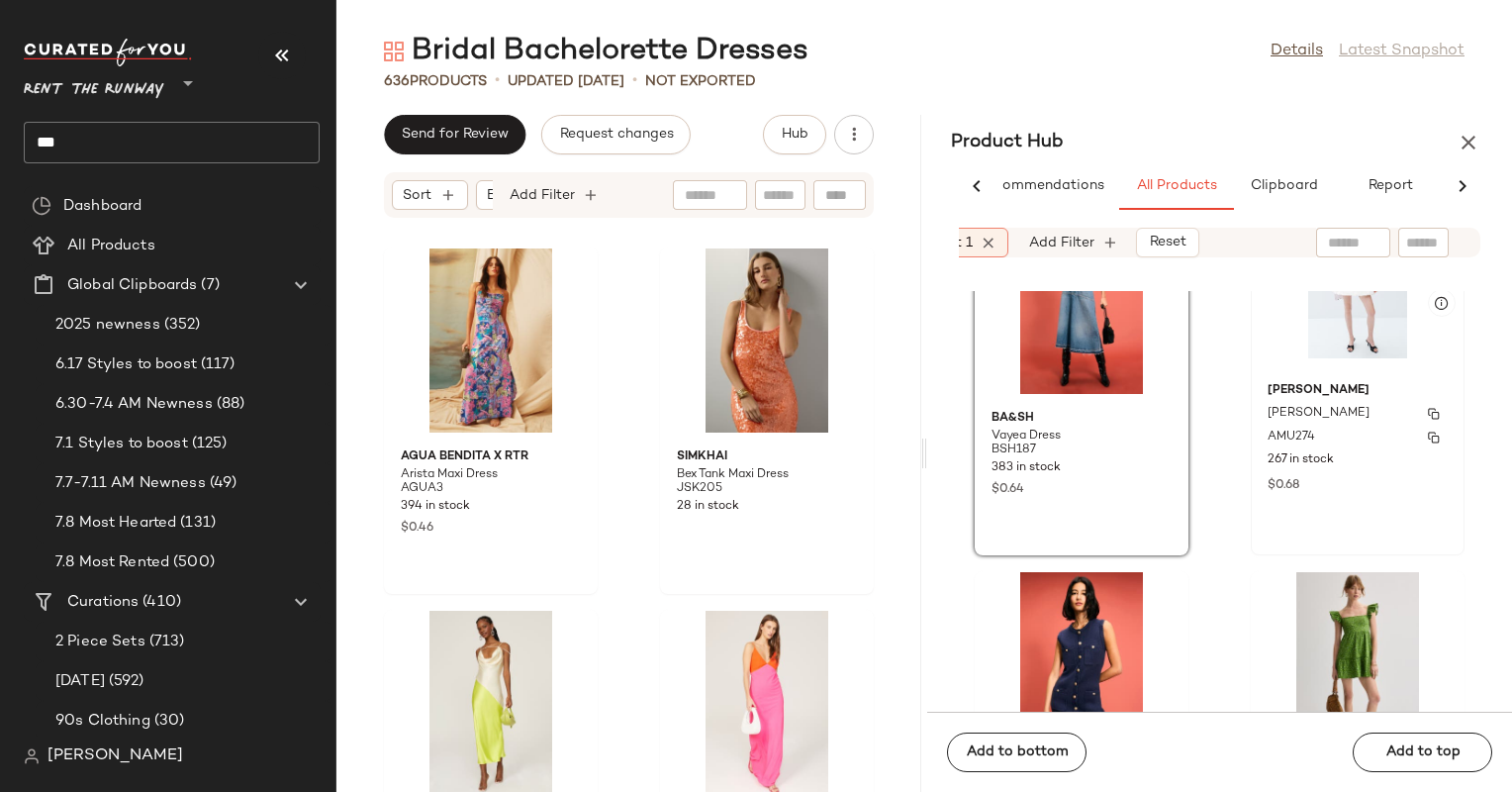 click on "267 in stock" at bounding box center [1358, 460] 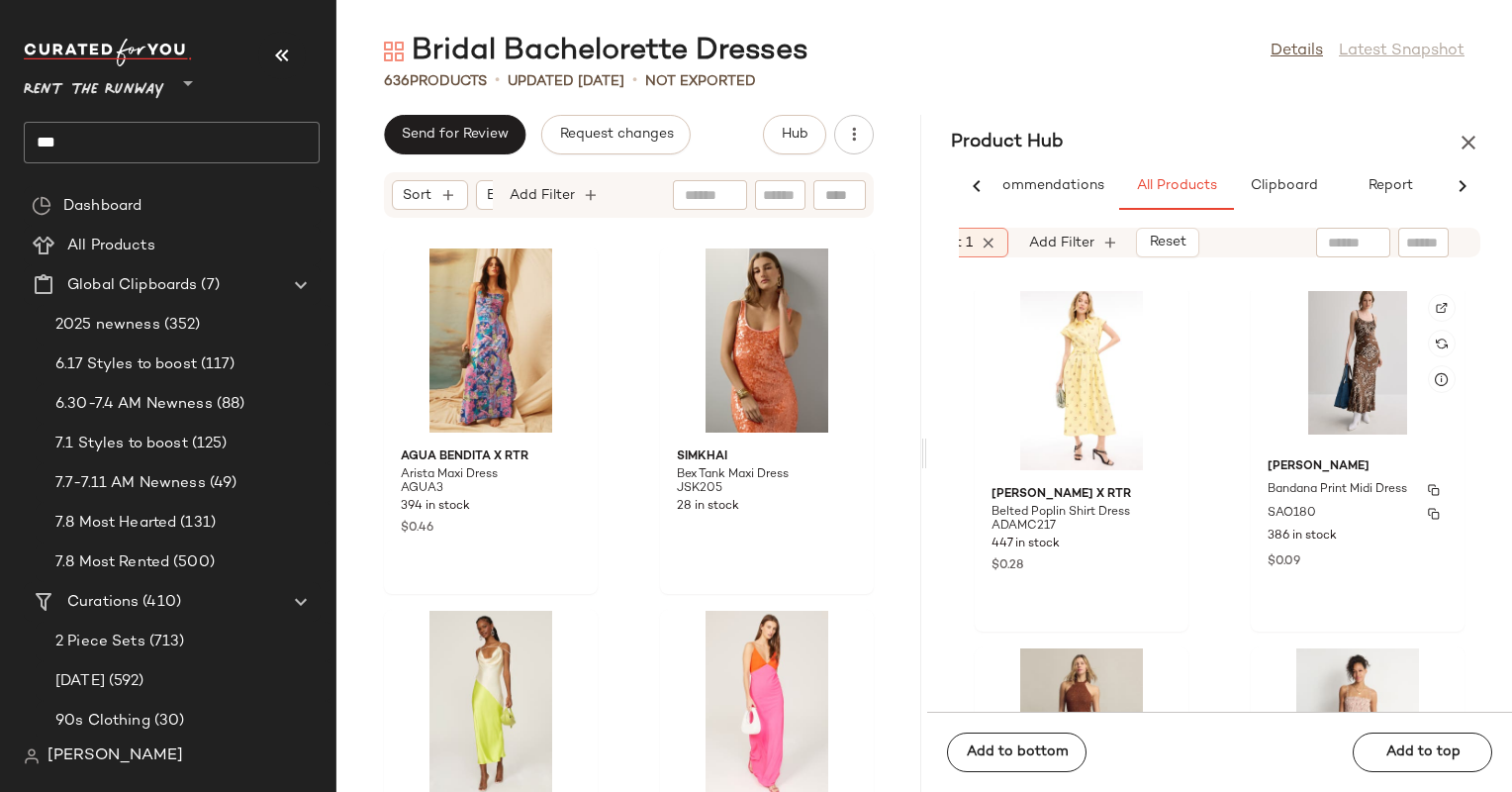 scroll, scrollTop: 84900, scrollLeft: 0, axis: vertical 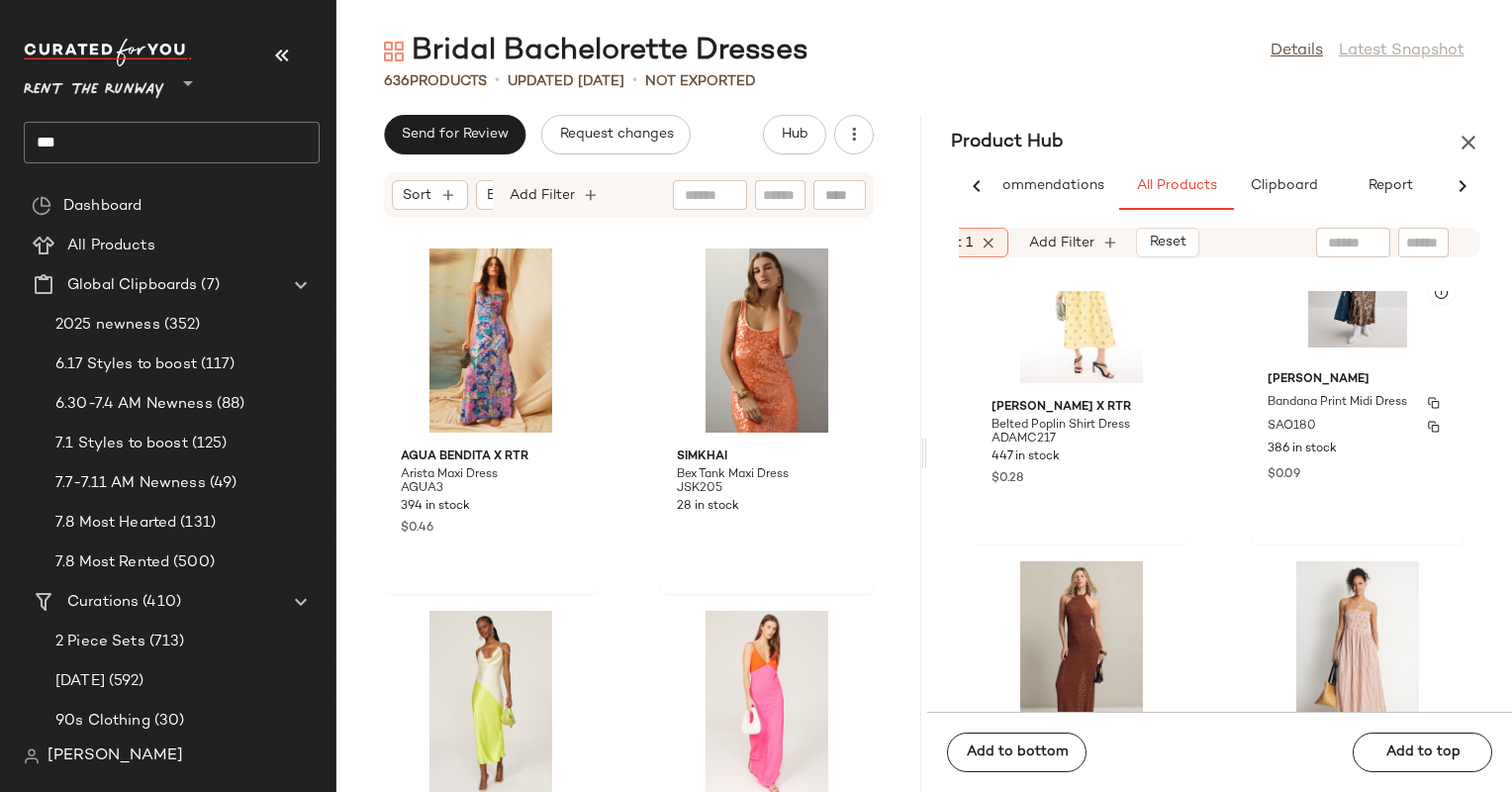 click on "[PERSON_NAME] Print Midi Dress SAO180 386 in stock $0.09" 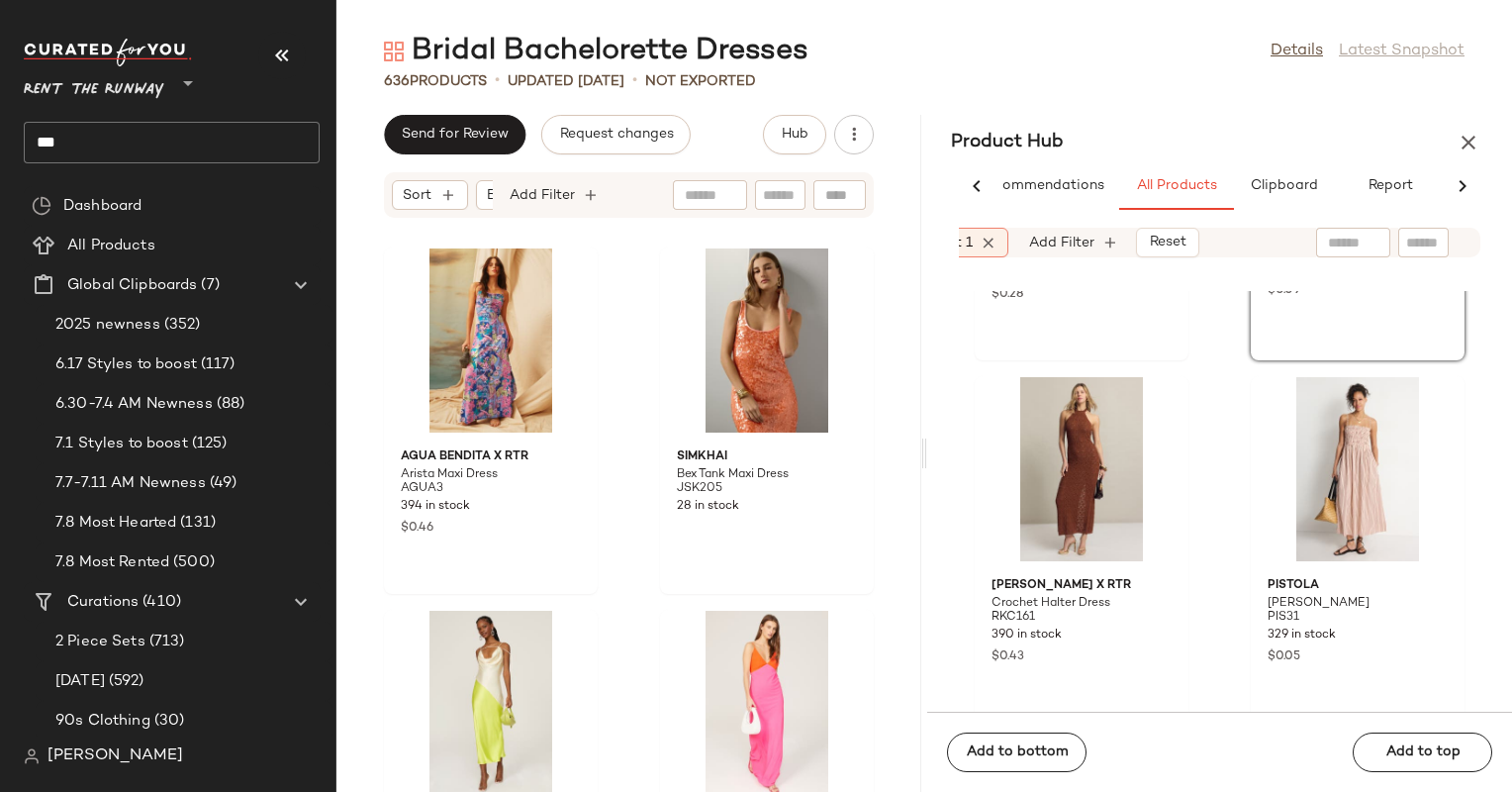 scroll, scrollTop: 85089, scrollLeft: 0, axis: vertical 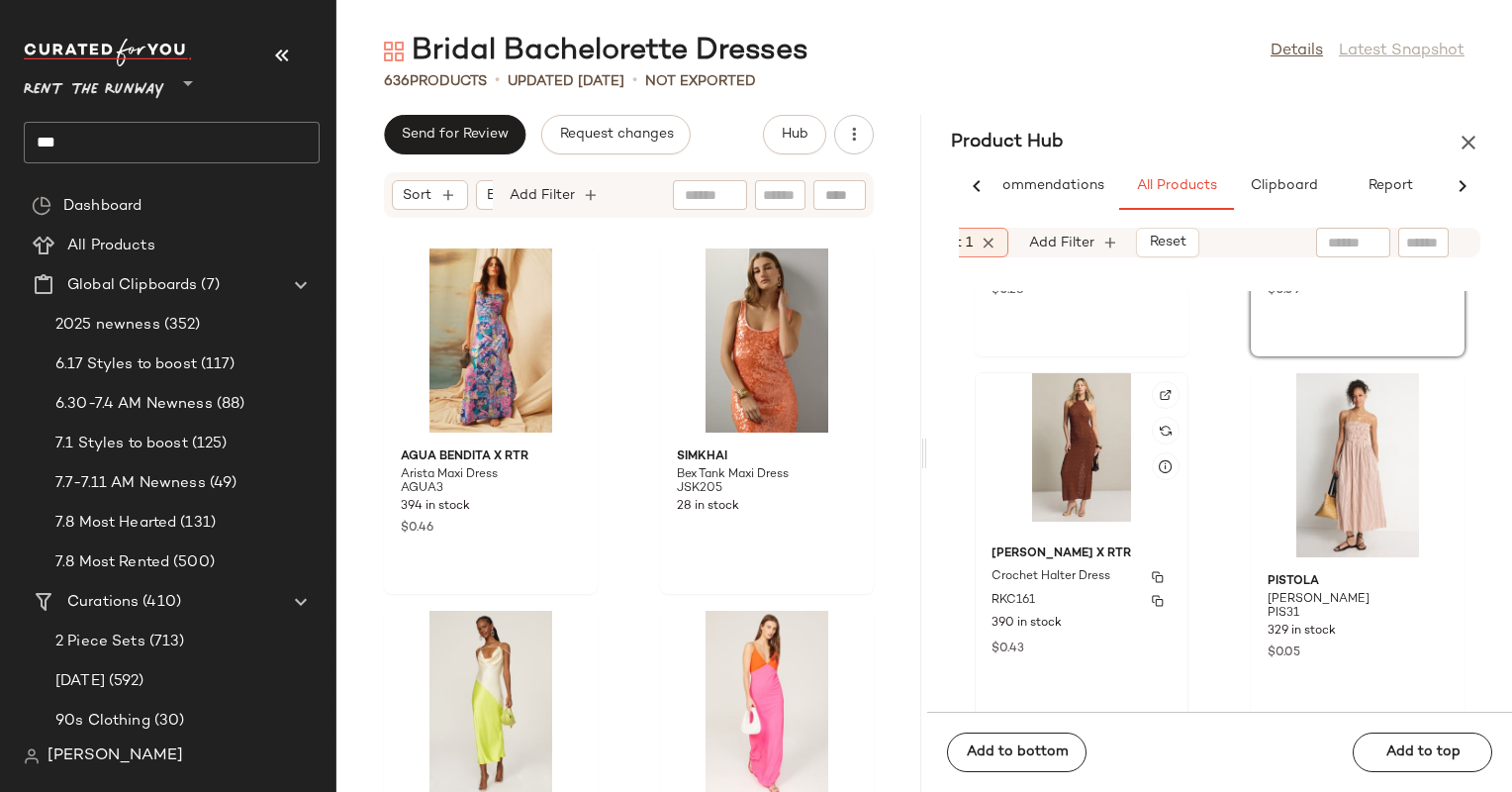 click on "Crochet Halter Dress" at bounding box center [1082, 577] 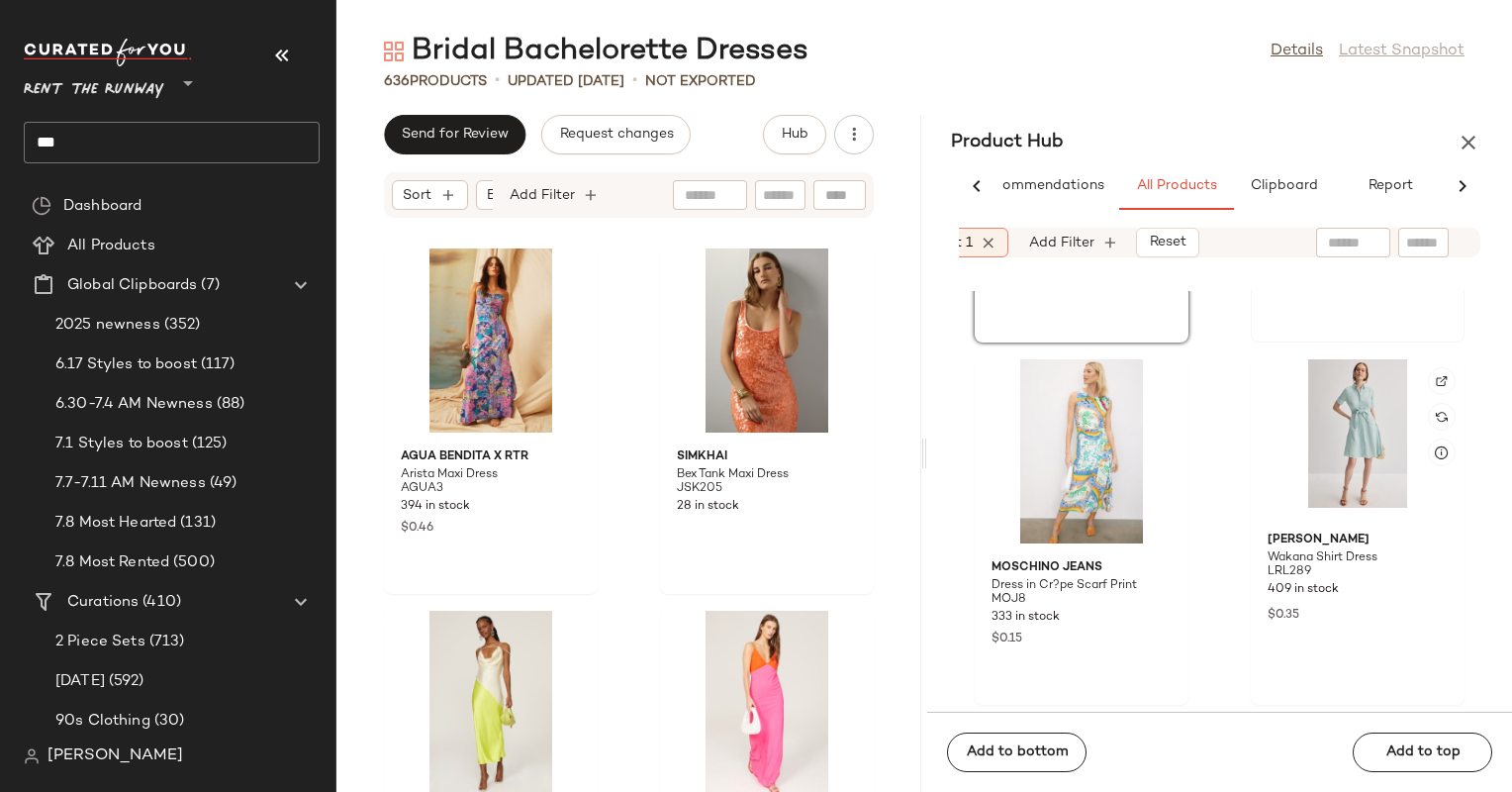 scroll, scrollTop: 85469, scrollLeft: 0, axis: vertical 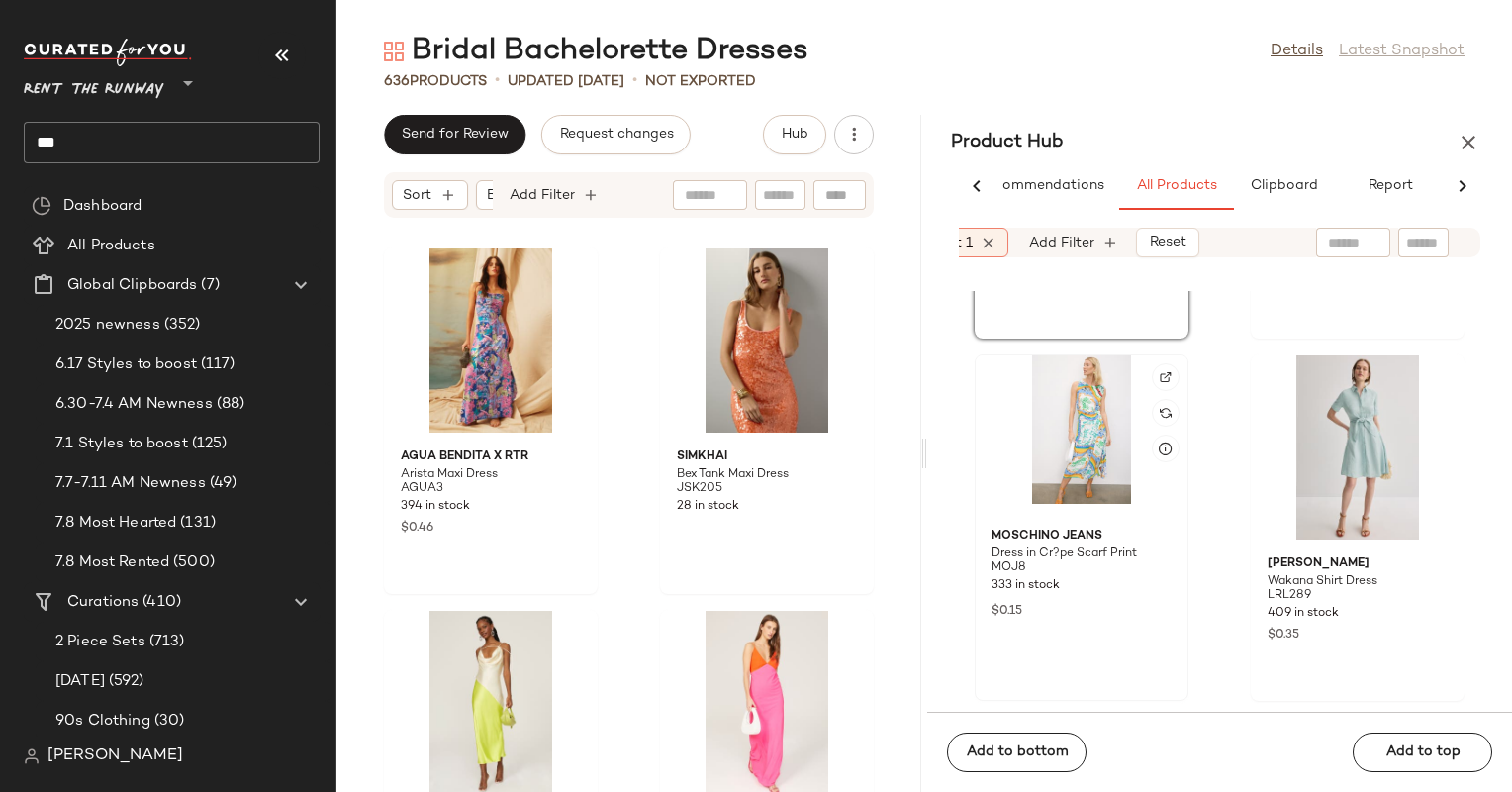 click 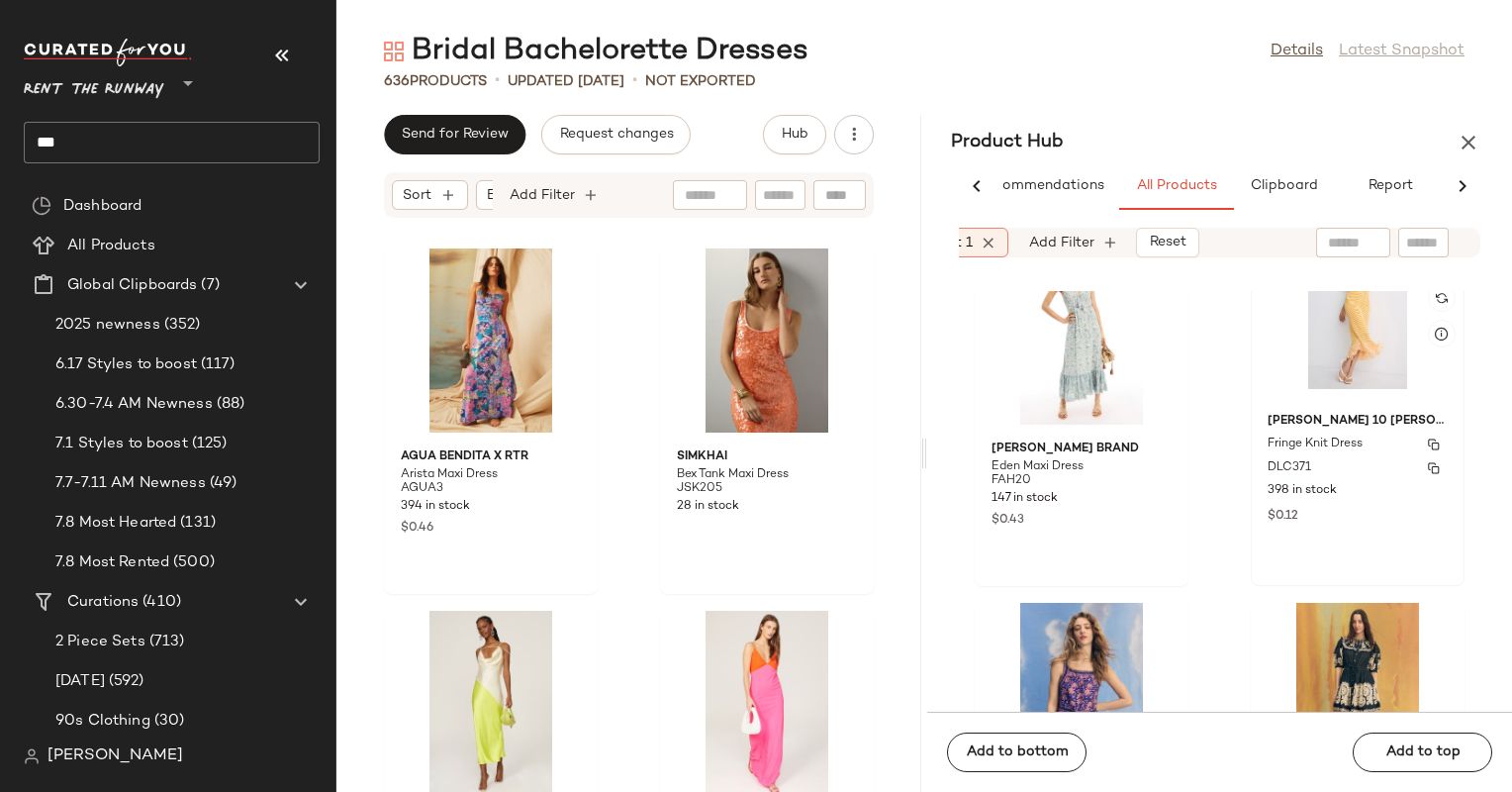 scroll, scrollTop: 86322, scrollLeft: 0, axis: vertical 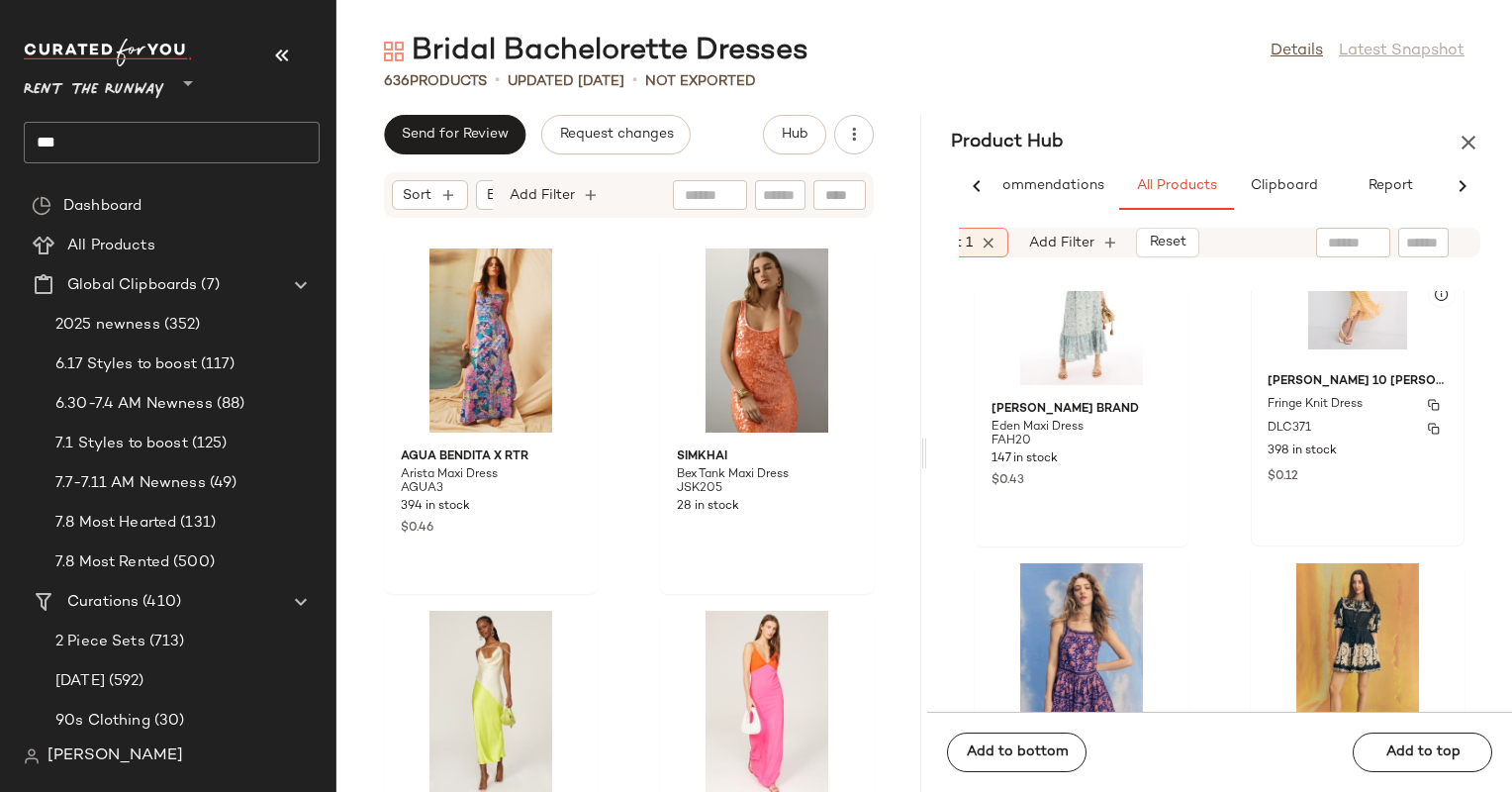 click on "[PERSON_NAME] 10 [PERSON_NAME] x RTR Fringe Knit Dress DLC371 398 in stock $0.12" 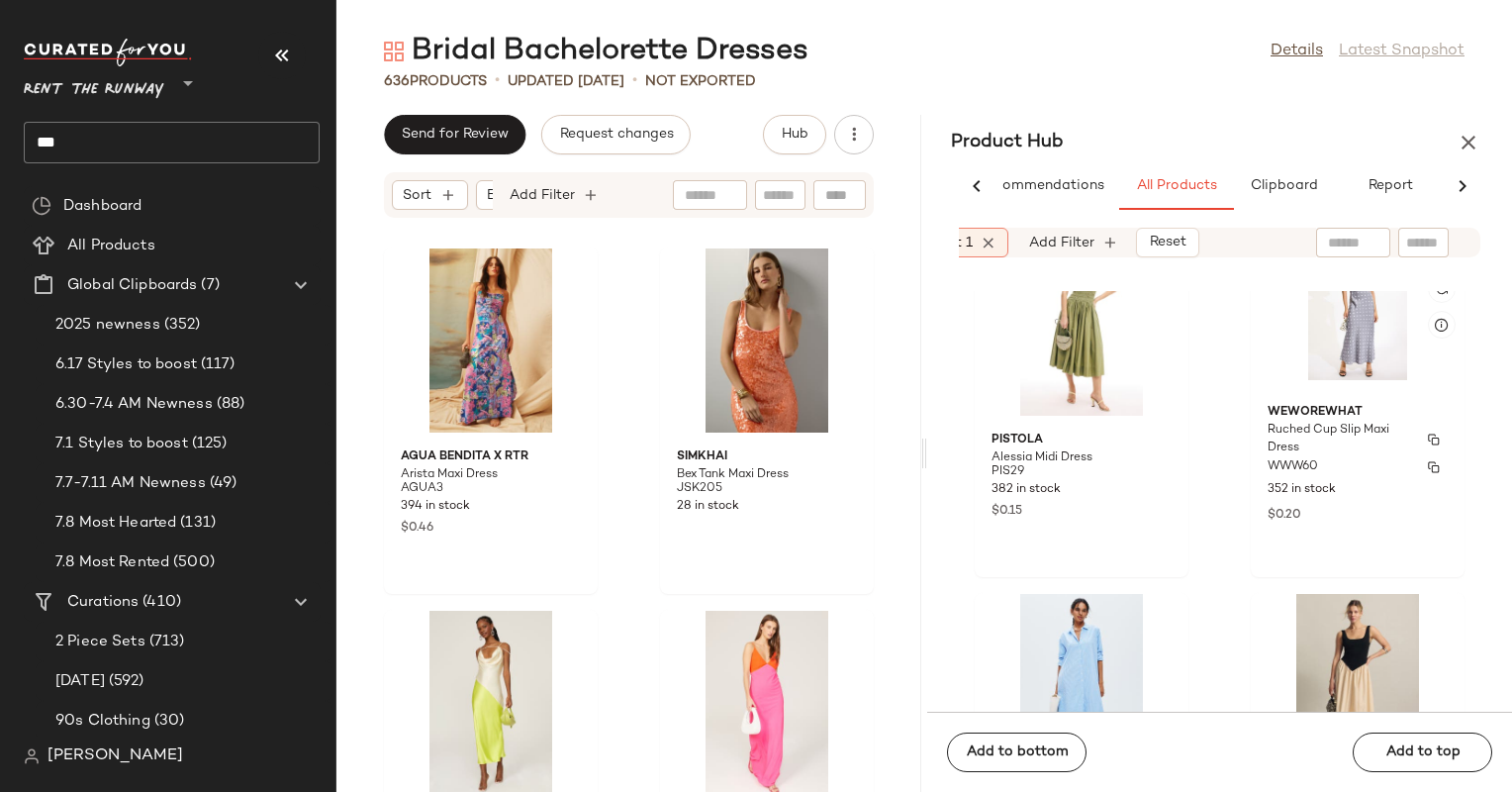 scroll, scrollTop: 87405, scrollLeft: 0, axis: vertical 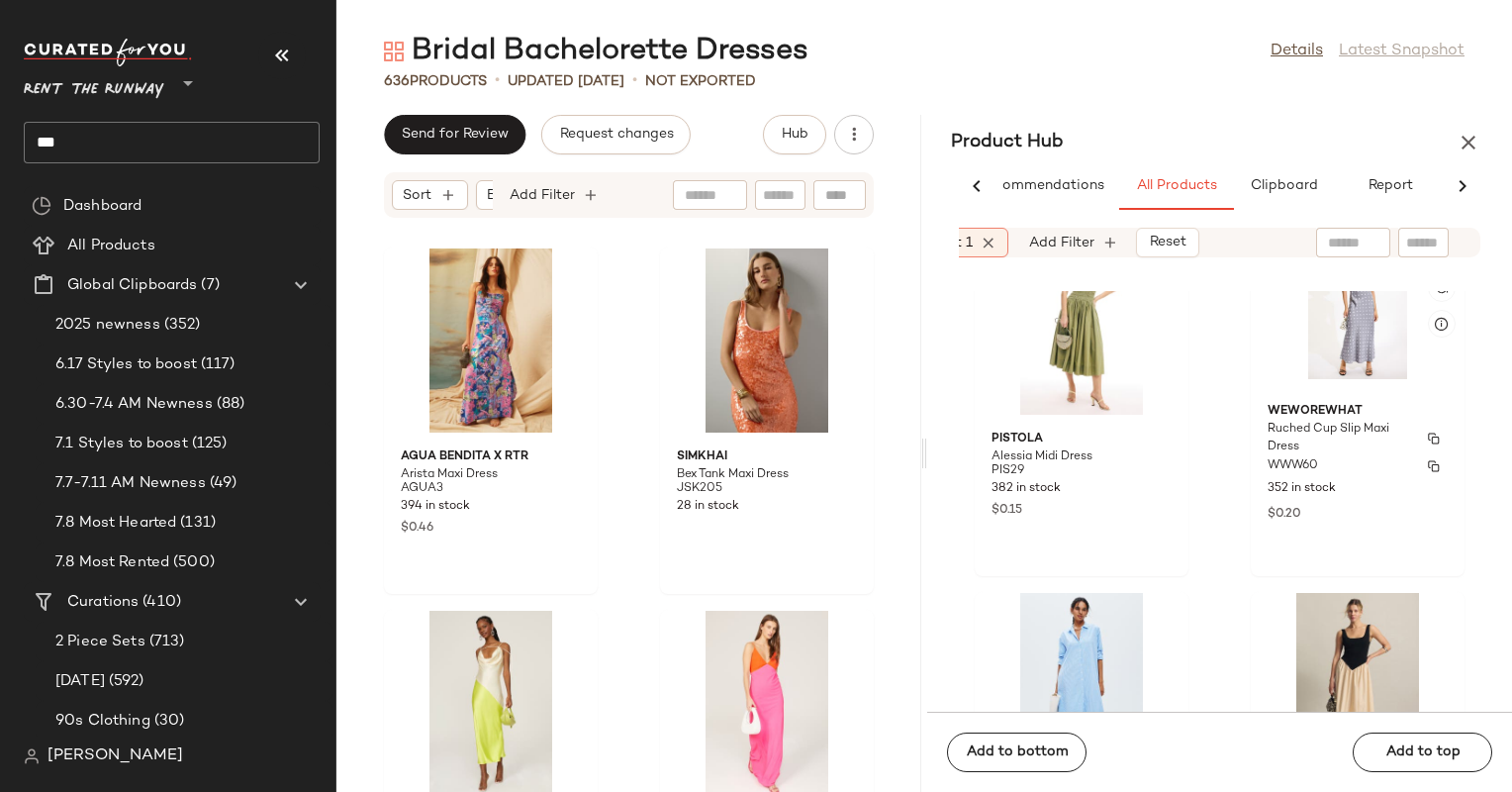 click on "WWW60" at bounding box center [1292, 466] 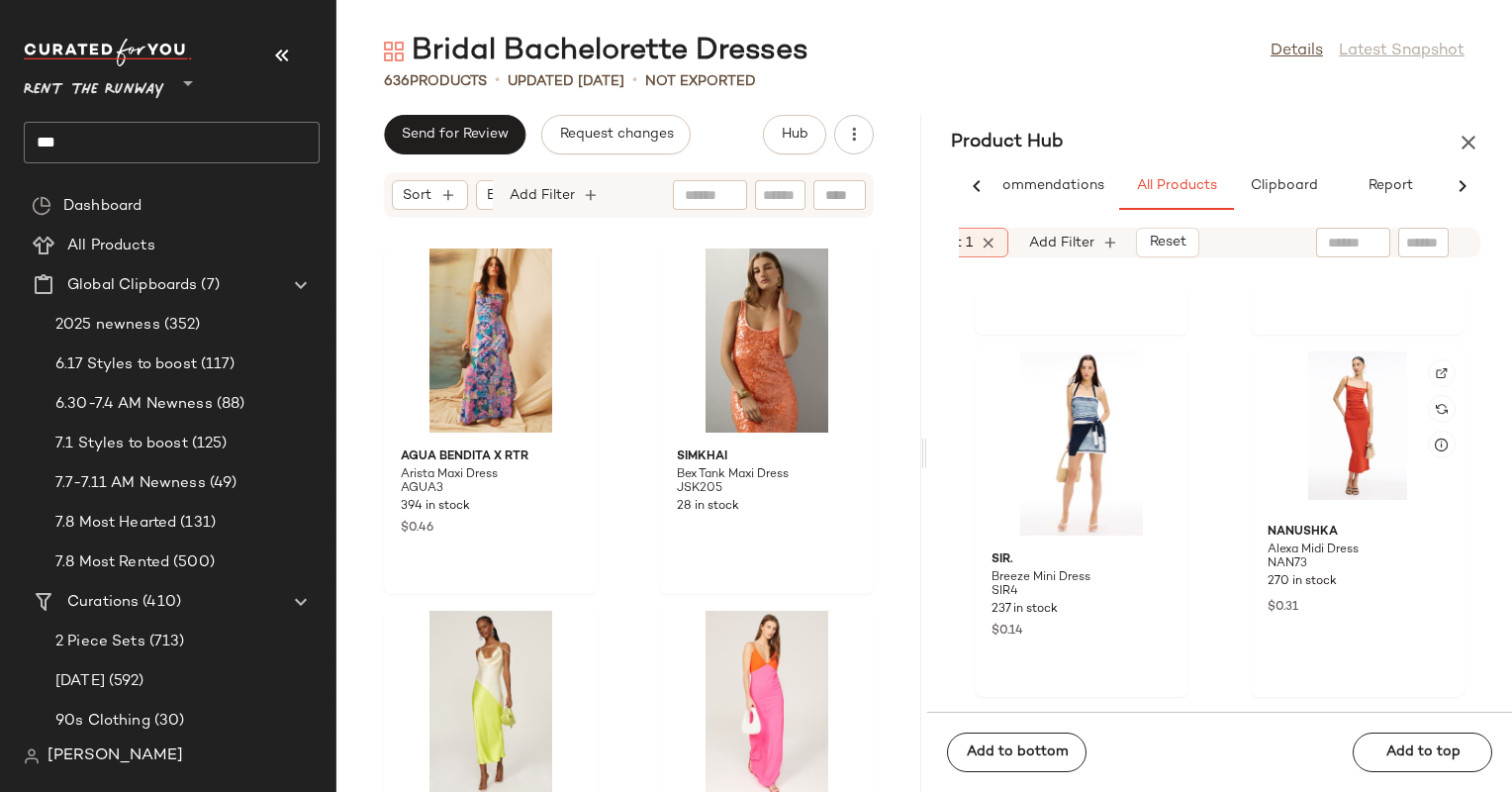scroll, scrollTop: 89459, scrollLeft: 0, axis: vertical 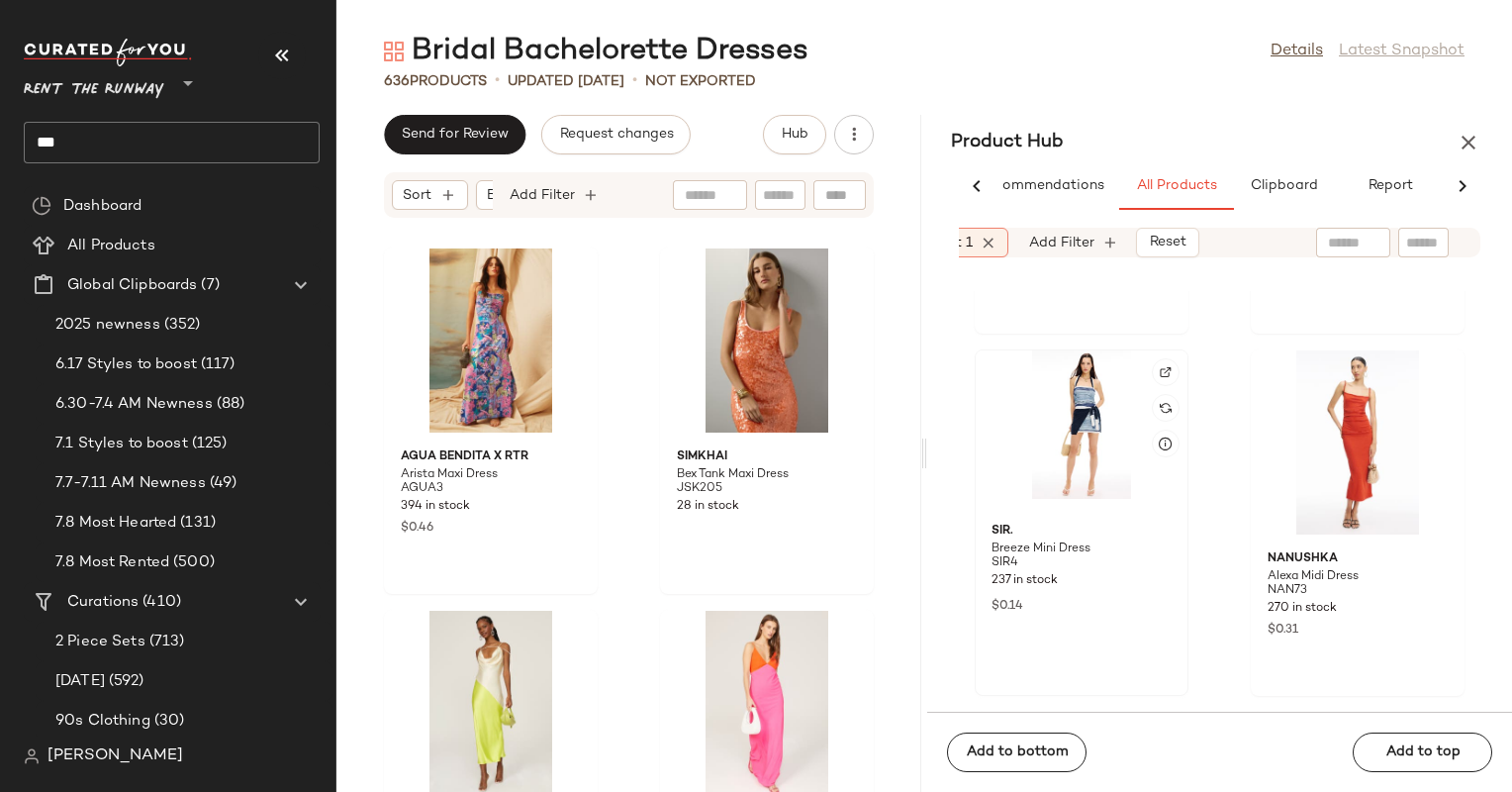 click 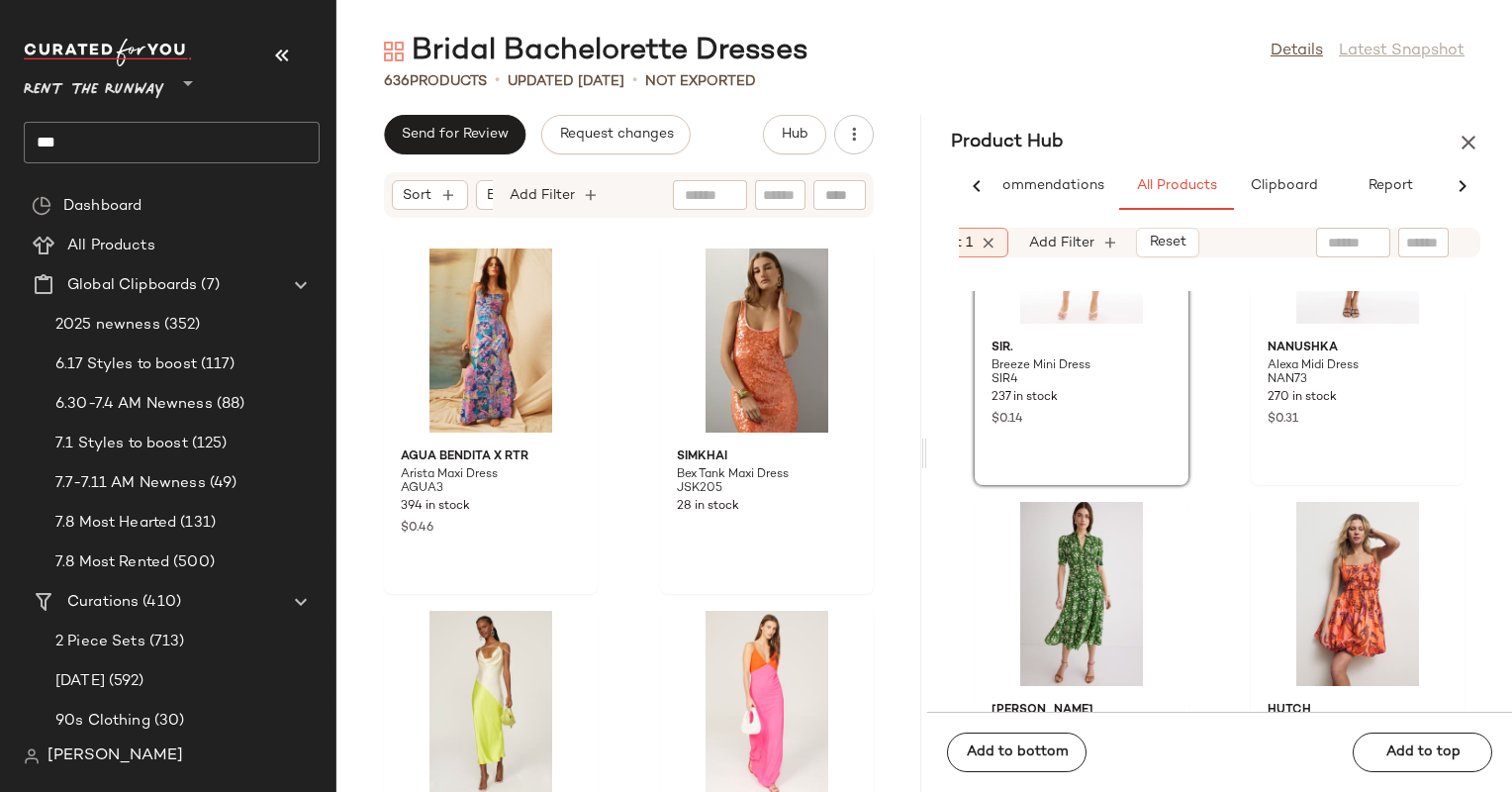 scroll, scrollTop: 89672, scrollLeft: 0, axis: vertical 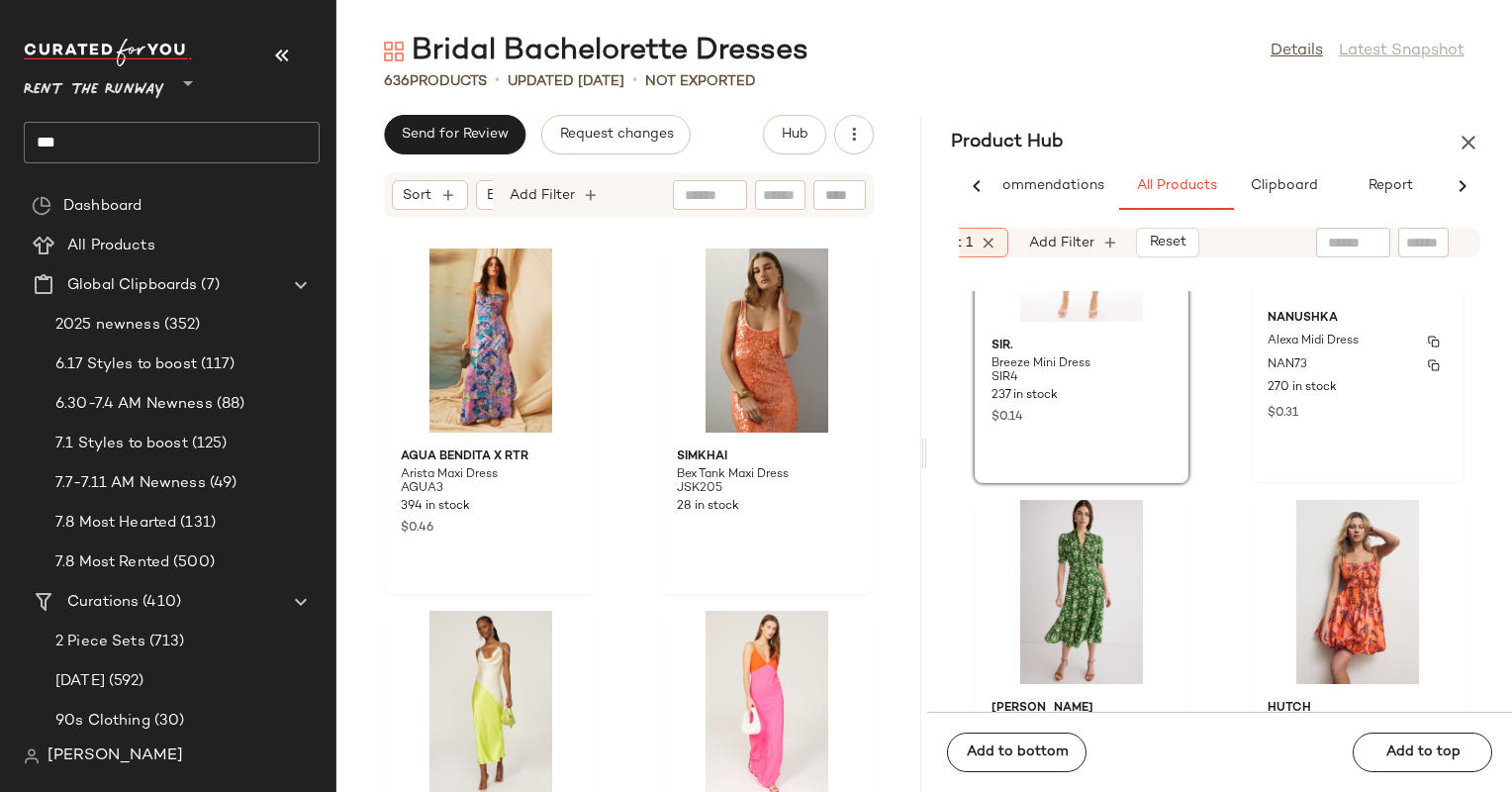 click on "NAN73" at bounding box center (1358, 365) 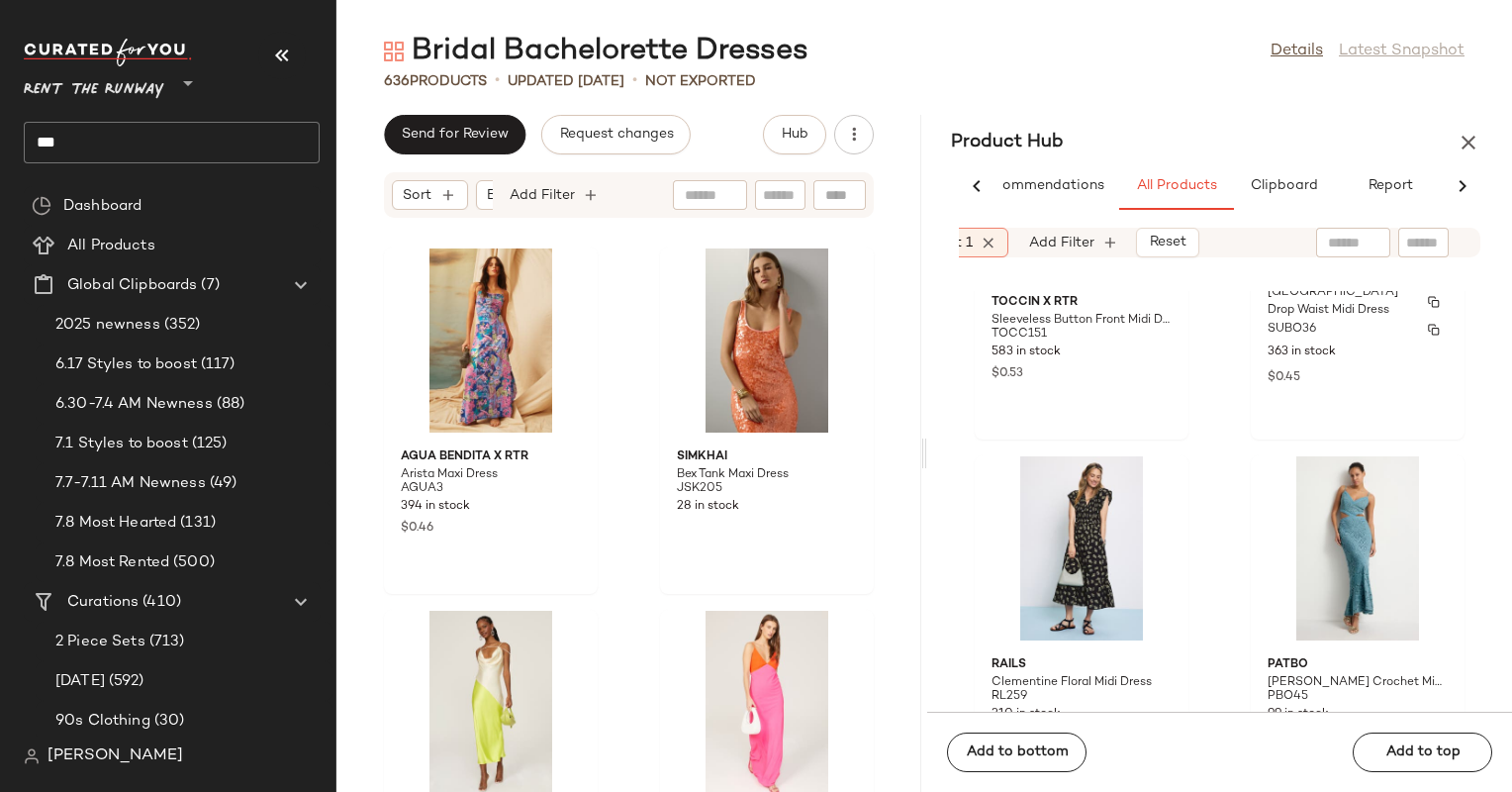 scroll, scrollTop: 90992, scrollLeft: 0, axis: vertical 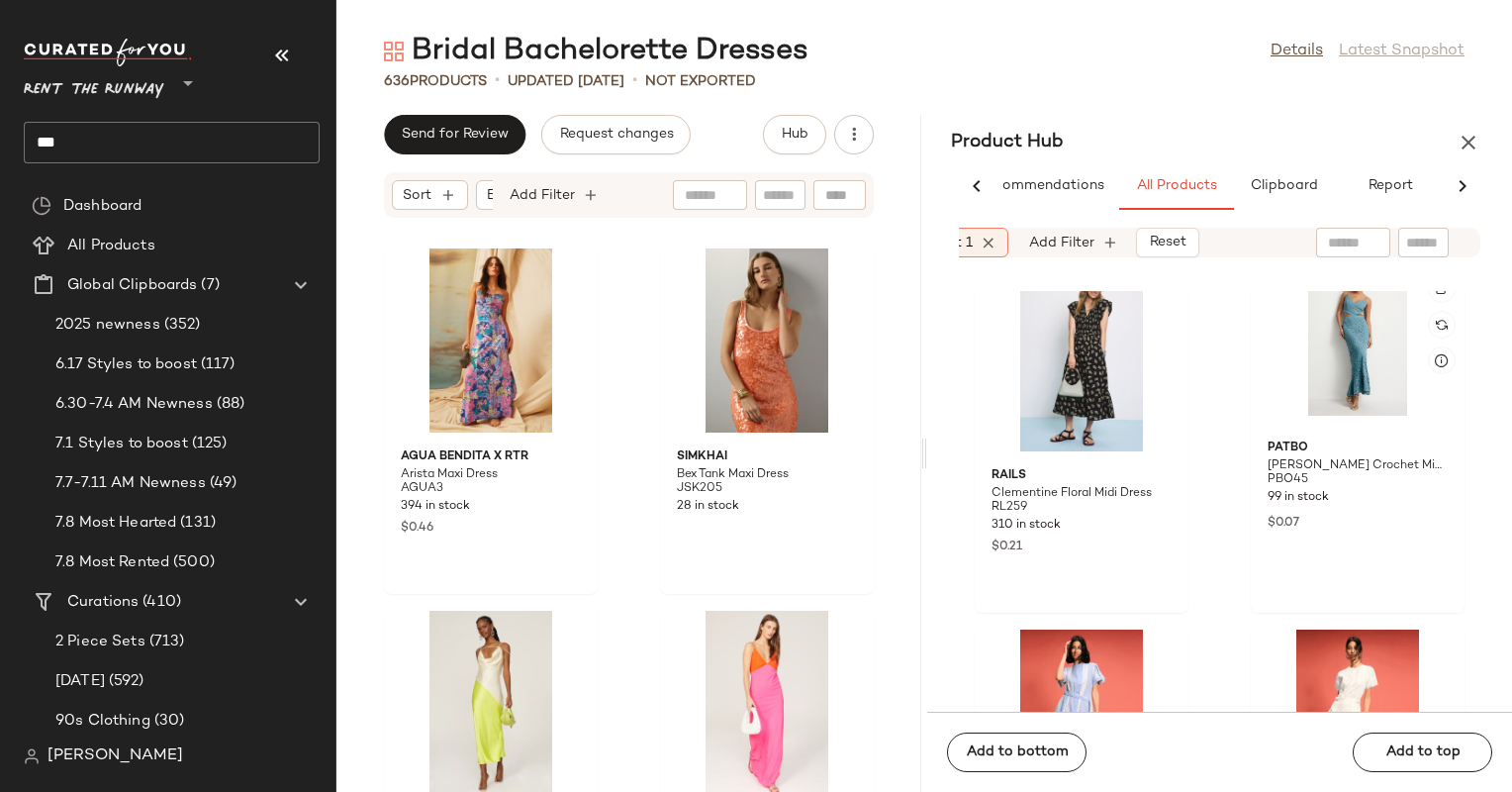 click 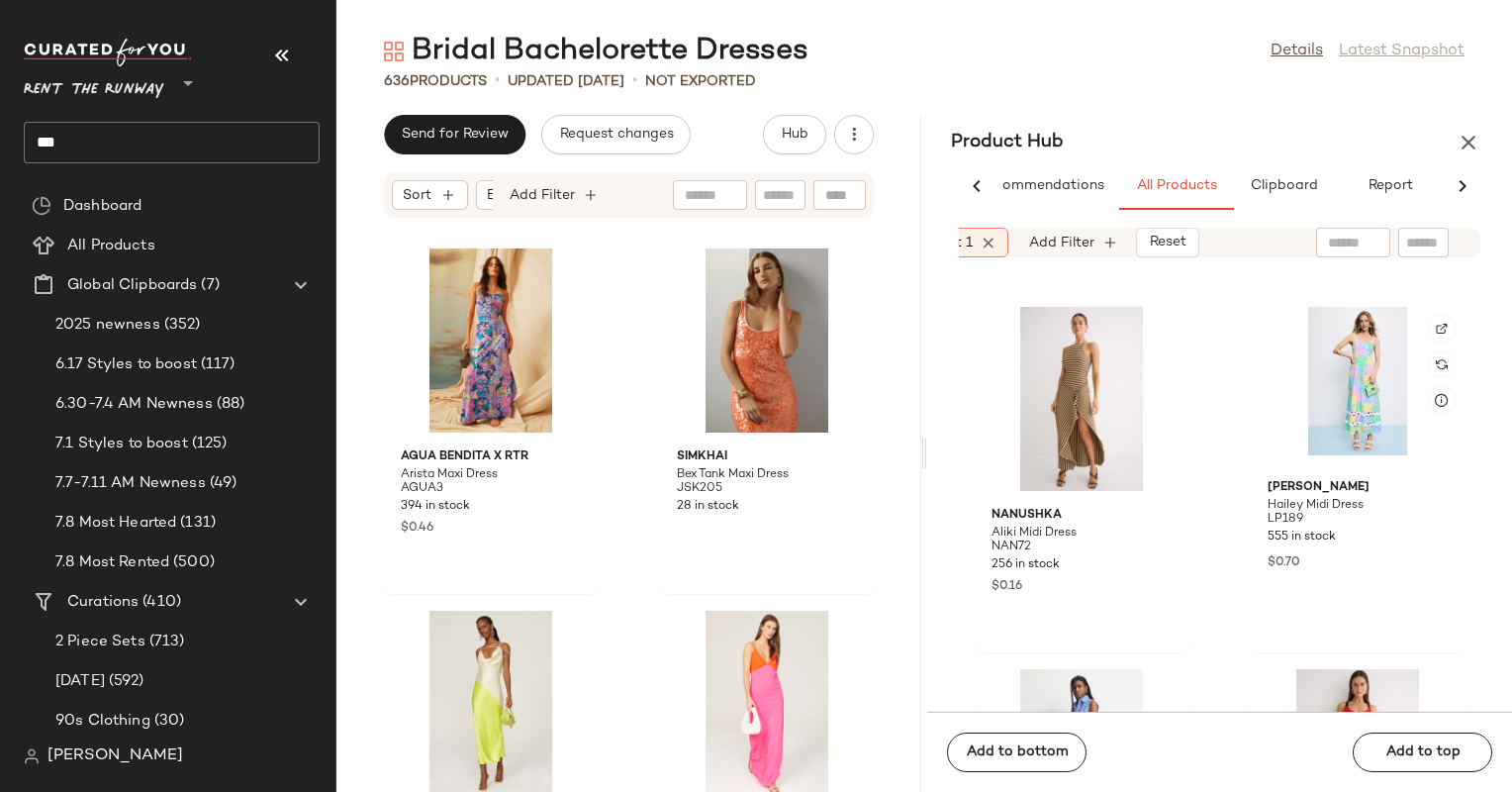 scroll, scrollTop: 91678, scrollLeft: 0, axis: vertical 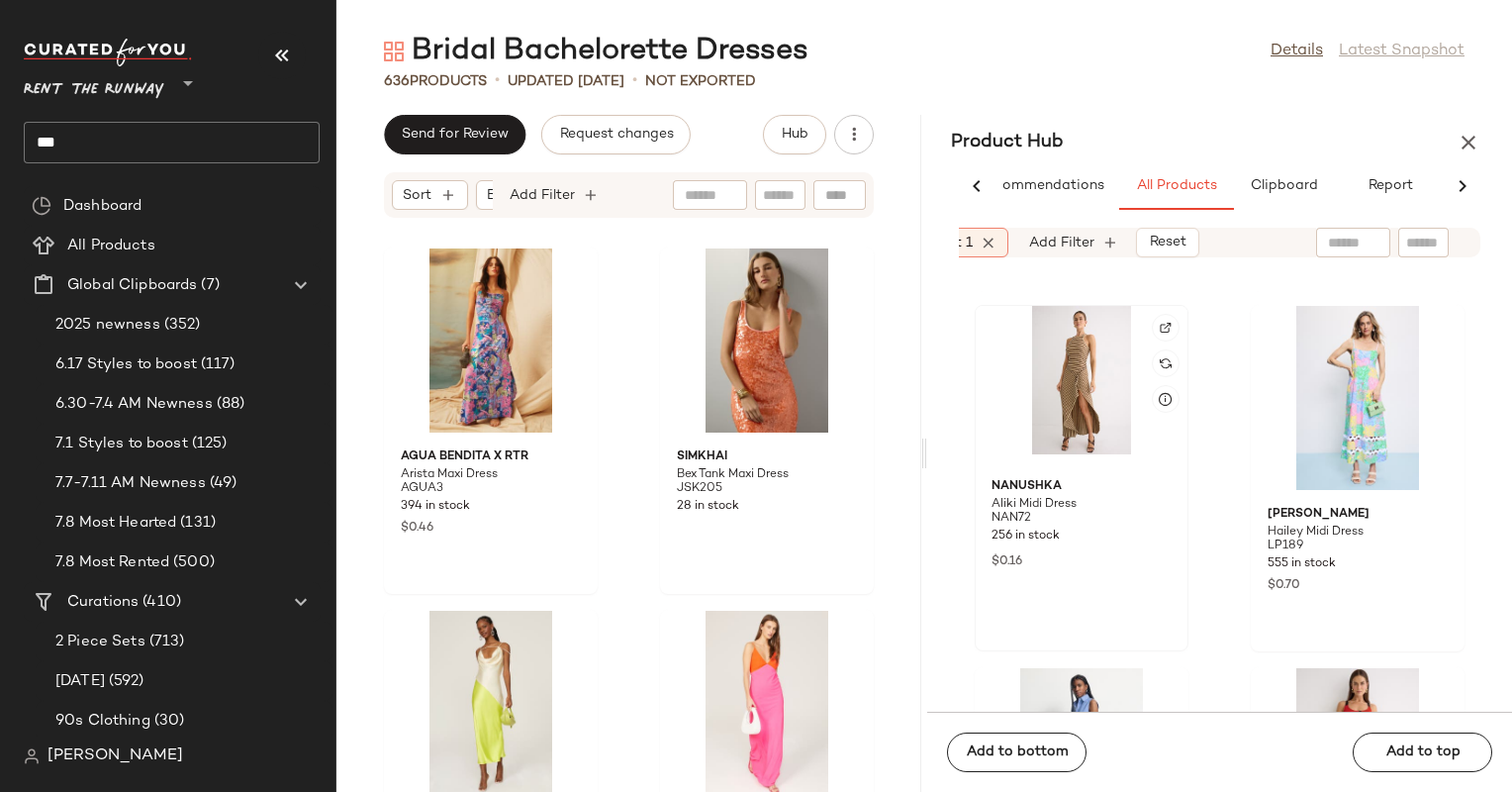 click 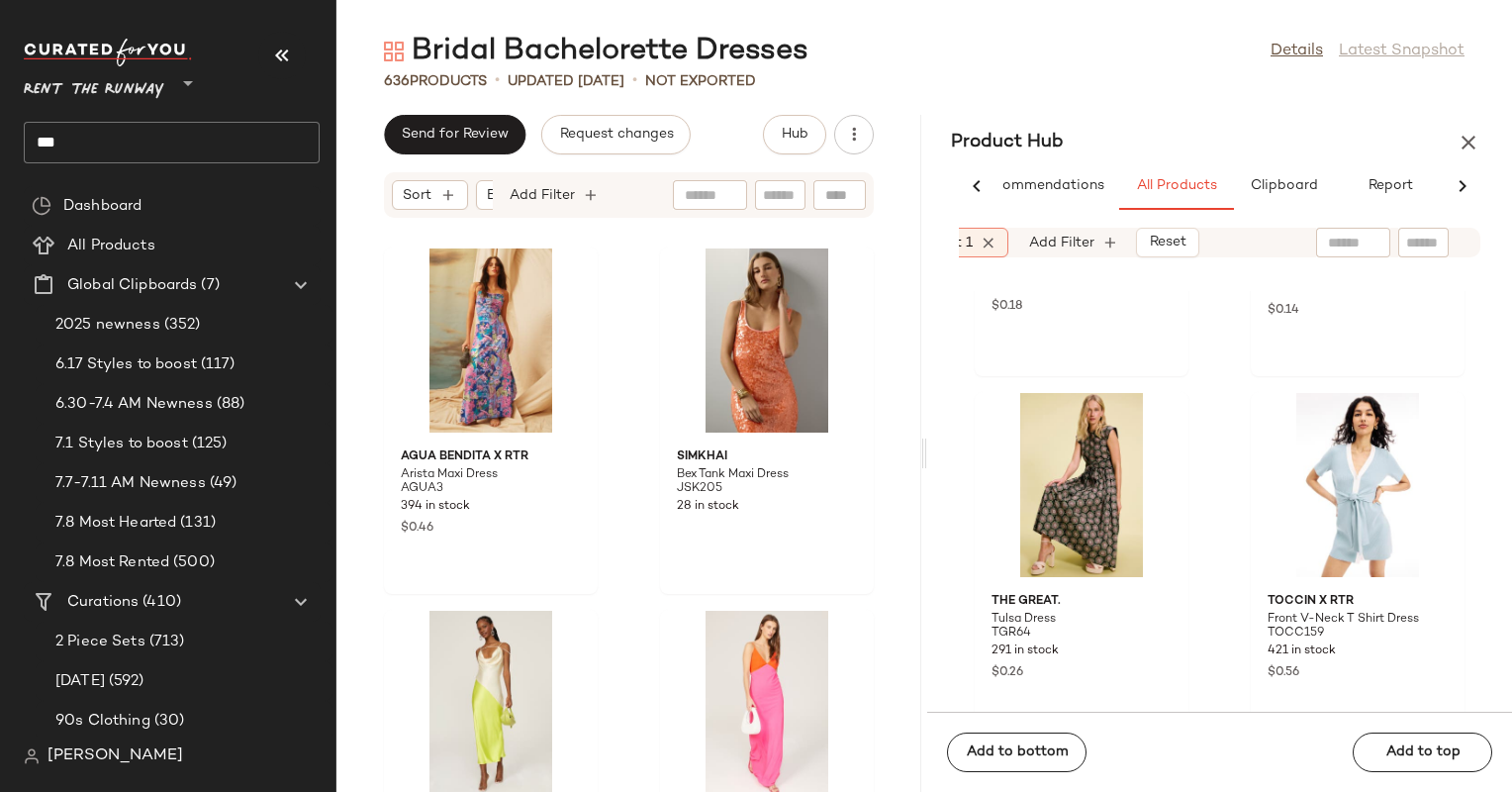 scroll, scrollTop: 92220, scrollLeft: 0, axis: vertical 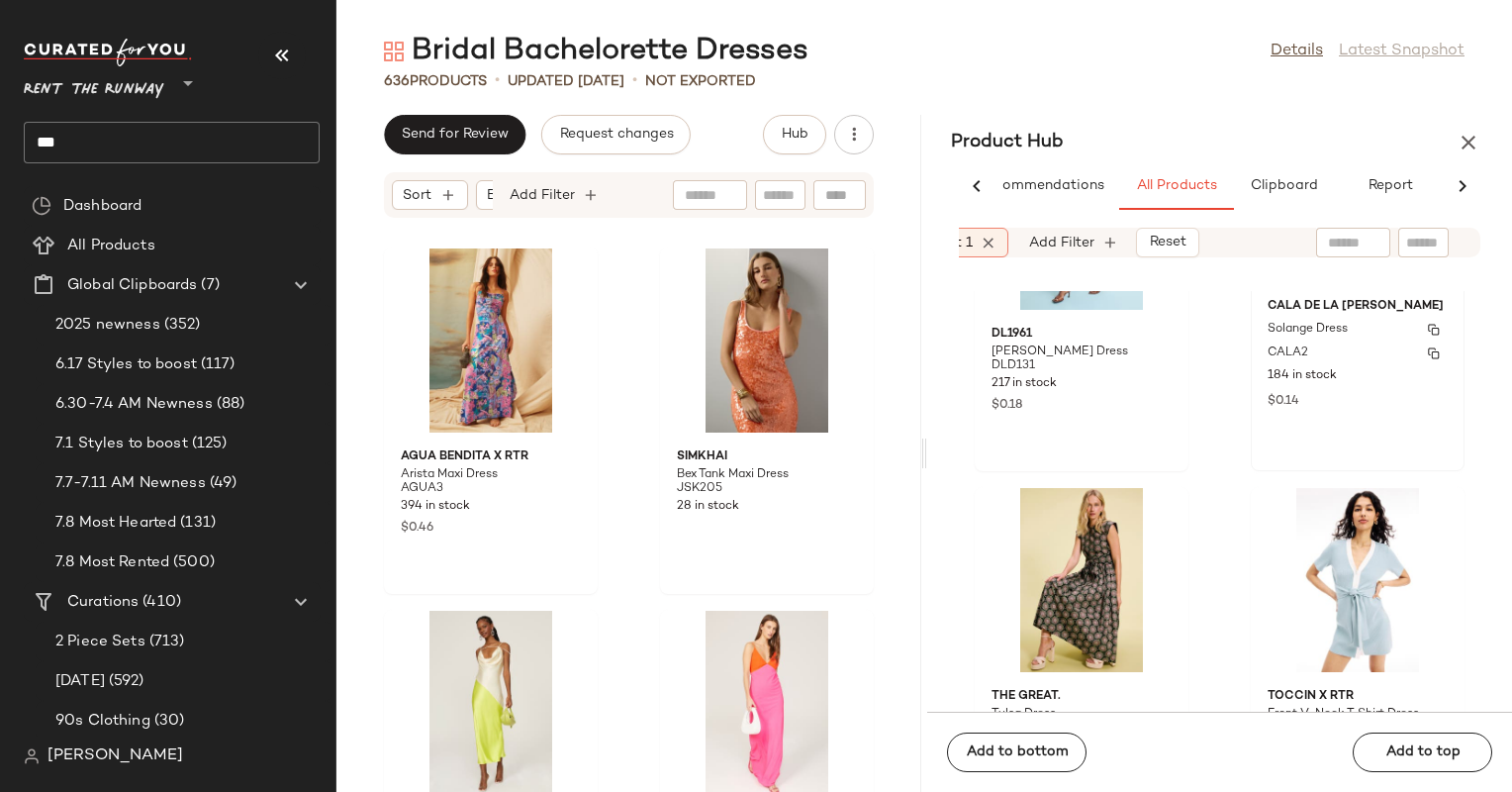 click on "CALA2" at bounding box center (1358, 353) 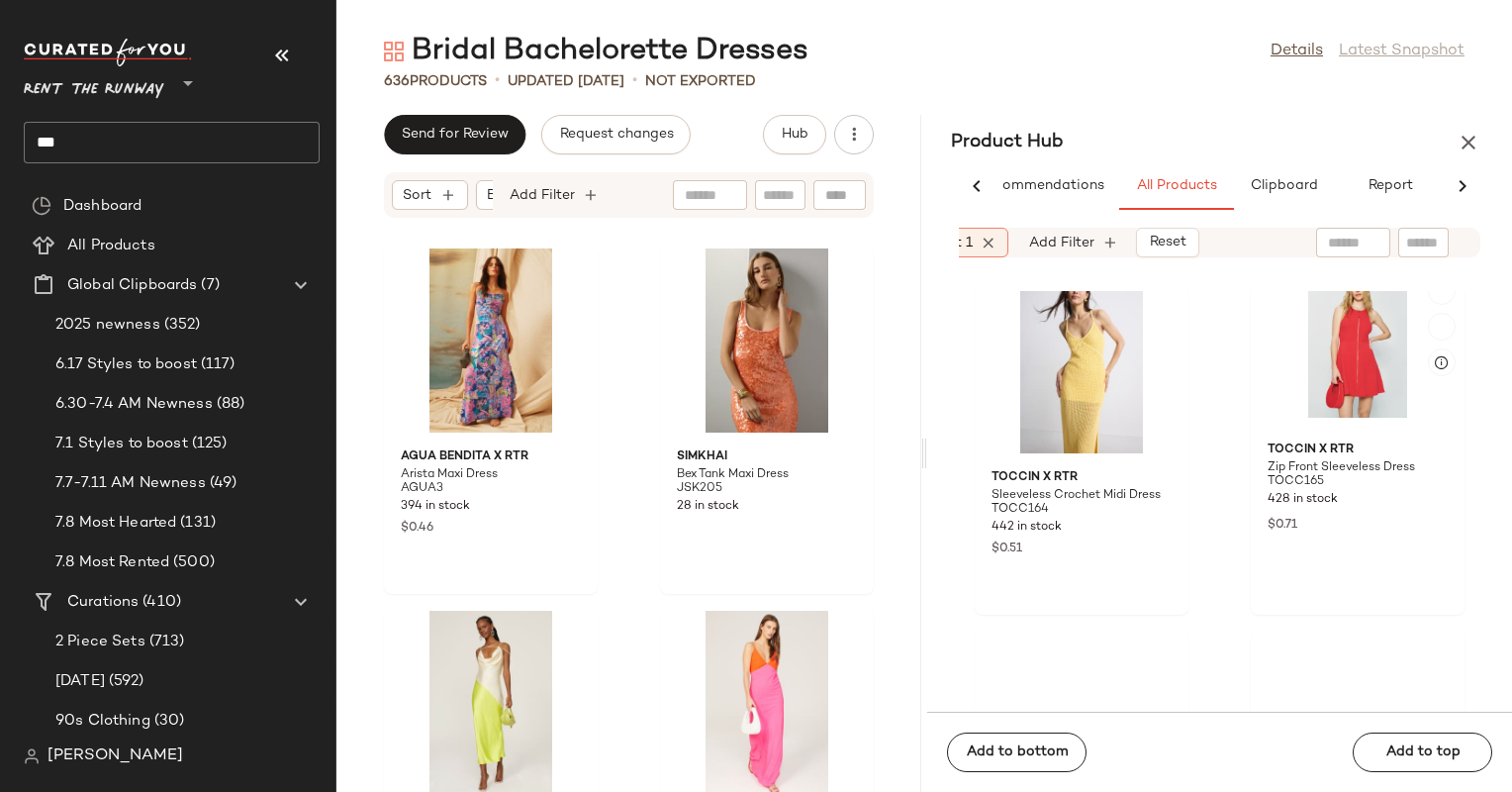 scroll, scrollTop: 92805, scrollLeft: 0, axis: vertical 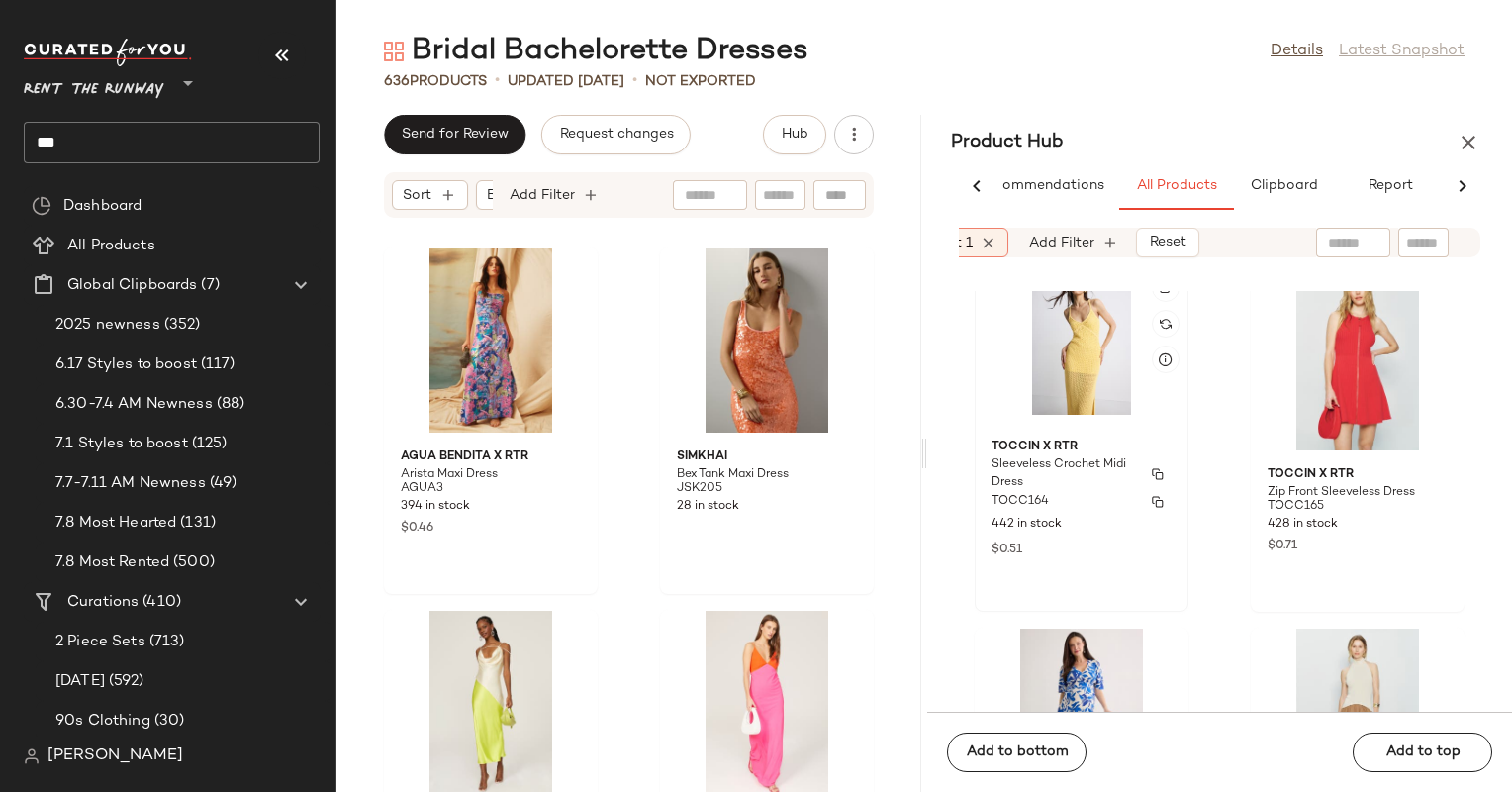 click on "TOCCIN X RTR" at bounding box center (1082, 447) 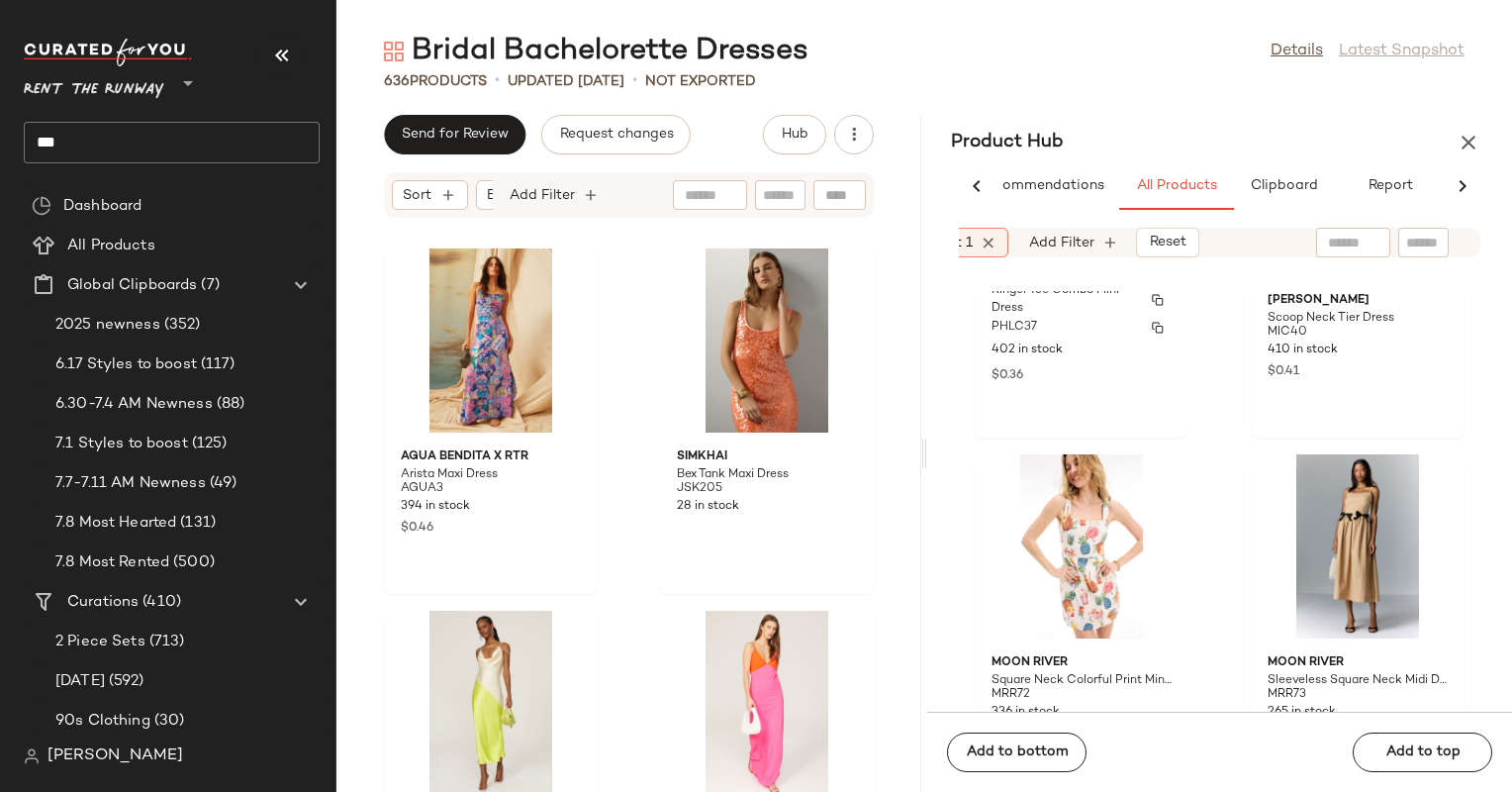 scroll, scrollTop: 94068, scrollLeft: 0, axis: vertical 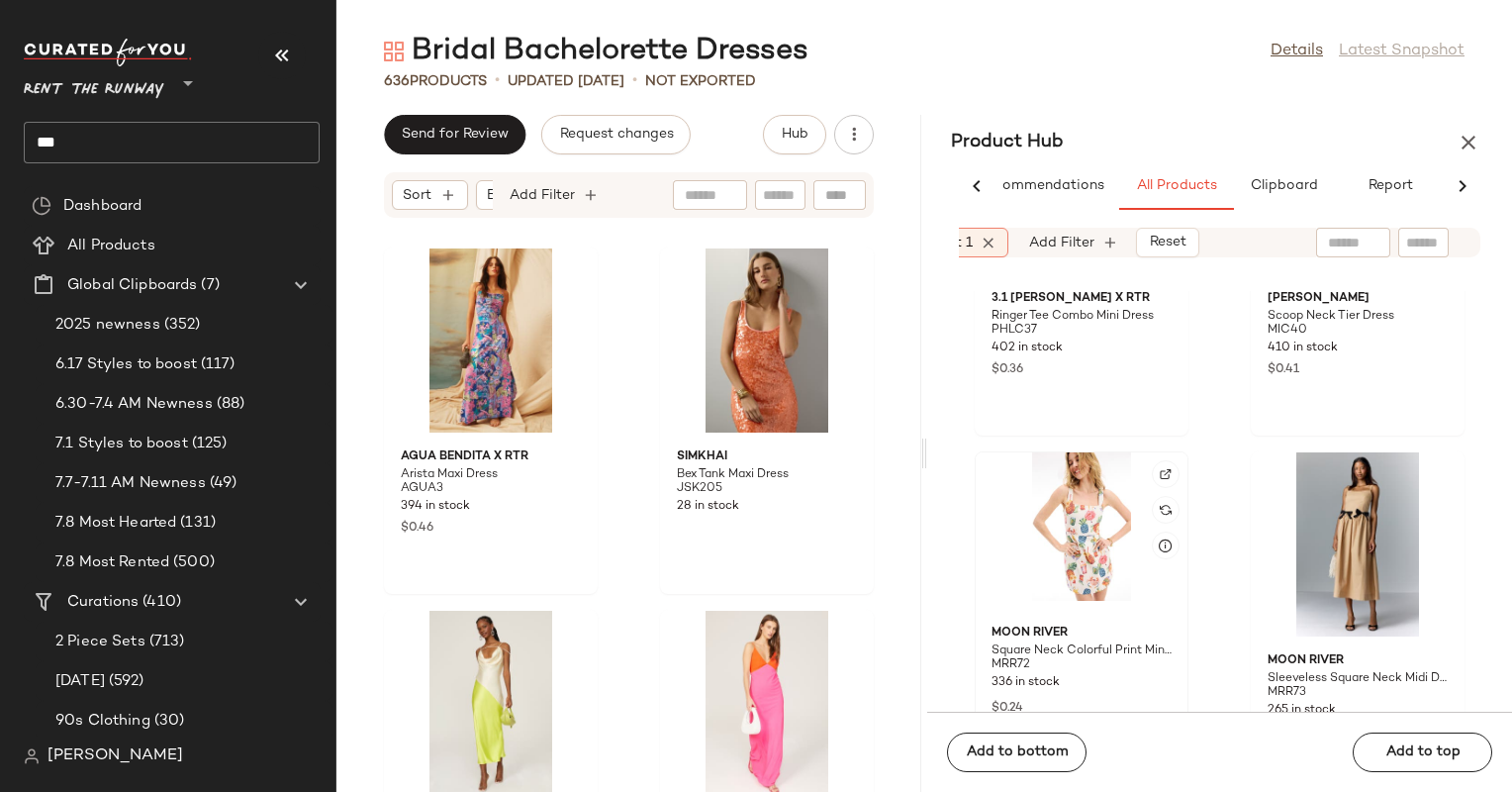 click 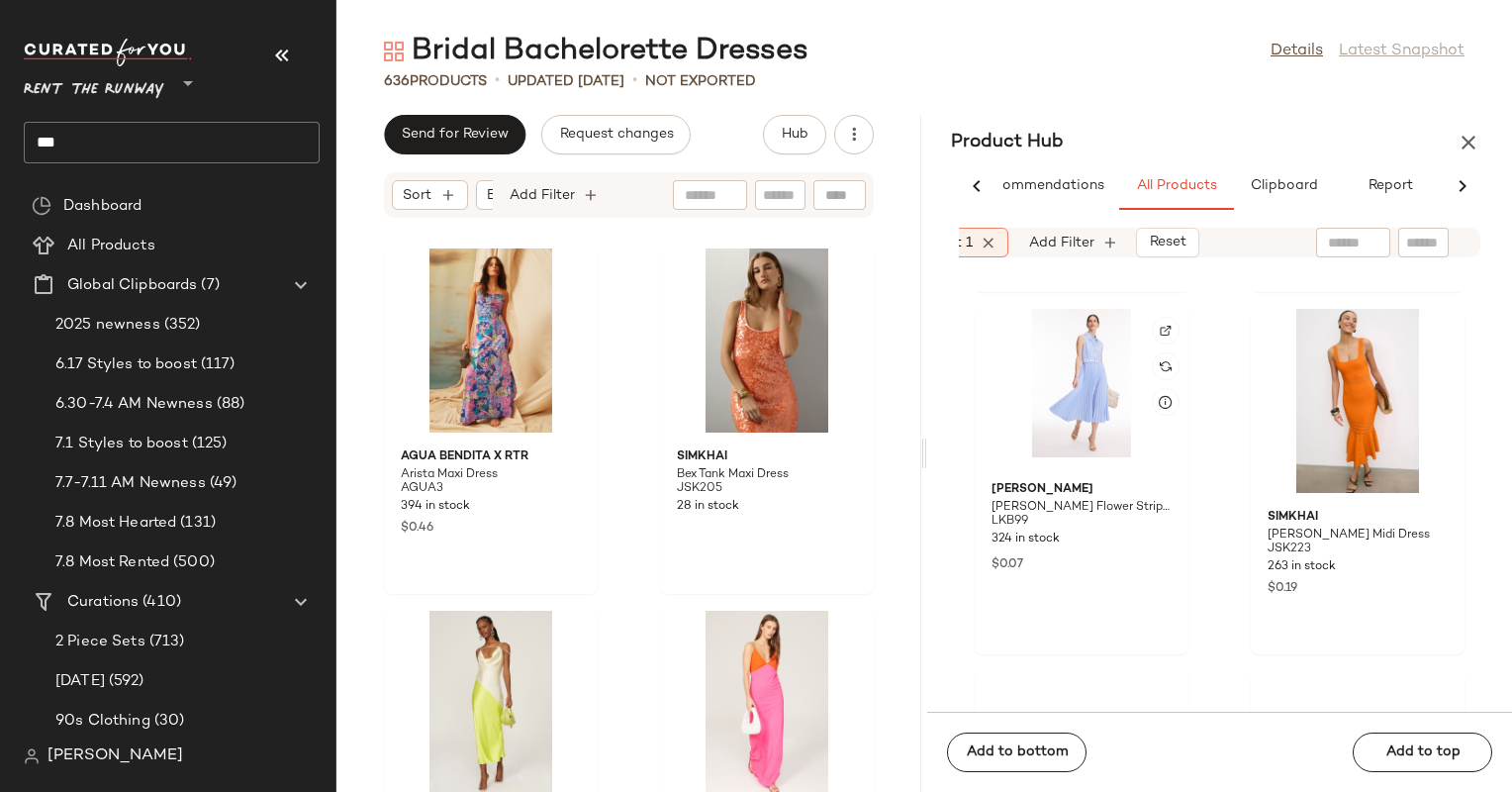 scroll, scrollTop: 96386, scrollLeft: 0, axis: vertical 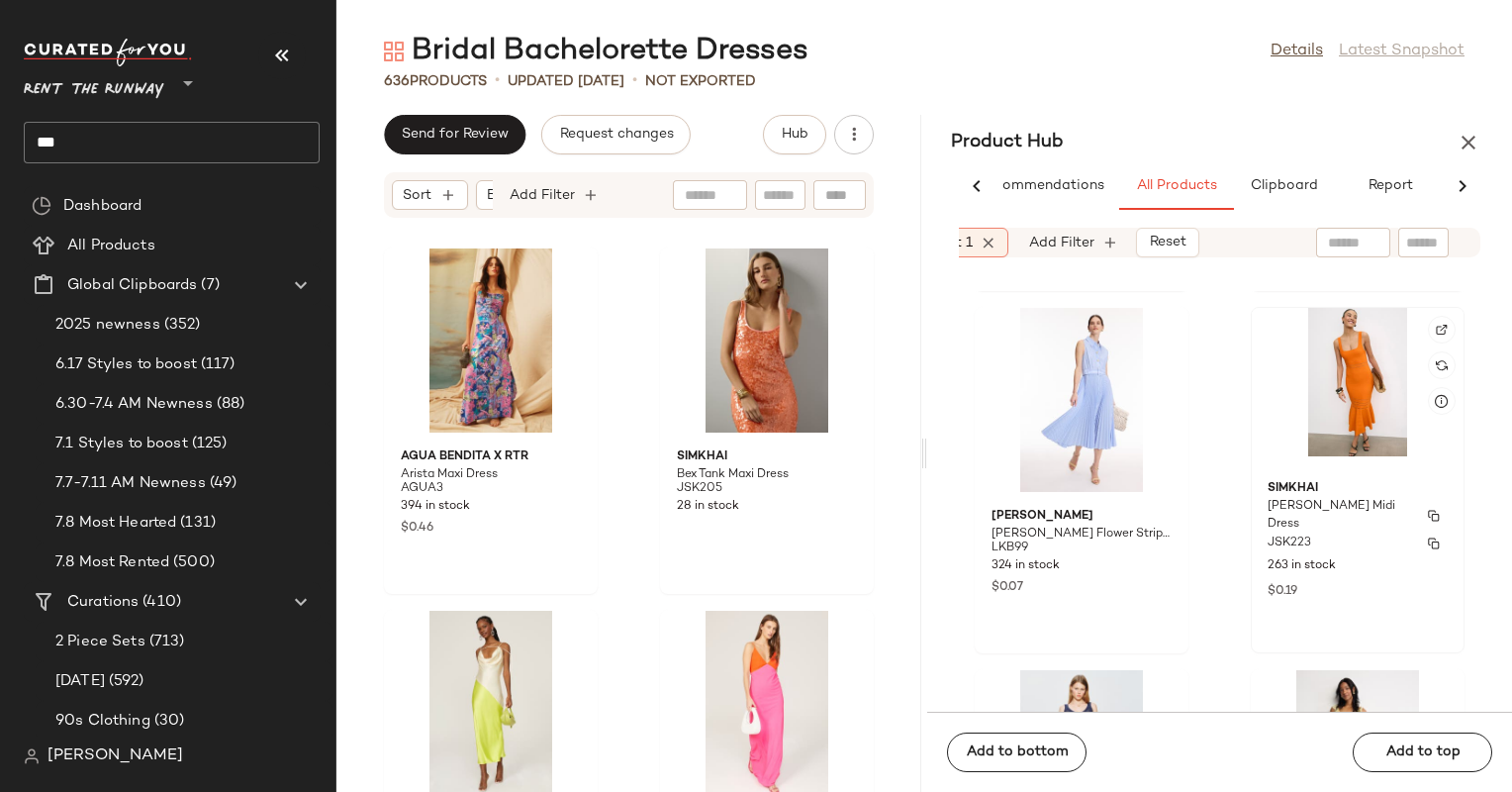 click on "[PERSON_NAME] Midi Dress JSK223 263 in stock $0.19" 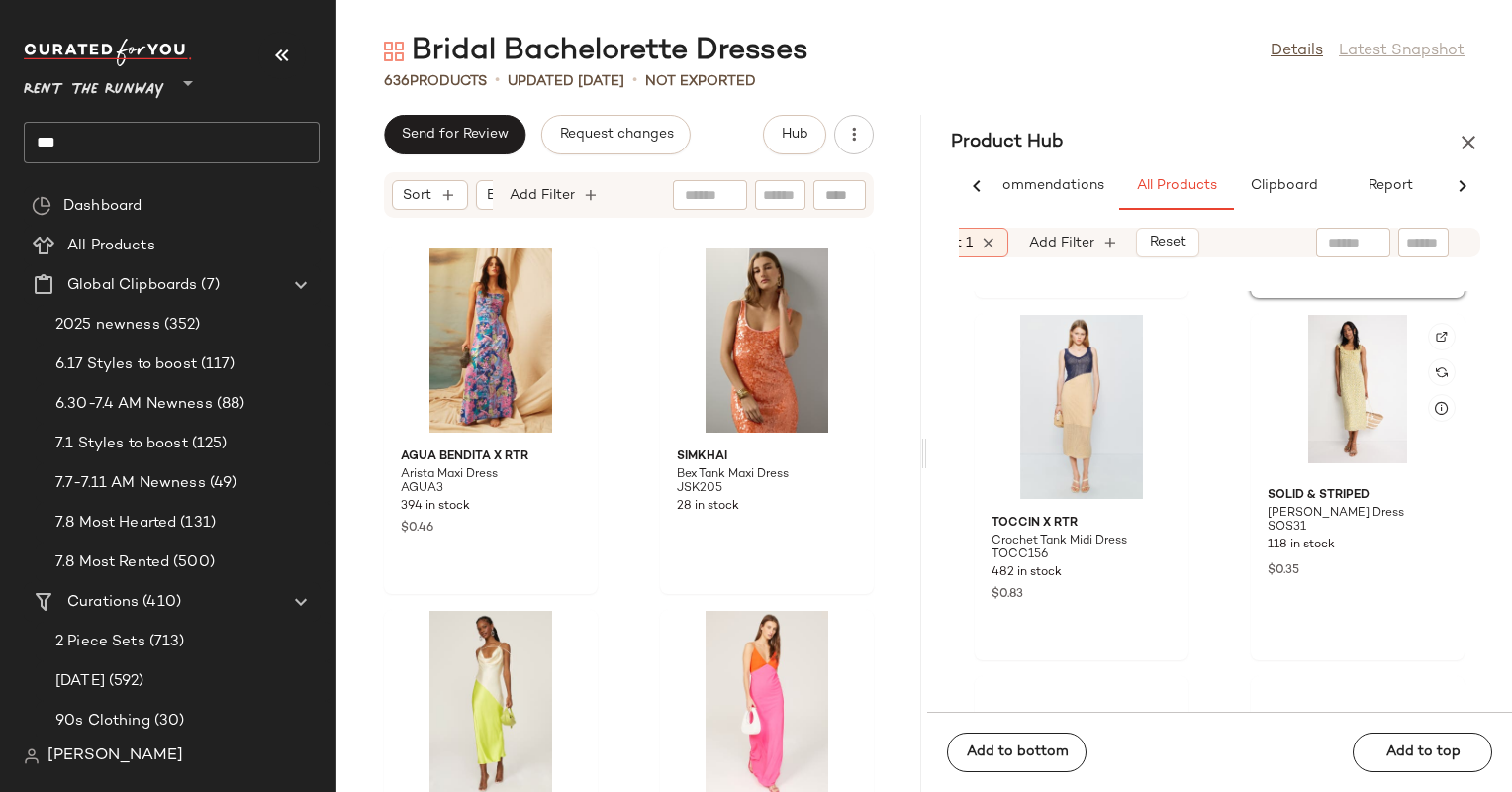 scroll, scrollTop: 96743, scrollLeft: 0, axis: vertical 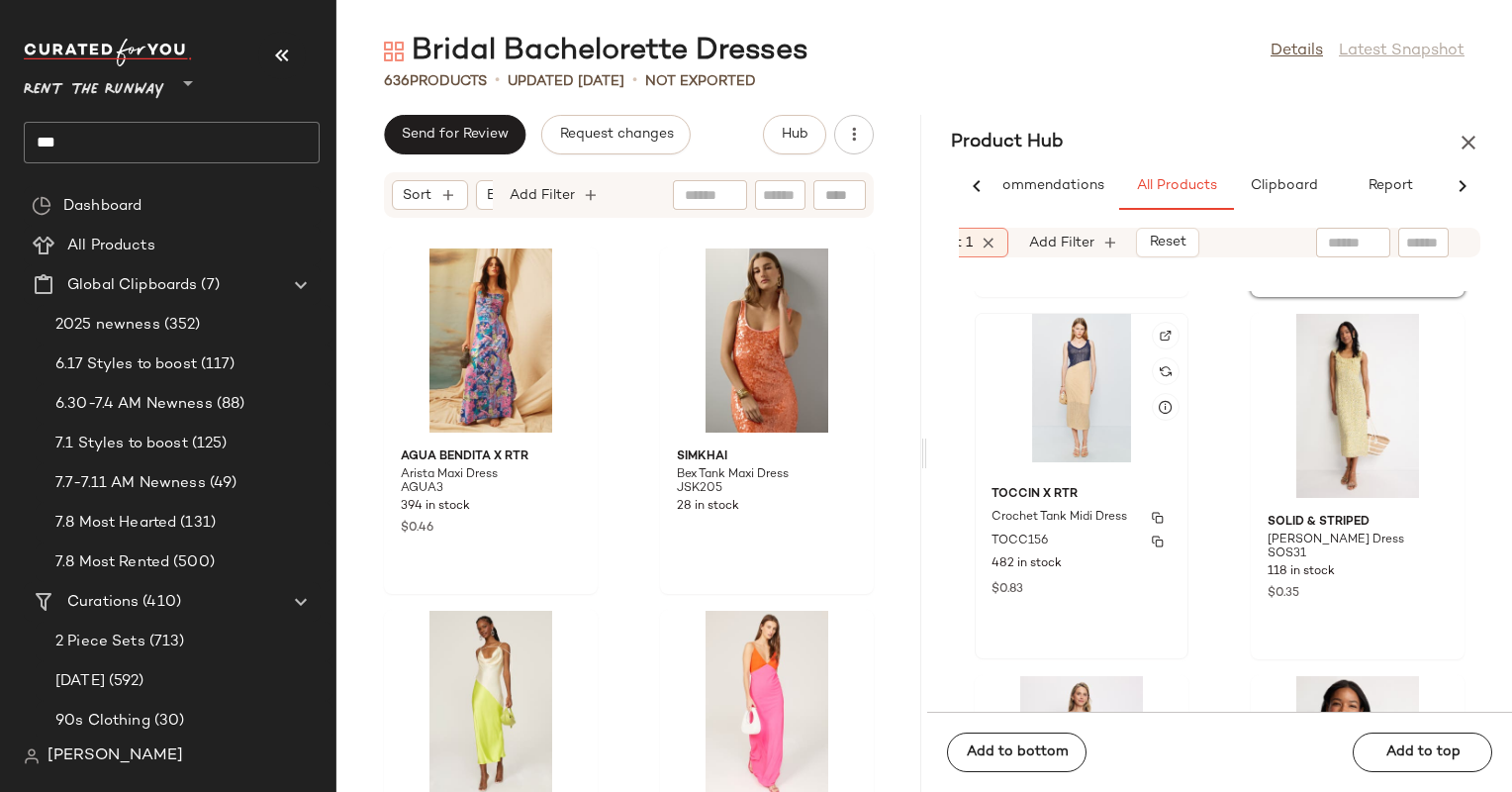 click on "Crochet Tank Midi Dress" at bounding box center [1059, 518] 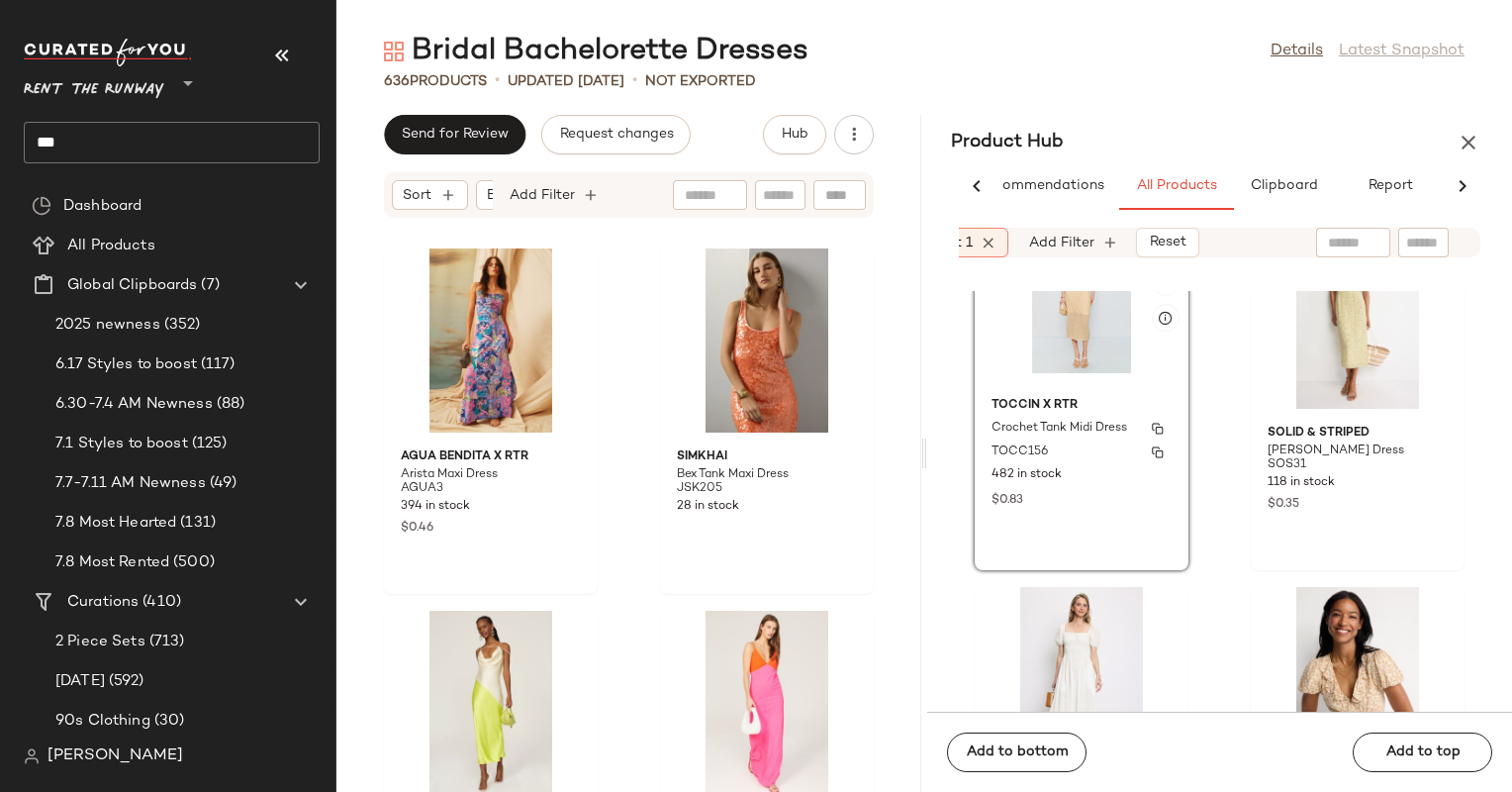 scroll, scrollTop: 96833, scrollLeft: 0, axis: vertical 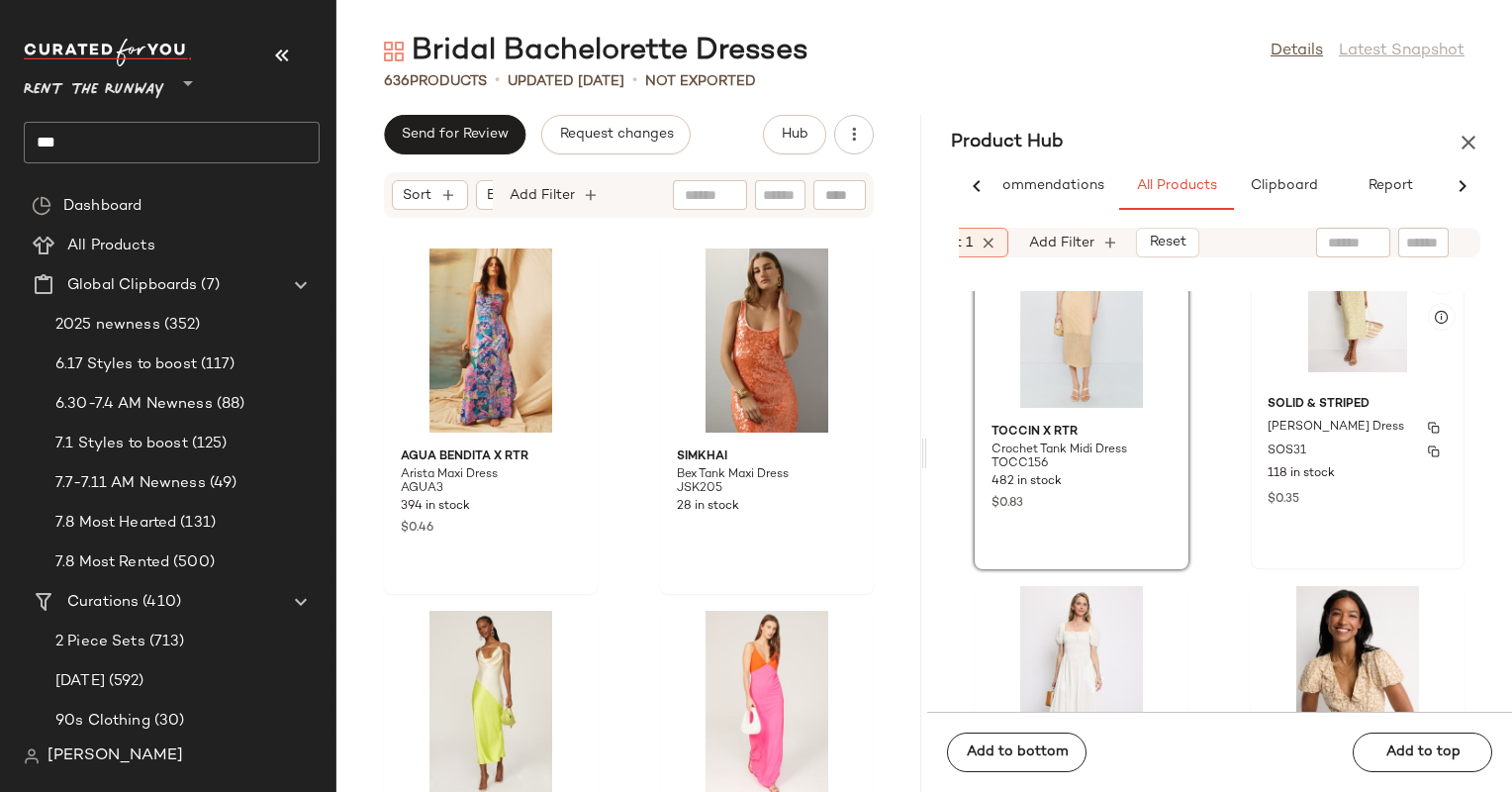 click on "Solid & Striped [PERSON_NAME] Dress SOS31 118 in stock $0.35" 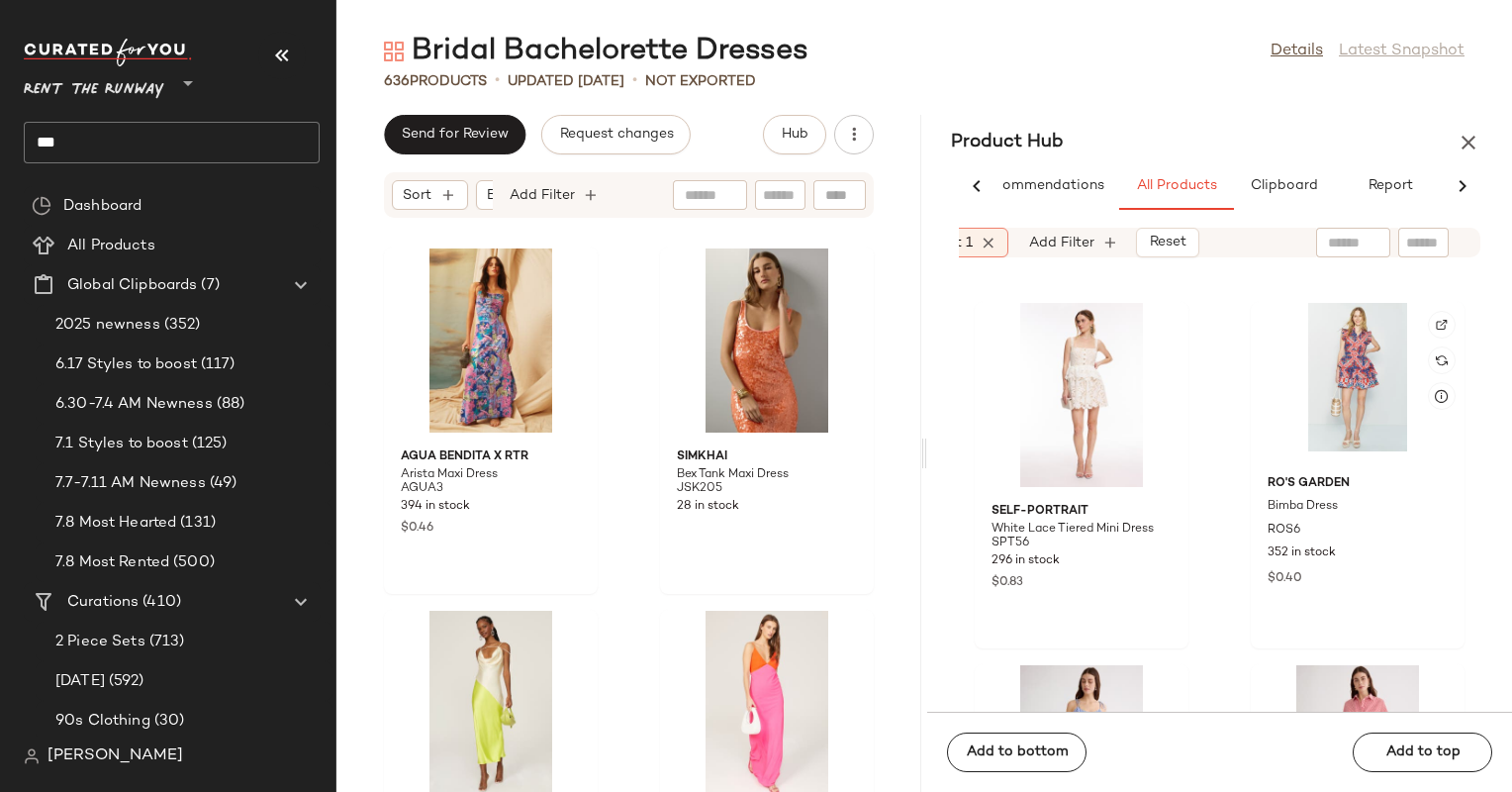 scroll, scrollTop: 97681, scrollLeft: 0, axis: vertical 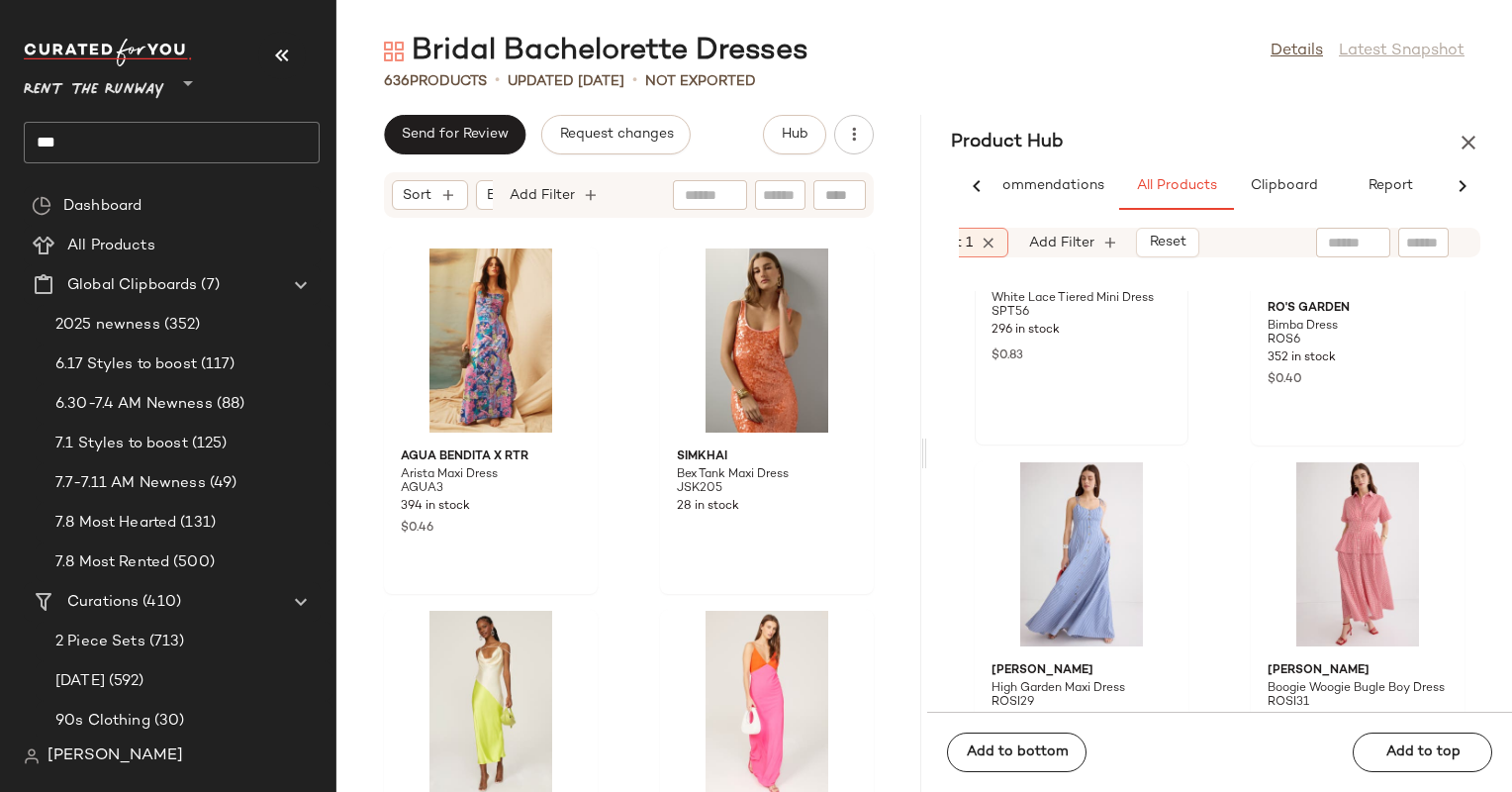 click on "Self-Portrait White Lace Tiered Mini Dress SPT56 296 in stock $0.83" 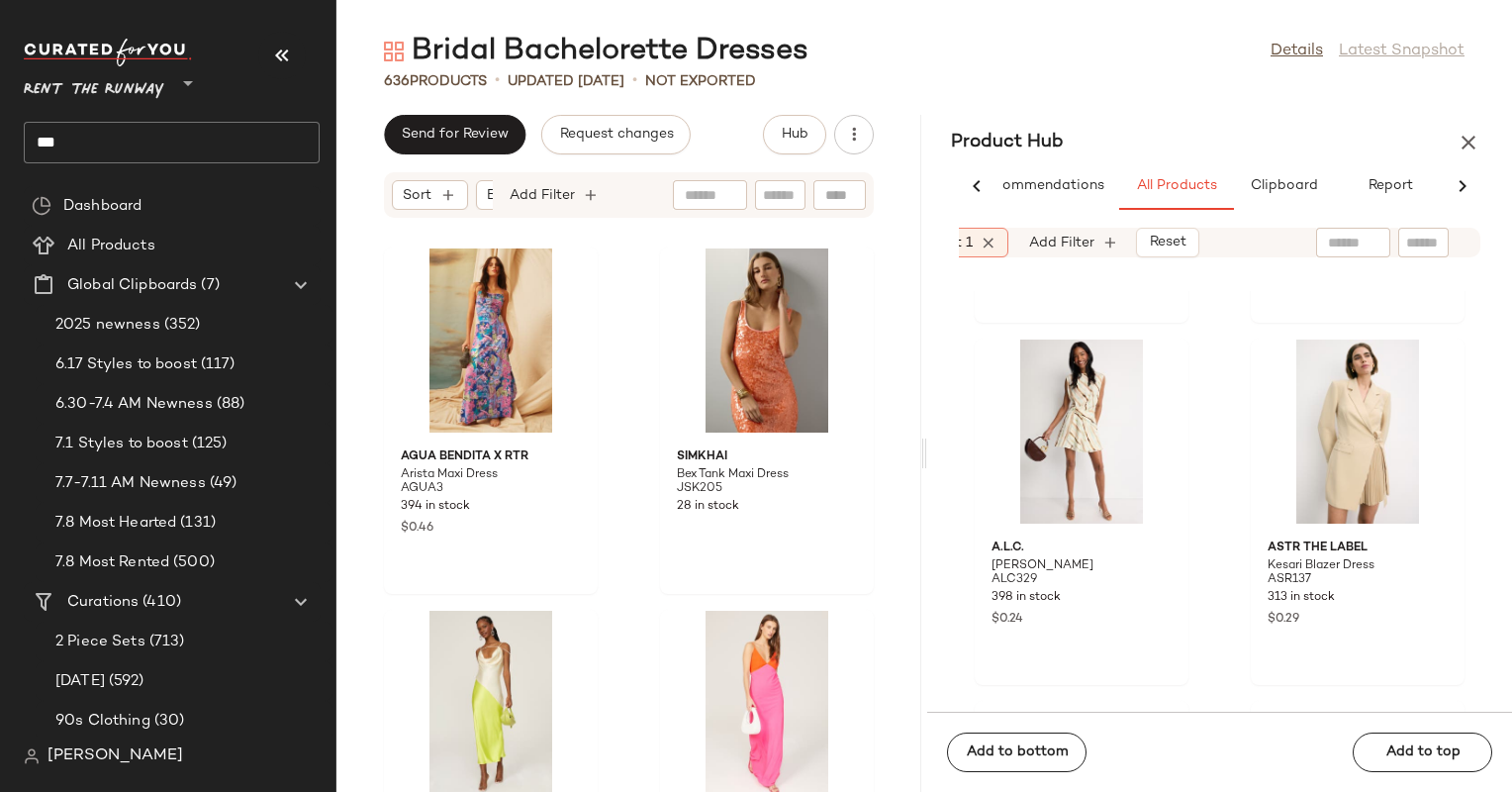scroll, scrollTop: 100705, scrollLeft: 0, axis: vertical 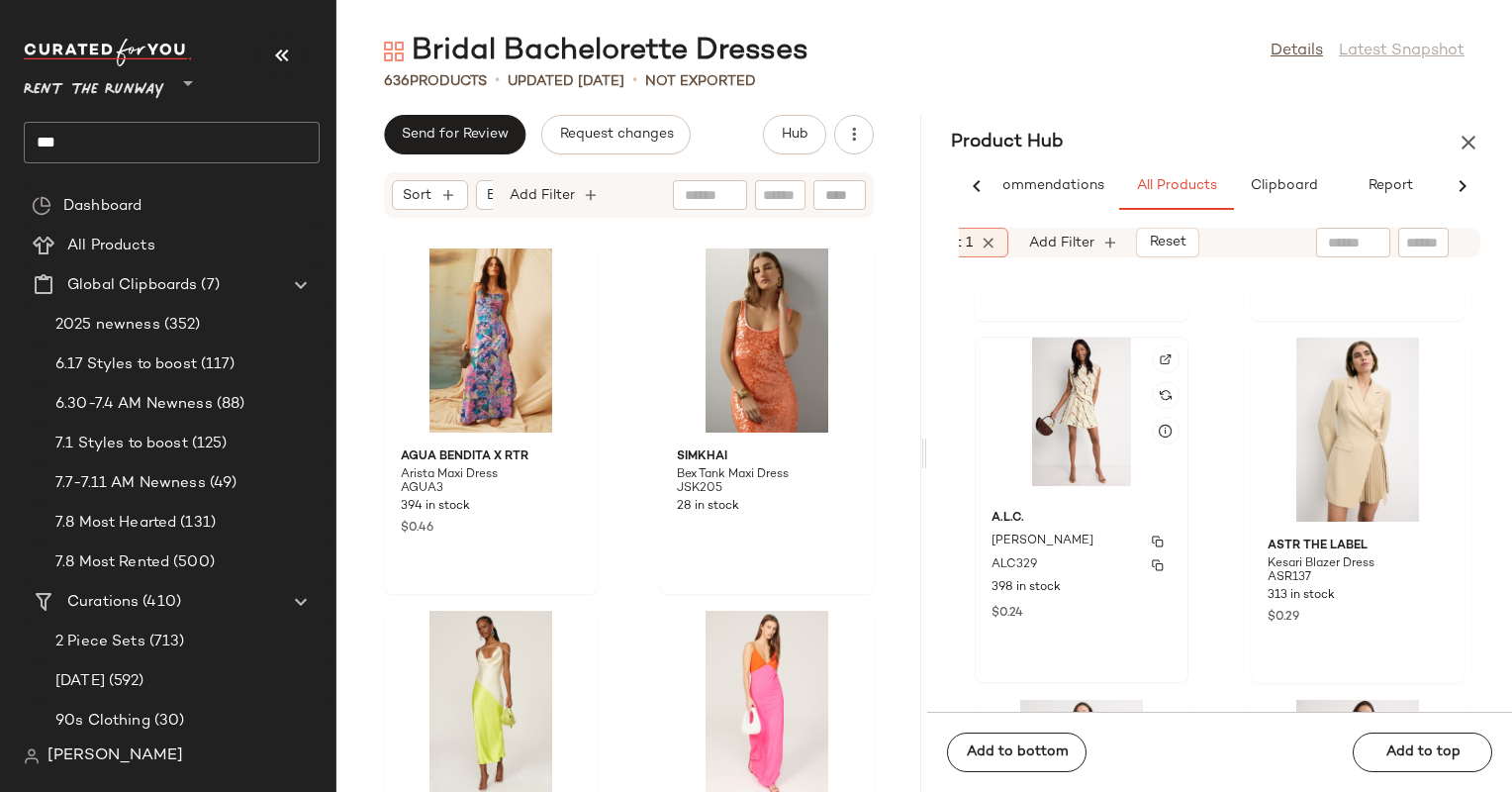 click on "A.L.C. [PERSON_NAME] Dress ALC329 398 in stock $0.24" 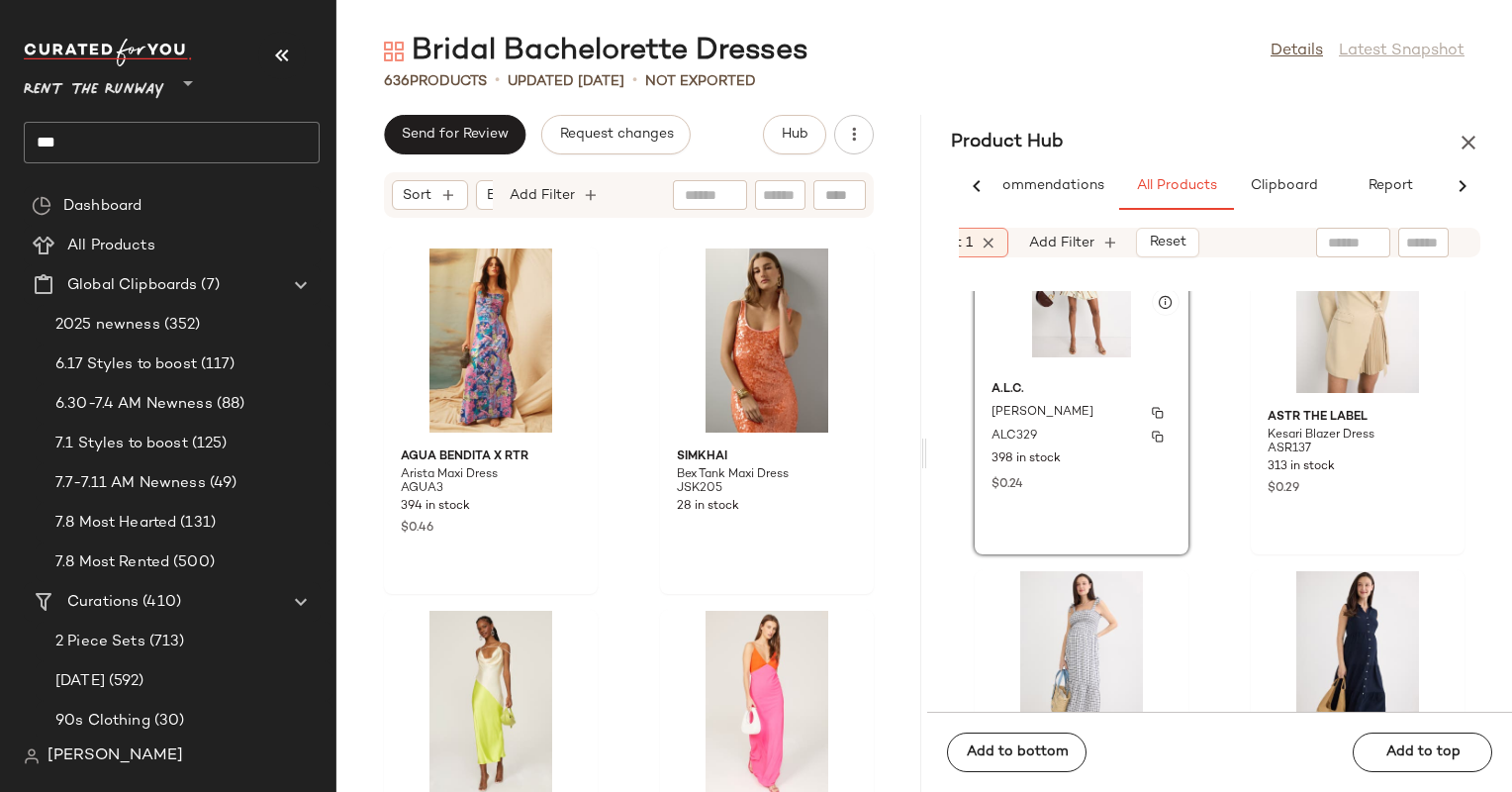 scroll, scrollTop: 100835, scrollLeft: 0, axis: vertical 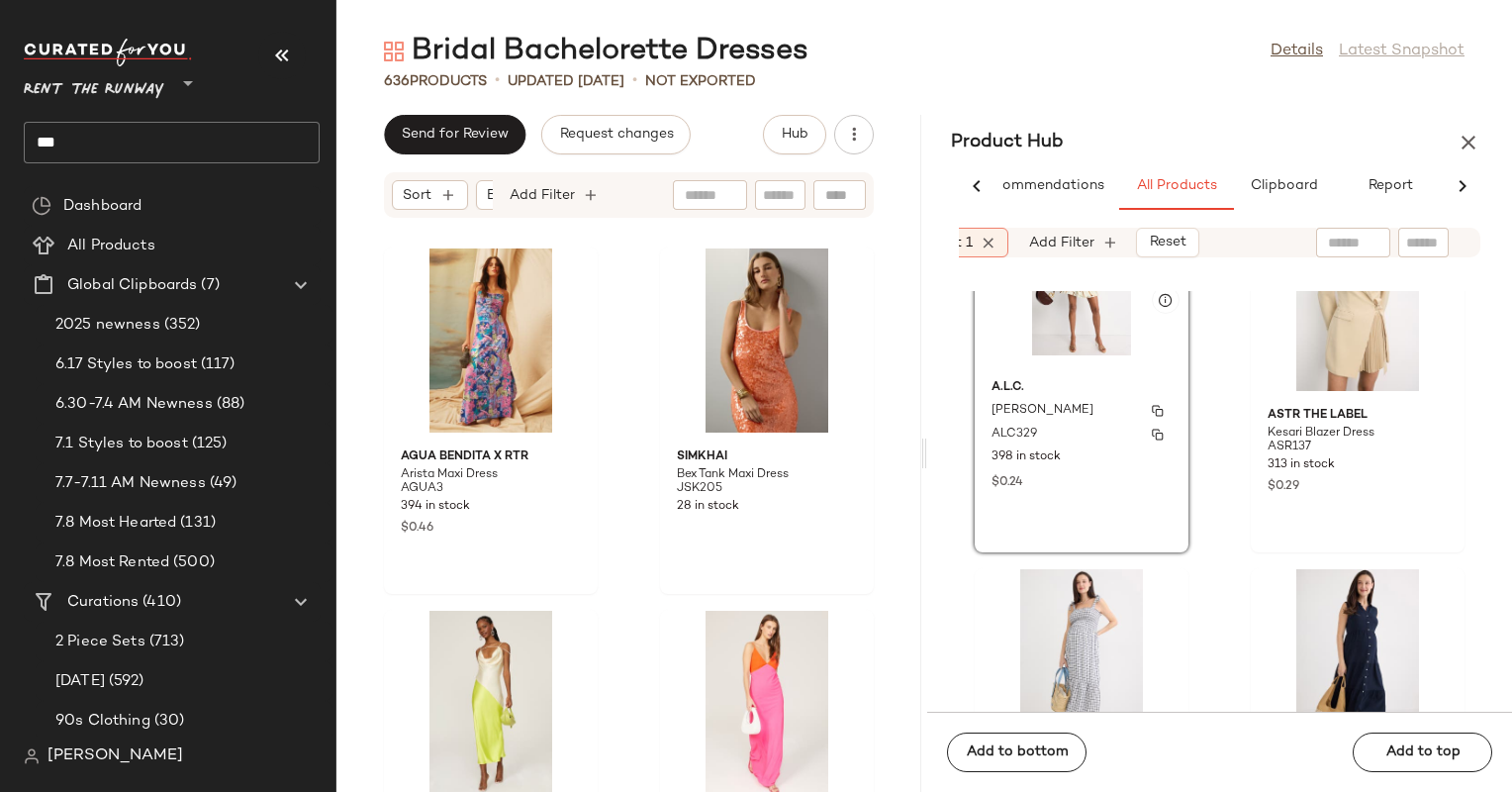 click on "A.L.C. [PERSON_NAME] Dress ALC329 398 in stock $0.24" 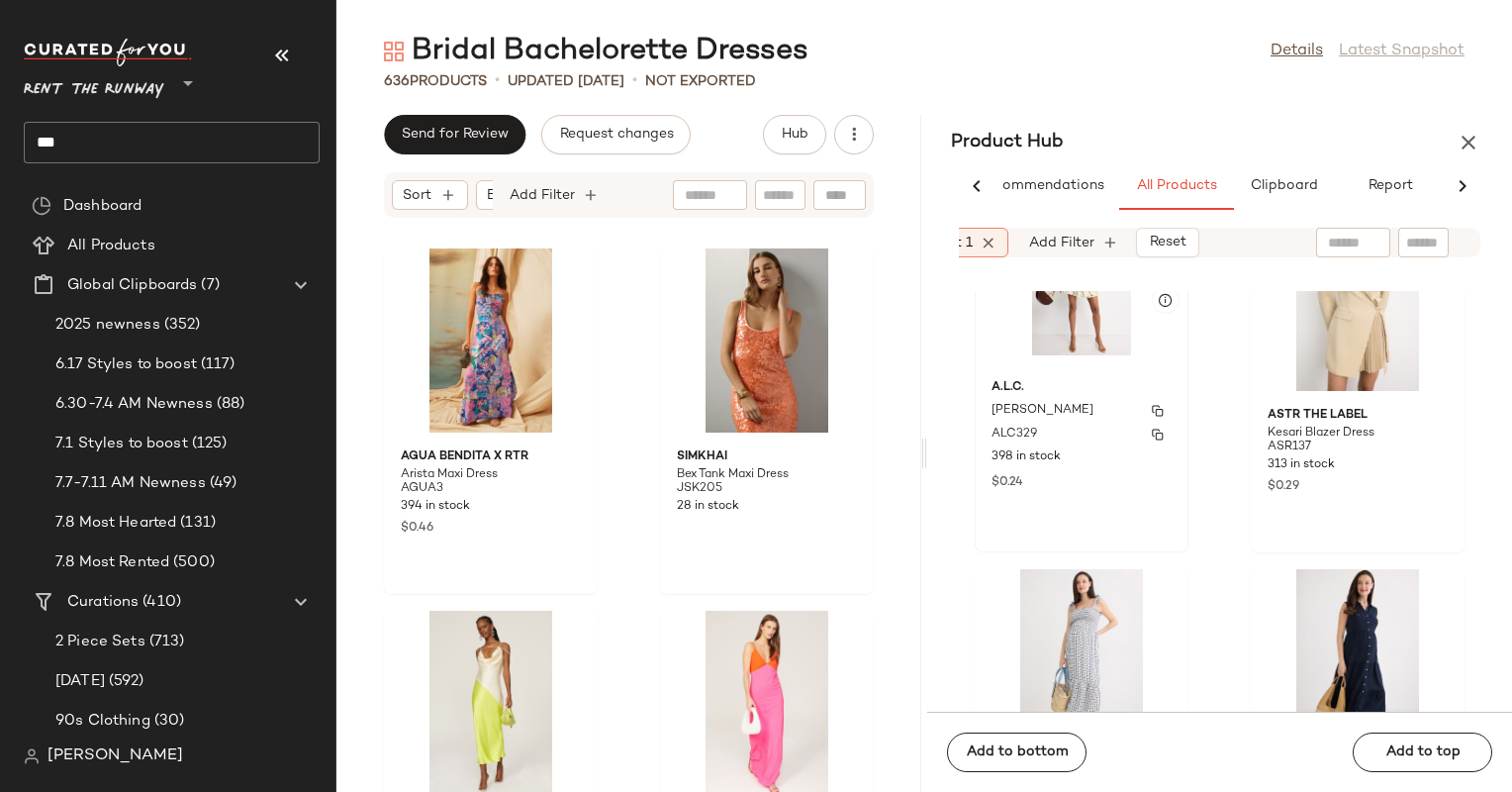 click on "A.L.C. [PERSON_NAME] Dress ALC329 398 in stock $0.24" 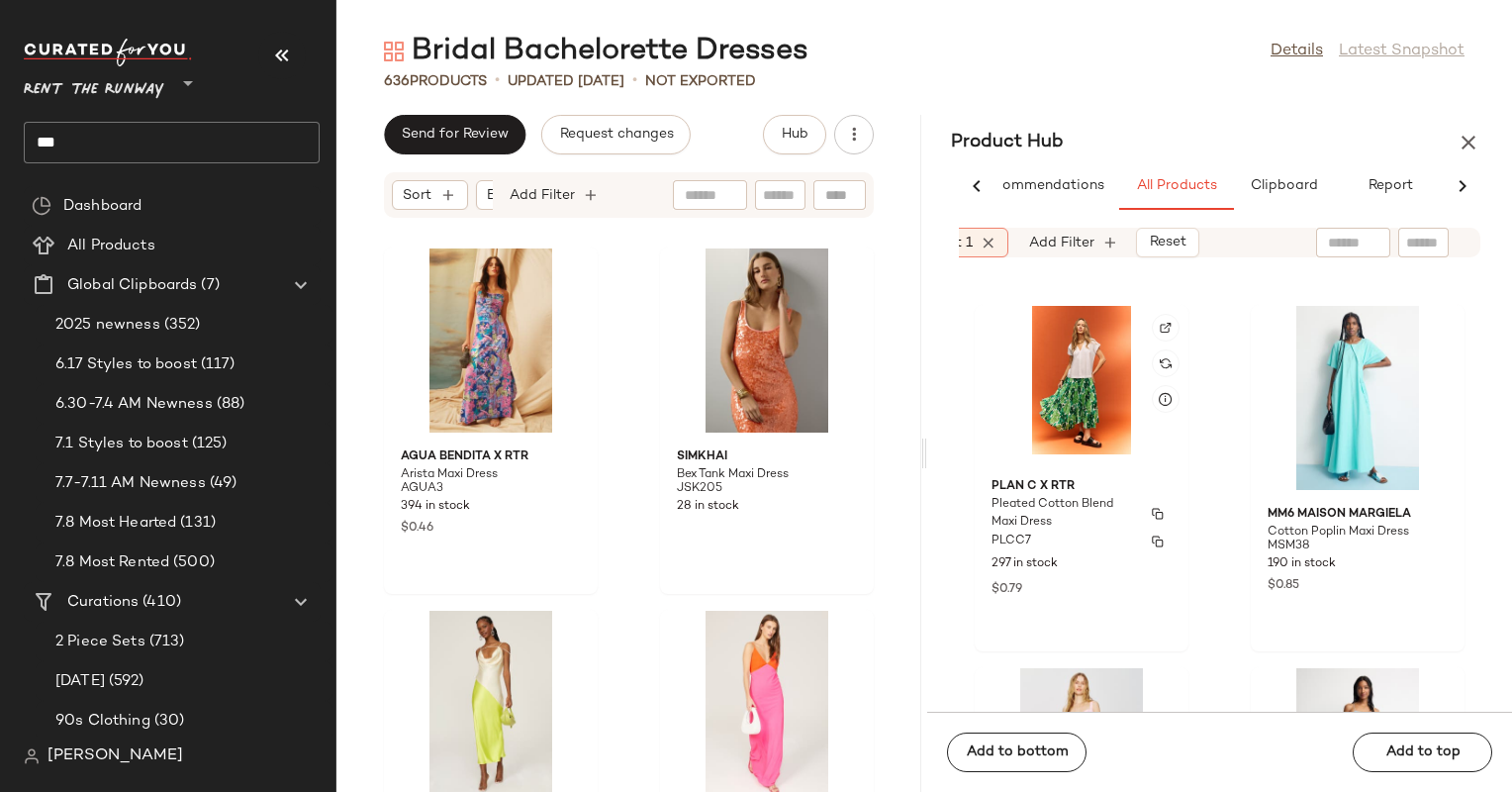 scroll, scrollTop: 101825, scrollLeft: 0, axis: vertical 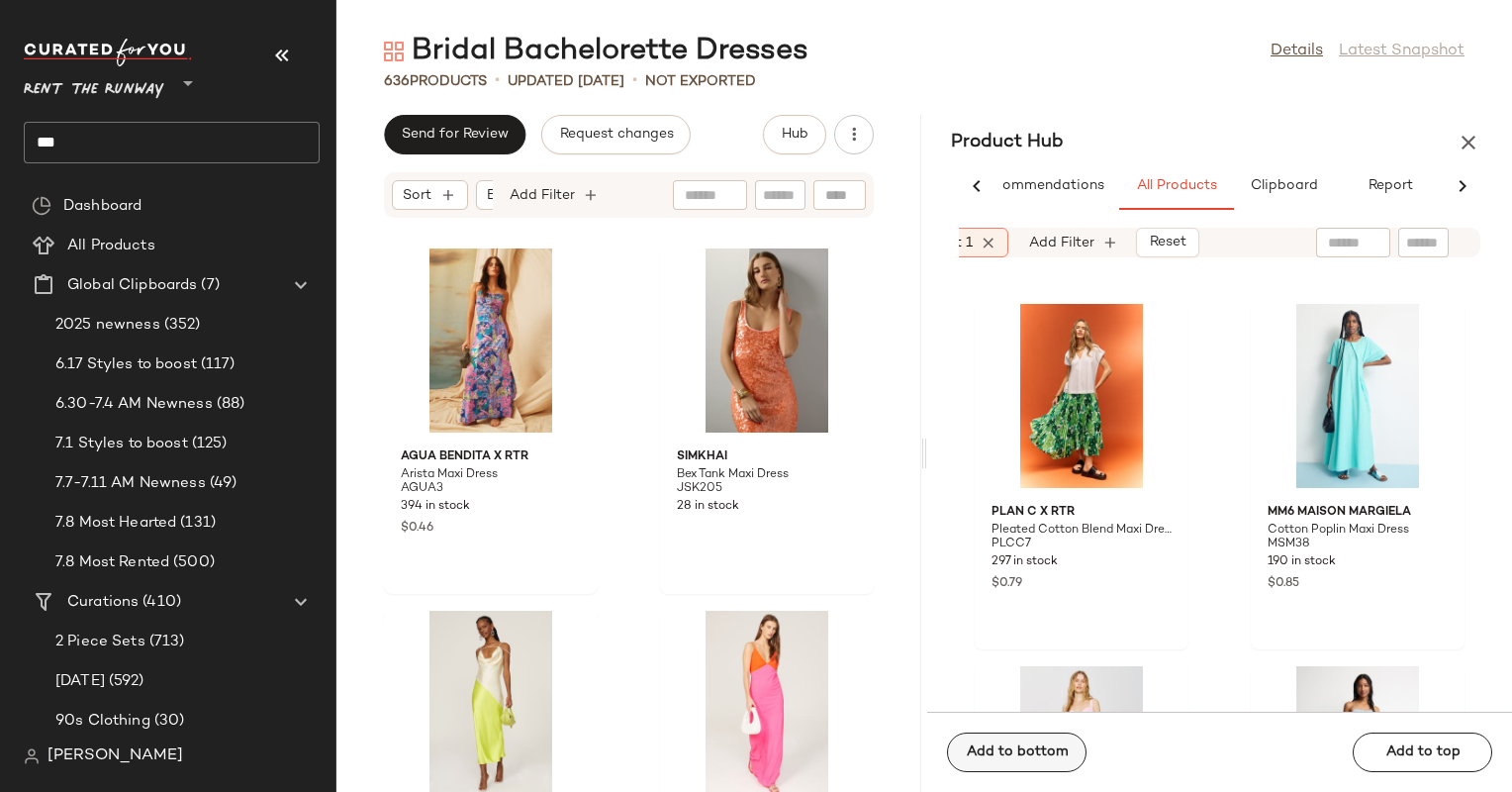 click on "Add to bottom" 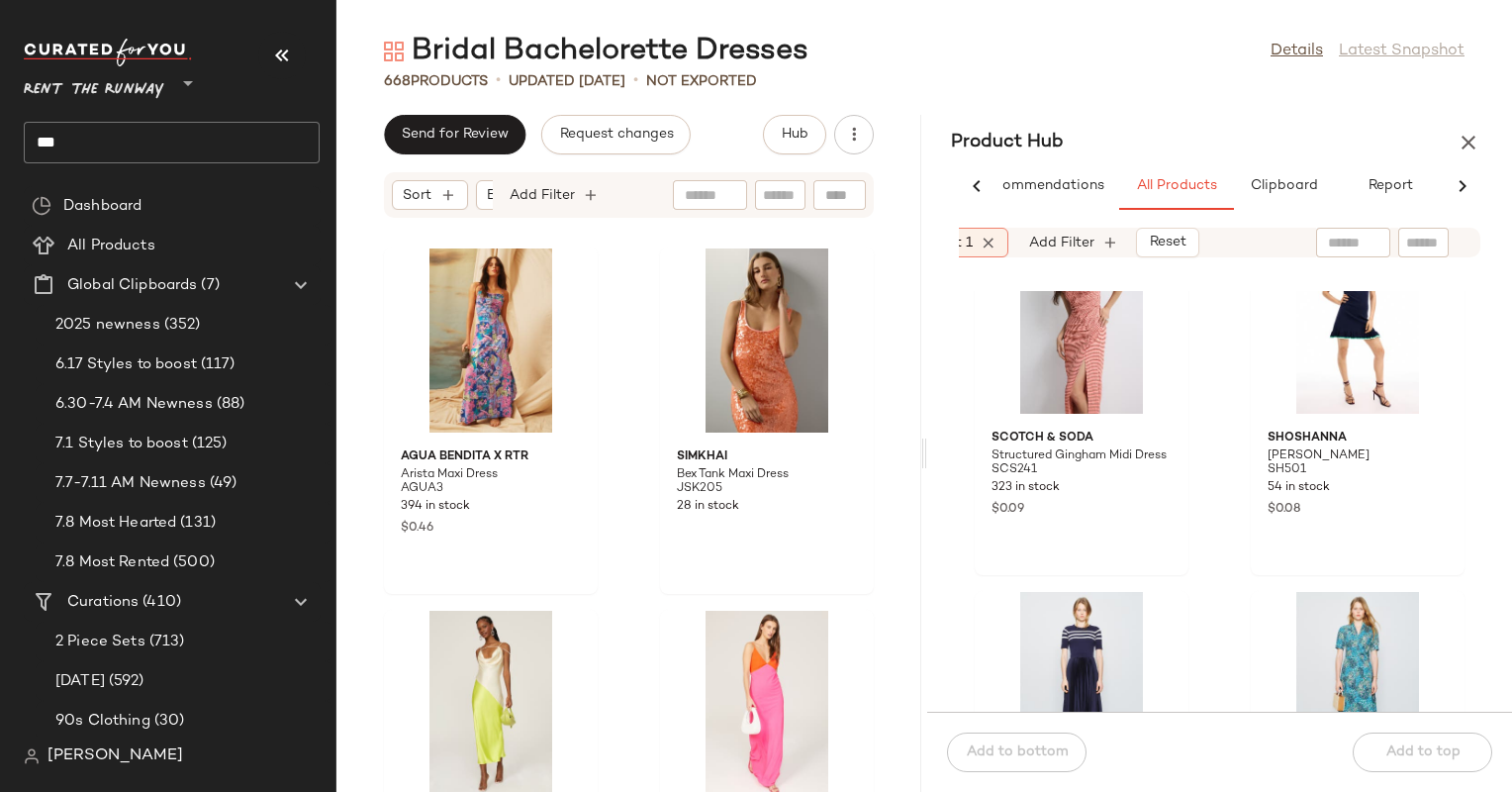 scroll, scrollTop: 100812, scrollLeft: 0, axis: vertical 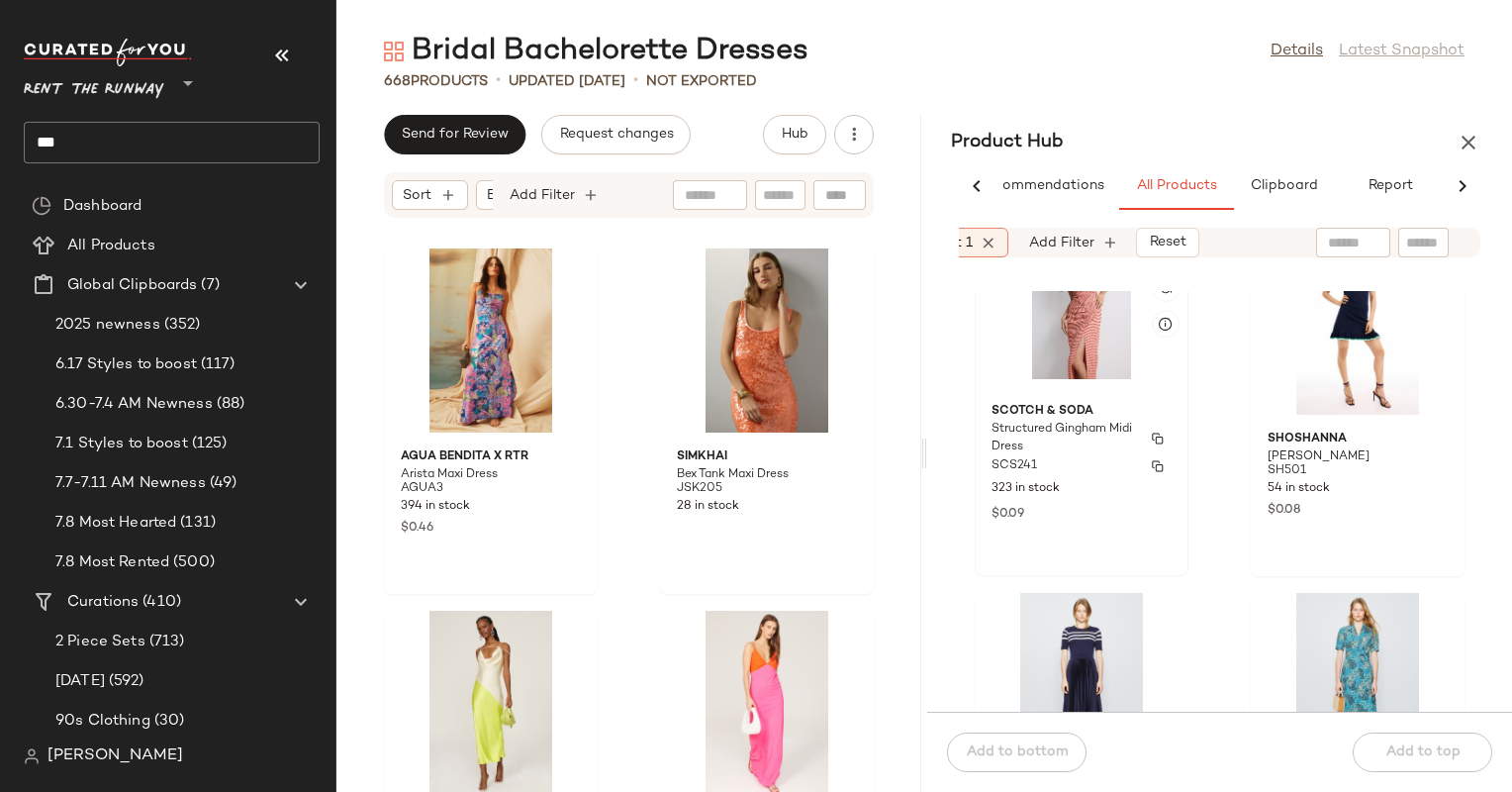 click on "Scotch & Soda" at bounding box center [1082, 412] 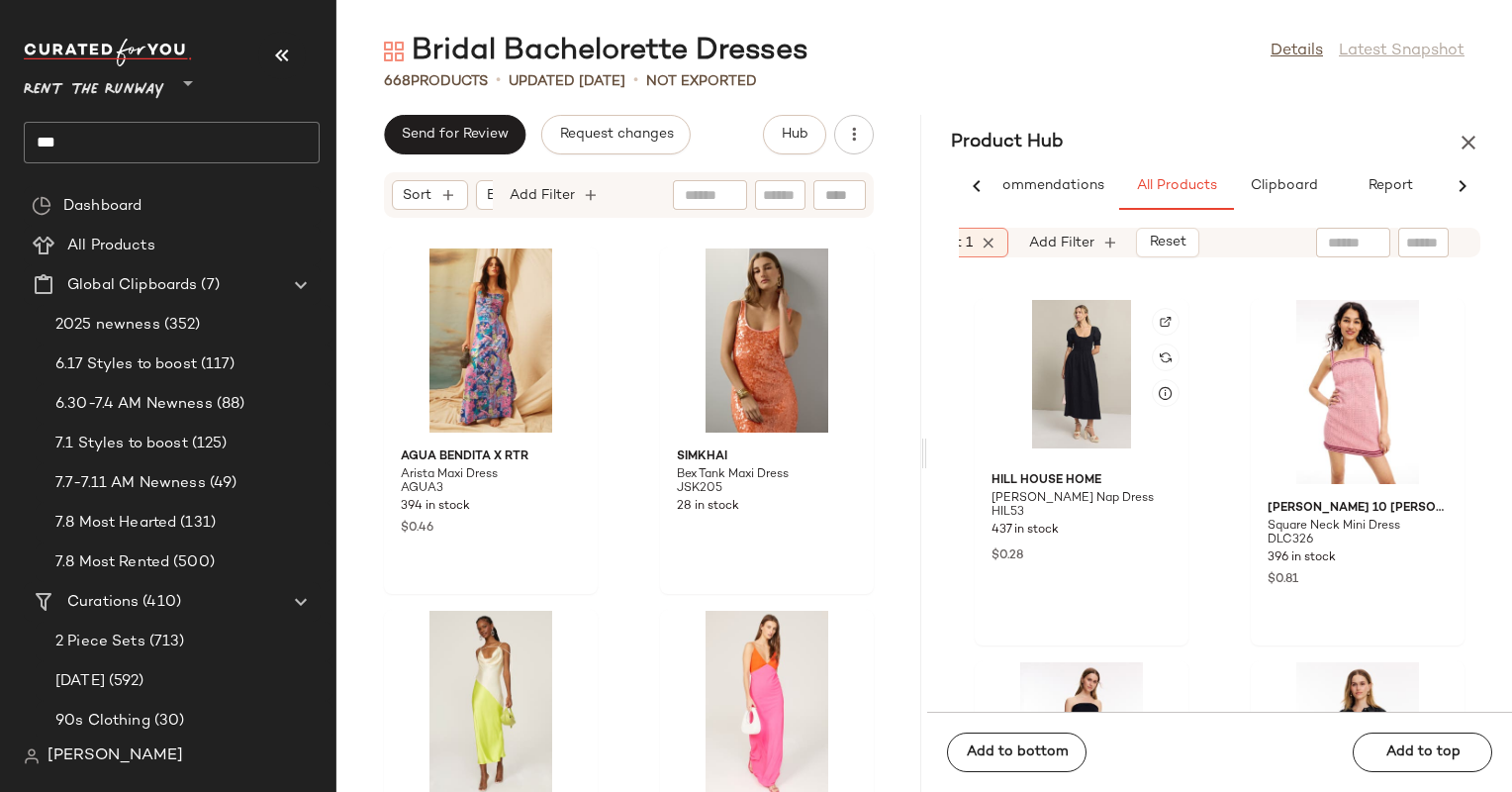 scroll, scrollTop: 99985, scrollLeft: 0, axis: vertical 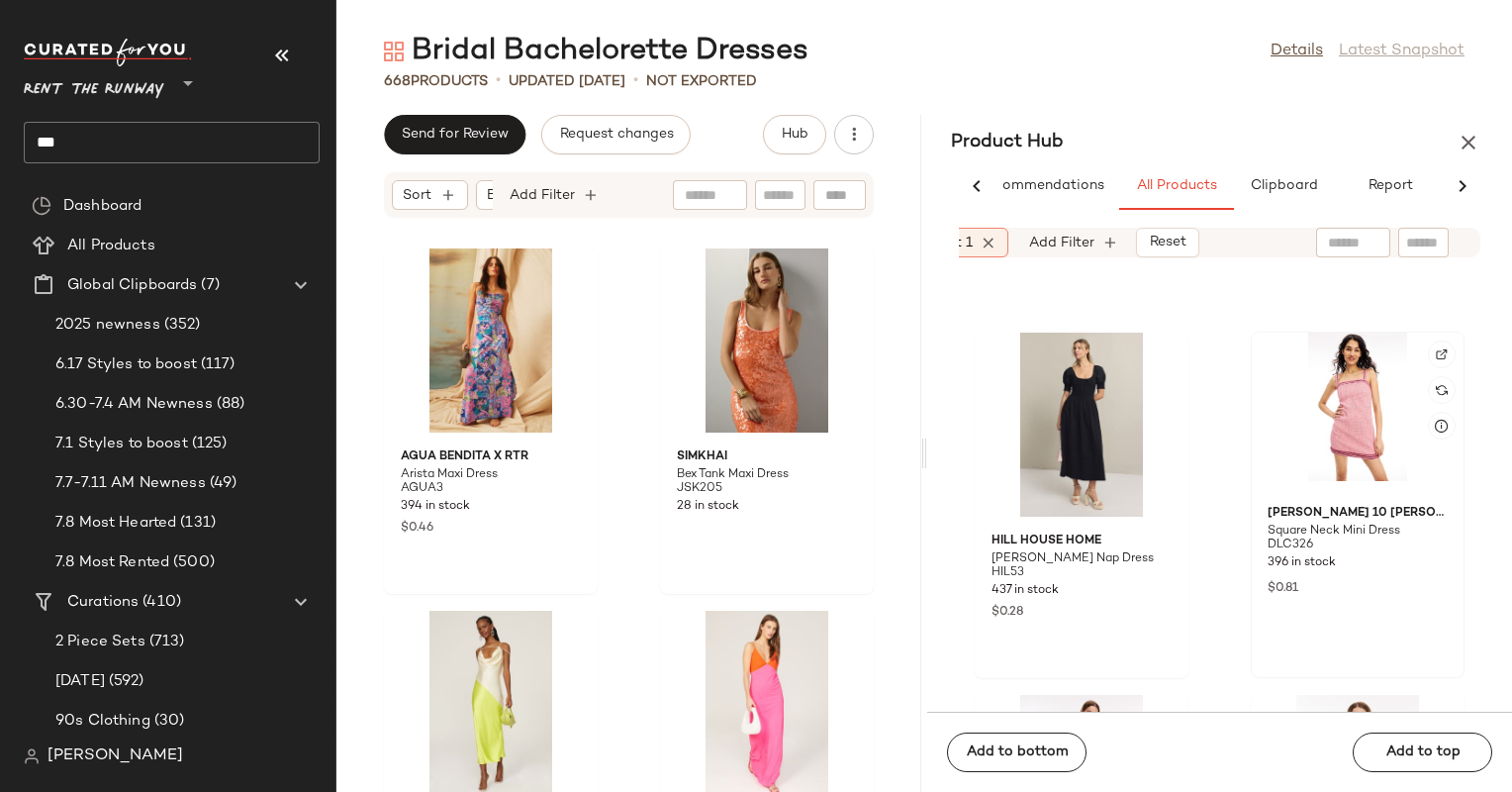 click 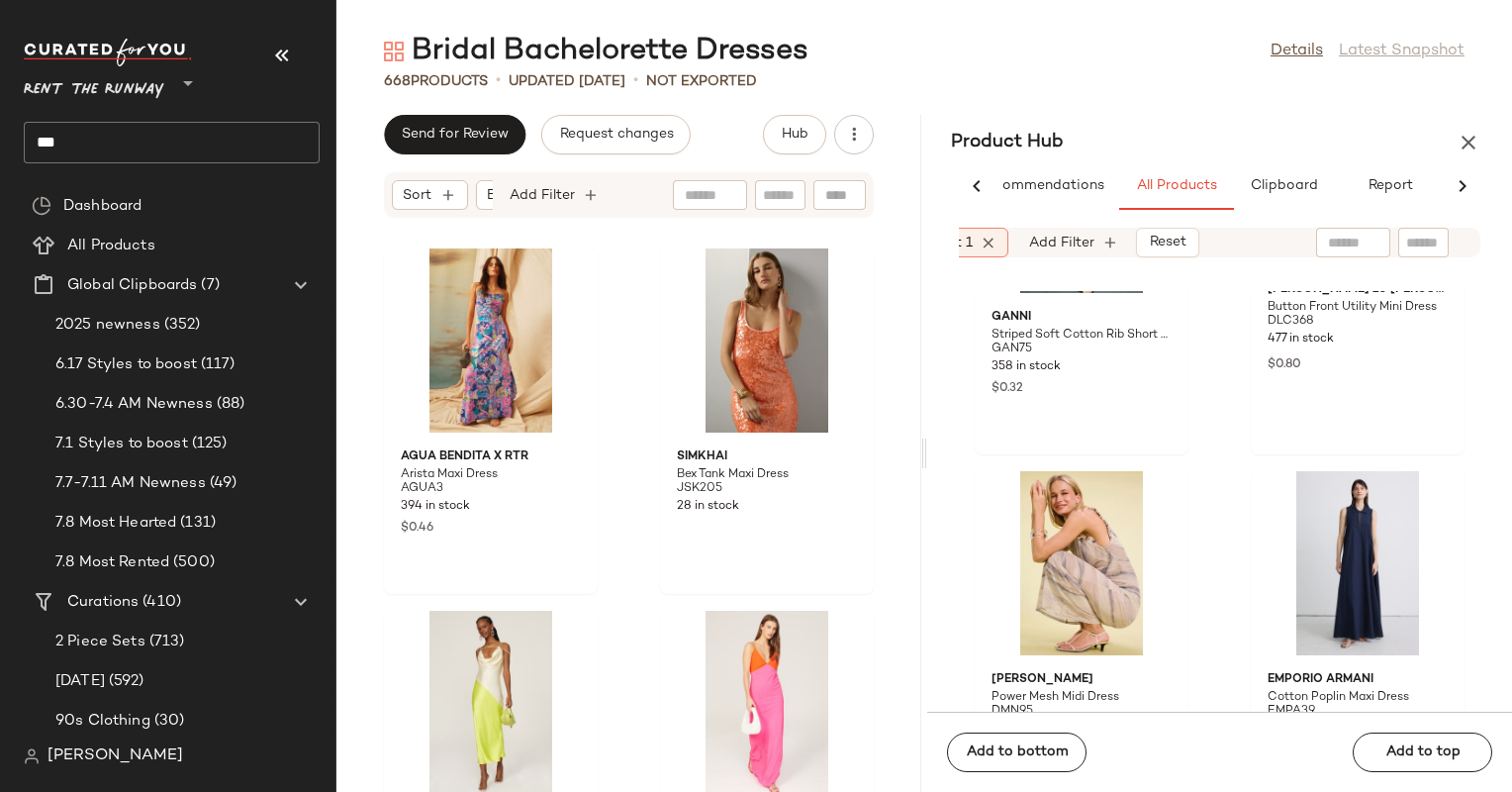 scroll, scrollTop: 98275, scrollLeft: 0, axis: vertical 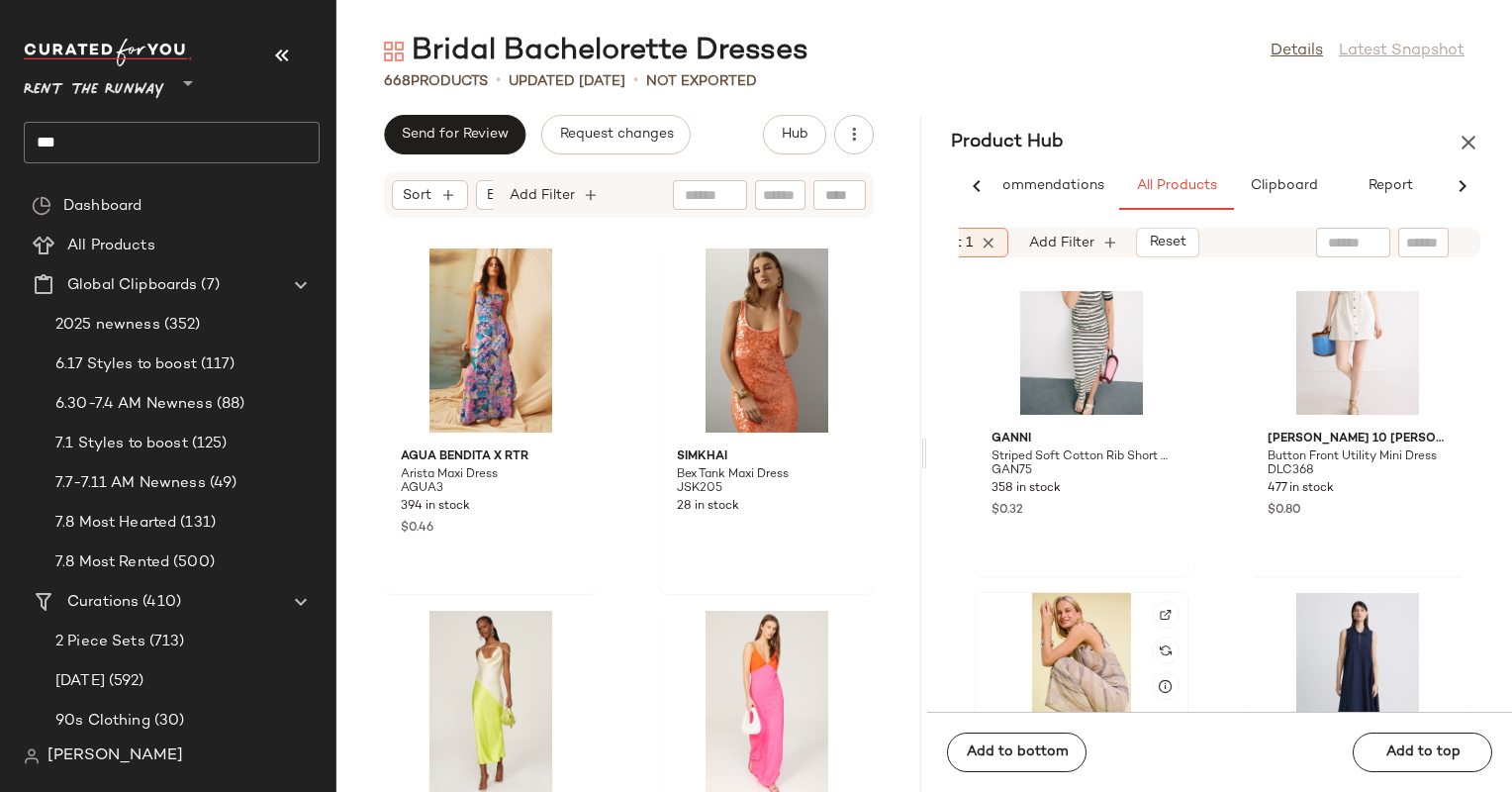 click 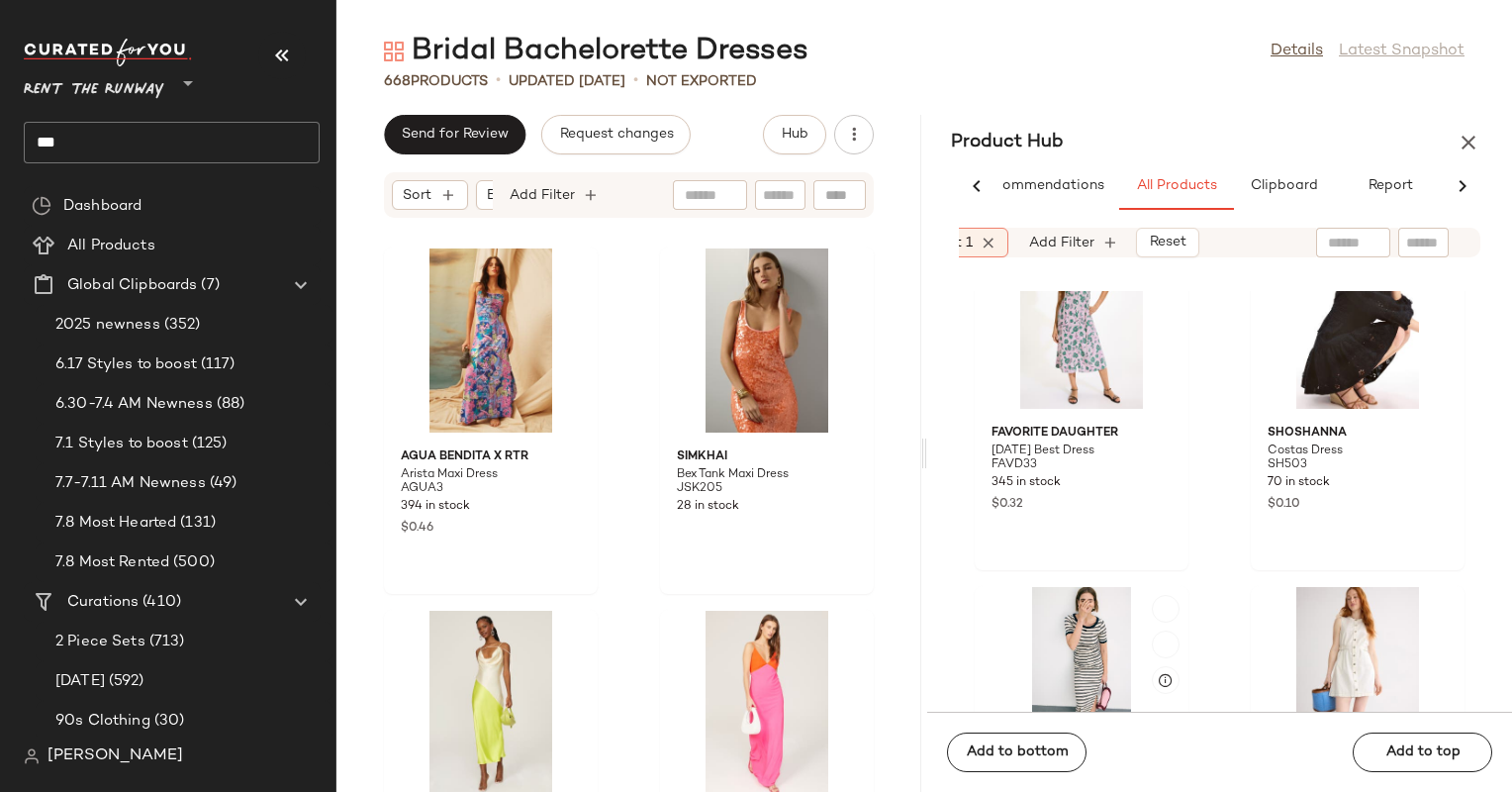 scroll, scrollTop: 97933, scrollLeft: 0, axis: vertical 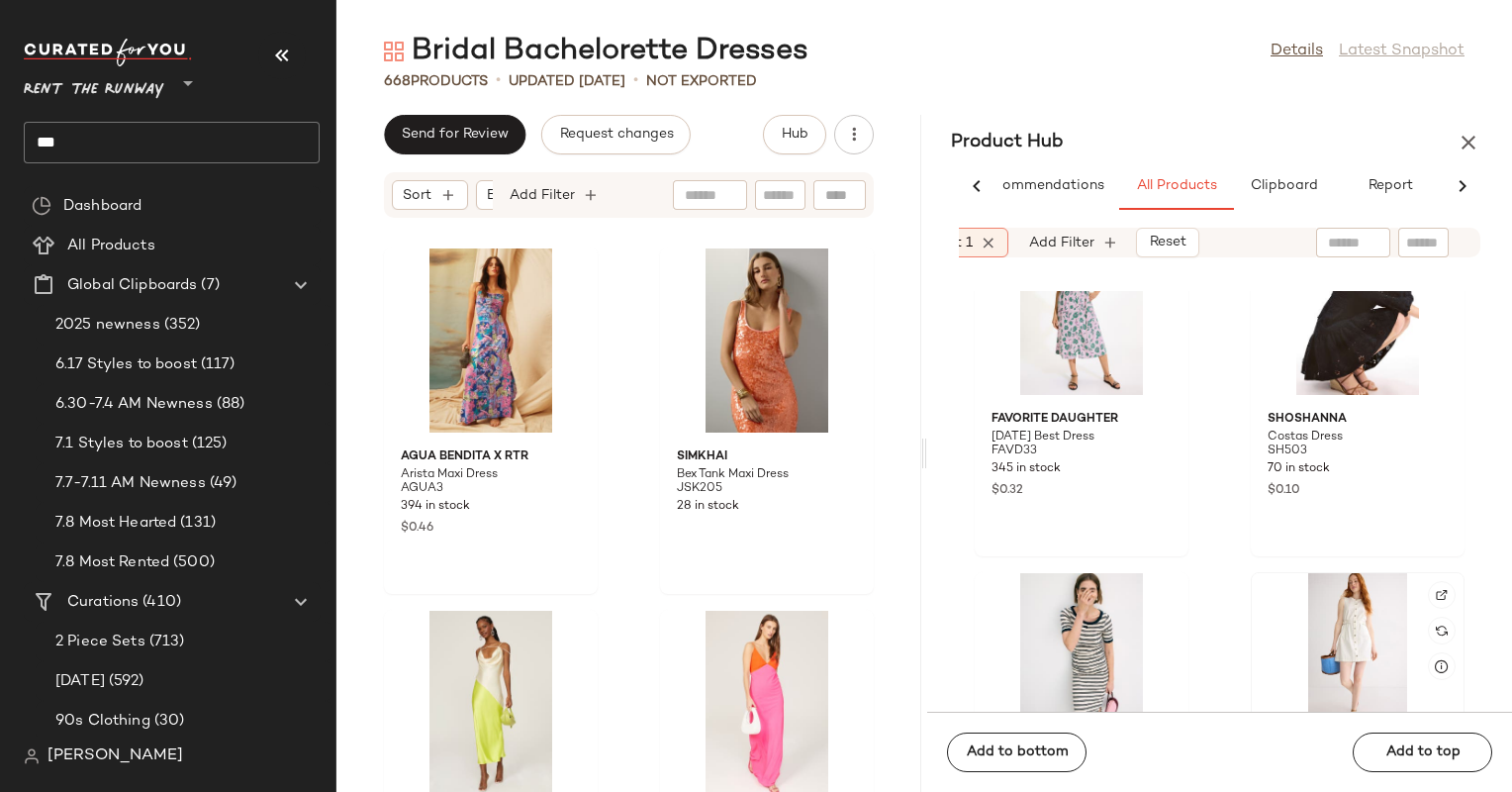 click 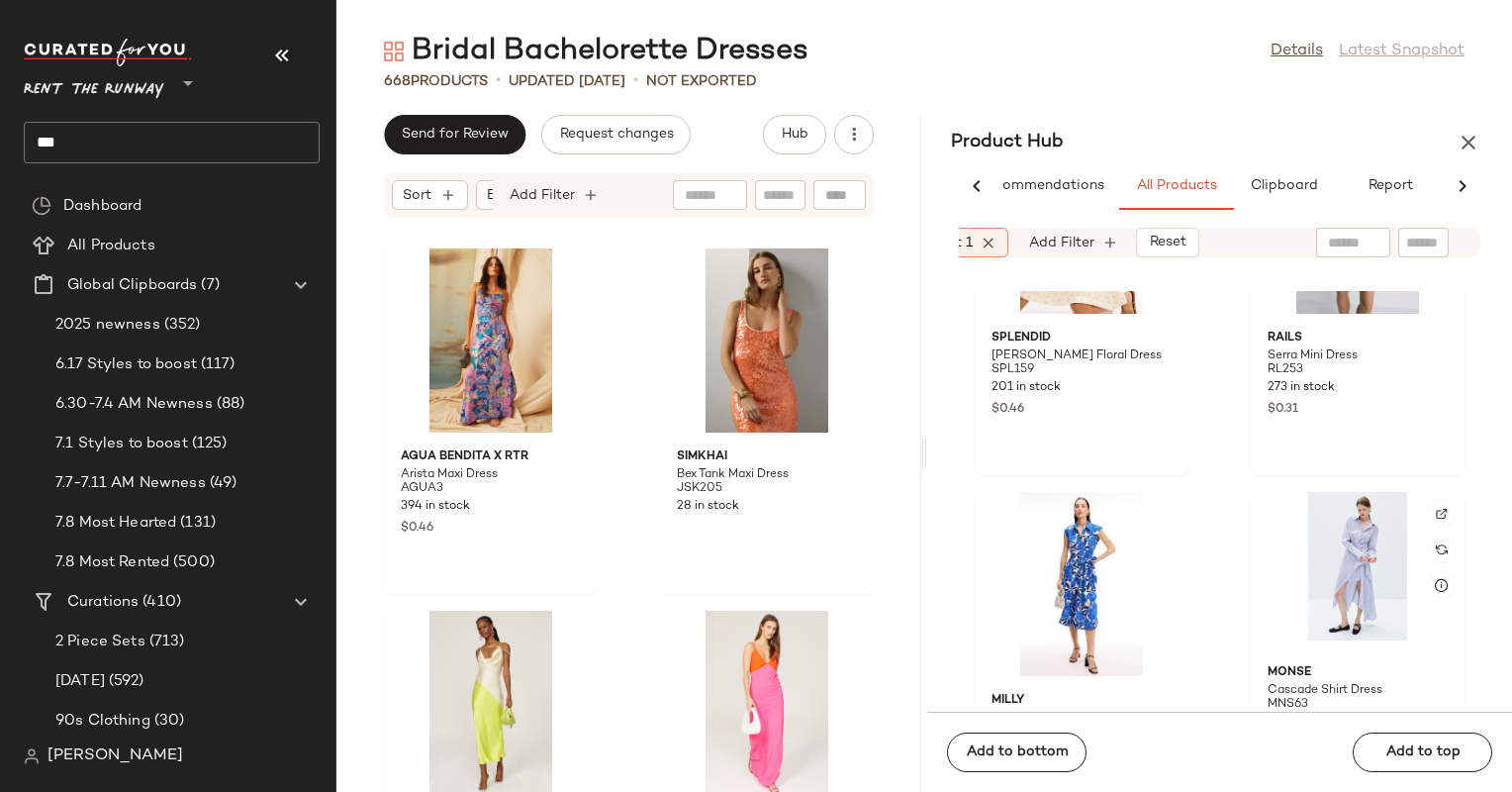 scroll, scrollTop: 96539, scrollLeft: 0, axis: vertical 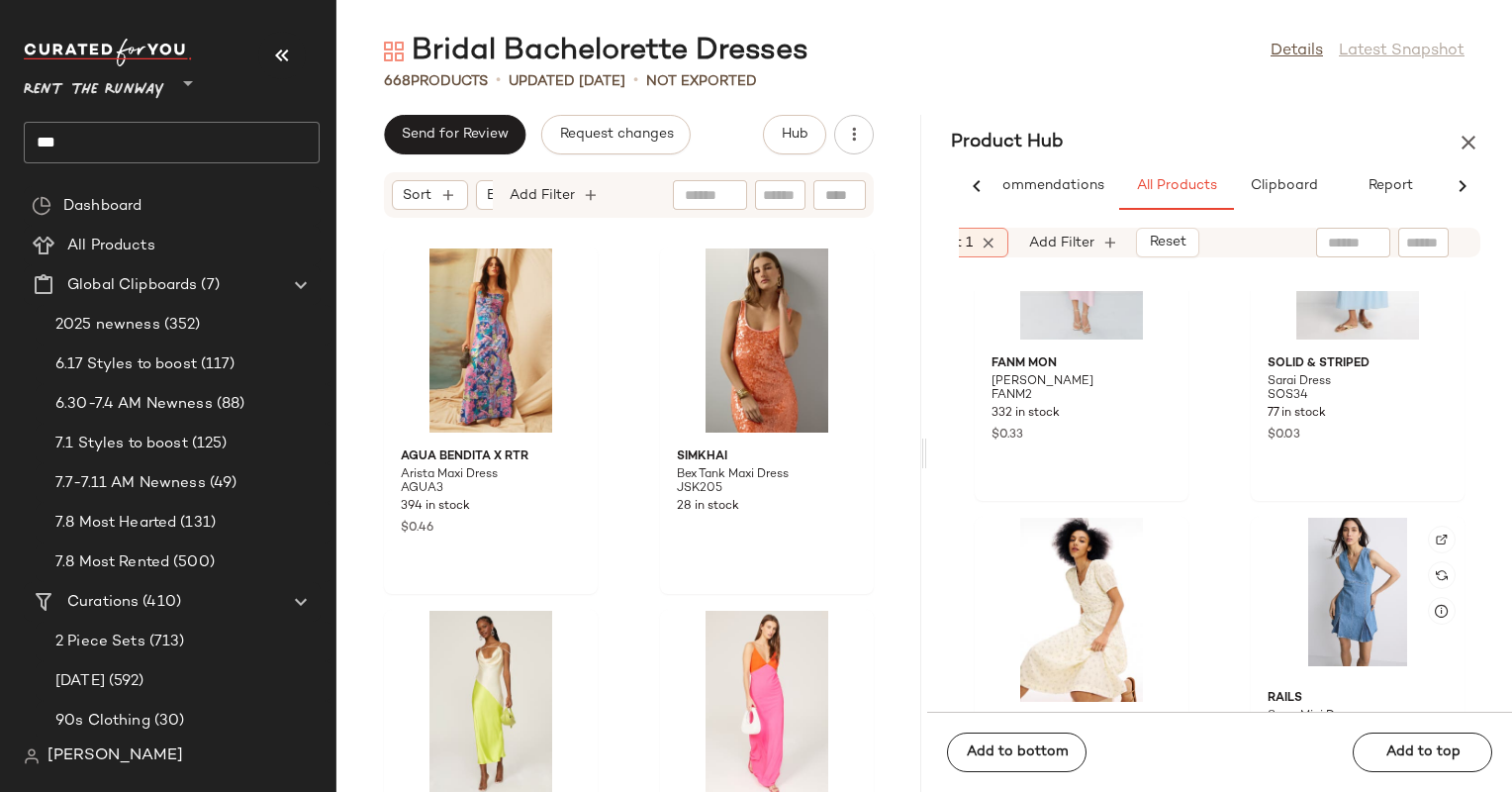 click 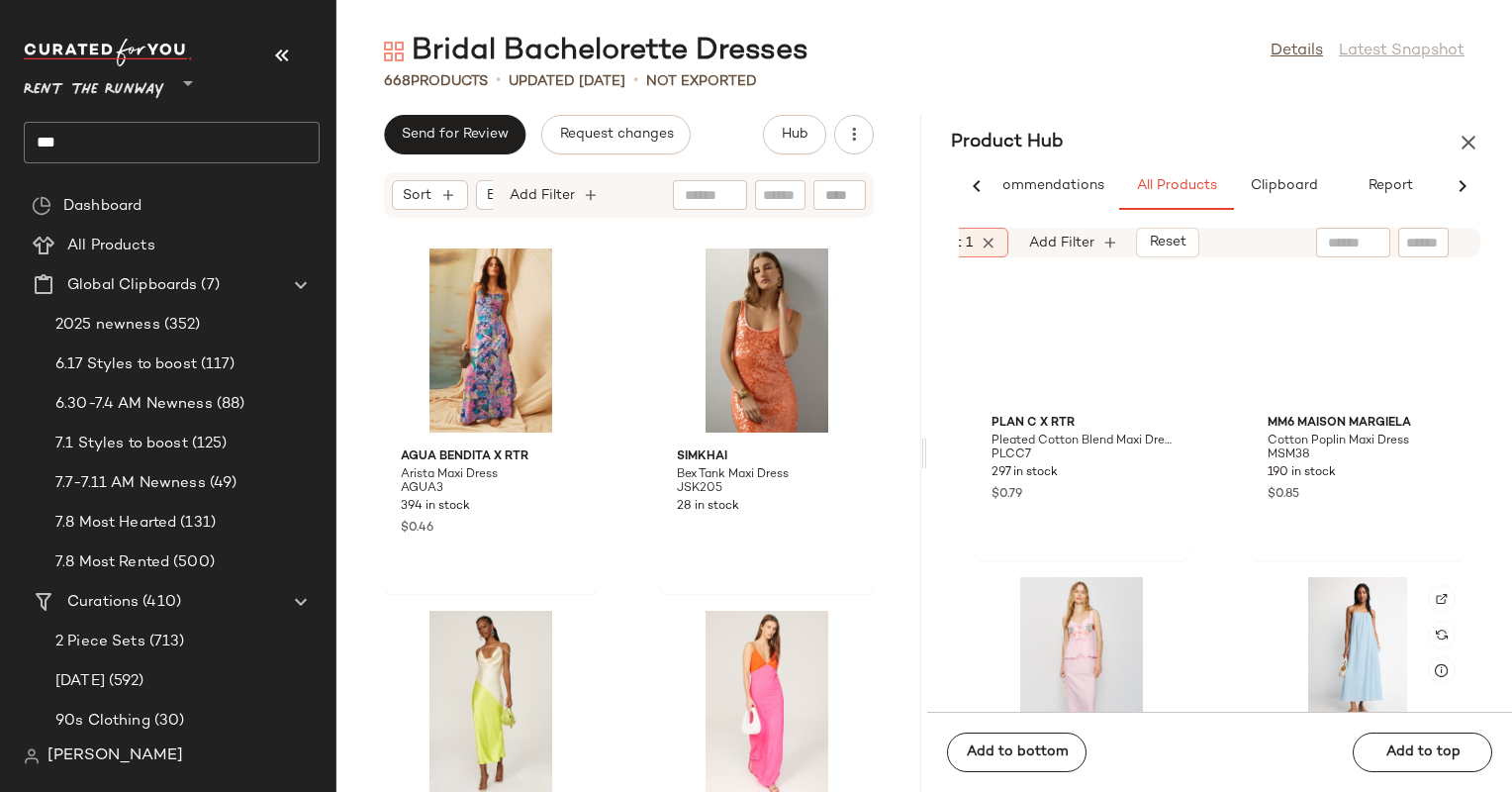scroll, scrollTop: 96060, scrollLeft: 0, axis: vertical 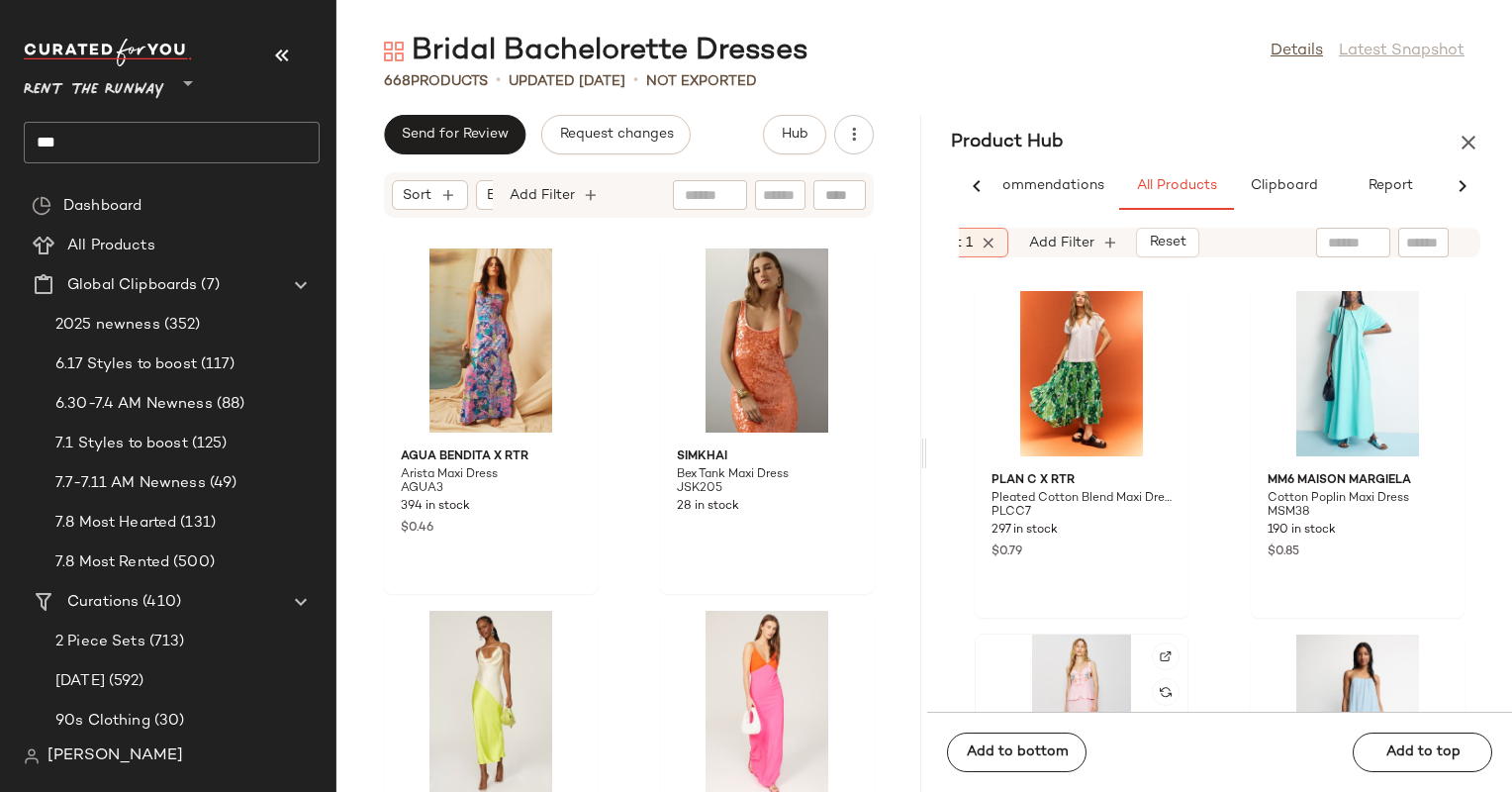 click 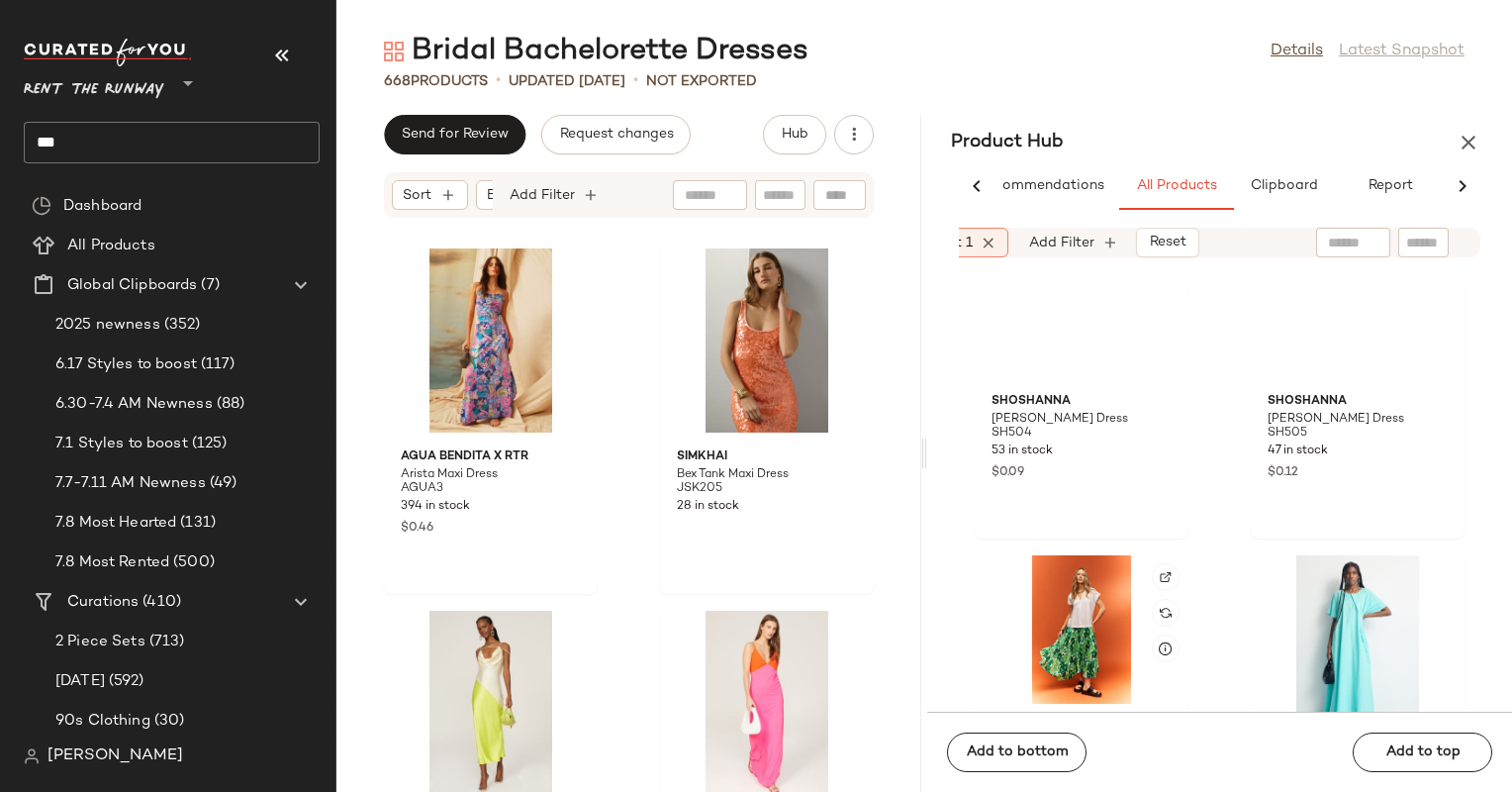 scroll, scrollTop: 95717, scrollLeft: 0, axis: vertical 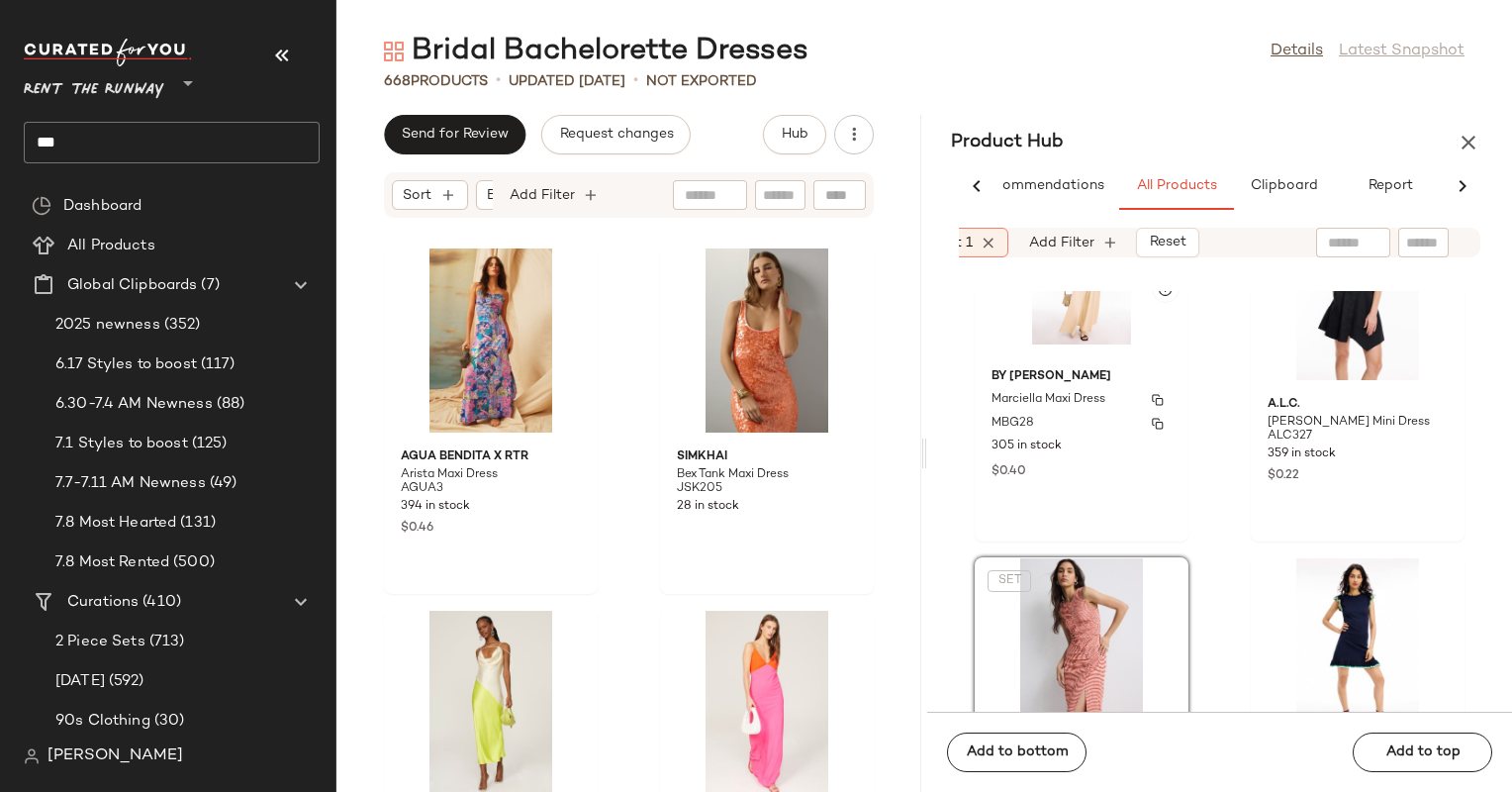 click on "305 in stock" at bounding box center [1082, 446] 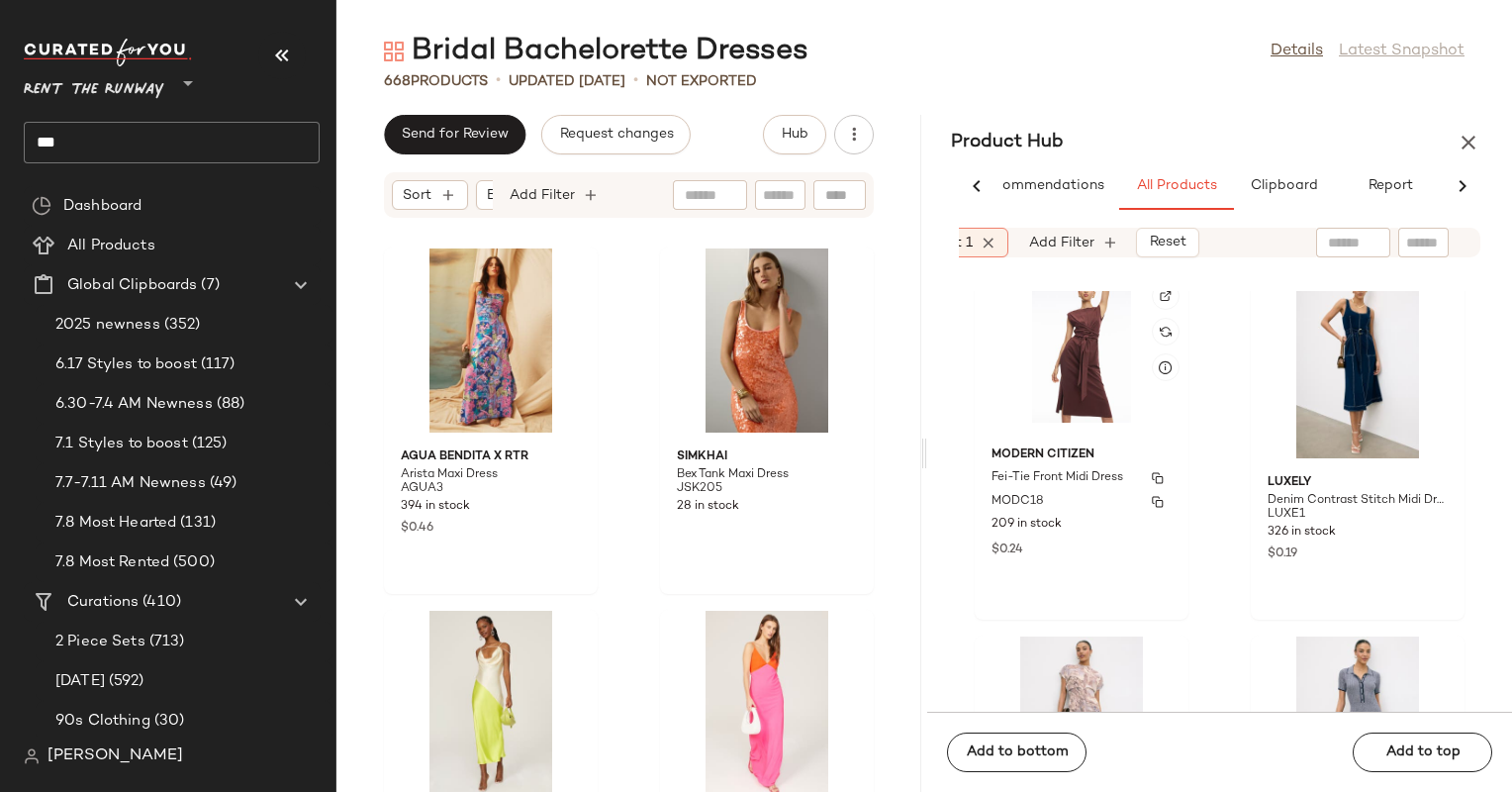 scroll, scrollTop: 101494, scrollLeft: 0, axis: vertical 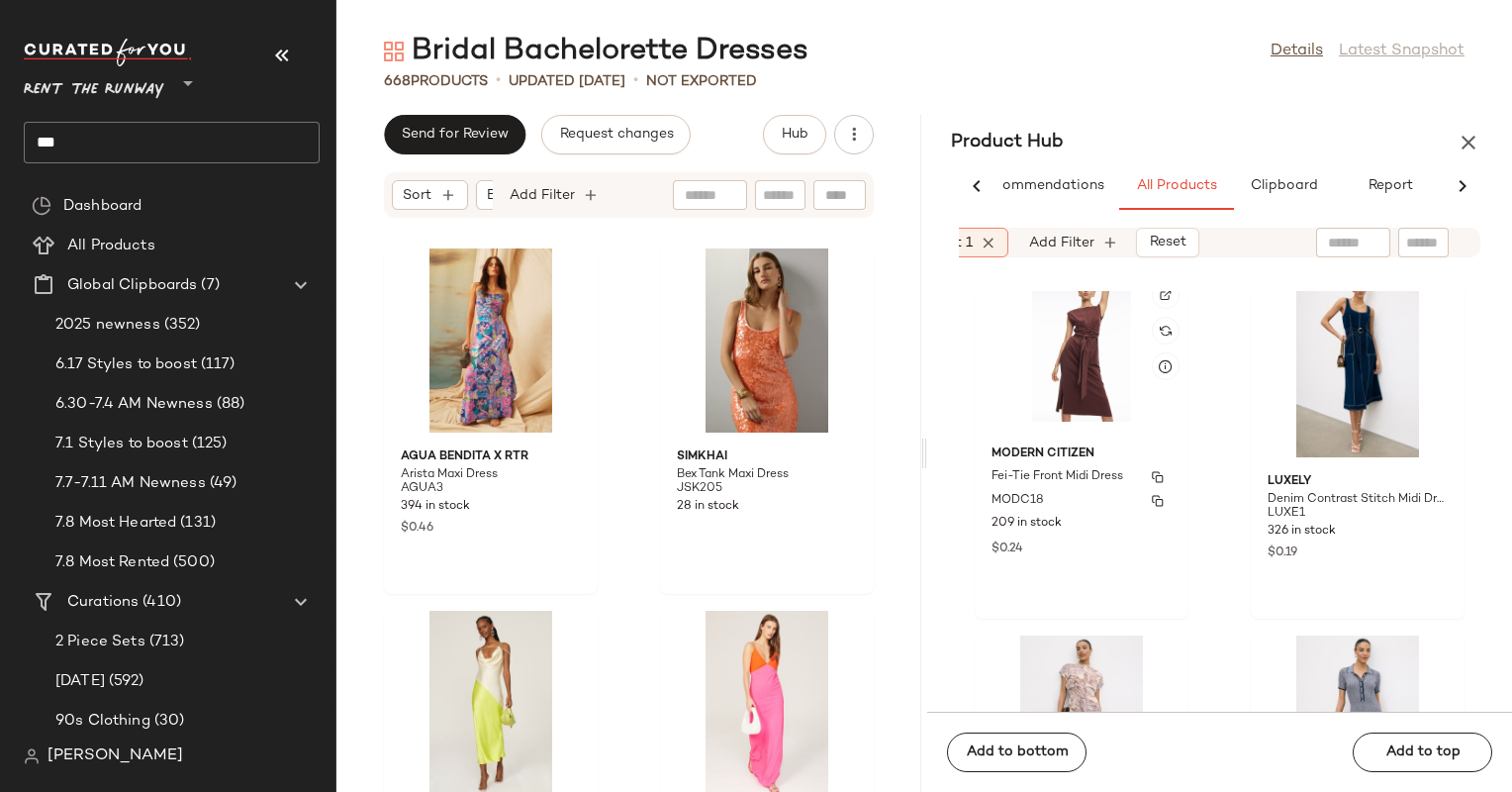 click on "Modern Citizen Fei-Tie Front Midi Dress MODC18 209 in stock $0.24" 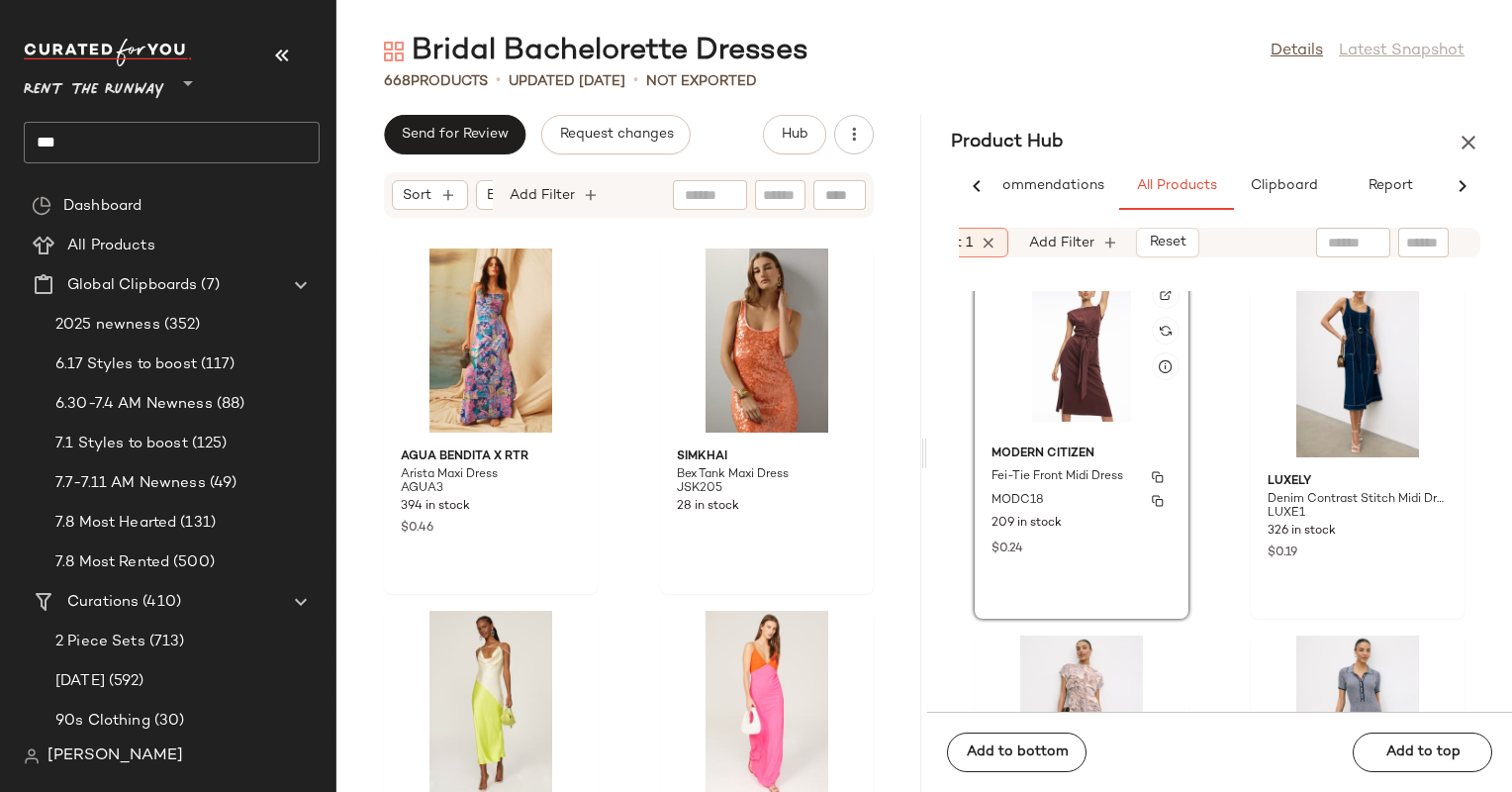 click on "Modern Citizen Fei-Tie Front Midi Dress MODC18 209 in stock $0.24" 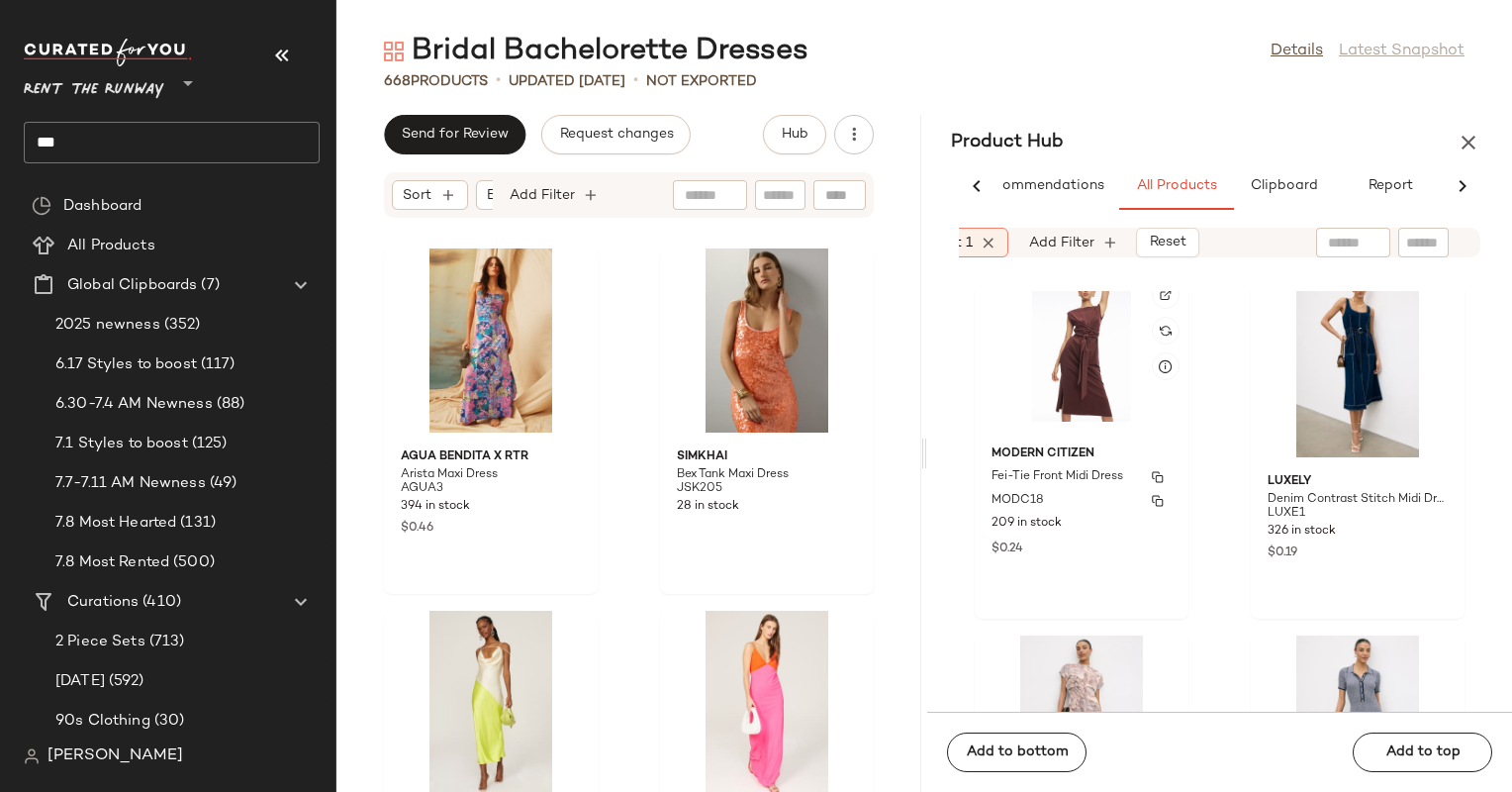 scroll, scrollTop: 101671, scrollLeft: 0, axis: vertical 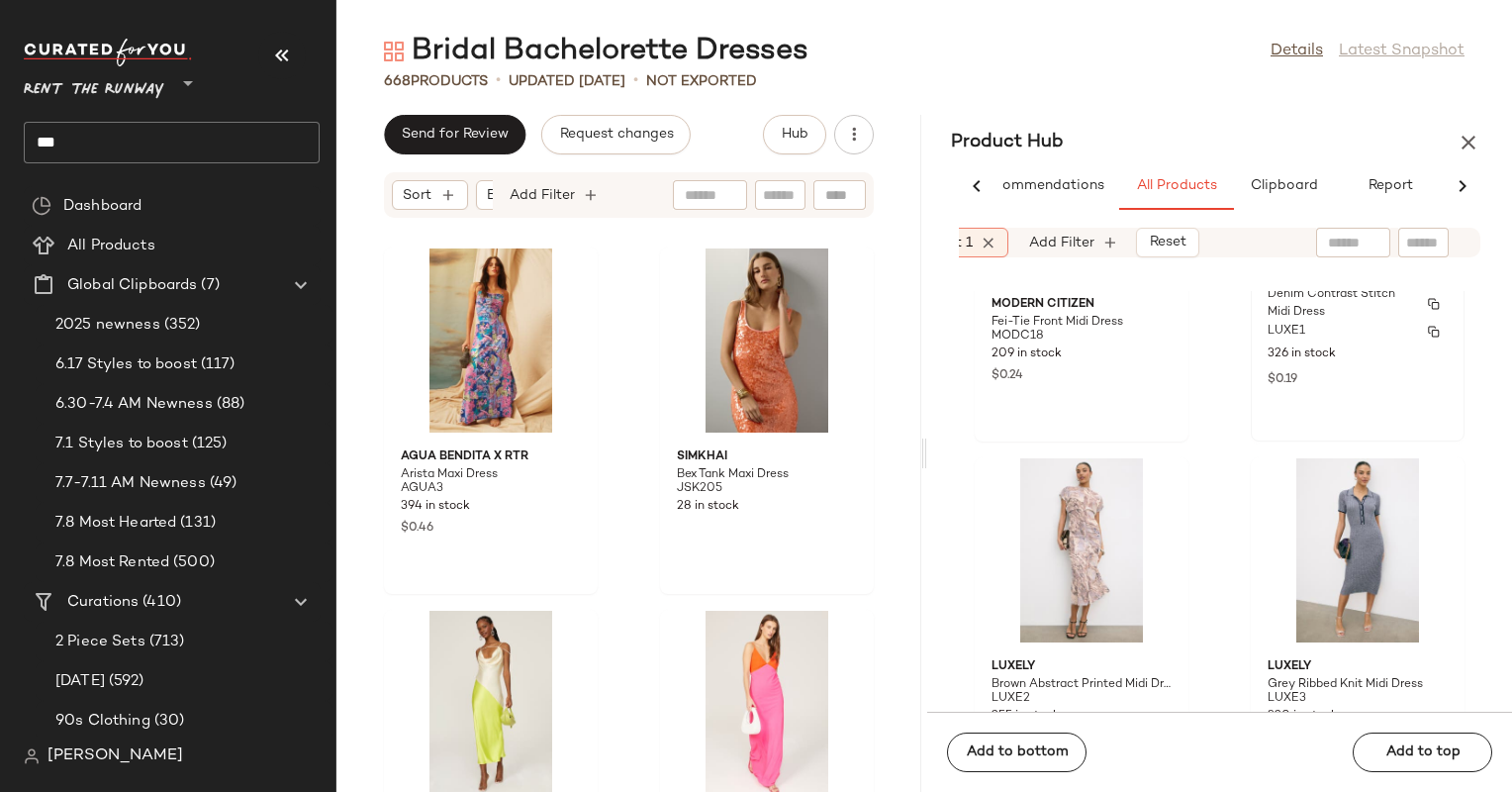 click on "LUXE1" at bounding box center [1358, 332] 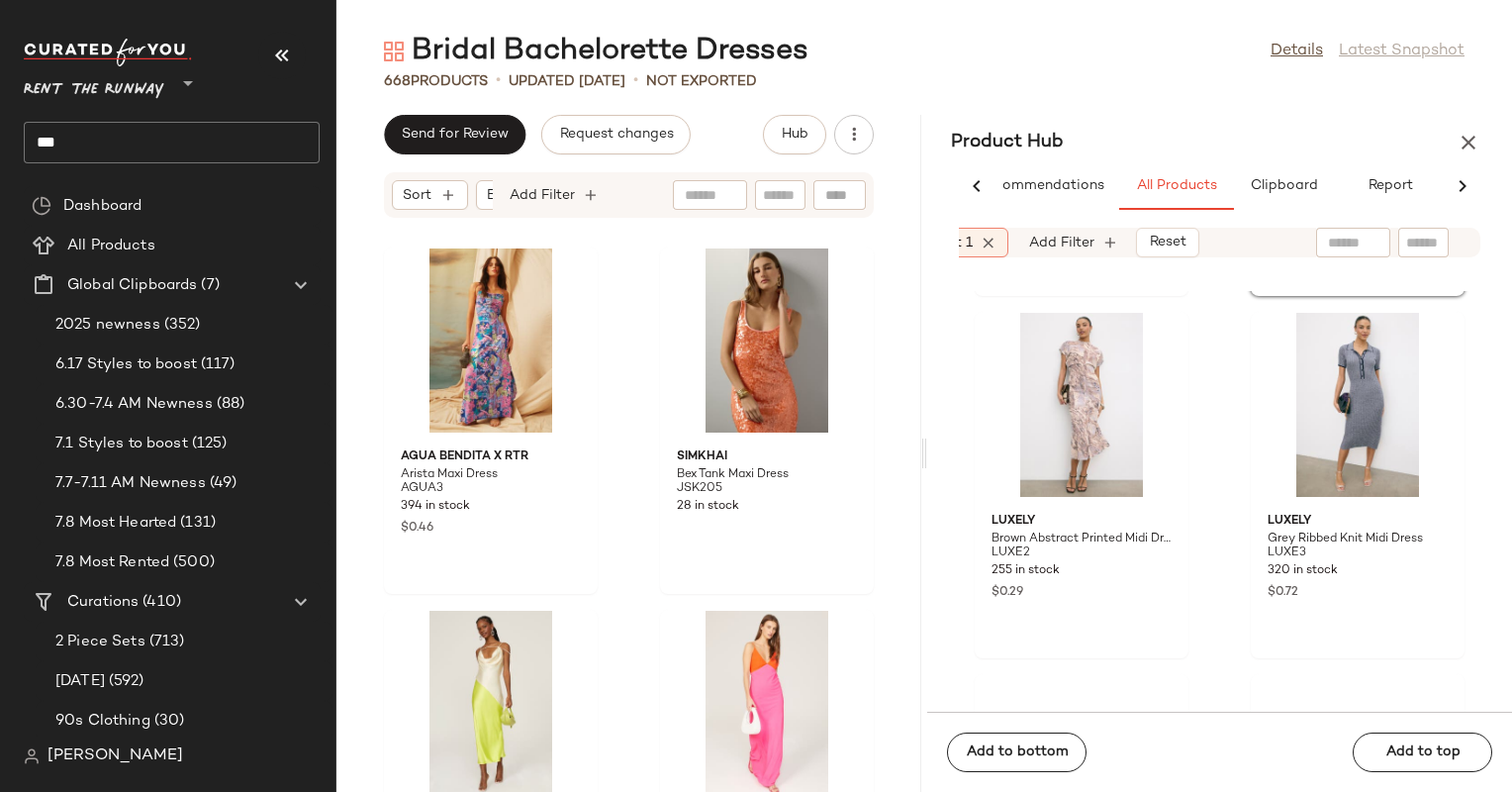 scroll, scrollTop: 101833, scrollLeft: 0, axis: vertical 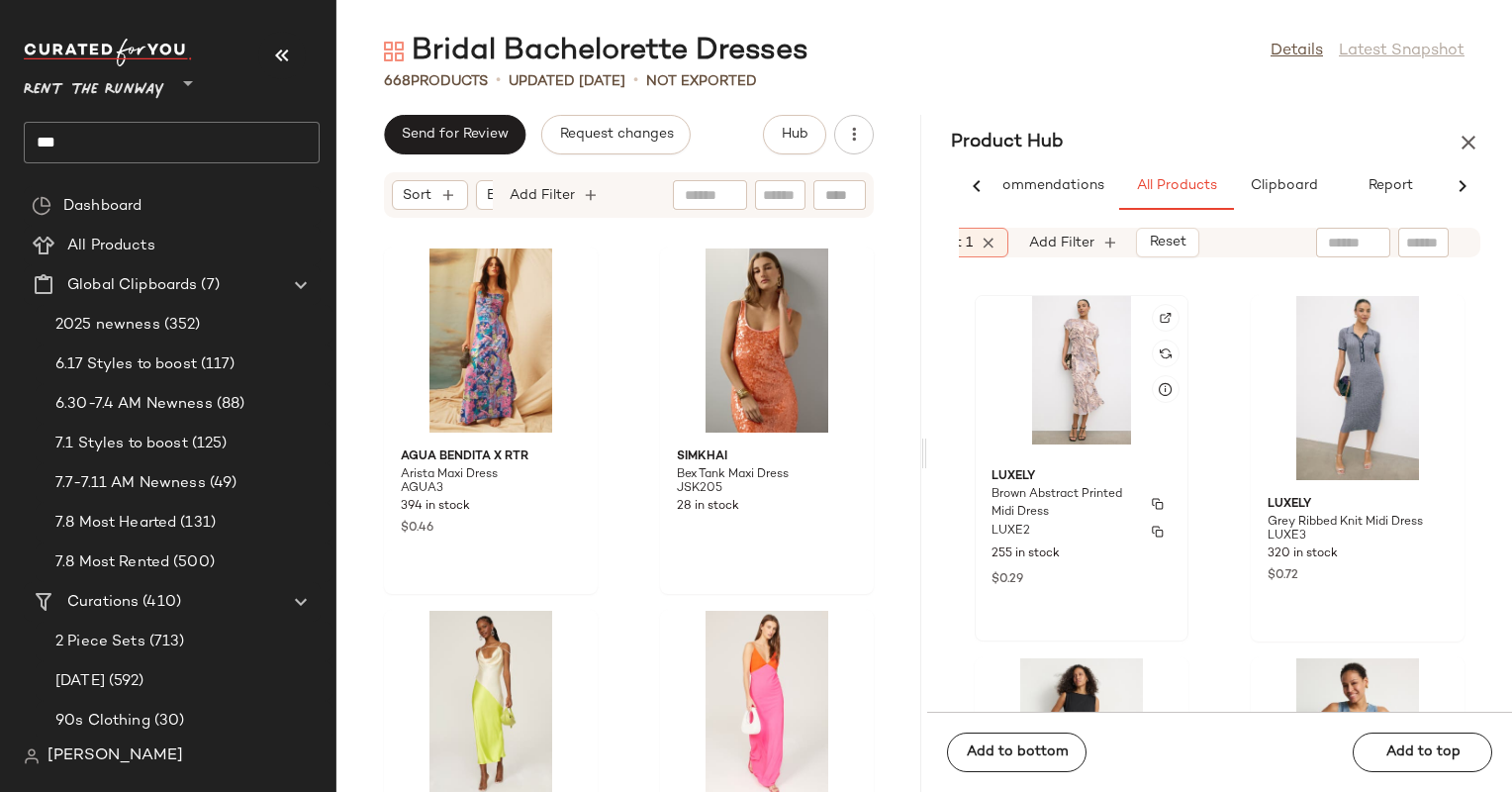 click on "LUXE2" at bounding box center [1082, 532] 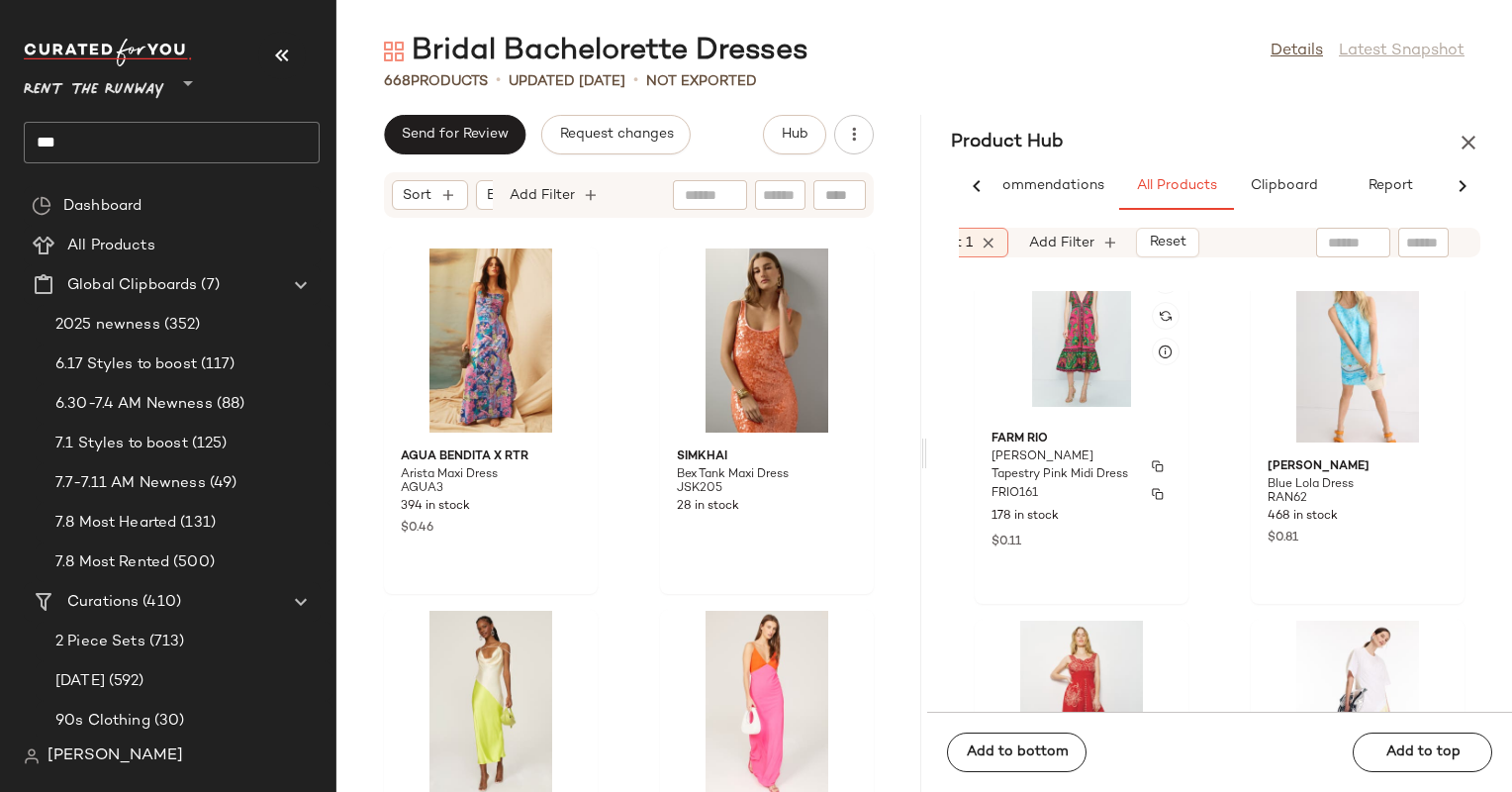 scroll, scrollTop: 103685, scrollLeft: 0, axis: vertical 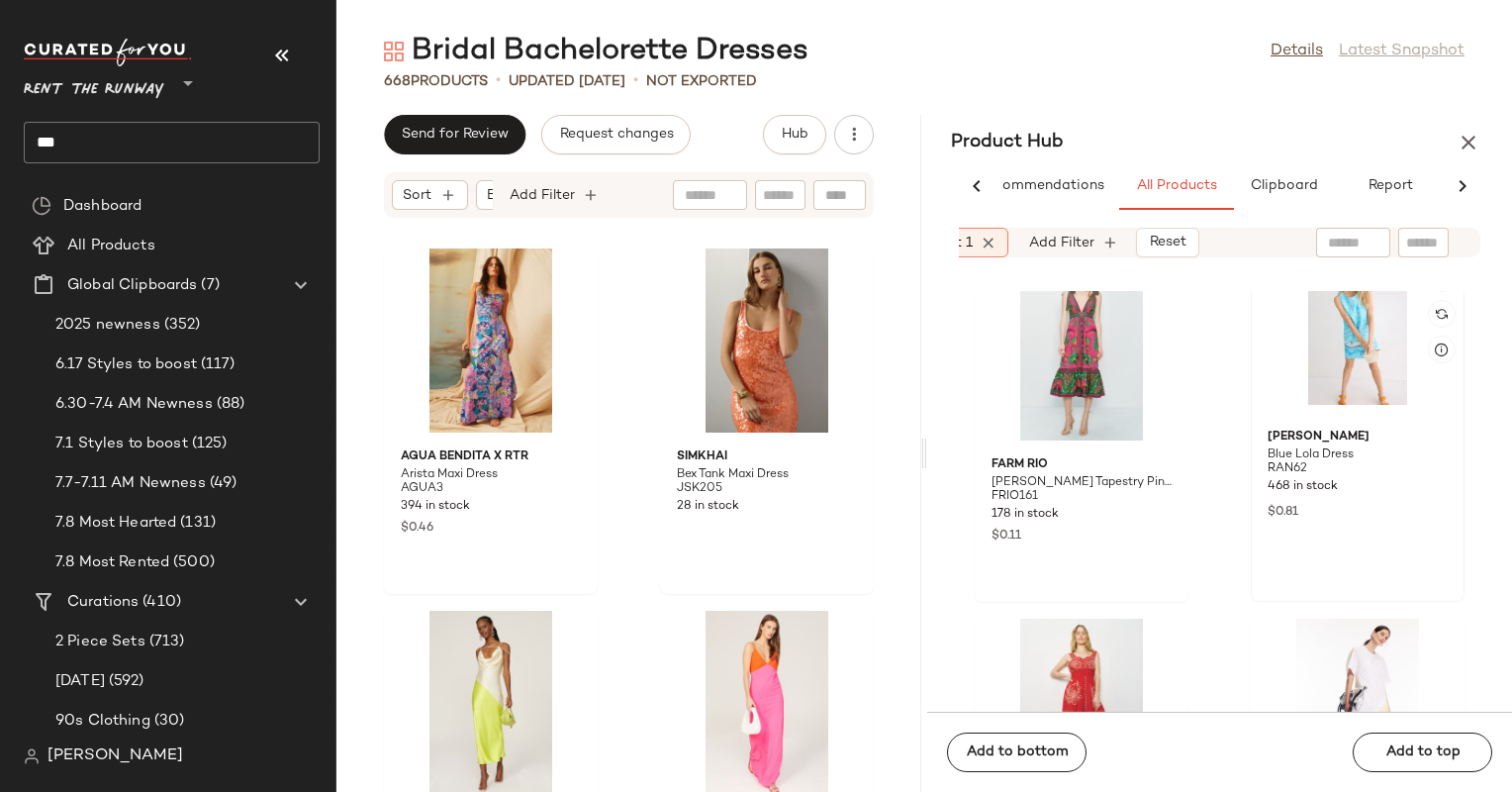 click 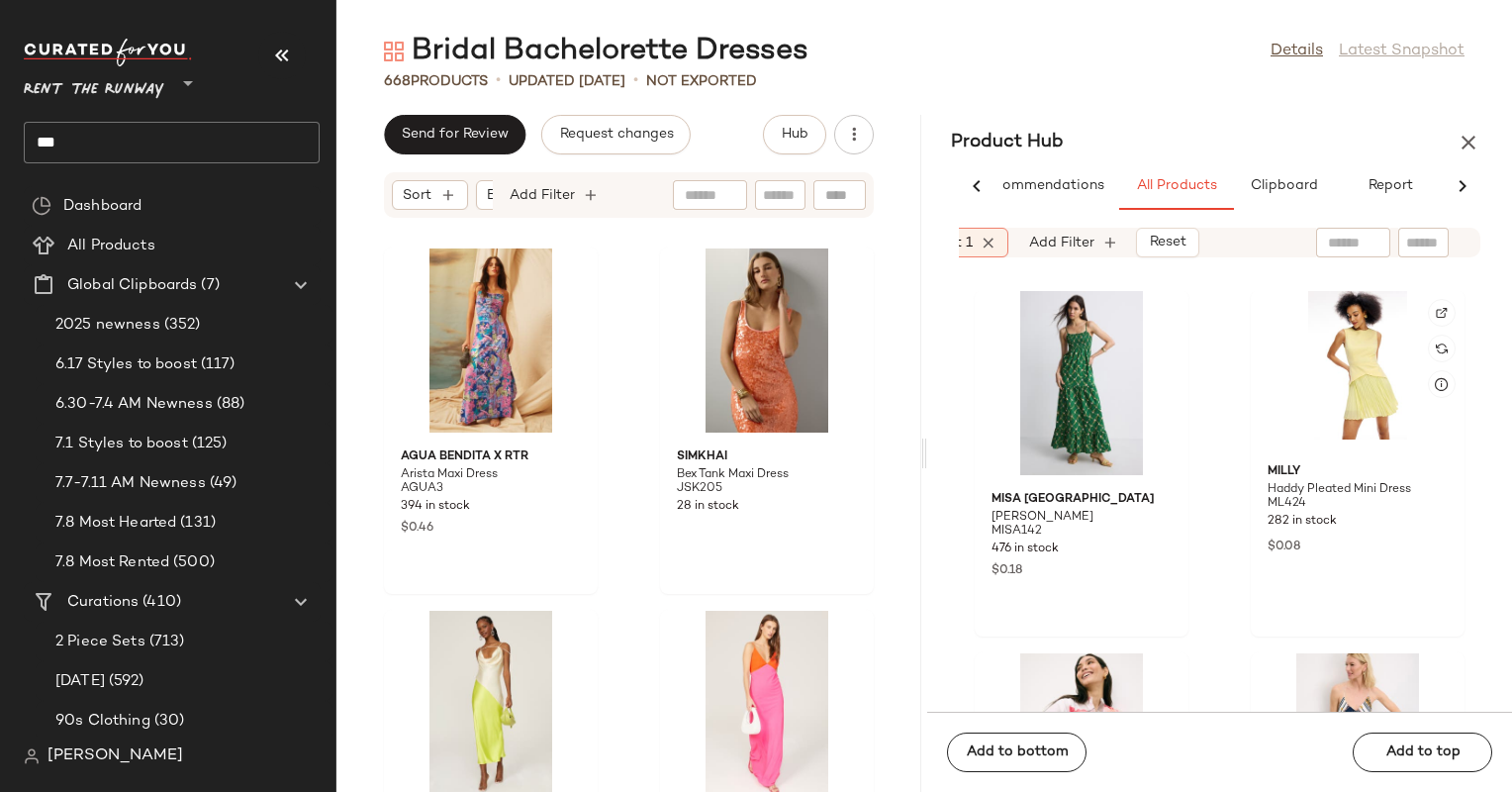 scroll, scrollTop: 104376, scrollLeft: 0, axis: vertical 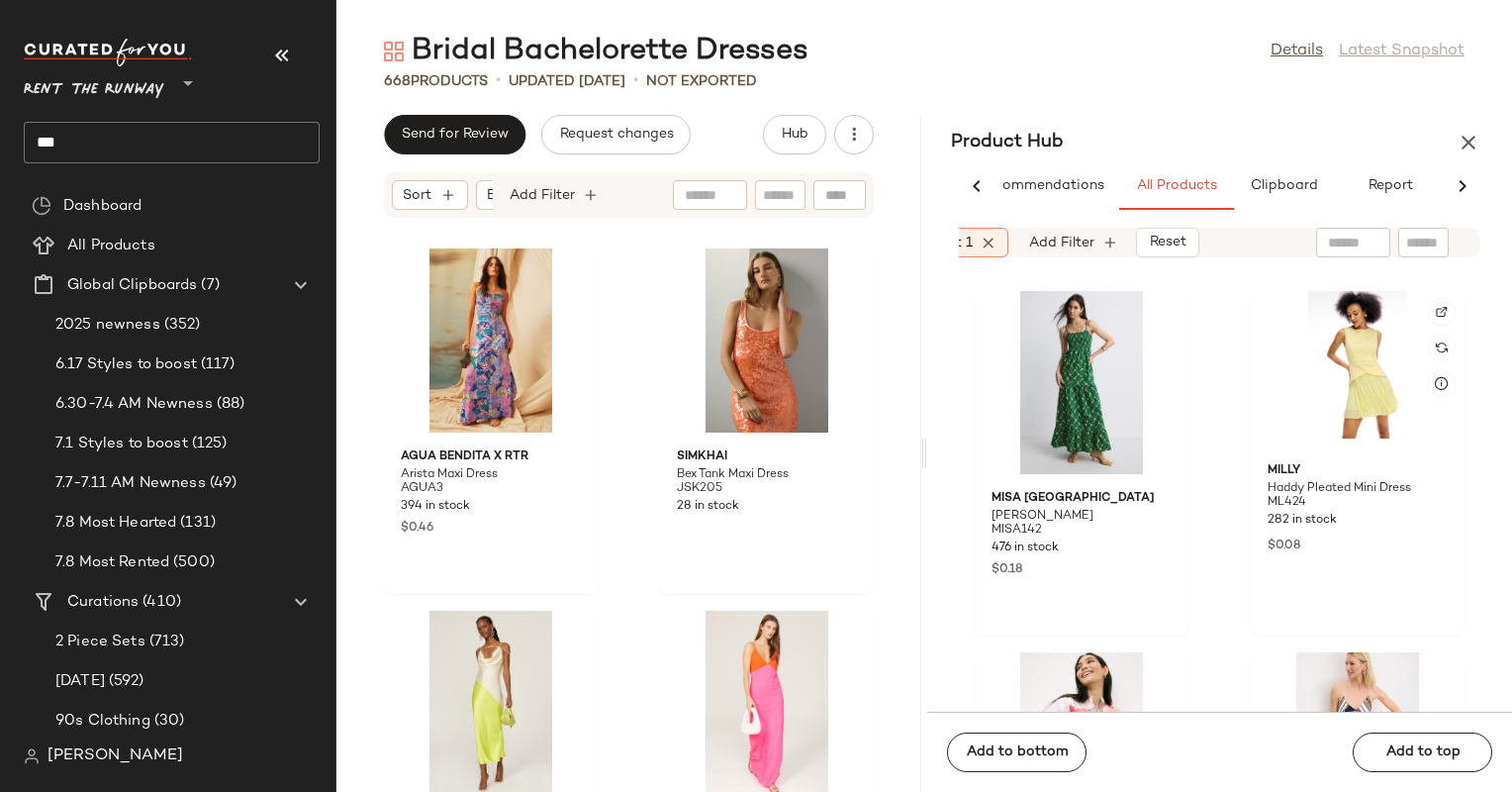 click 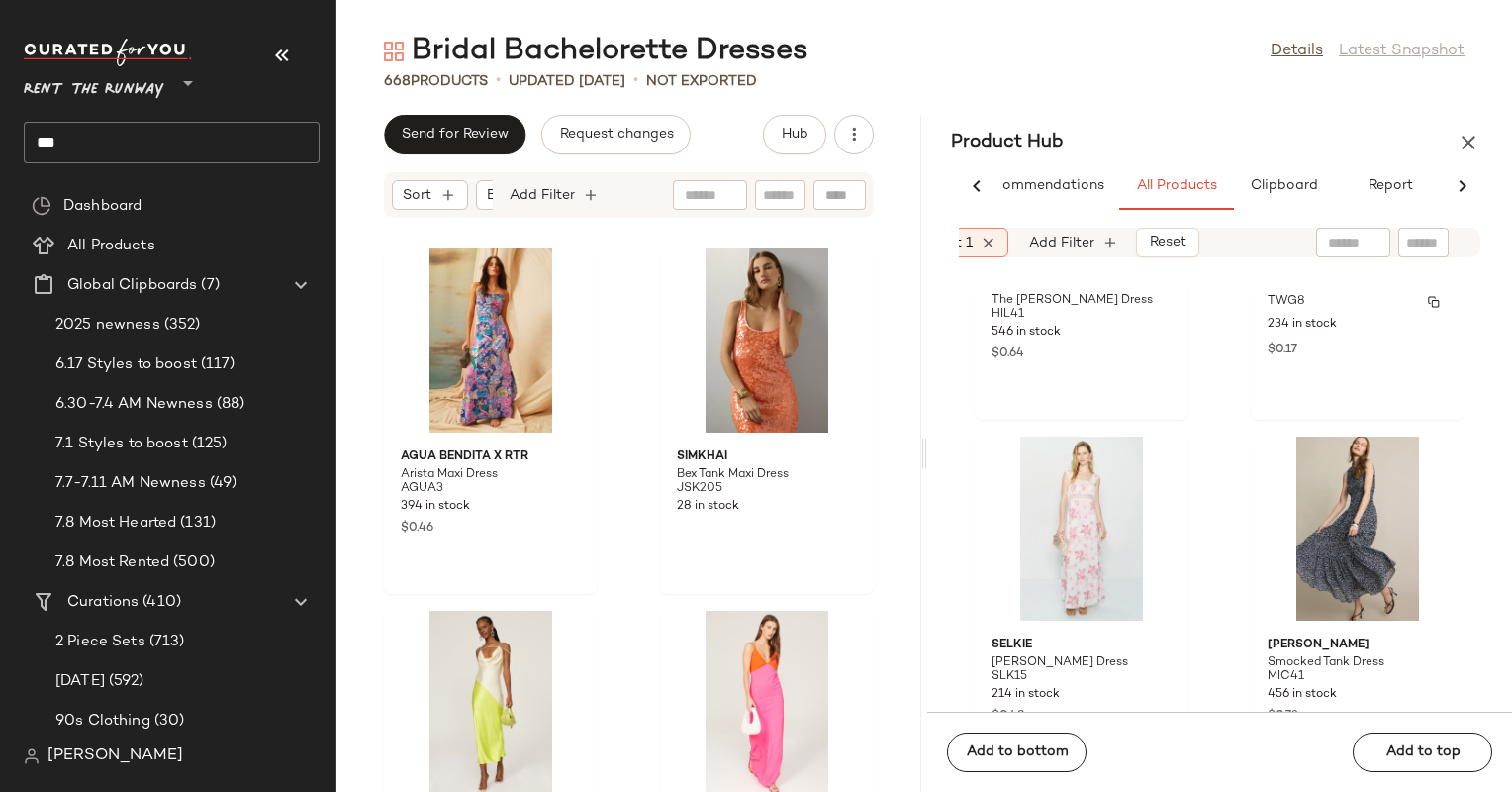 scroll, scrollTop: 105427, scrollLeft: 0, axis: vertical 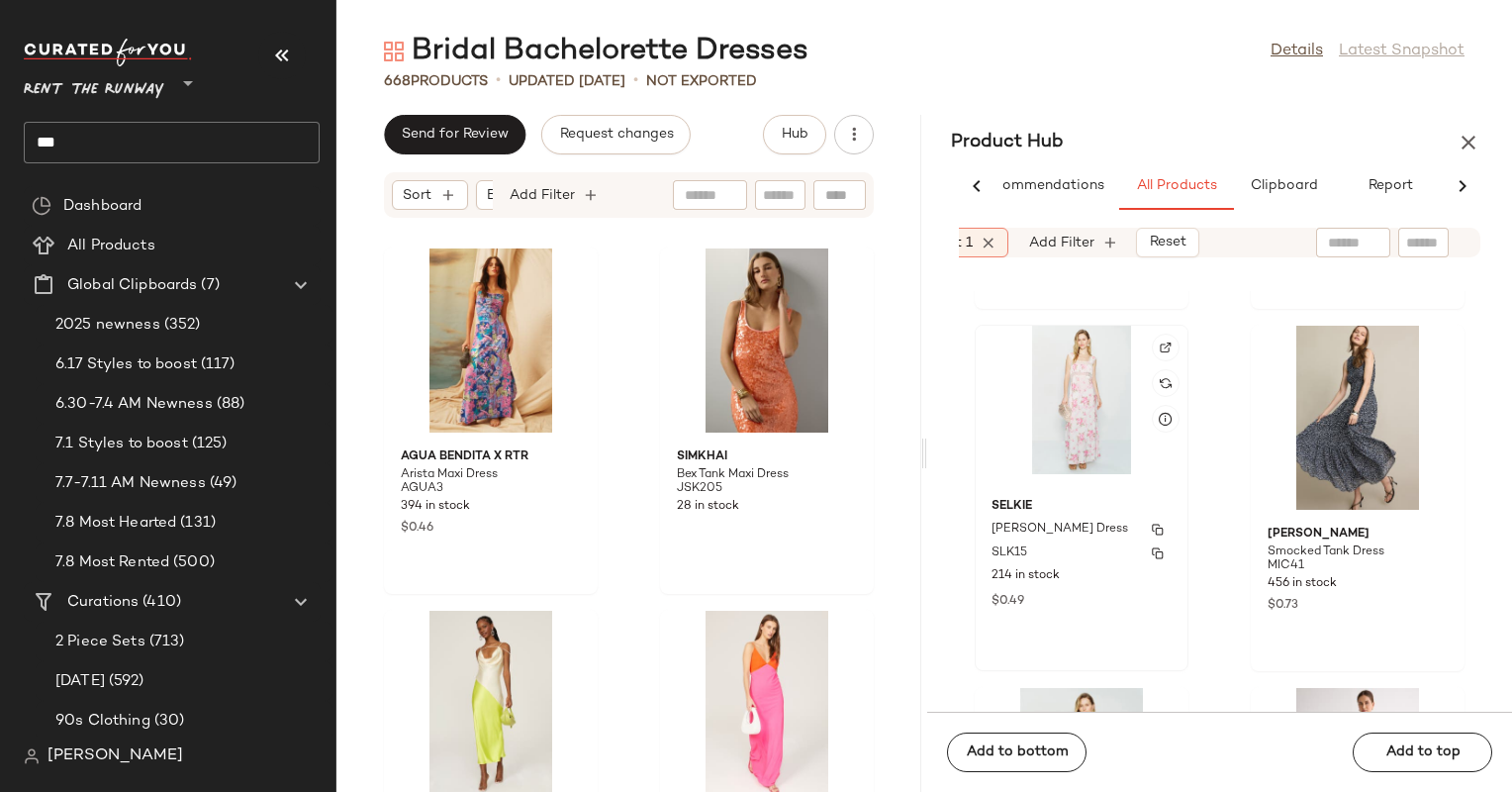 click on "[PERSON_NAME] Slip Dress SLK15 214 in stock $0.49" 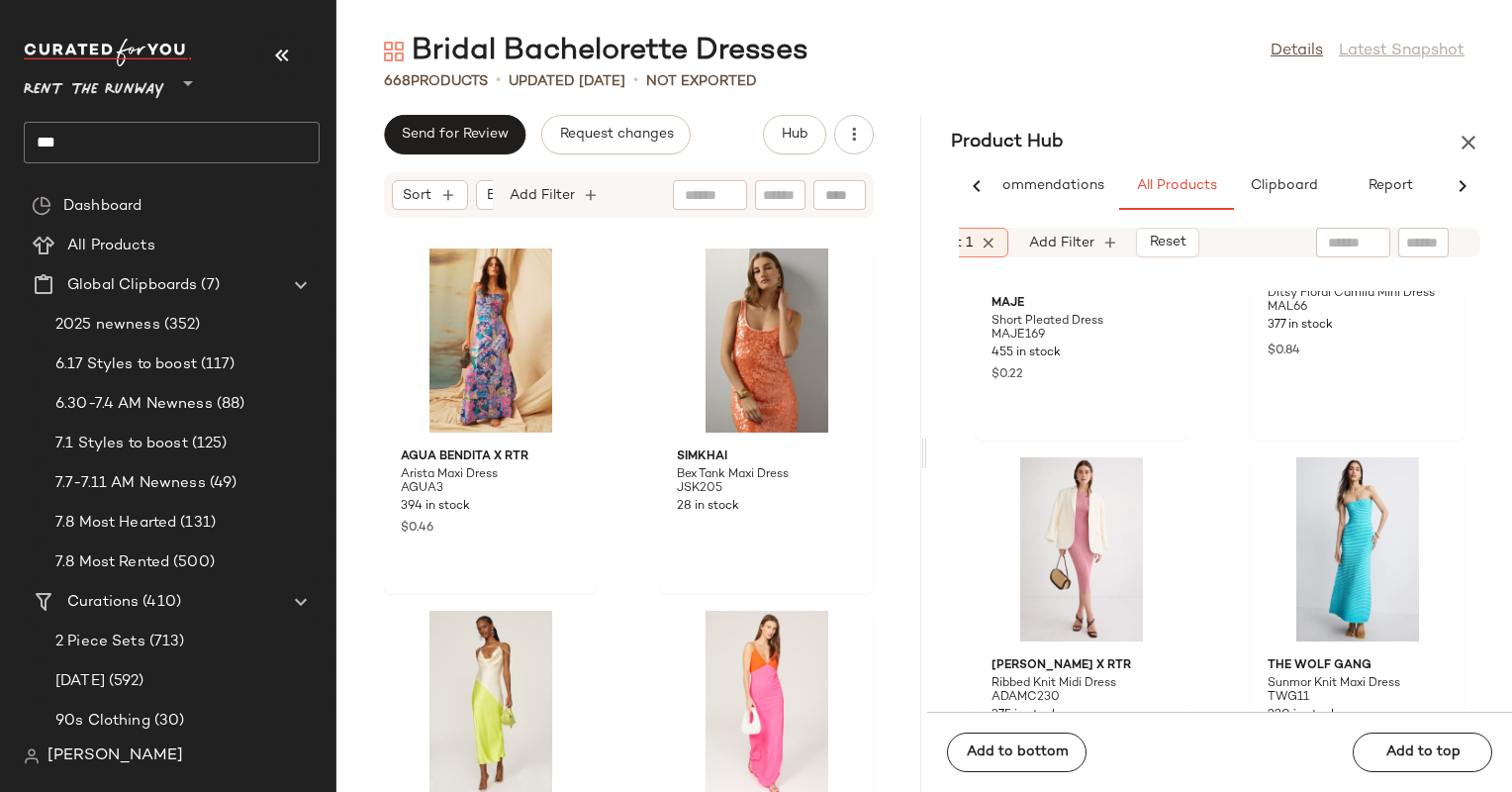 scroll, scrollTop: 108195, scrollLeft: 0, axis: vertical 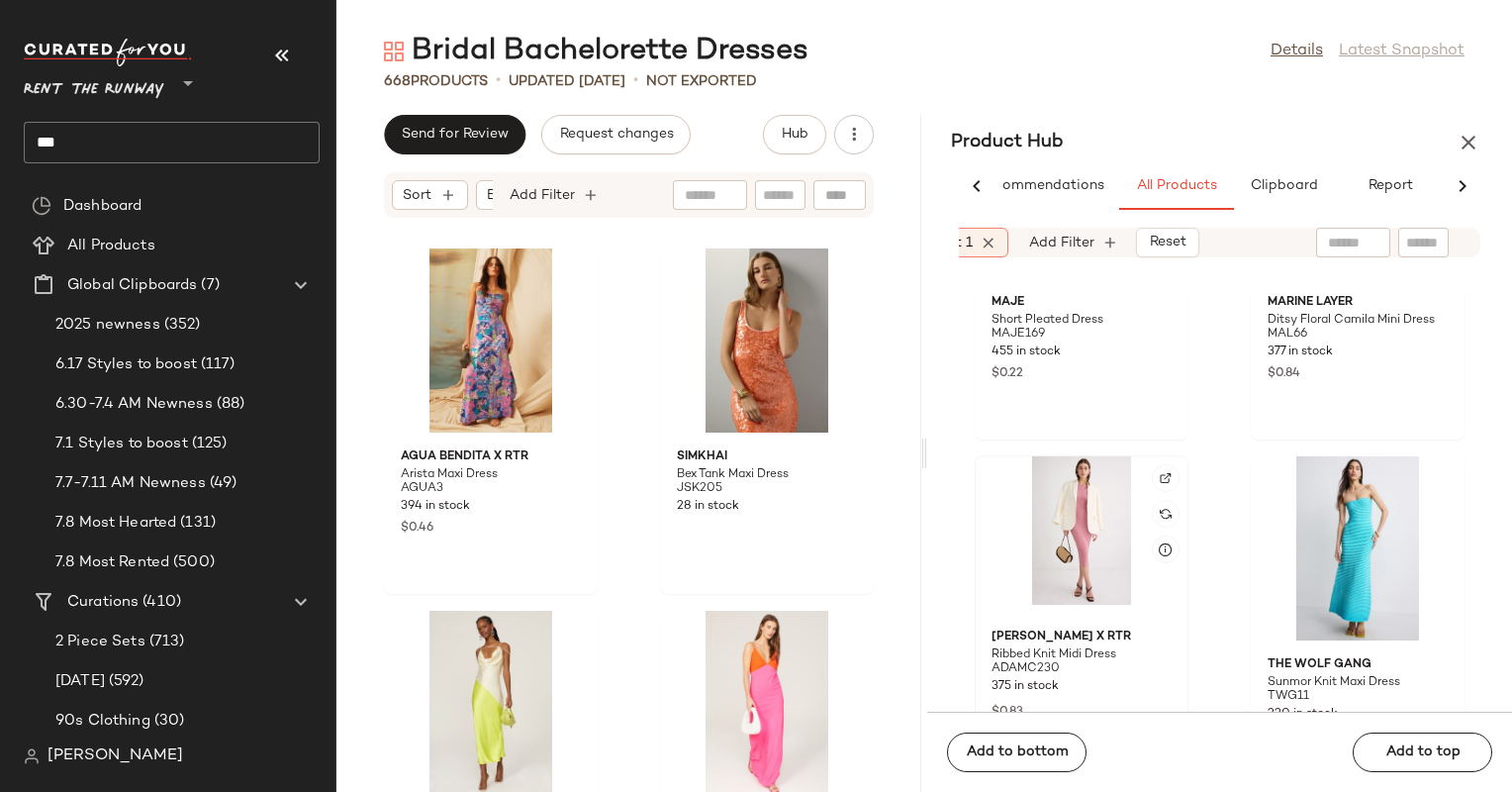 click 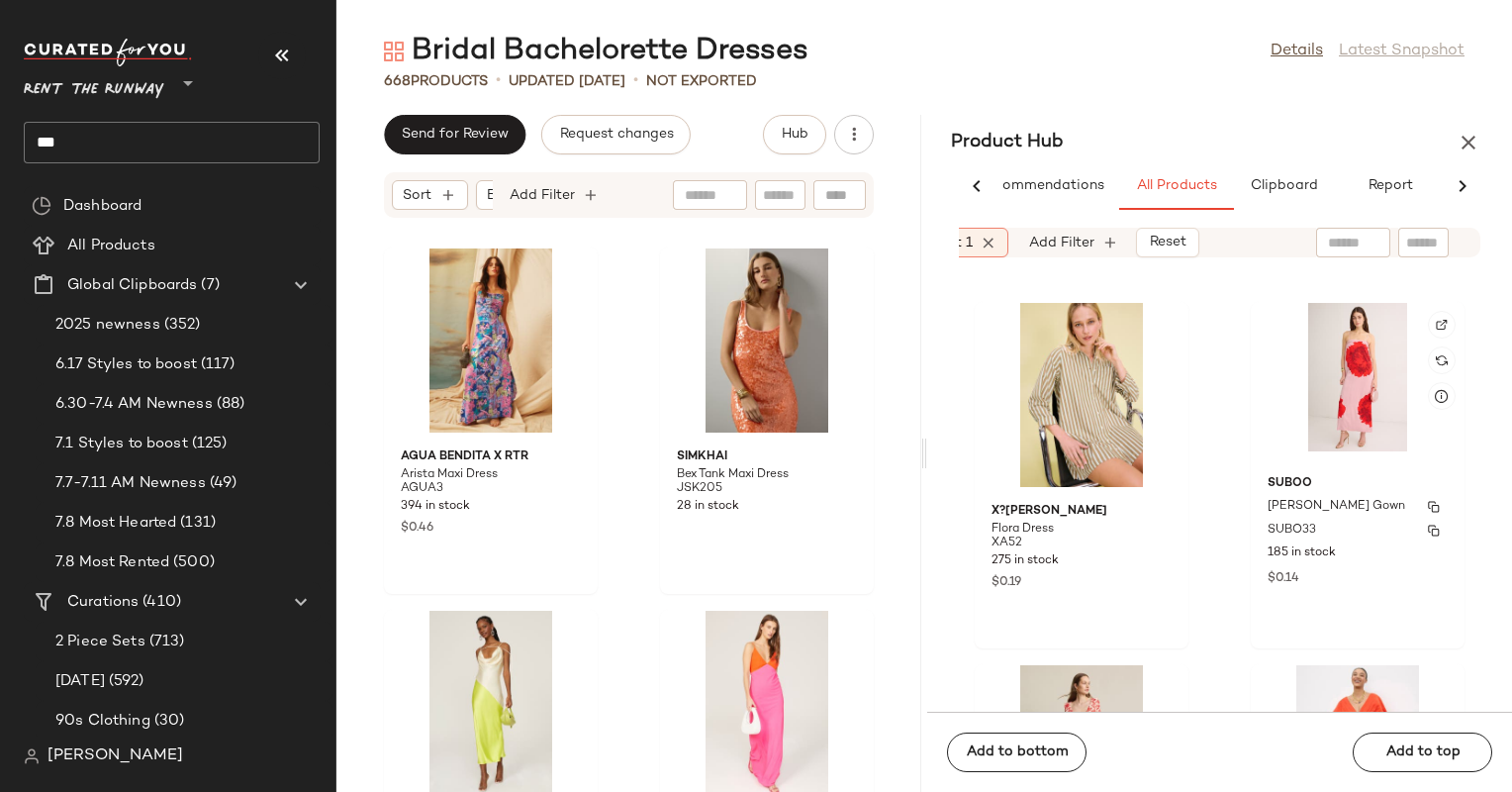 click on "SUBO33" at bounding box center [1358, 531] 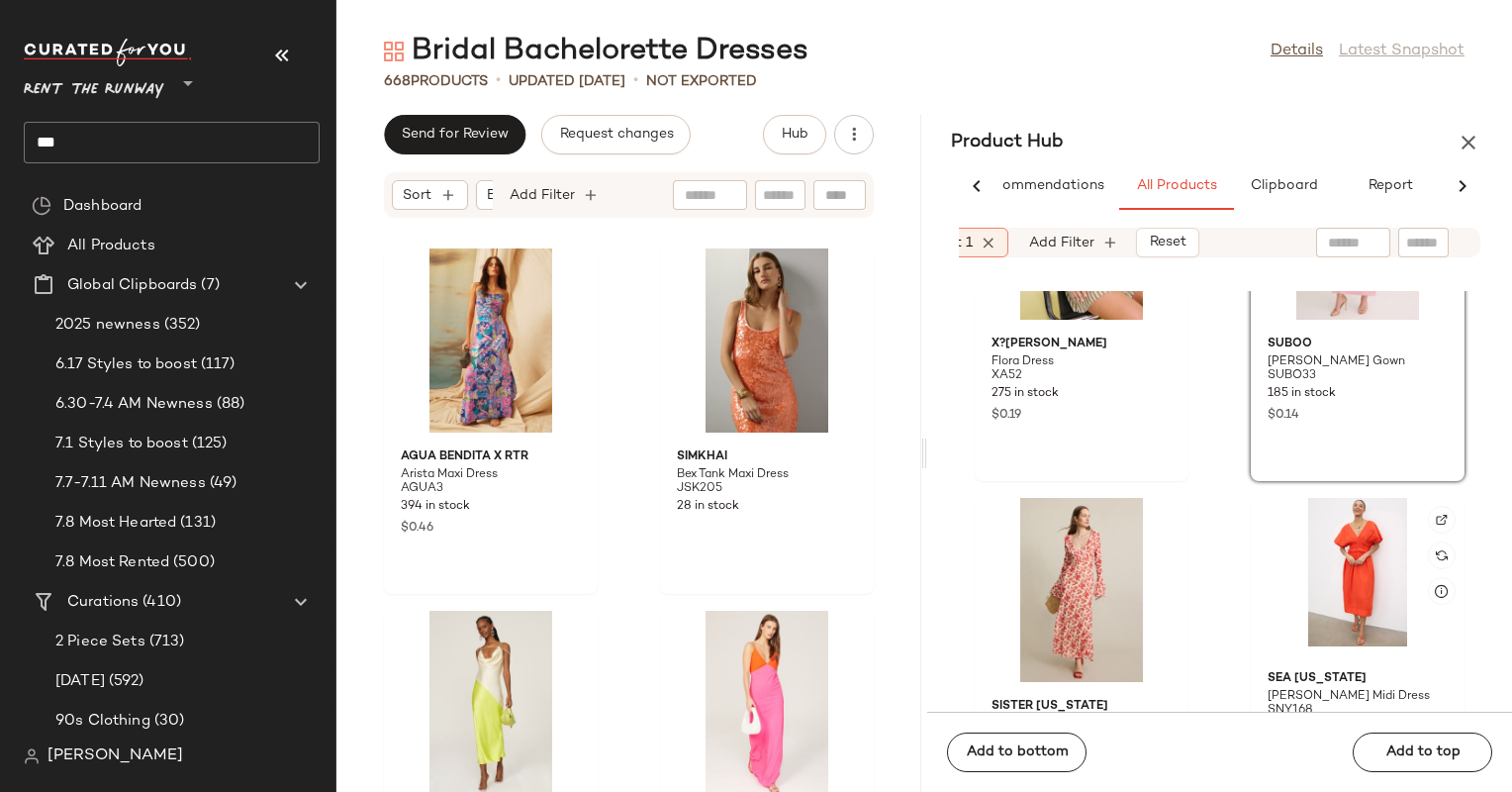 scroll, scrollTop: 108527, scrollLeft: 0, axis: vertical 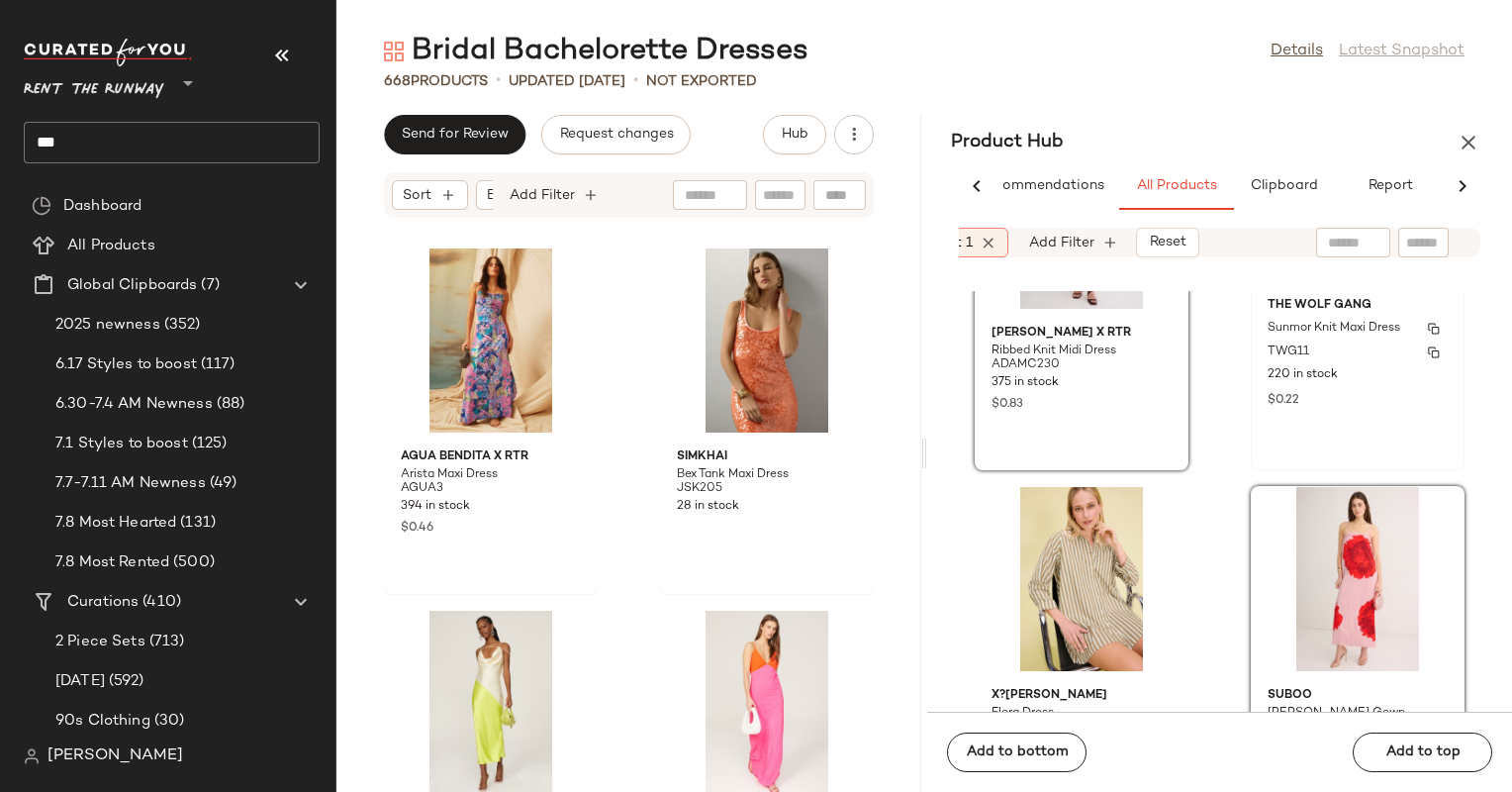 click on "$0.22" at bounding box center [1358, 399] 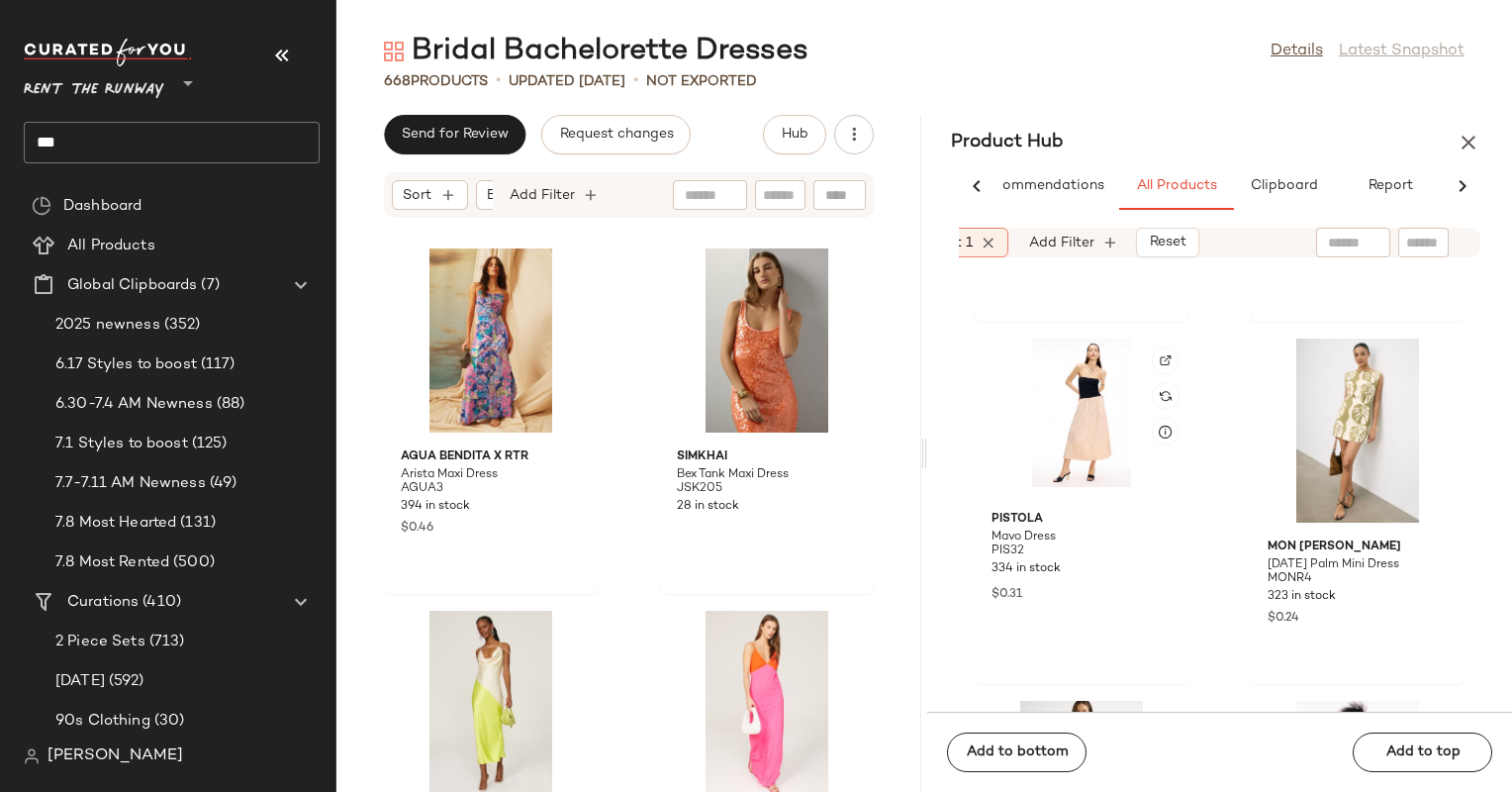 scroll, scrollTop: 109763, scrollLeft: 0, axis: vertical 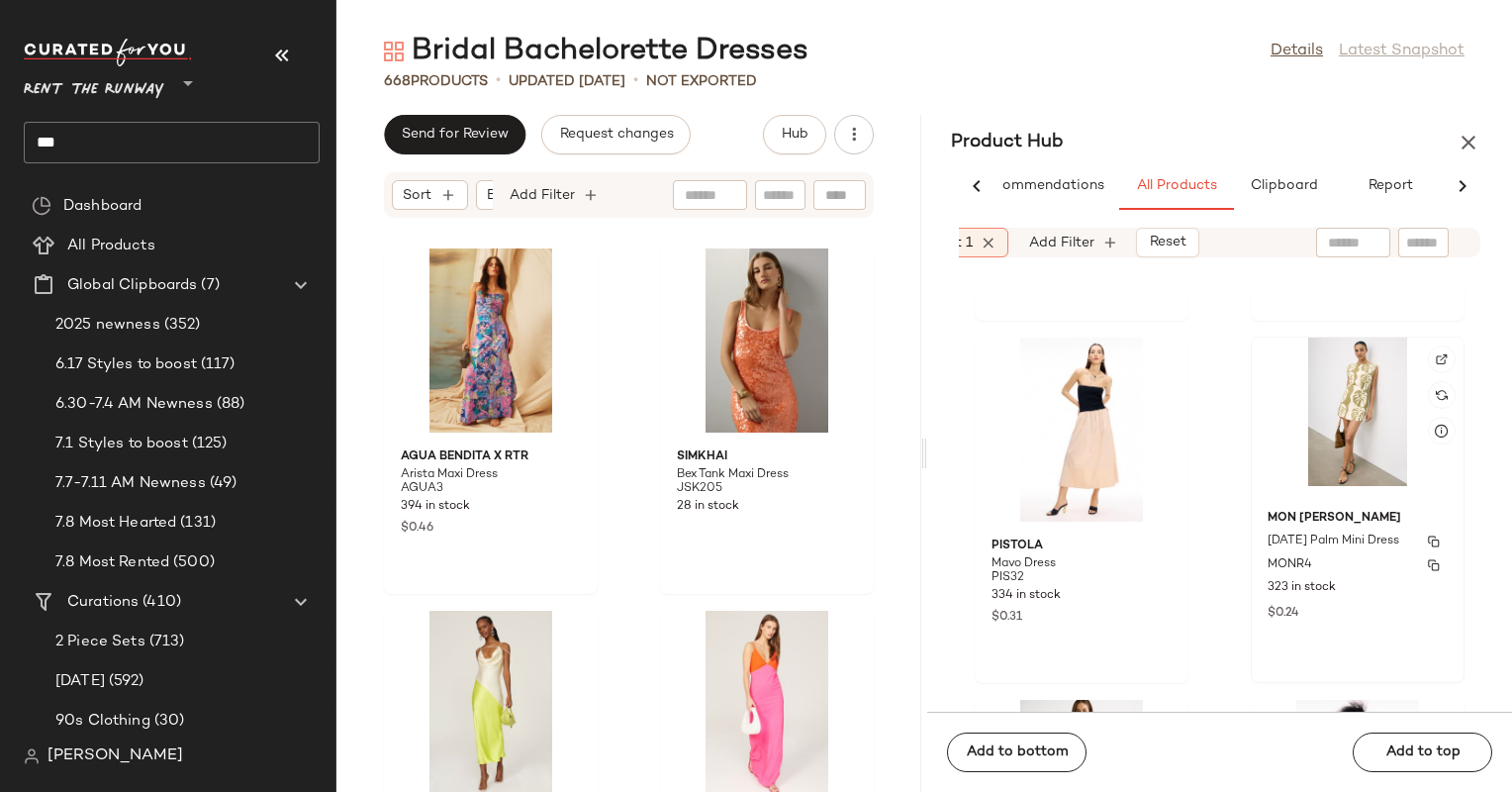 click on "323 in stock" at bounding box center [1358, 588] 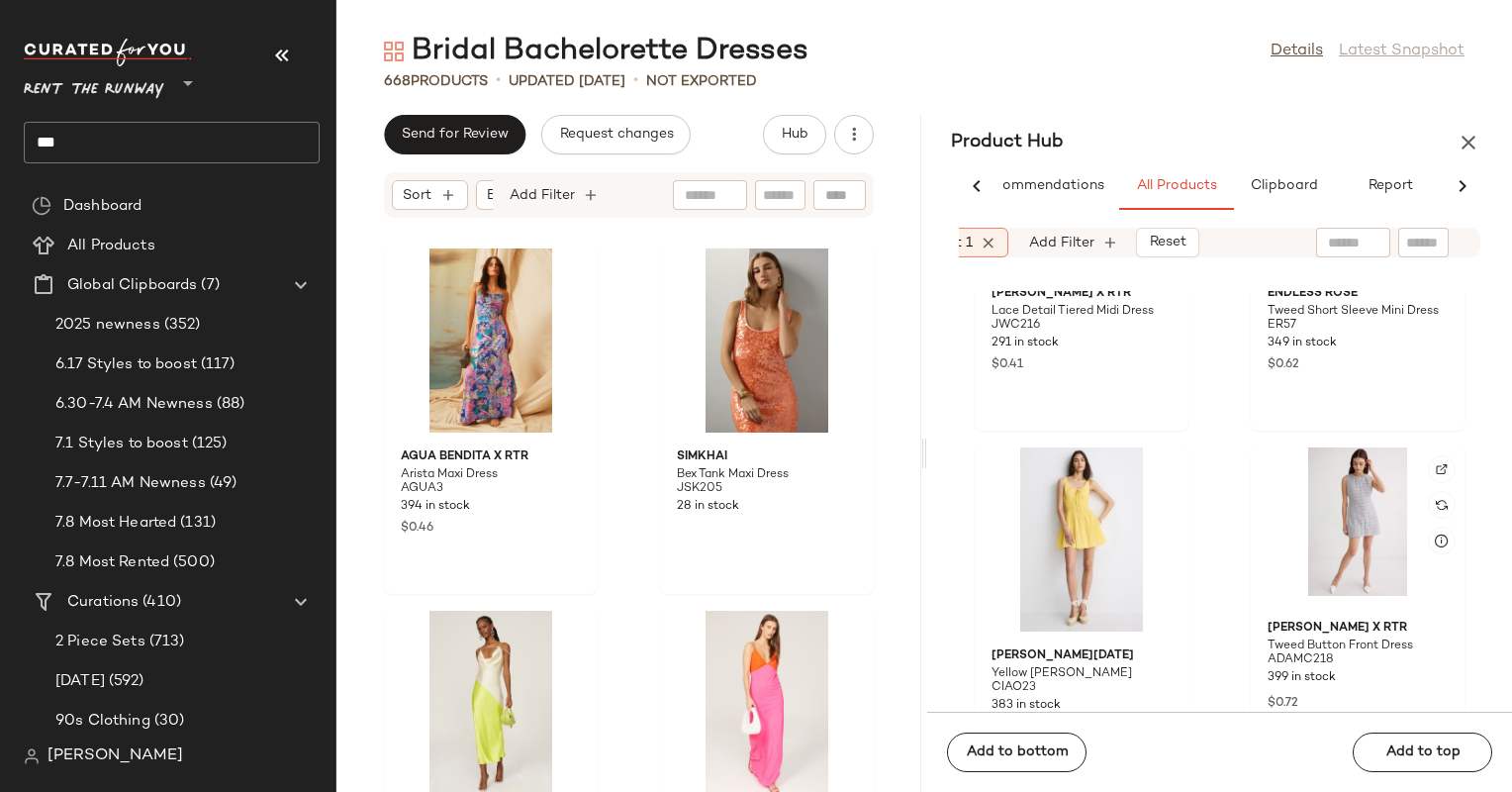 scroll, scrollTop: 110778, scrollLeft: 0, axis: vertical 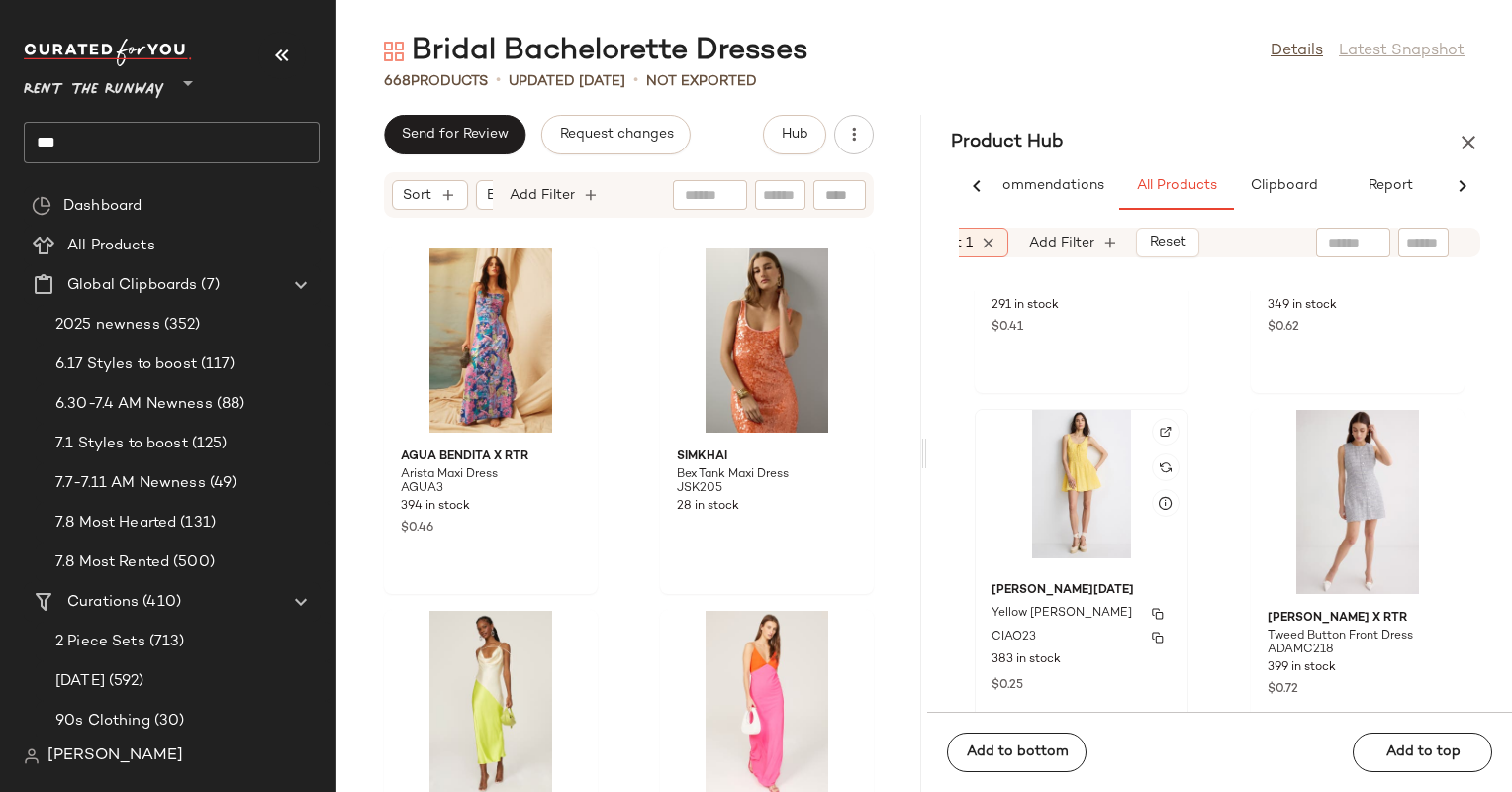 click on "[PERSON_NAME][DATE]" at bounding box center [1082, 591] 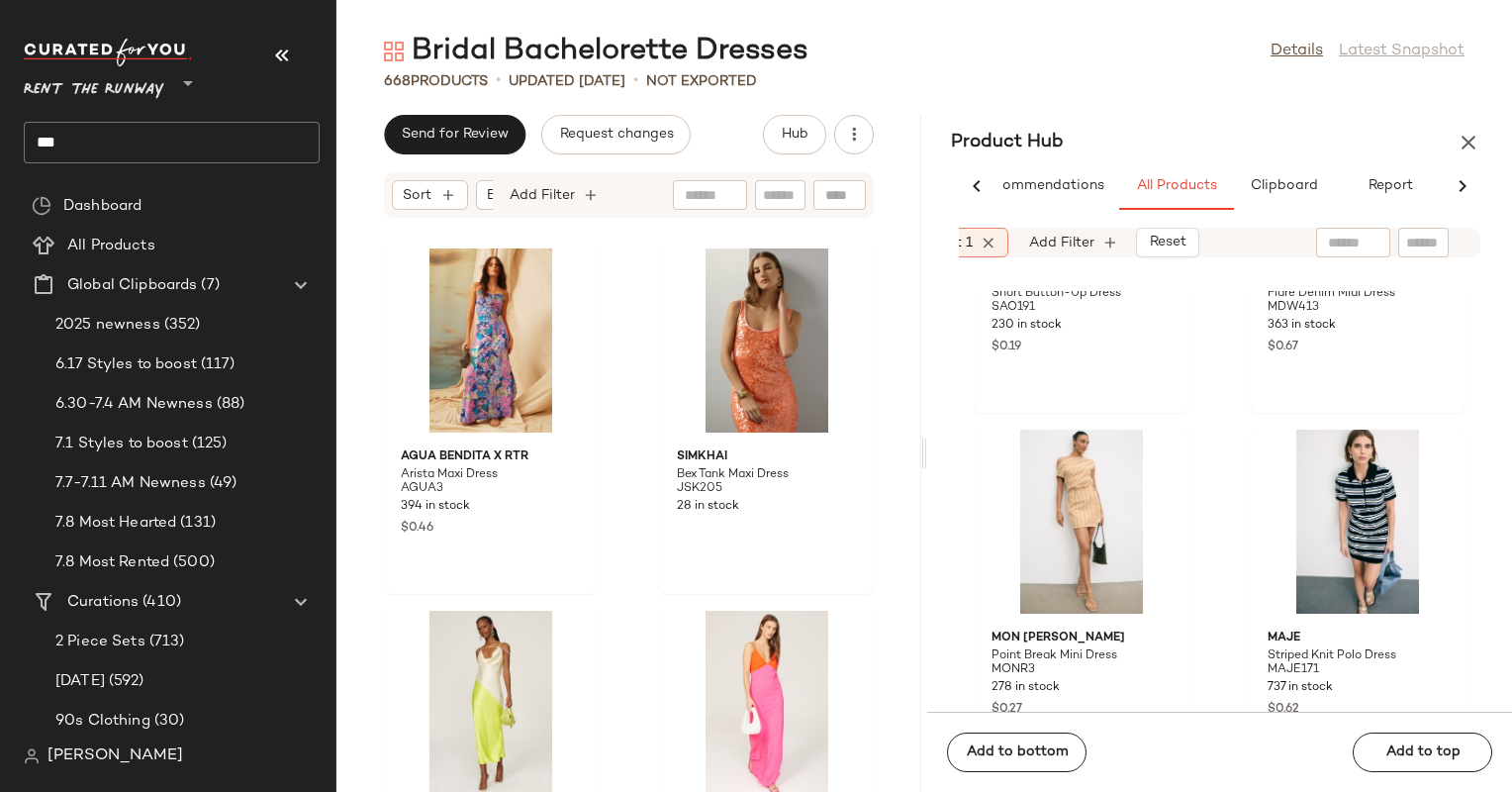 scroll, scrollTop: 111846, scrollLeft: 0, axis: vertical 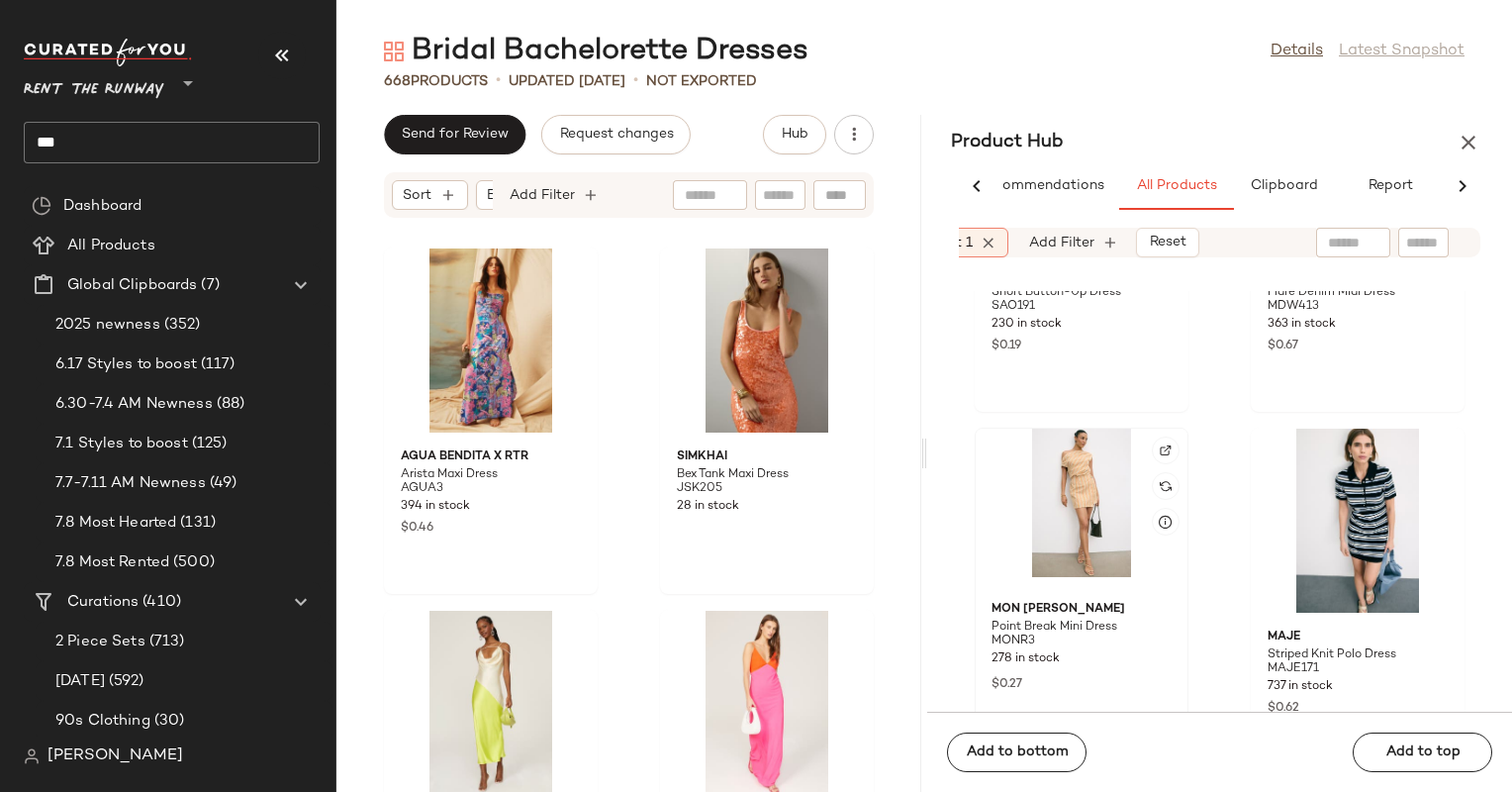 click 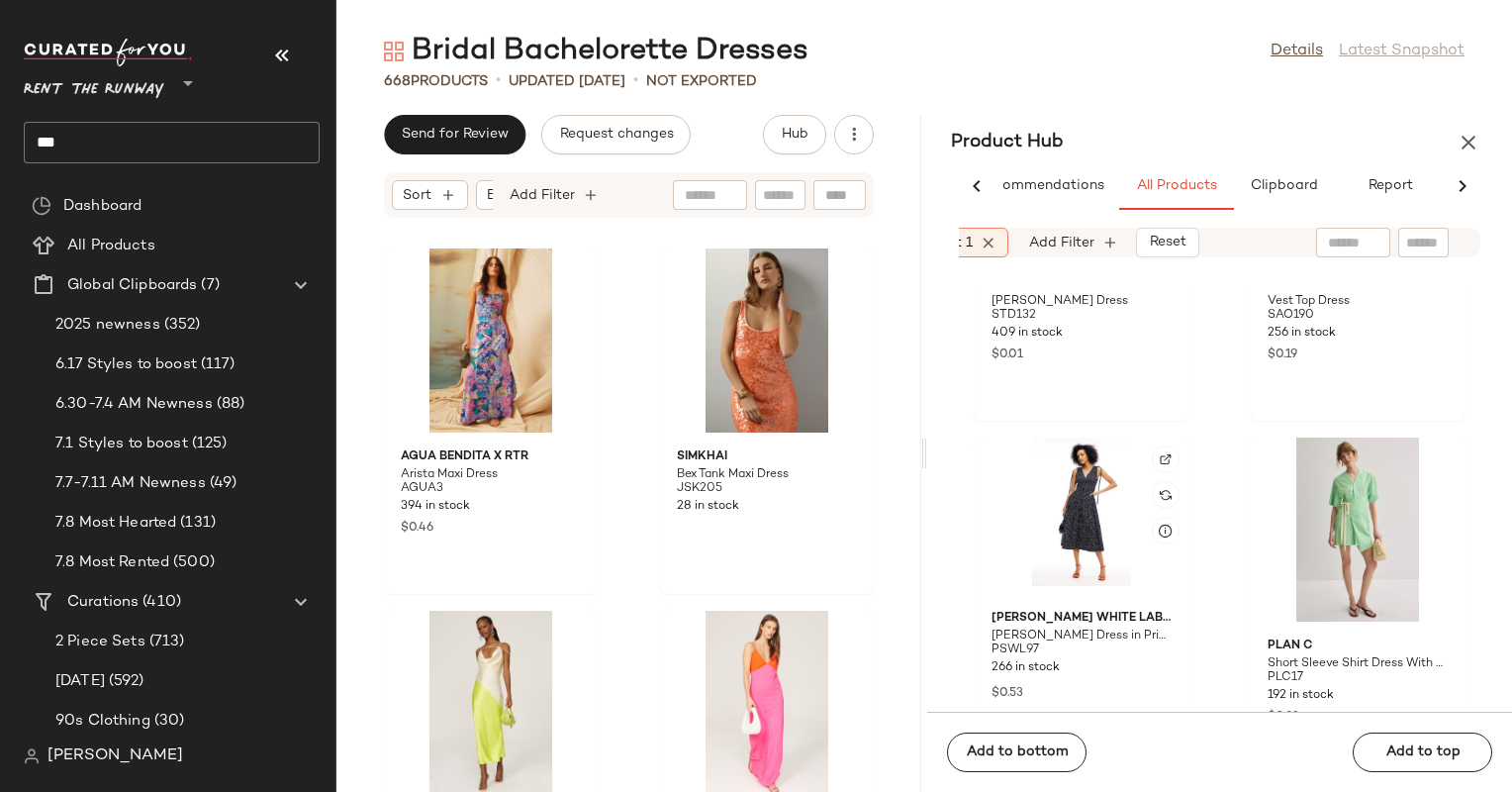 scroll, scrollTop: 114472, scrollLeft: 0, axis: vertical 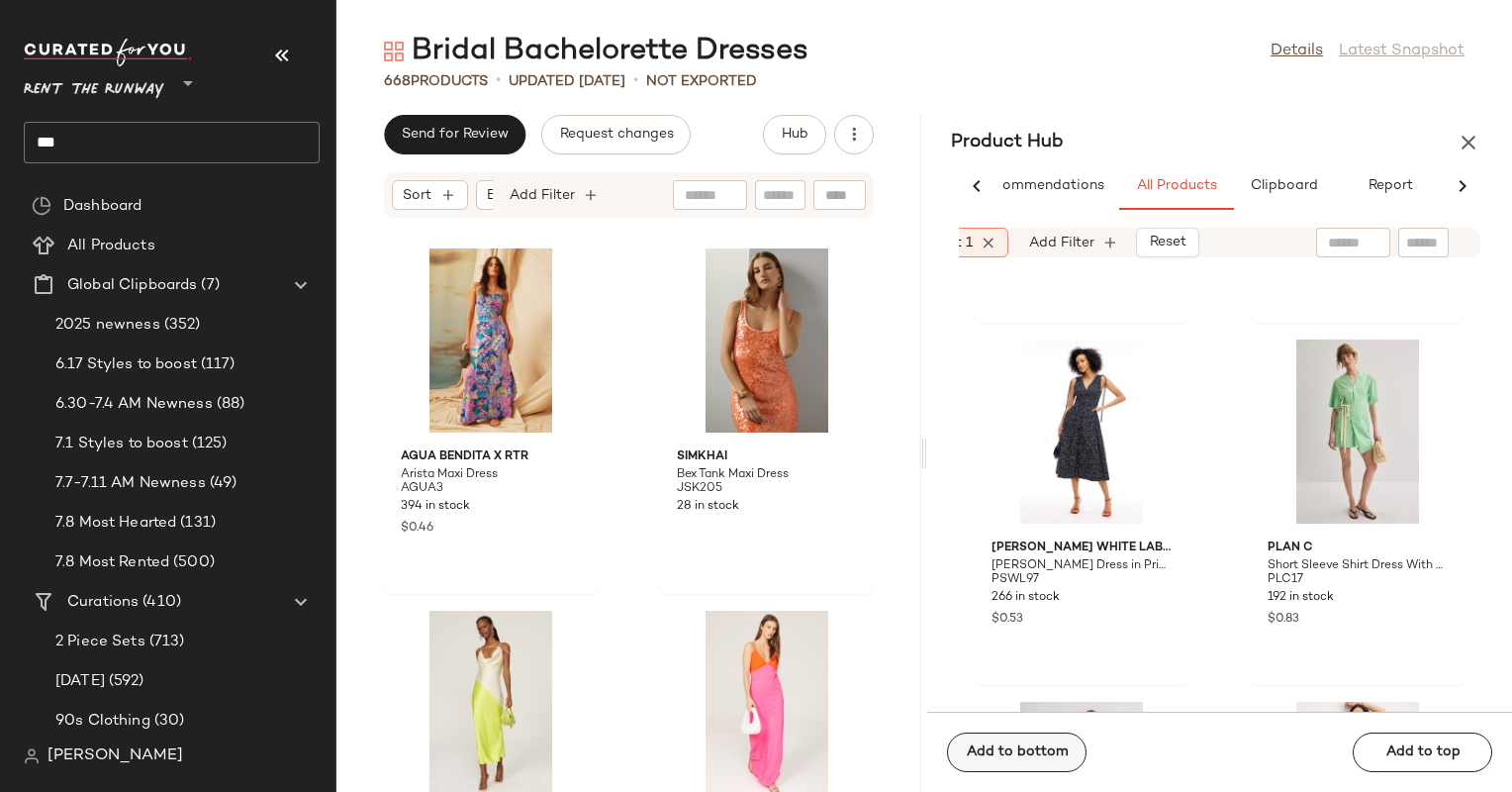 click on "Add to bottom   Add to top" 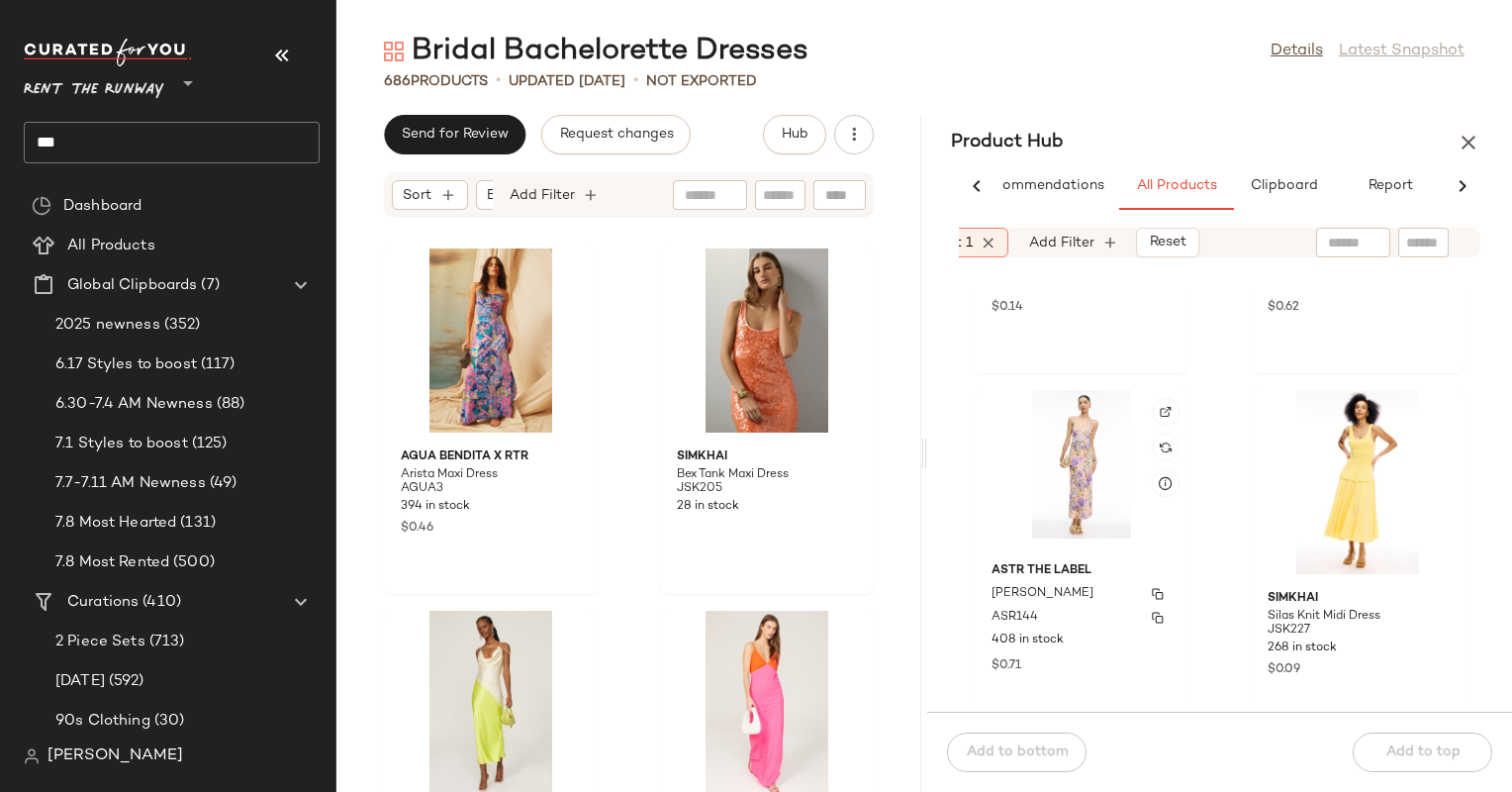 scroll, scrollTop: 113605, scrollLeft: 0, axis: vertical 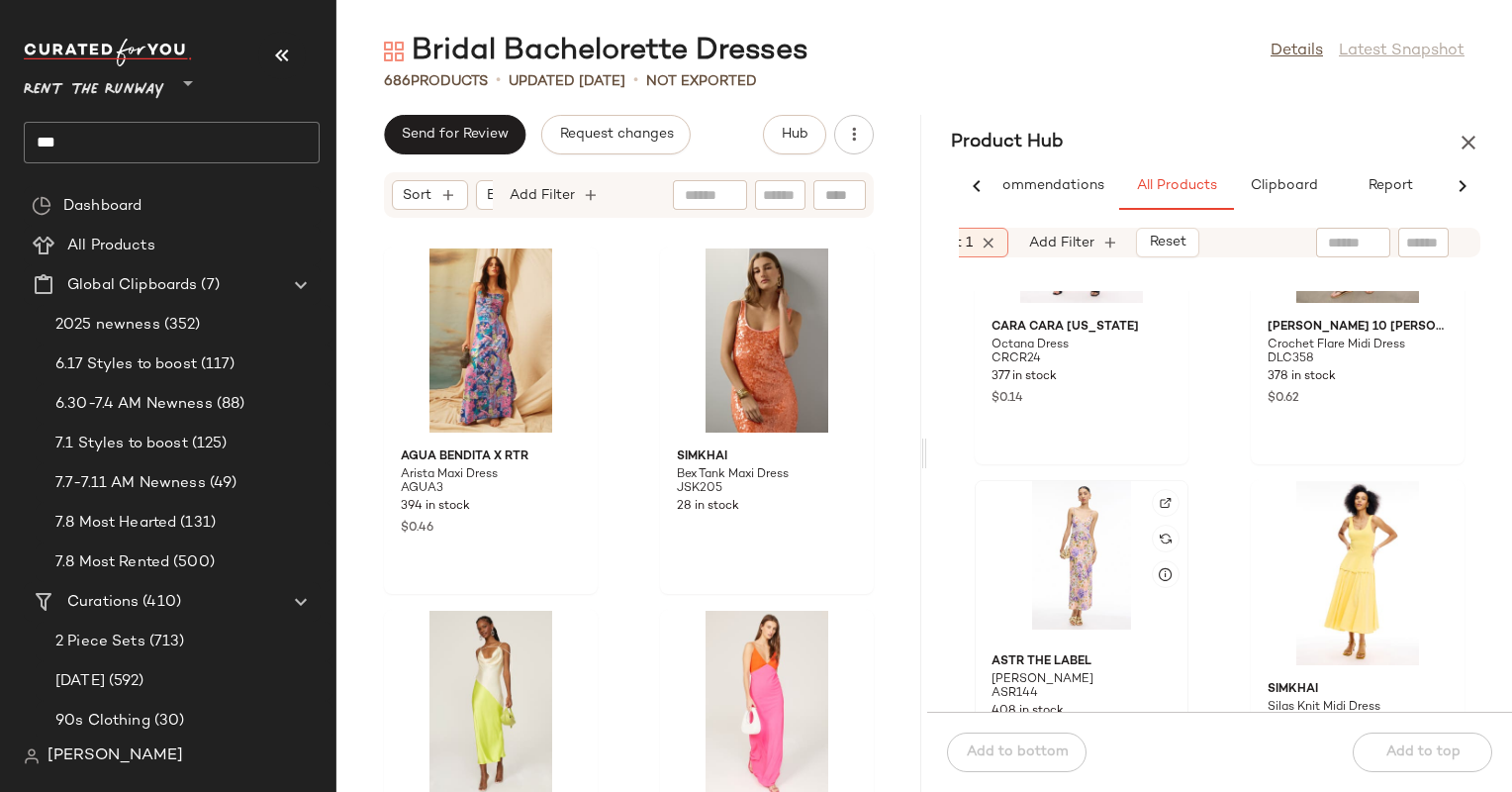 click 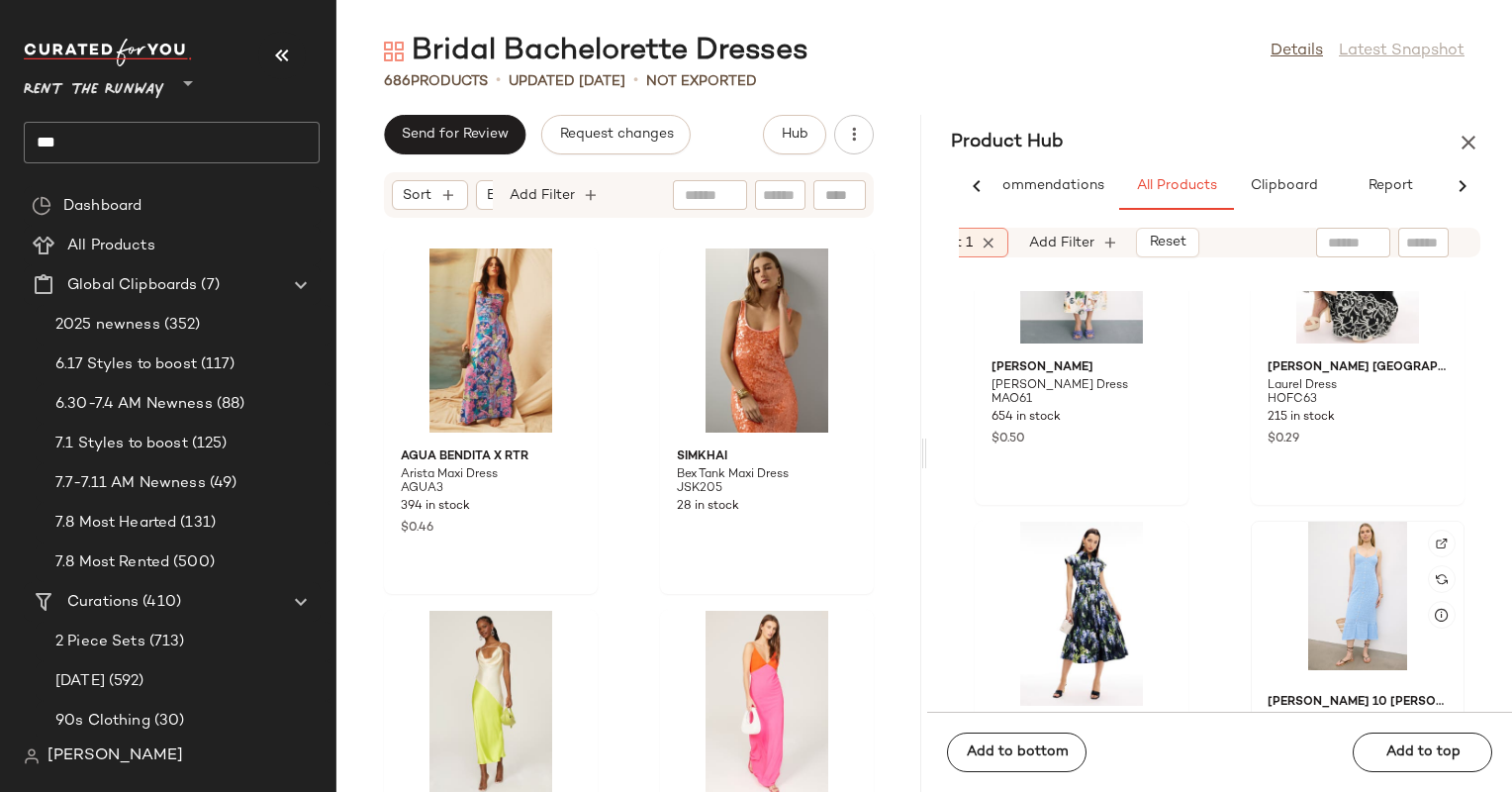 click 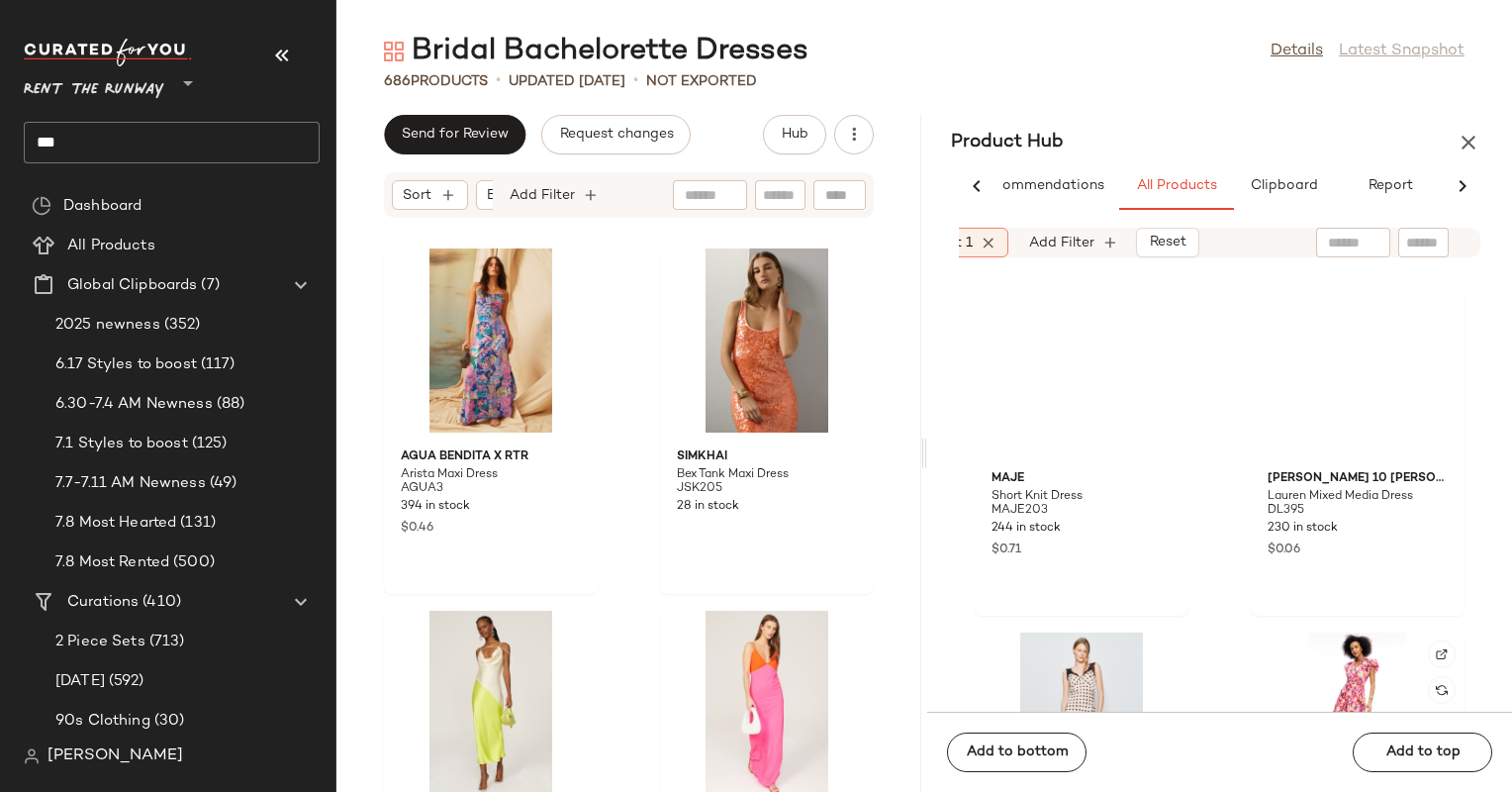 scroll, scrollTop: 111631, scrollLeft: 0, axis: vertical 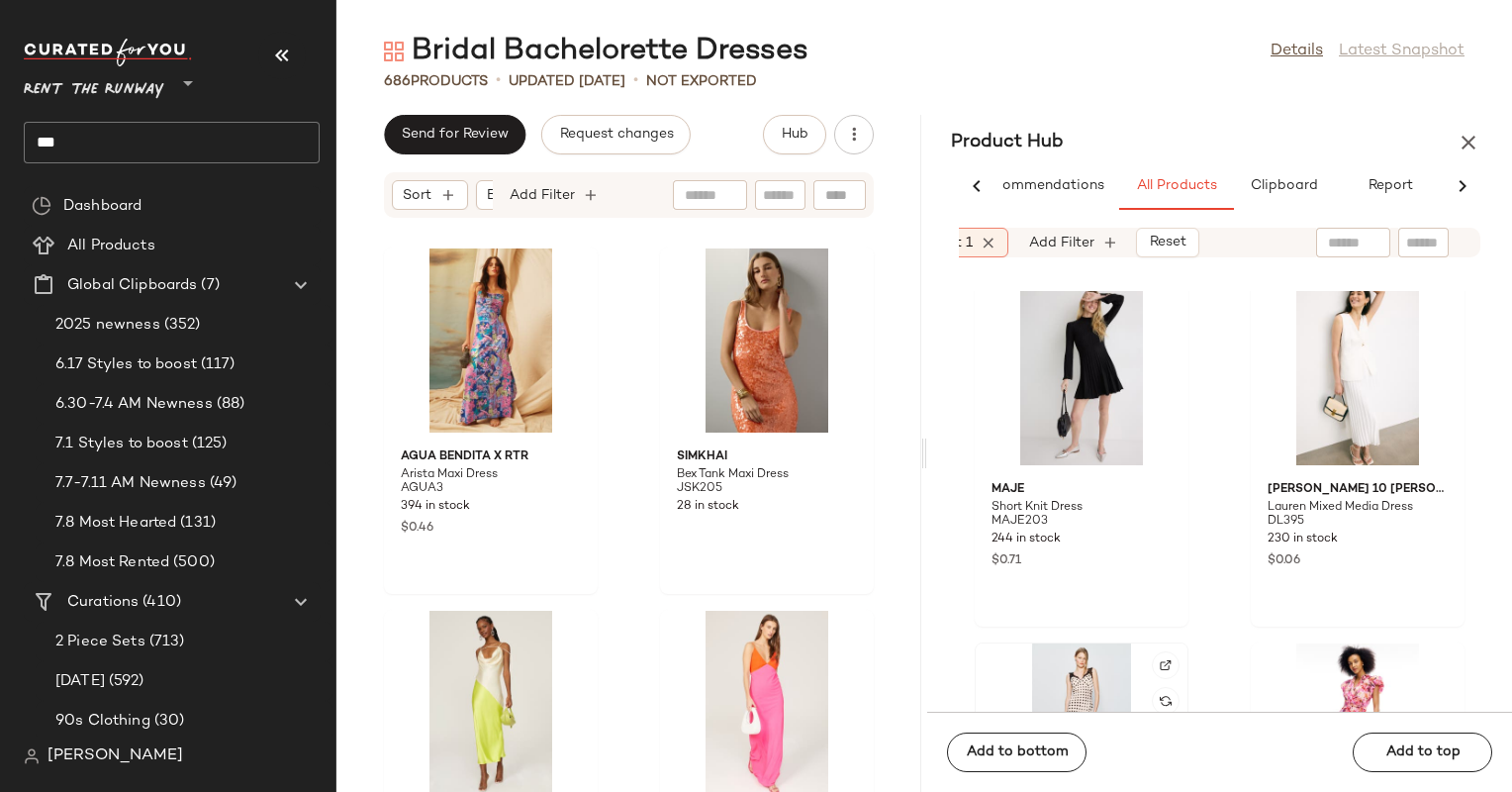 click 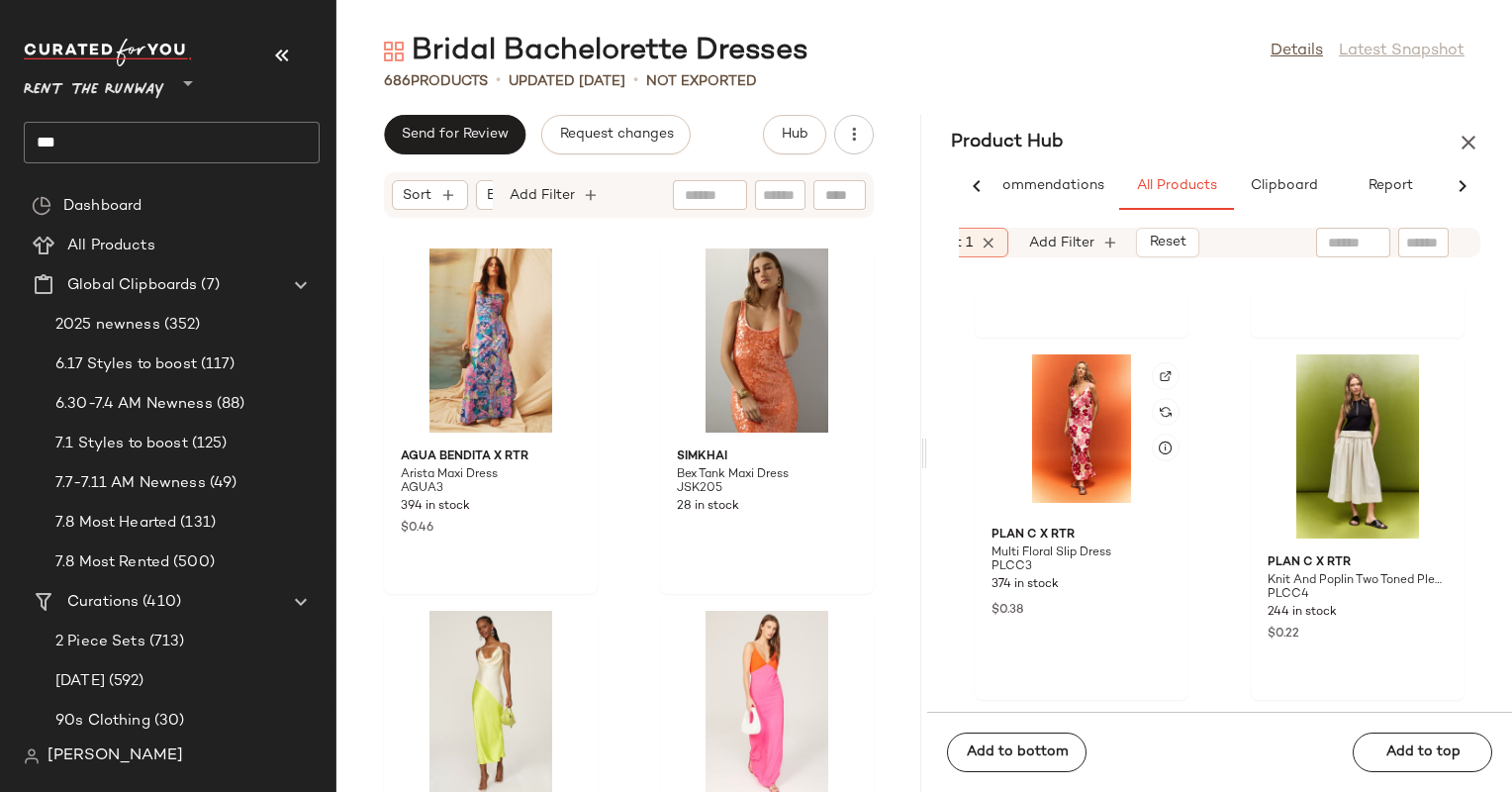 scroll, scrollTop: 115907, scrollLeft: 0, axis: vertical 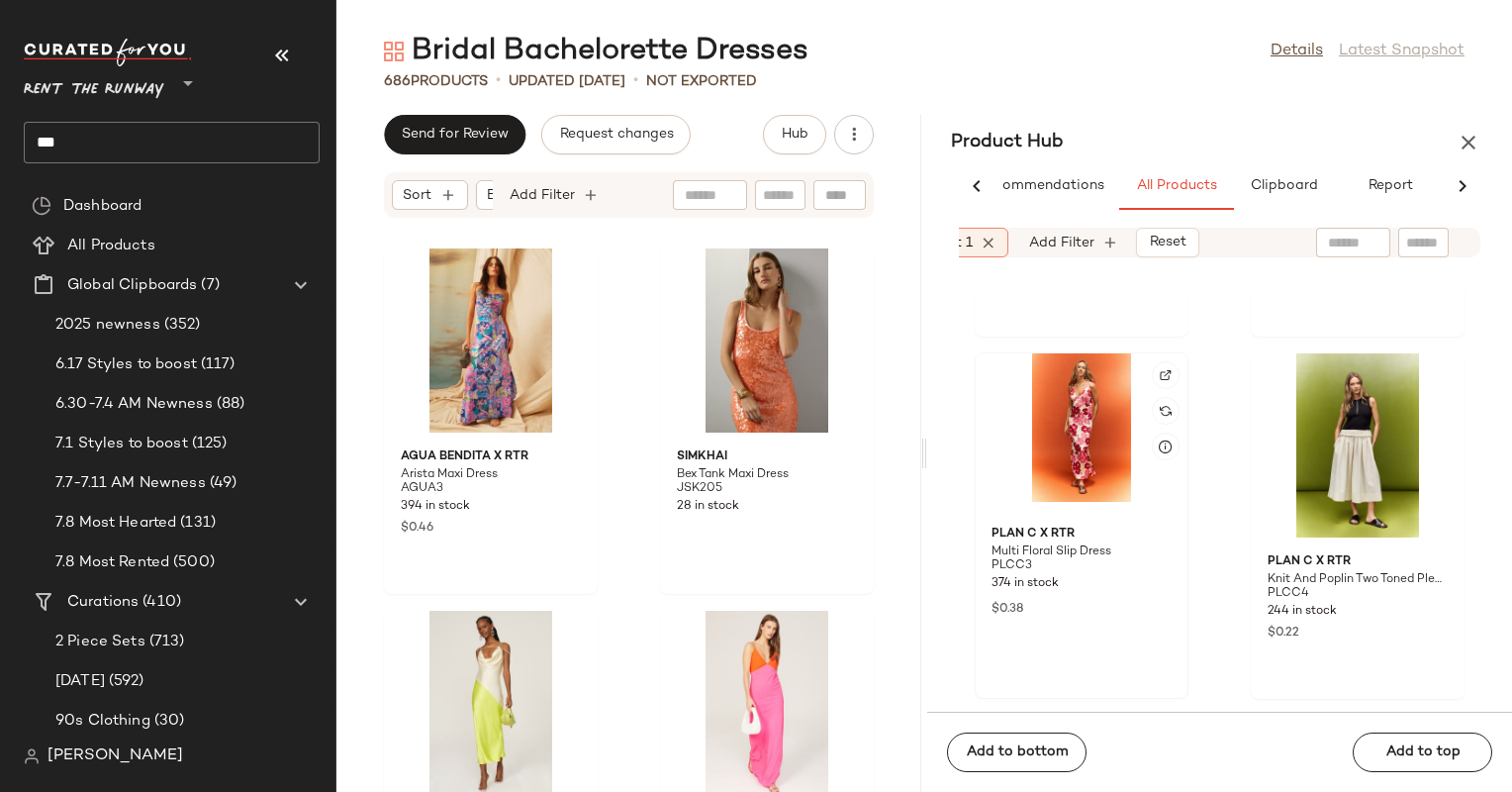 click 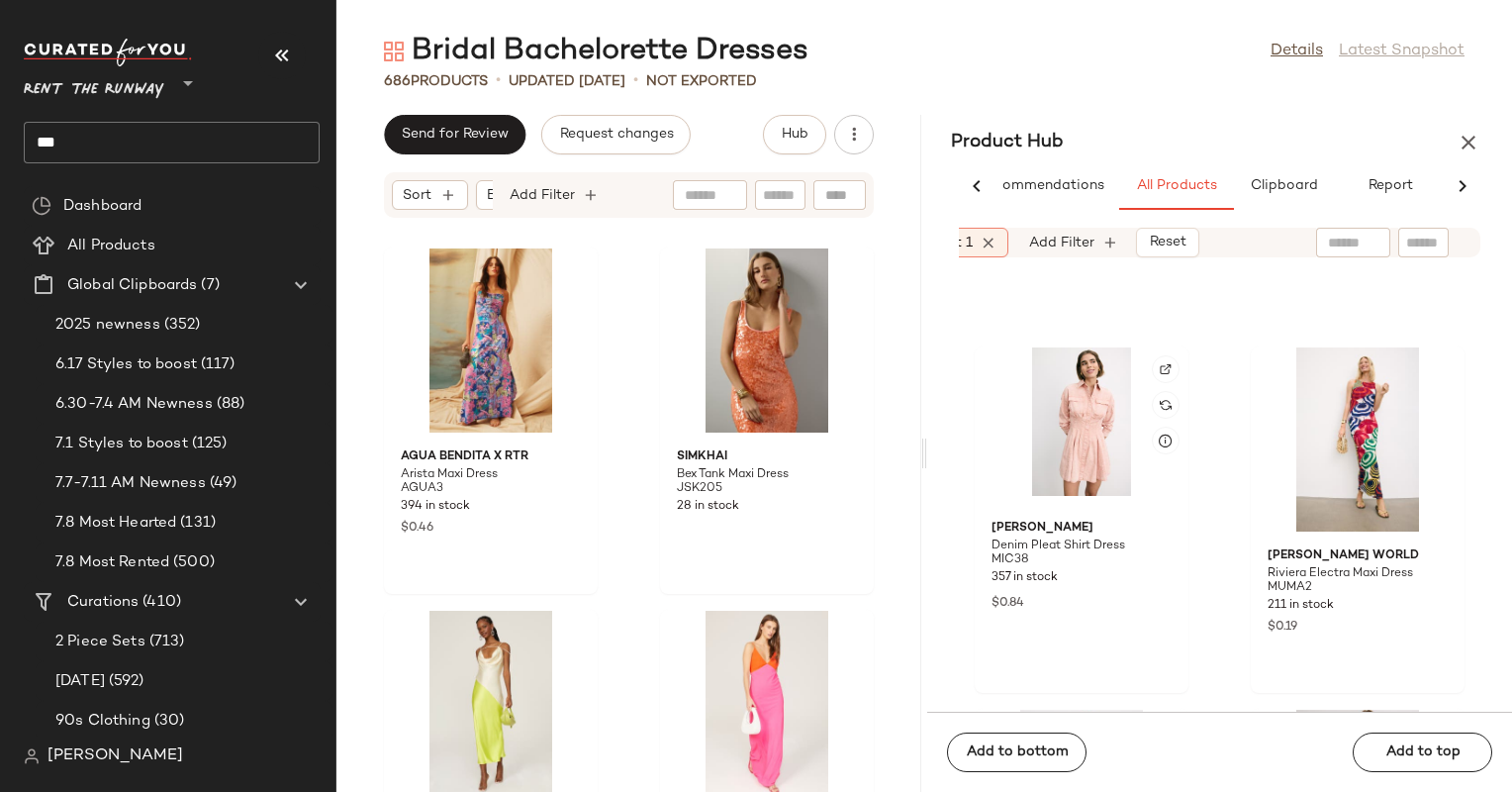 scroll, scrollTop: 116637, scrollLeft: 0, axis: vertical 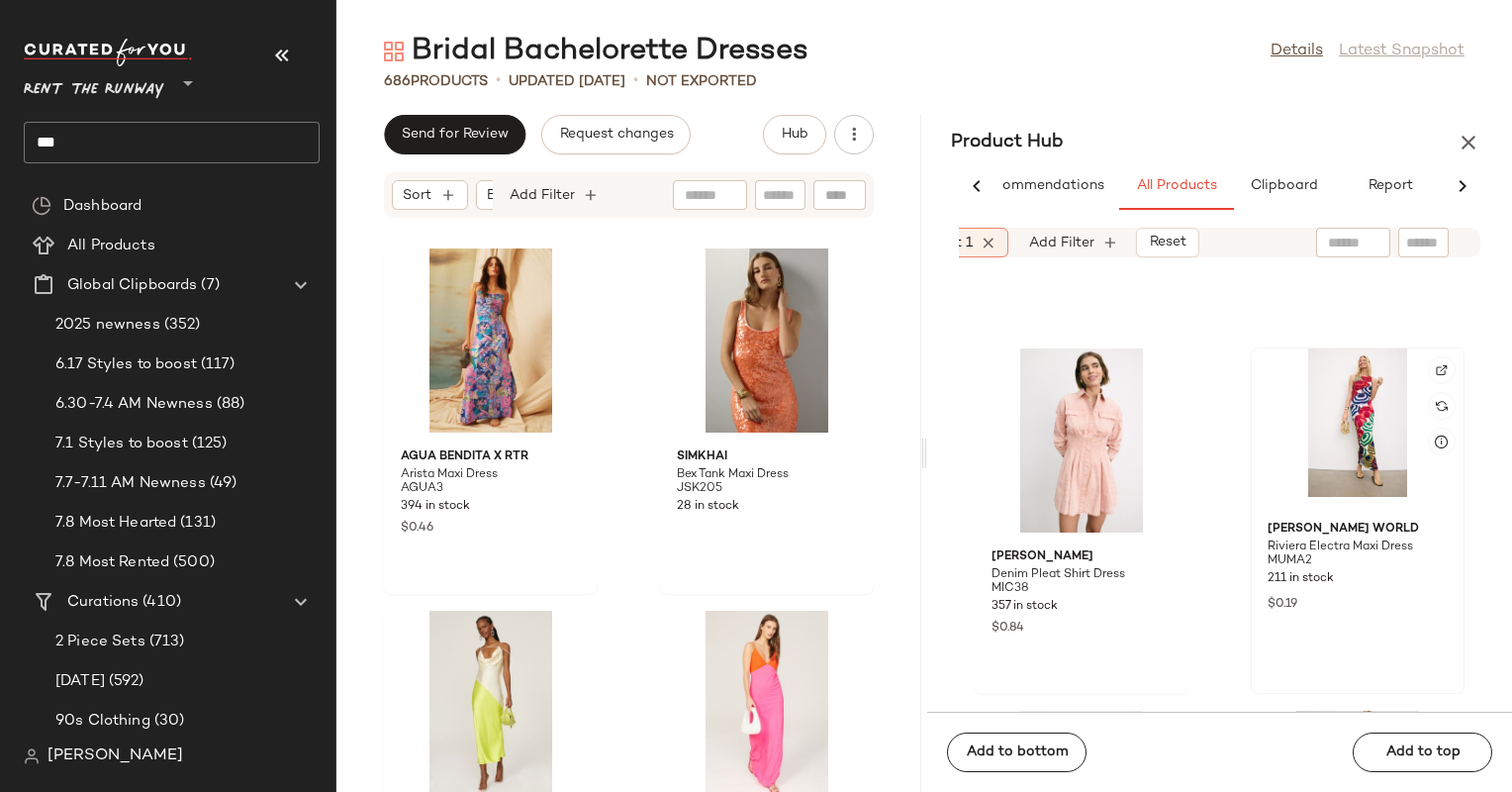 click 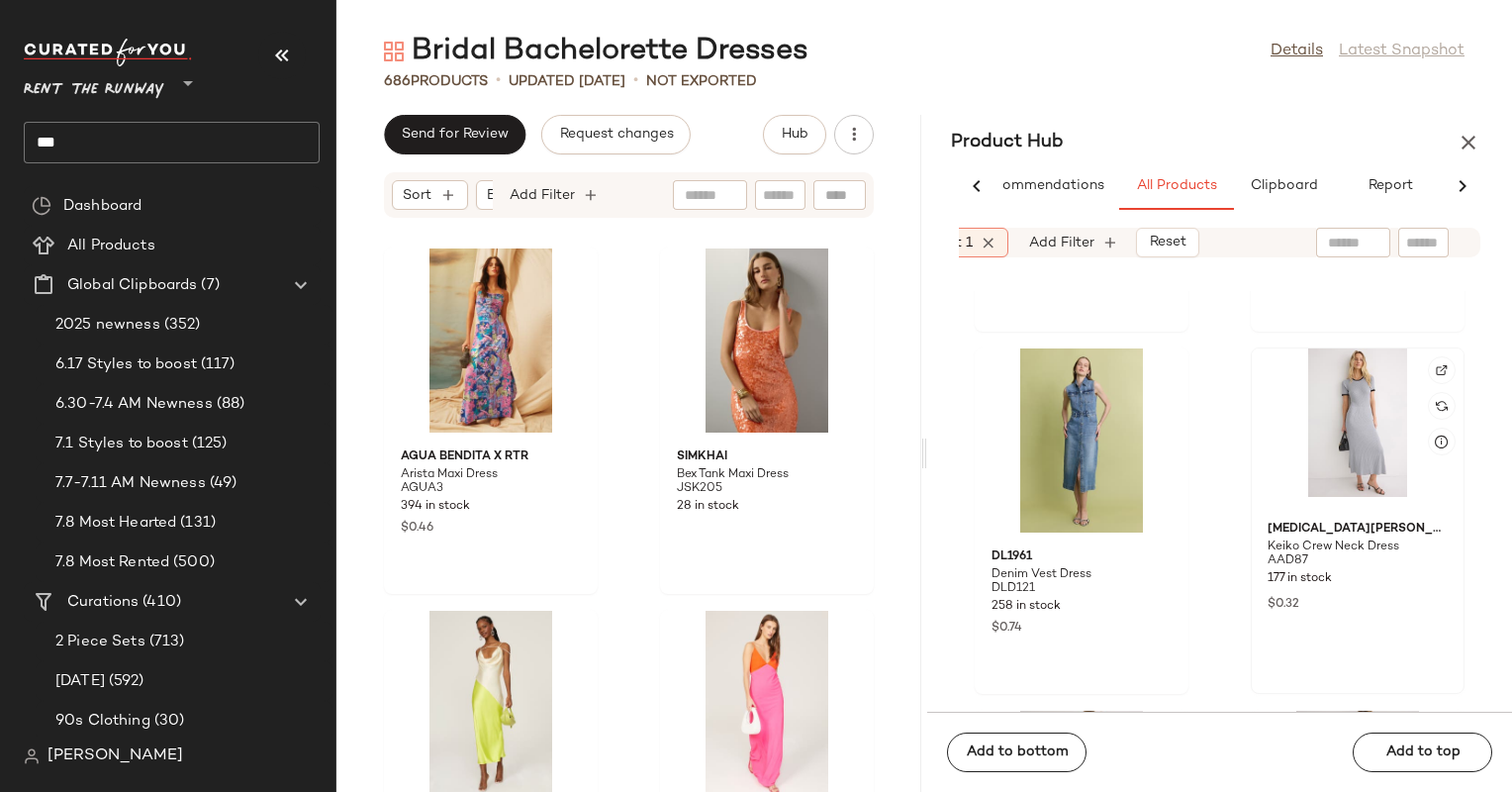 scroll, scrollTop: 117725, scrollLeft: 0, axis: vertical 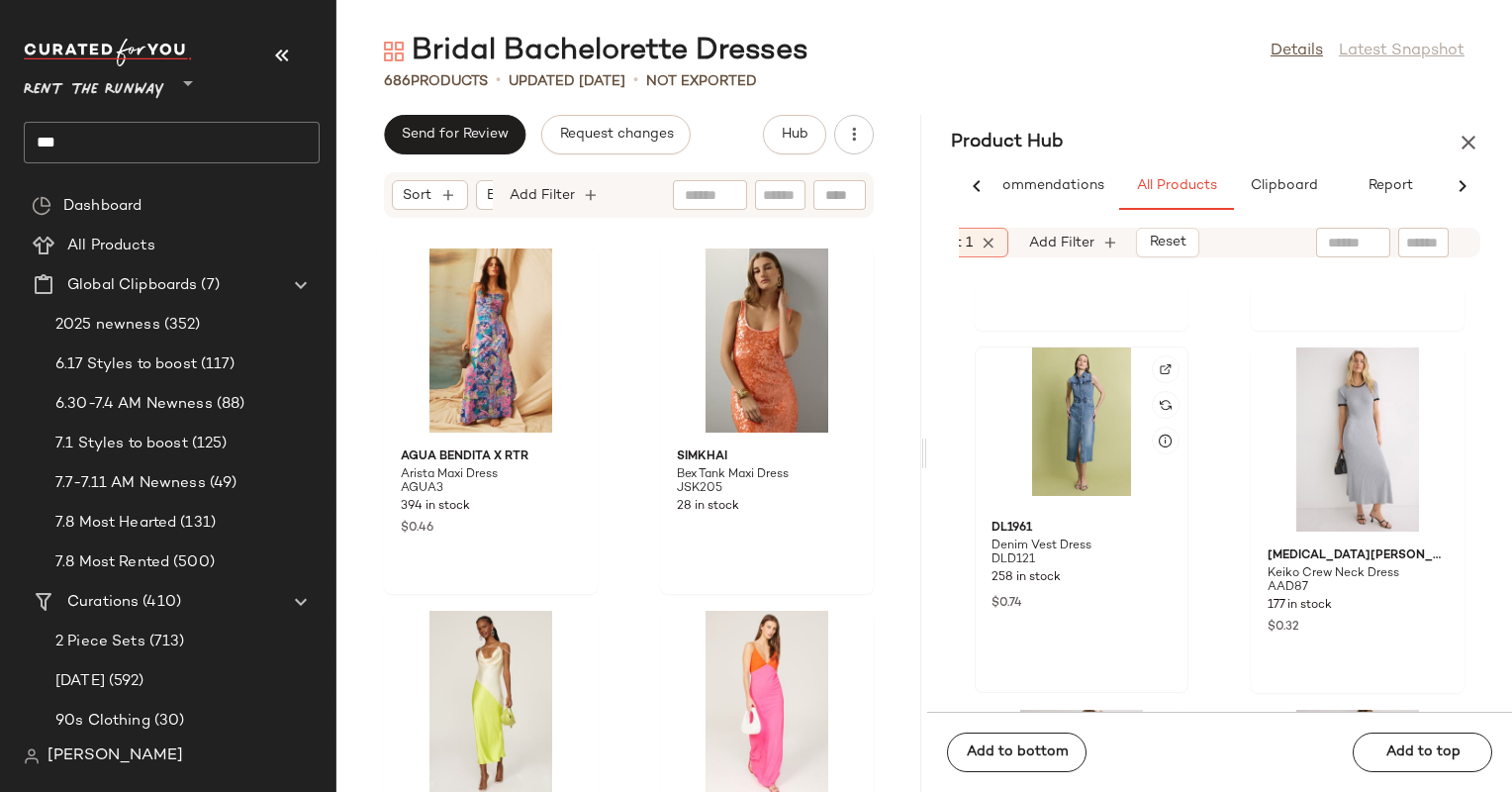 click 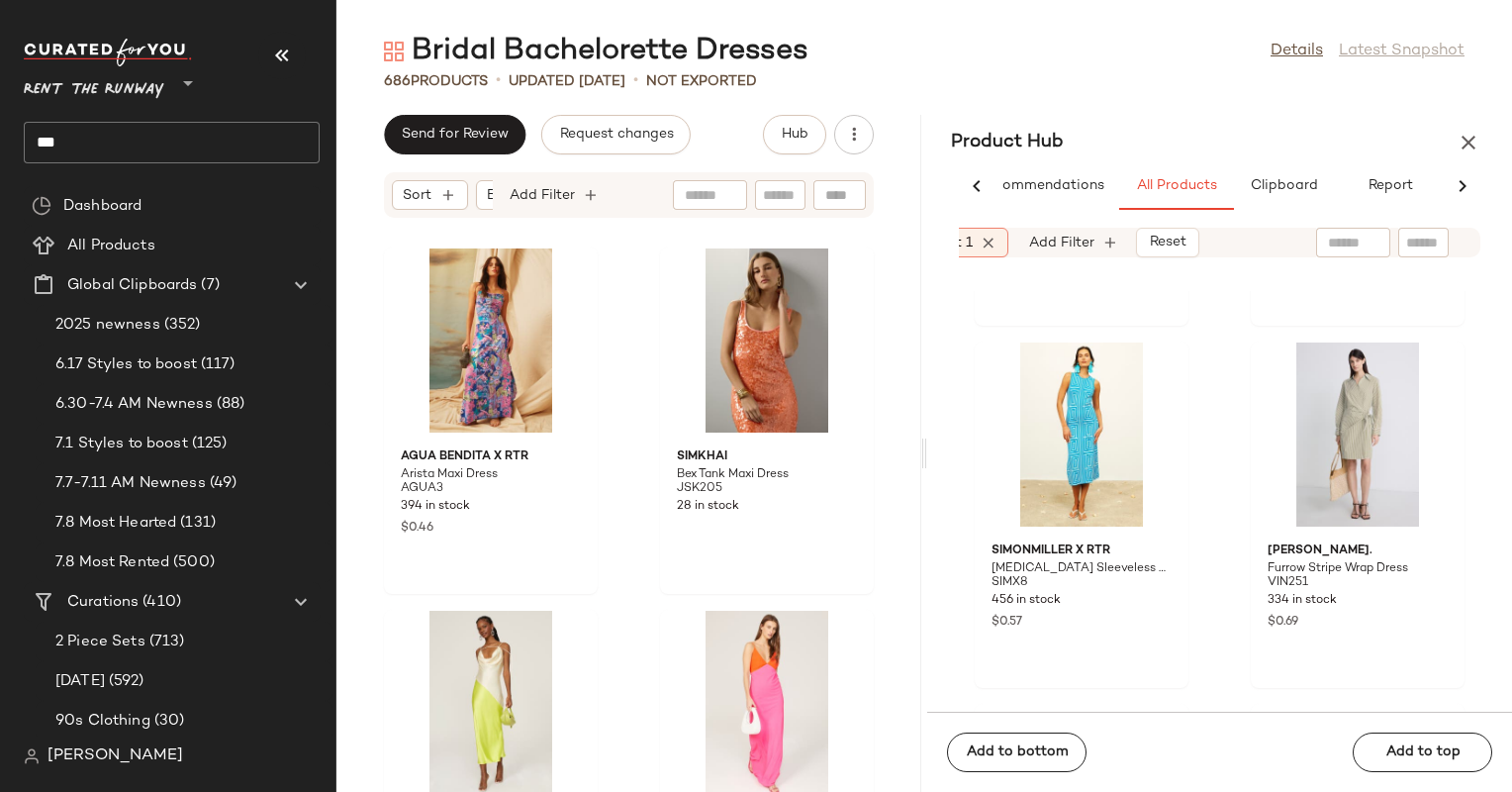 scroll, scrollTop: 119185, scrollLeft: 0, axis: vertical 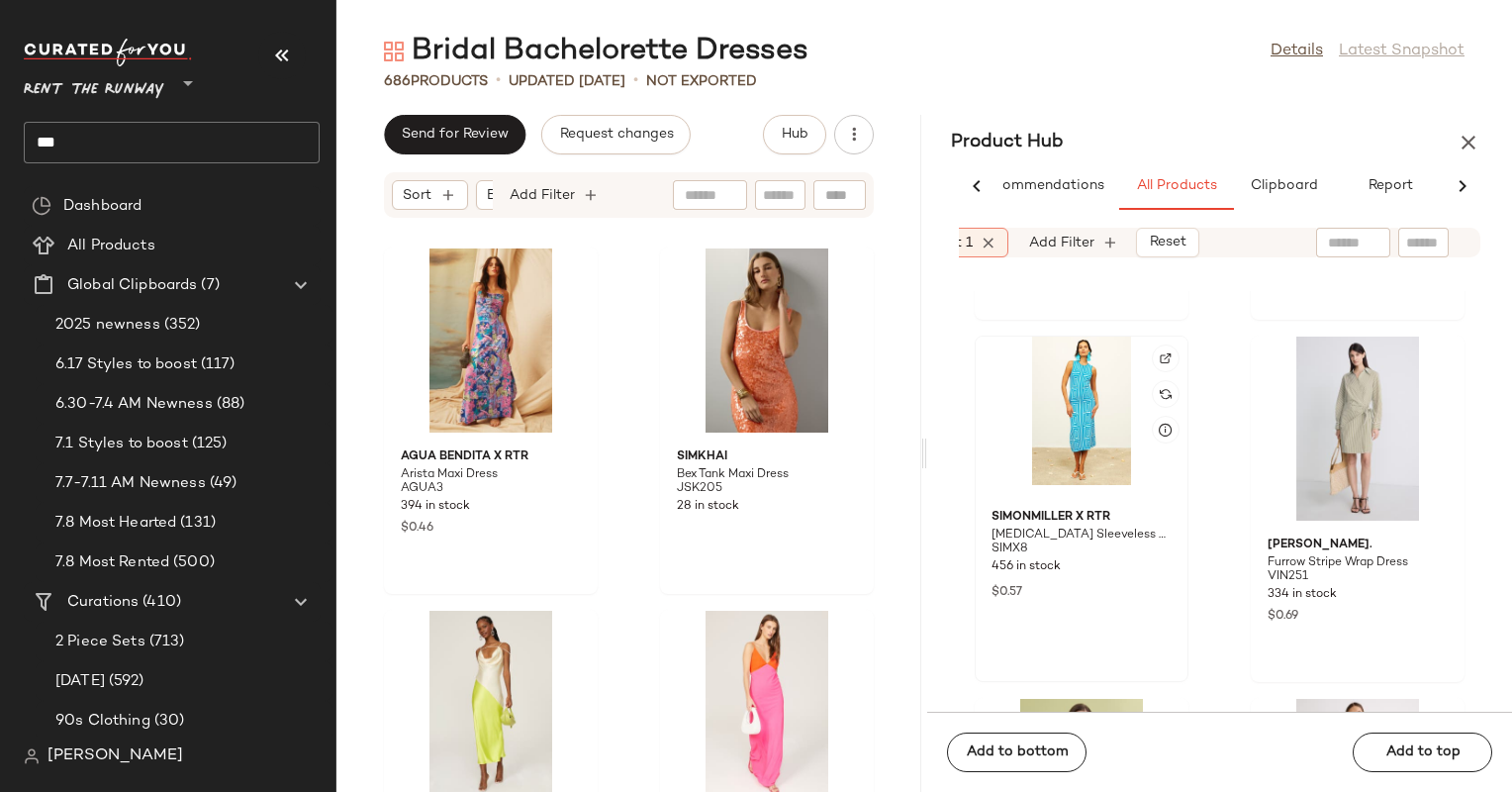 click 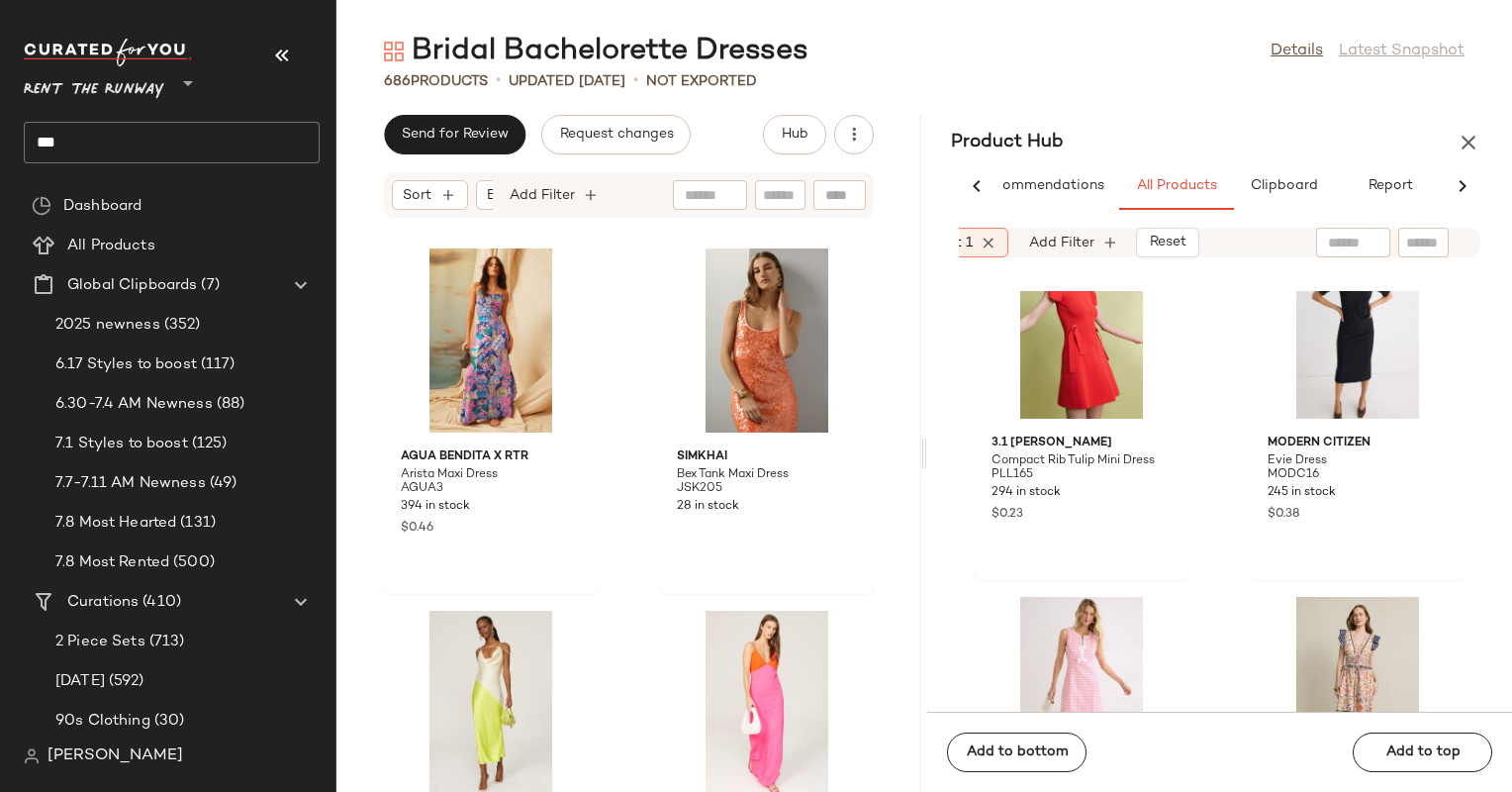 scroll, scrollTop: 119813, scrollLeft: 0, axis: vertical 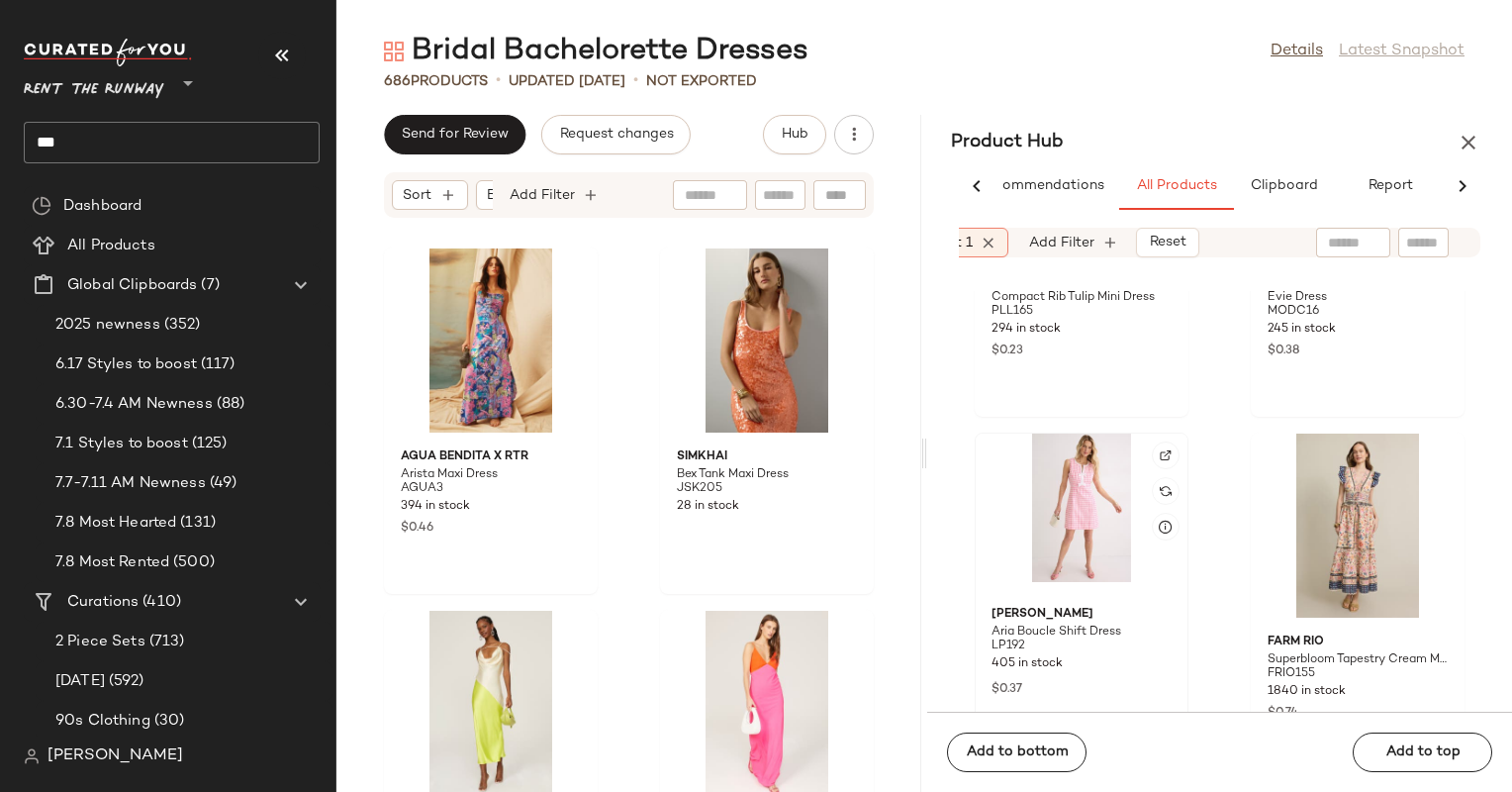click 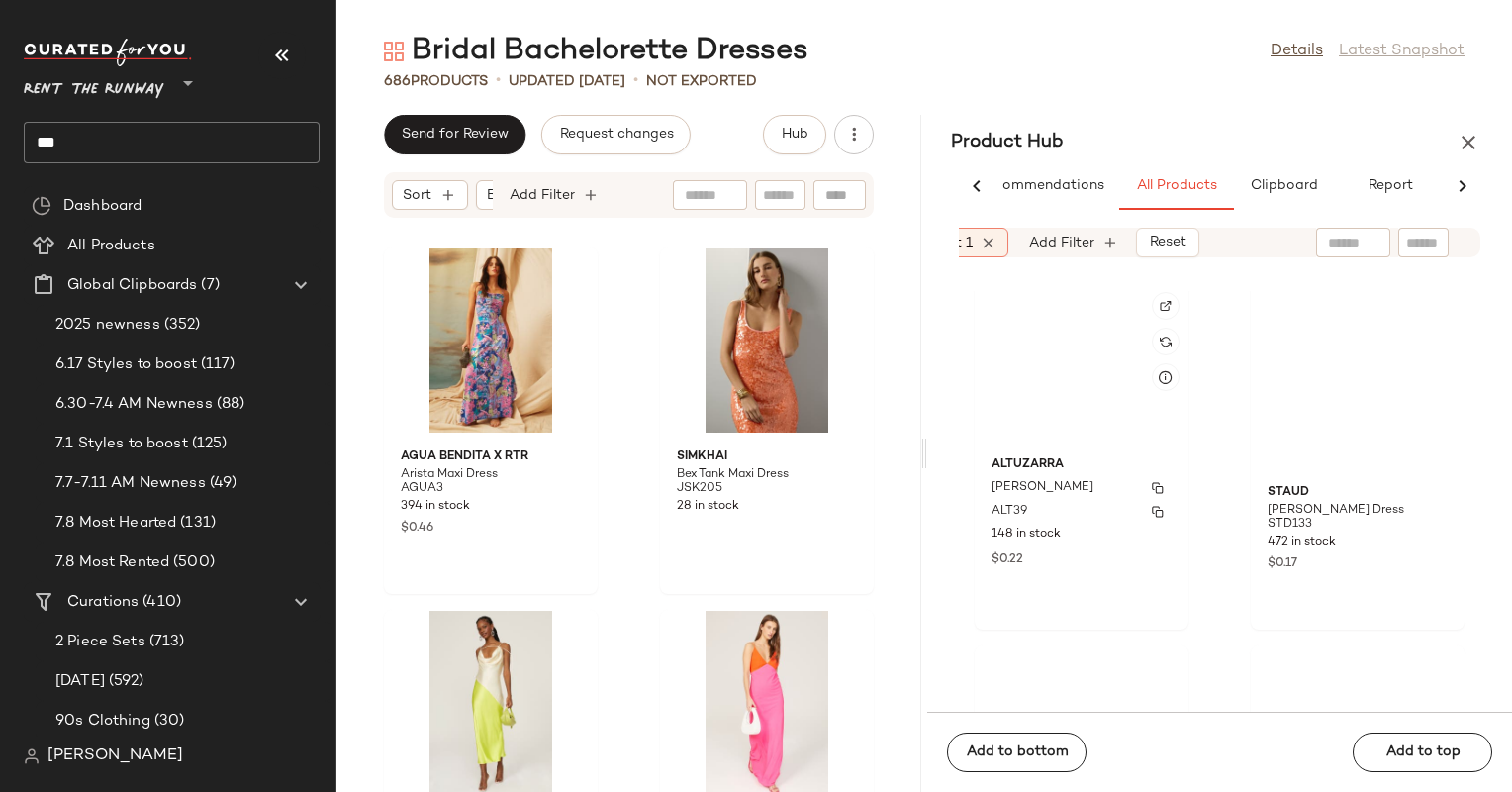 scroll, scrollTop: 120326, scrollLeft: 0, axis: vertical 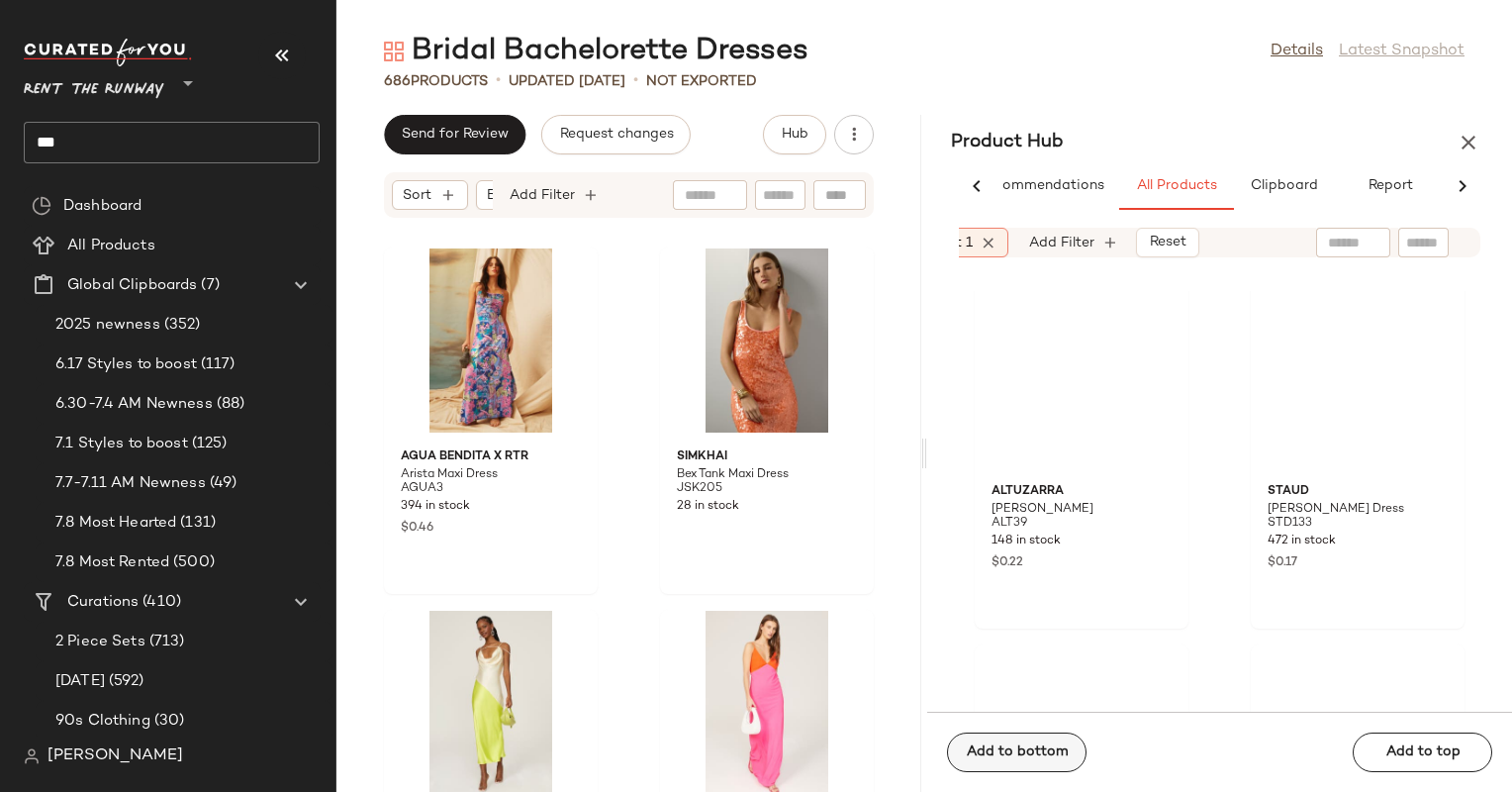 click on "Add to bottom" at bounding box center [1016, 752] 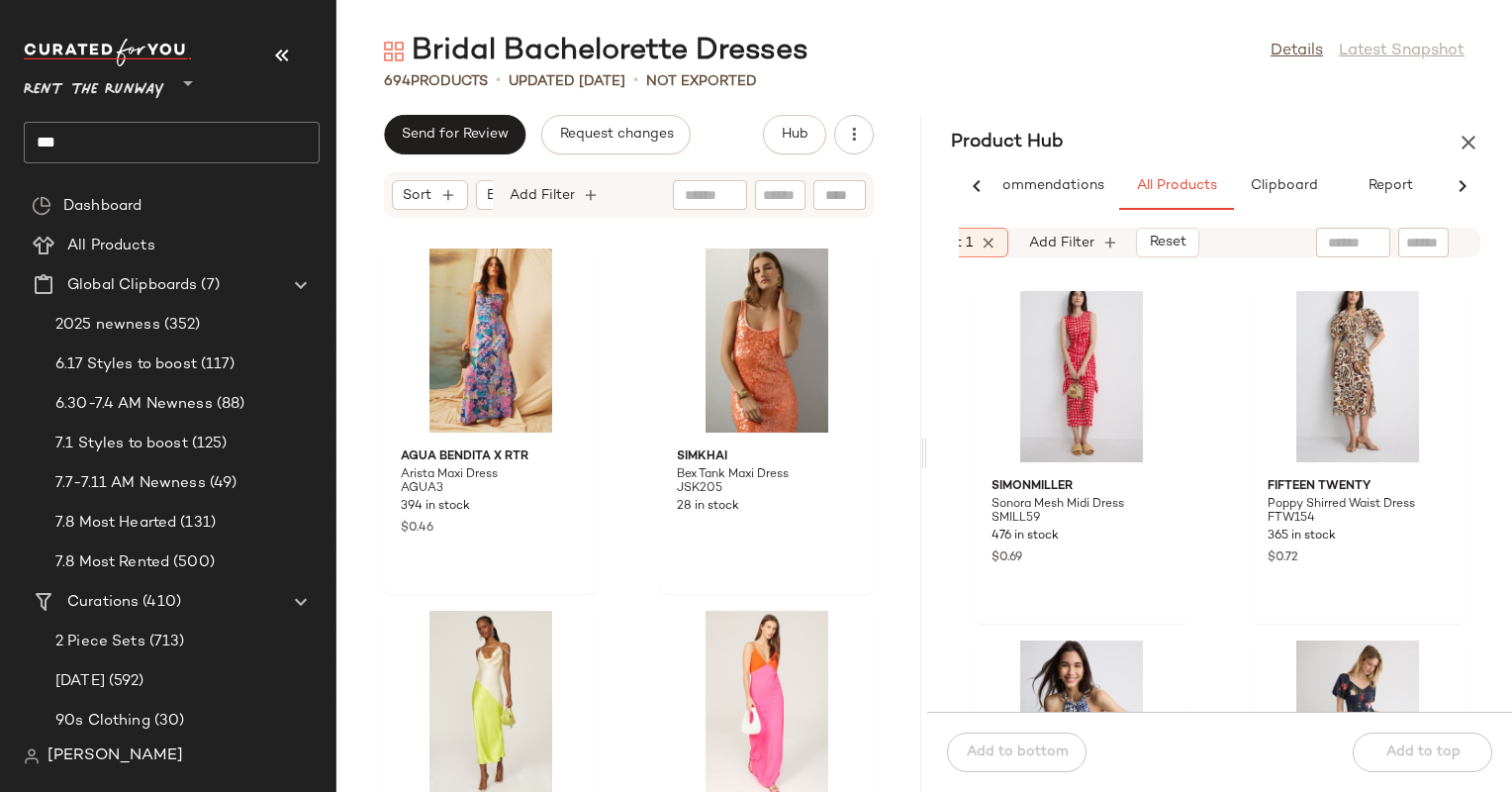 scroll, scrollTop: 123983, scrollLeft: 0, axis: vertical 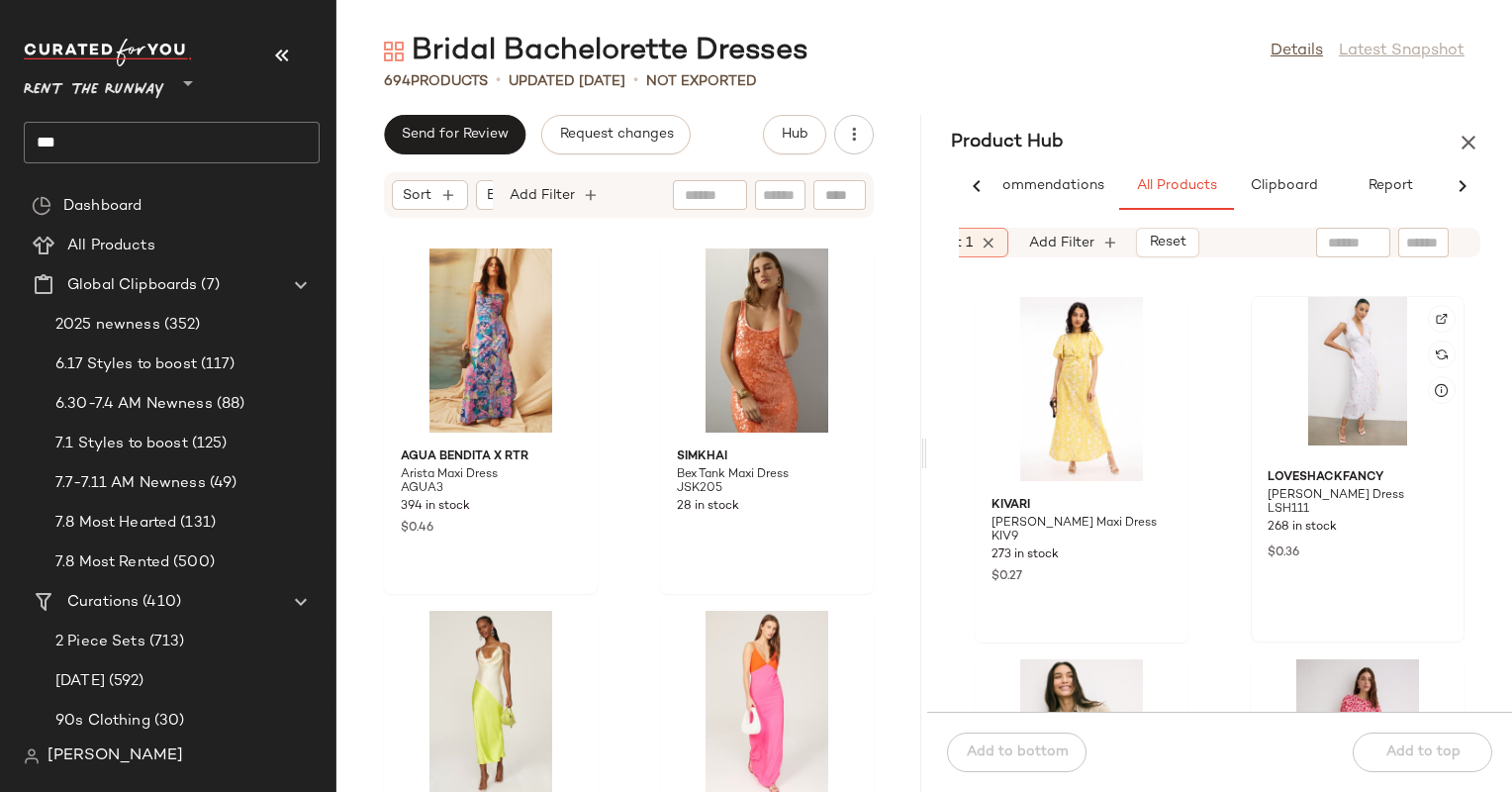 click 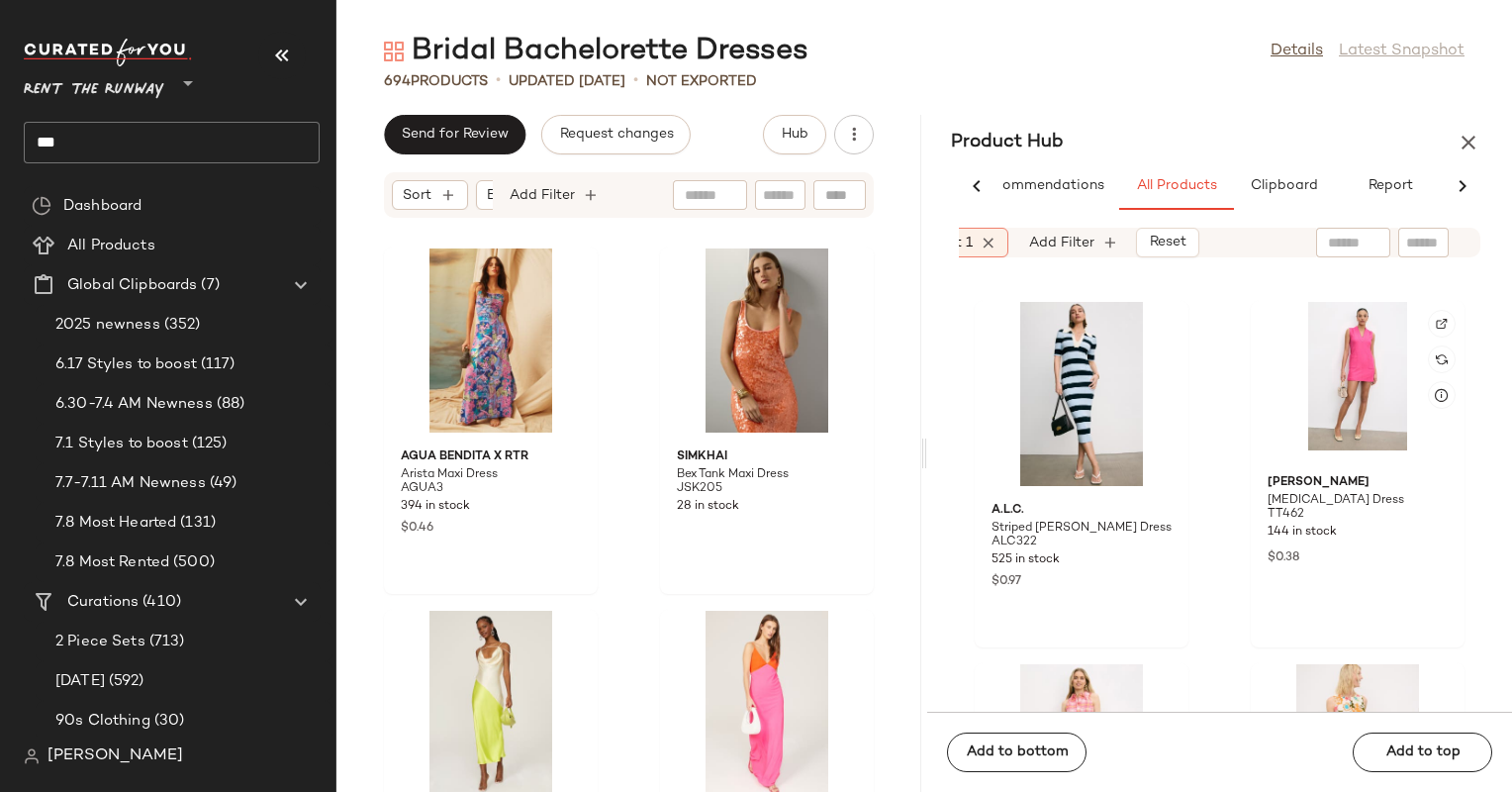 scroll, scrollTop: 127556, scrollLeft: 0, axis: vertical 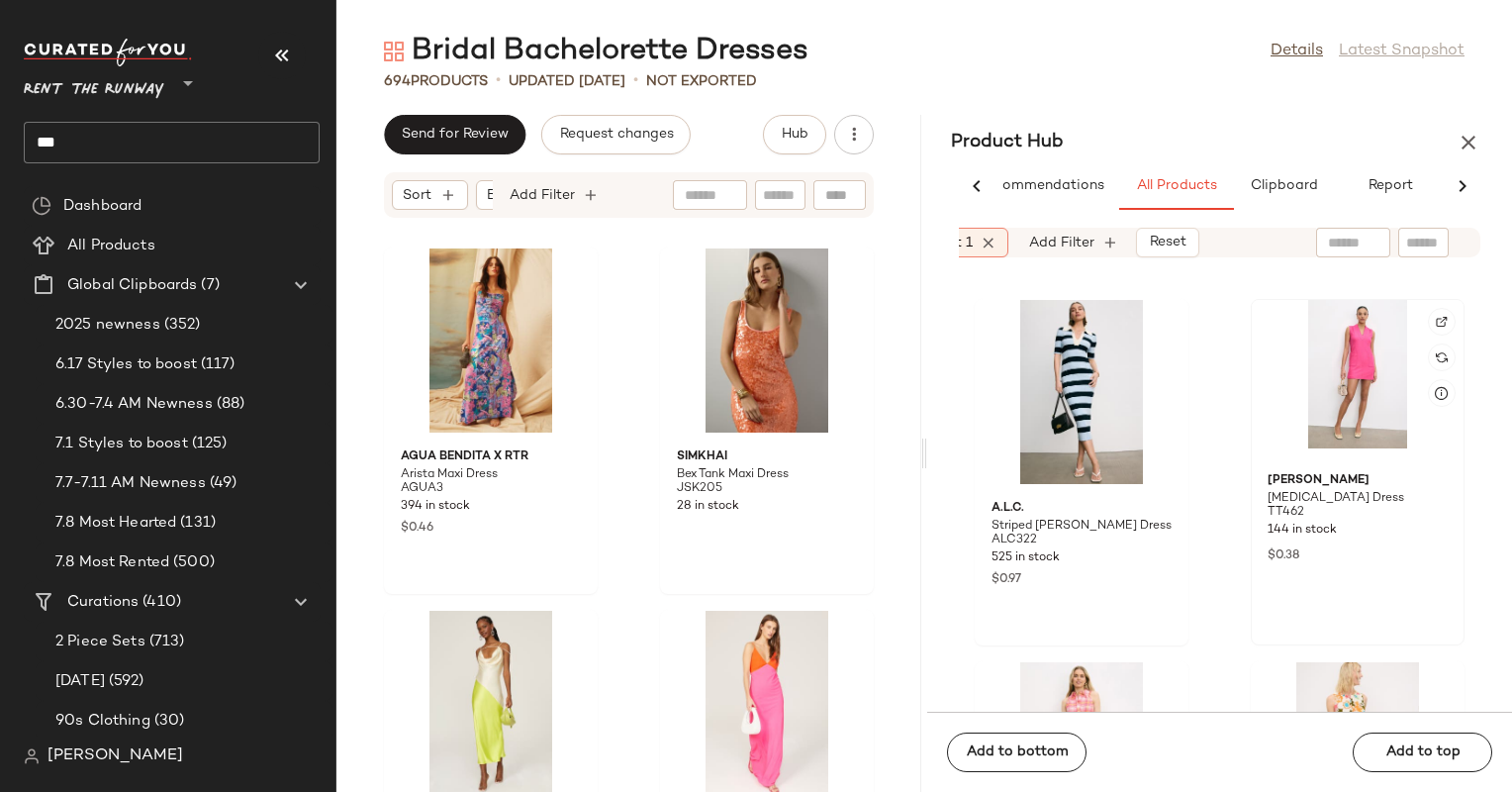 click 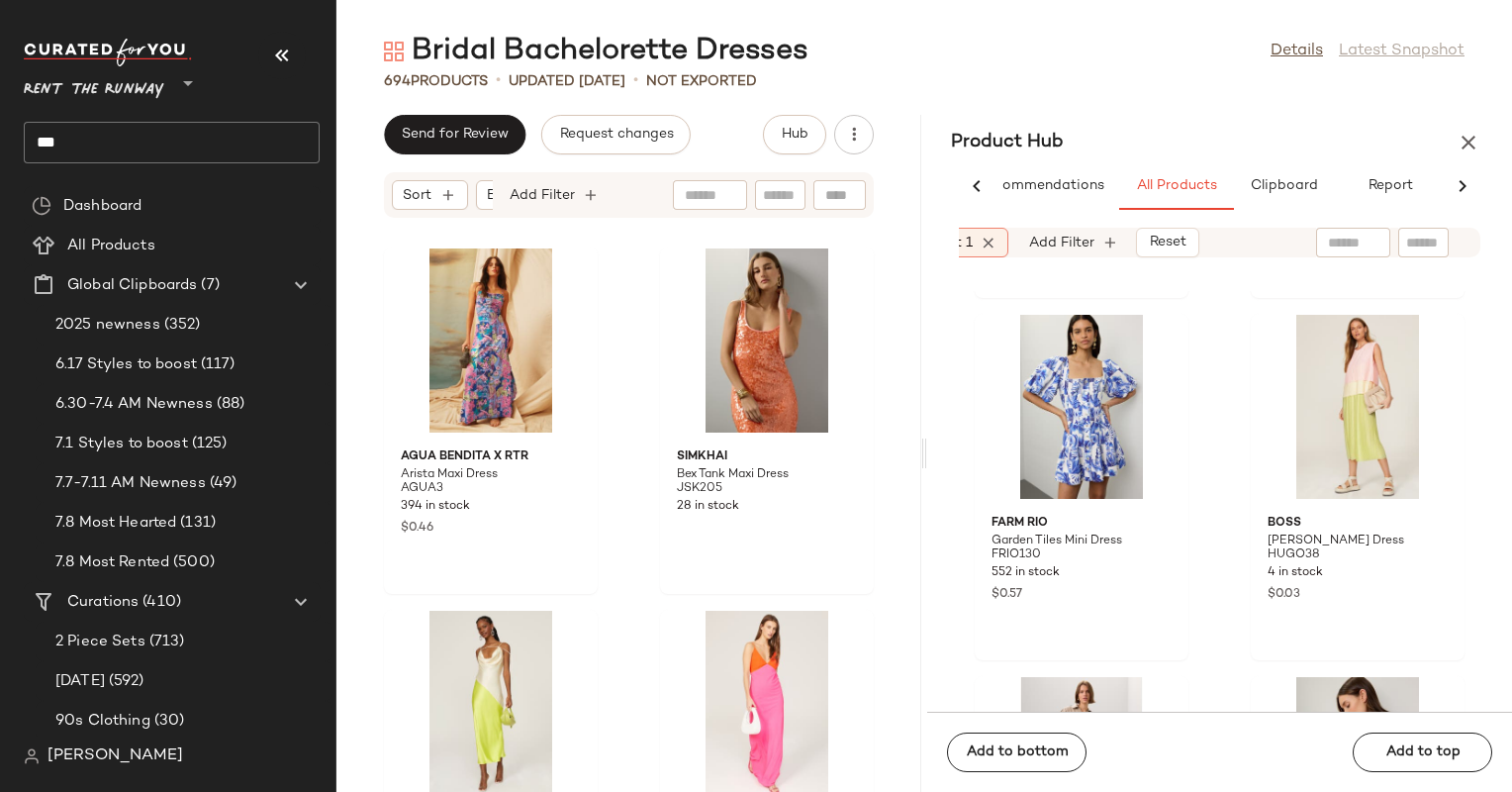 scroll, scrollTop: 135894, scrollLeft: 0, axis: vertical 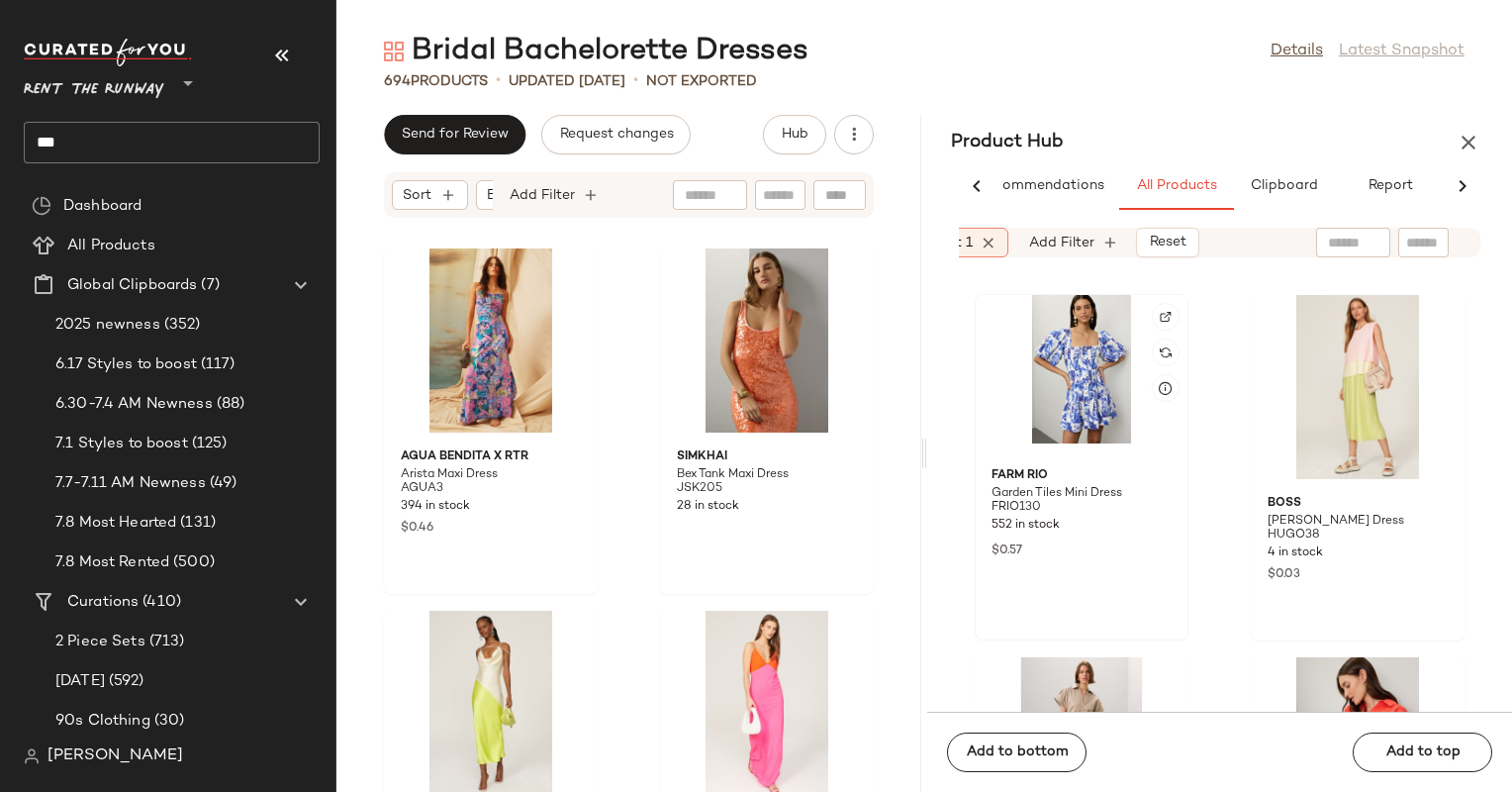 click 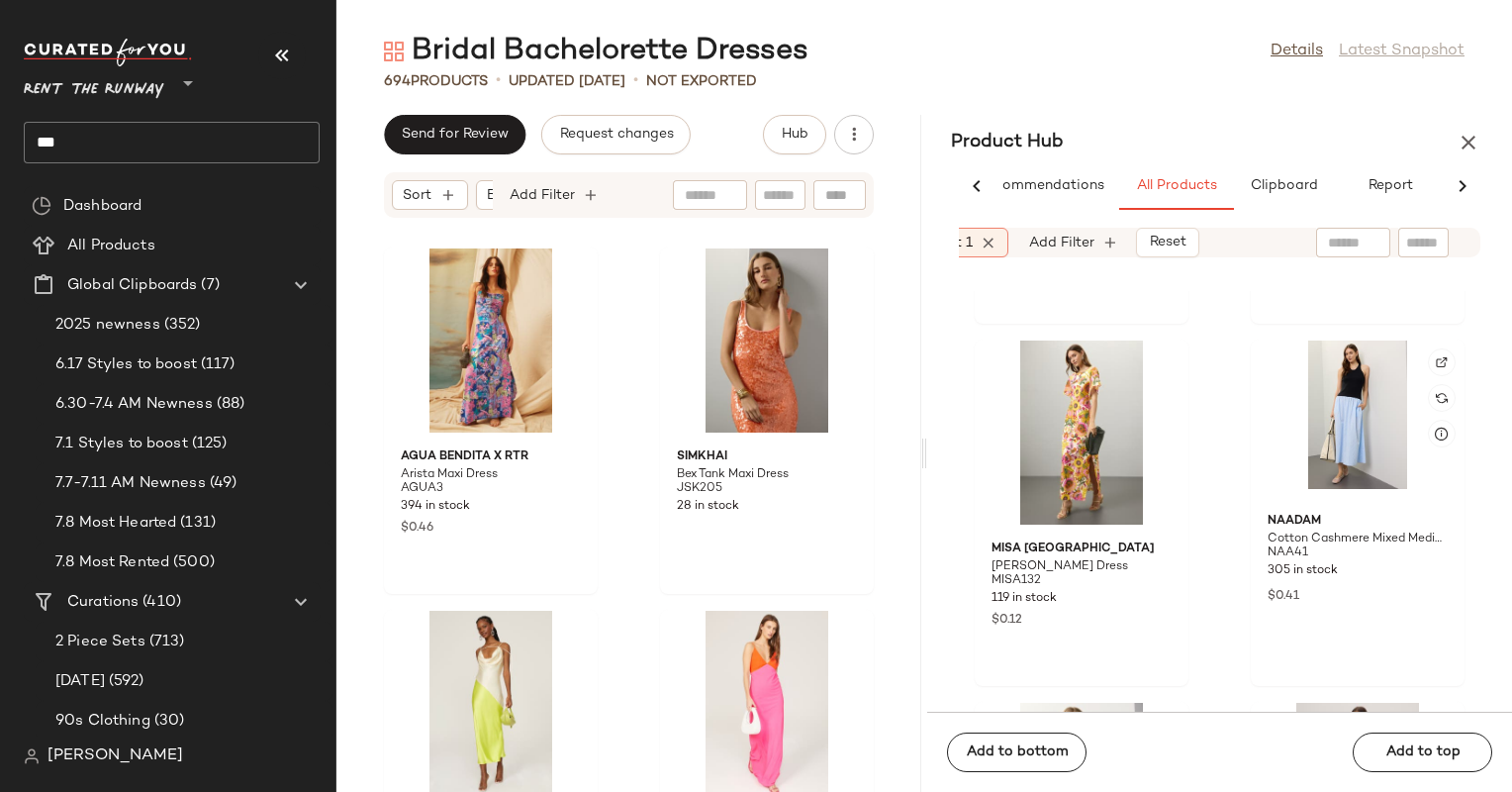 scroll, scrollTop: 138747, scrollLeft: 0, axis: vertical 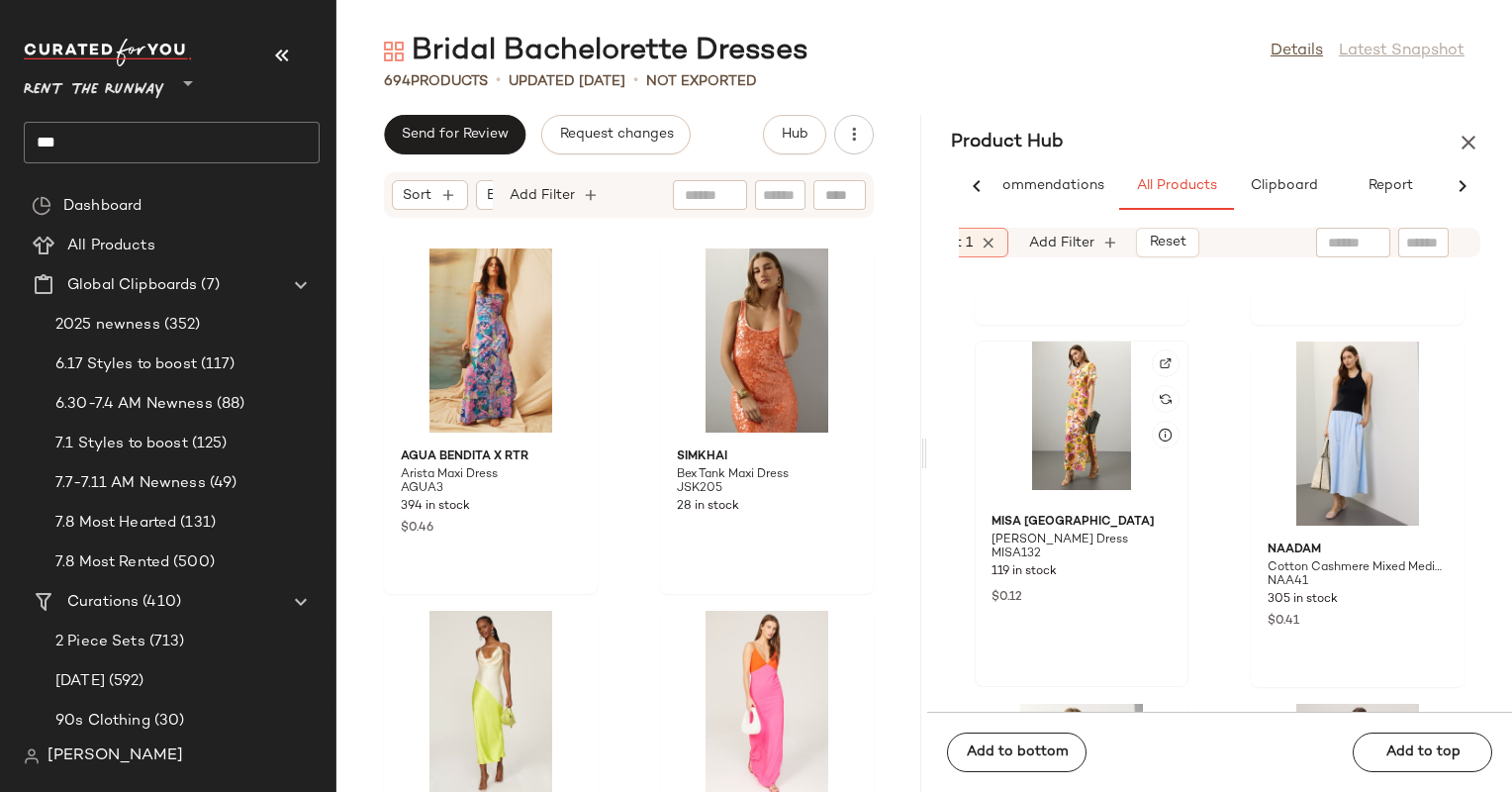 click 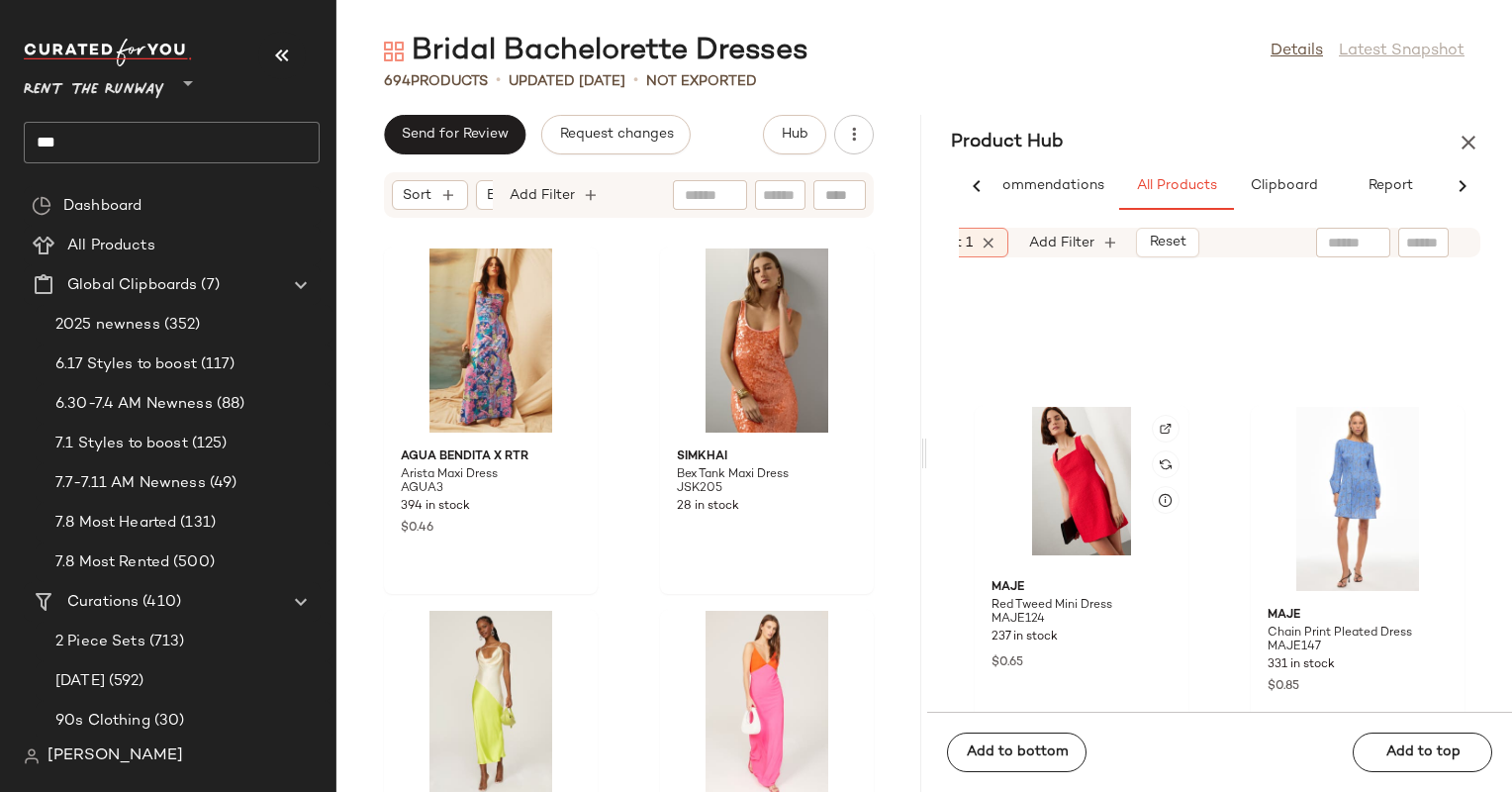 scroll, scrollTop: 138318, scrollLeft: 0, axis: vertical 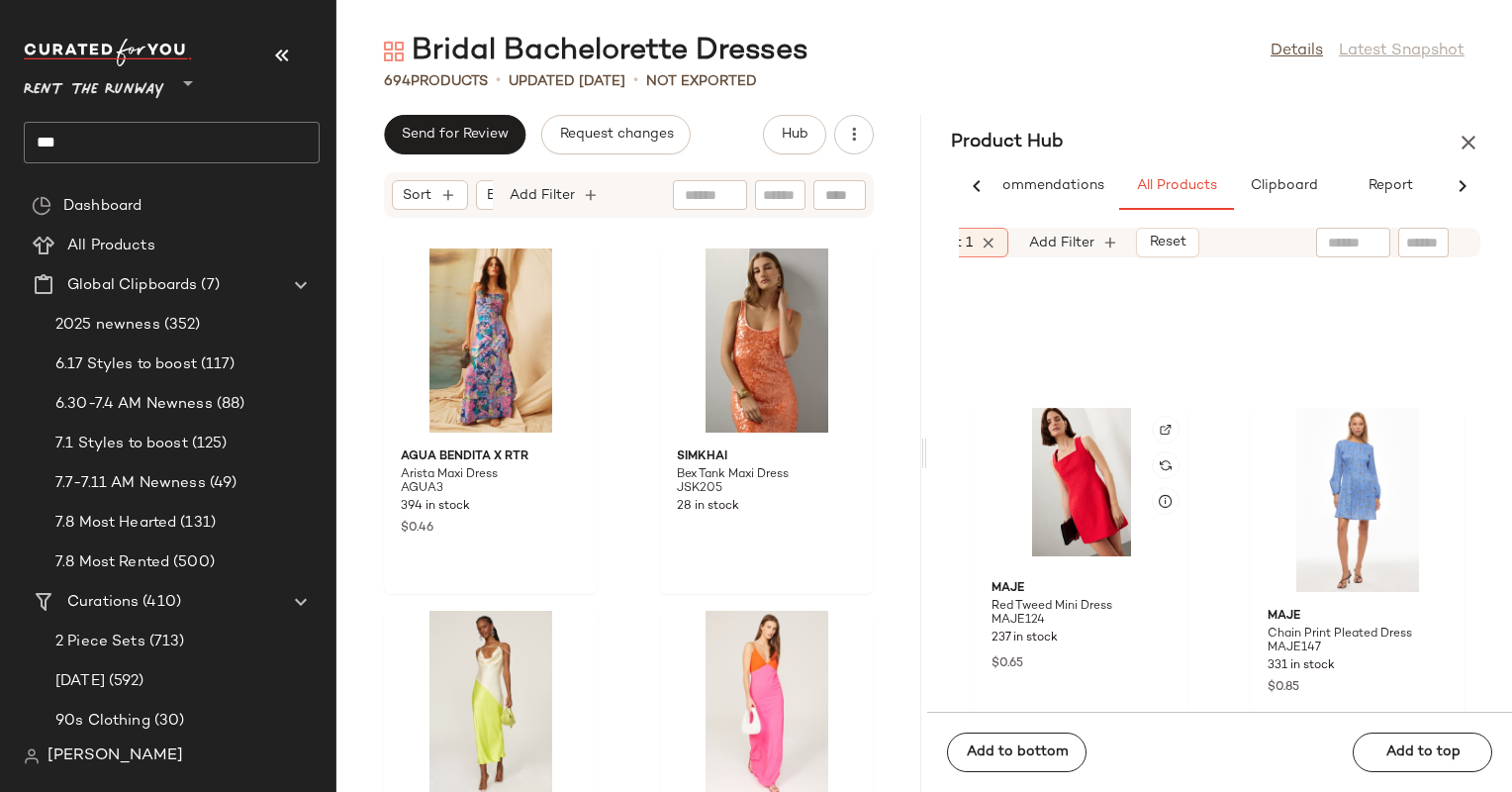 click 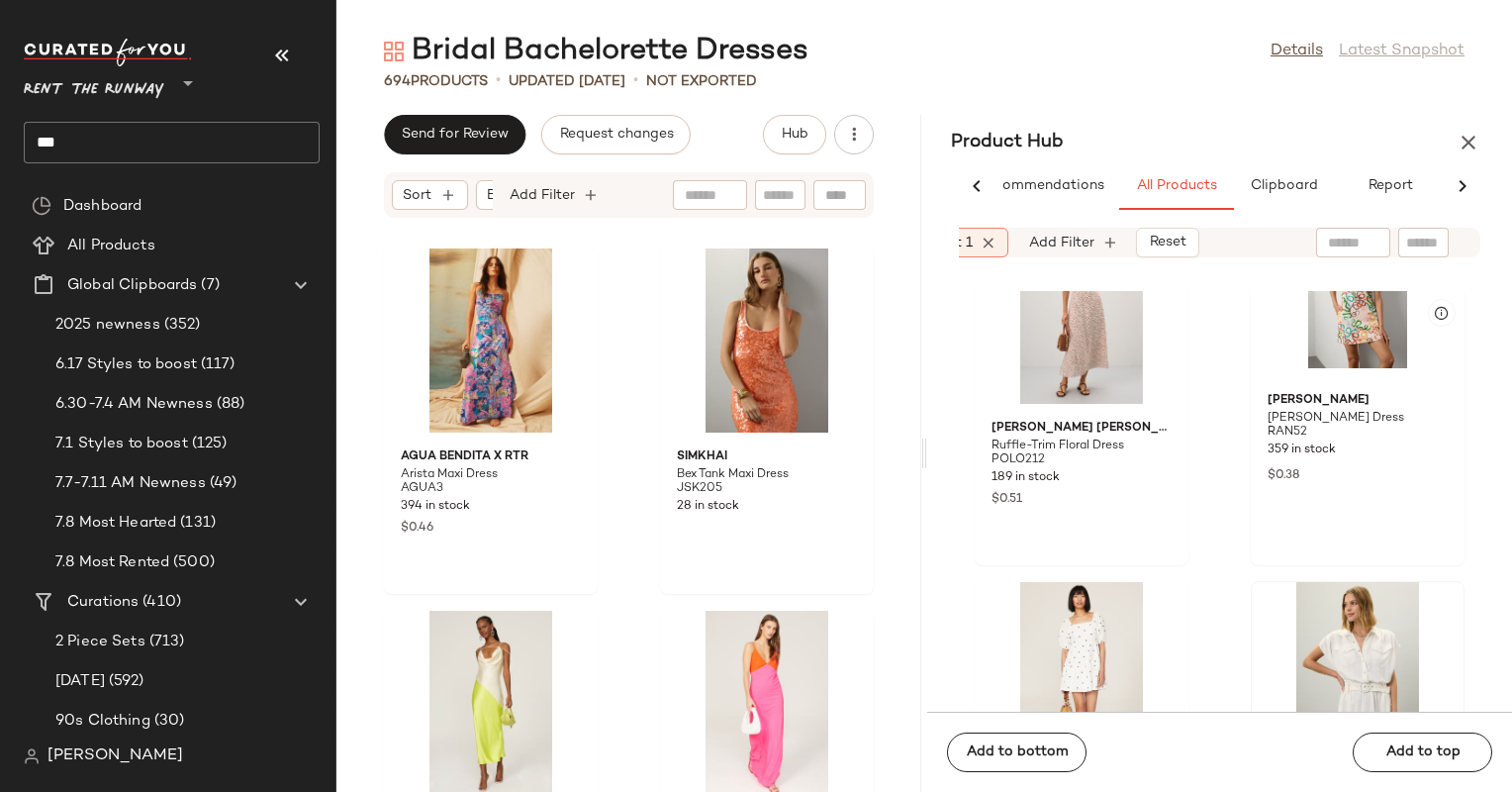 scroll, scrollTop: 139519, scrollLeft: 0, axis: vertical 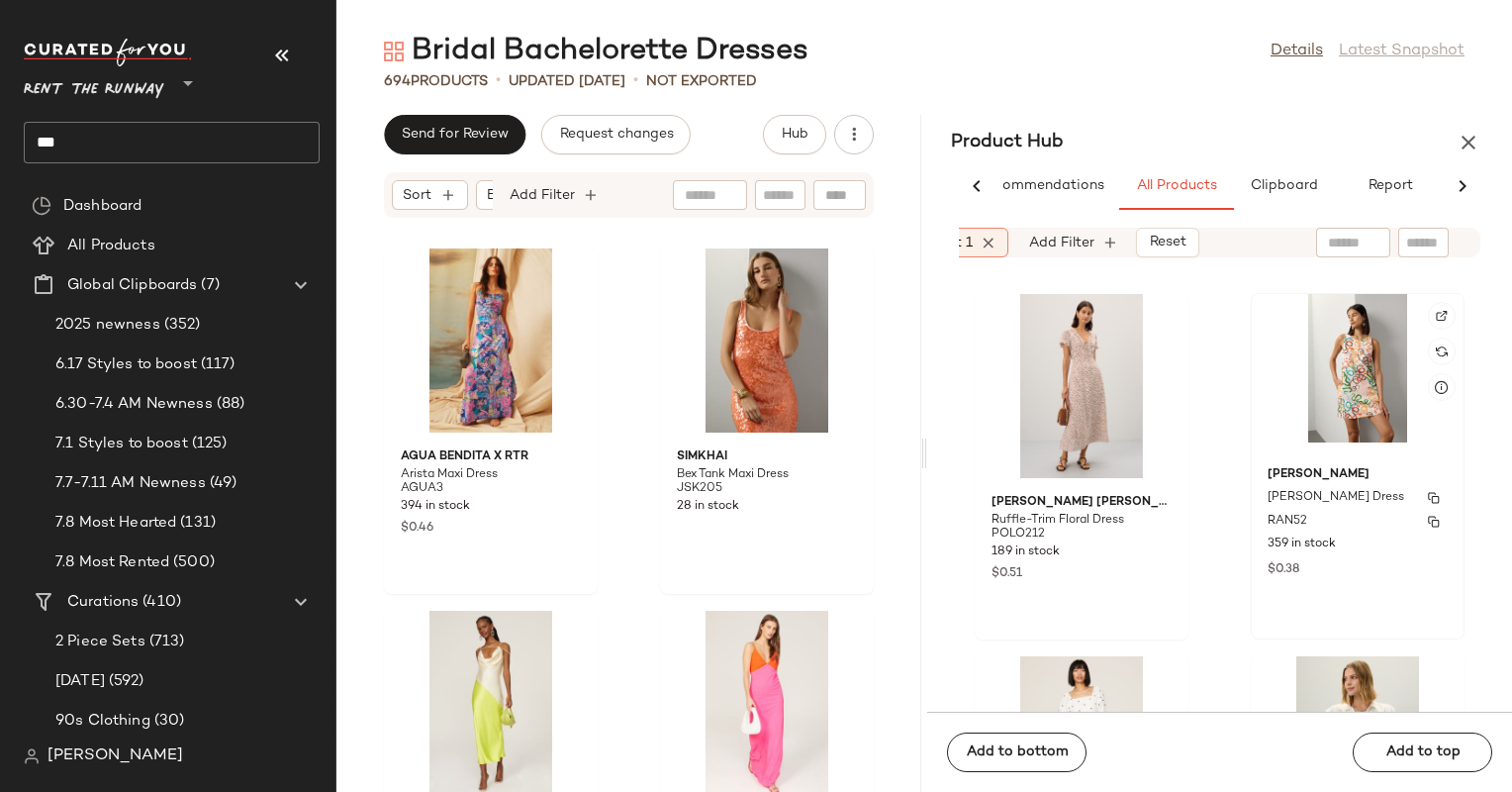 click on "[PERSON_NAME] Dress" at bounding box center (1336, 498) 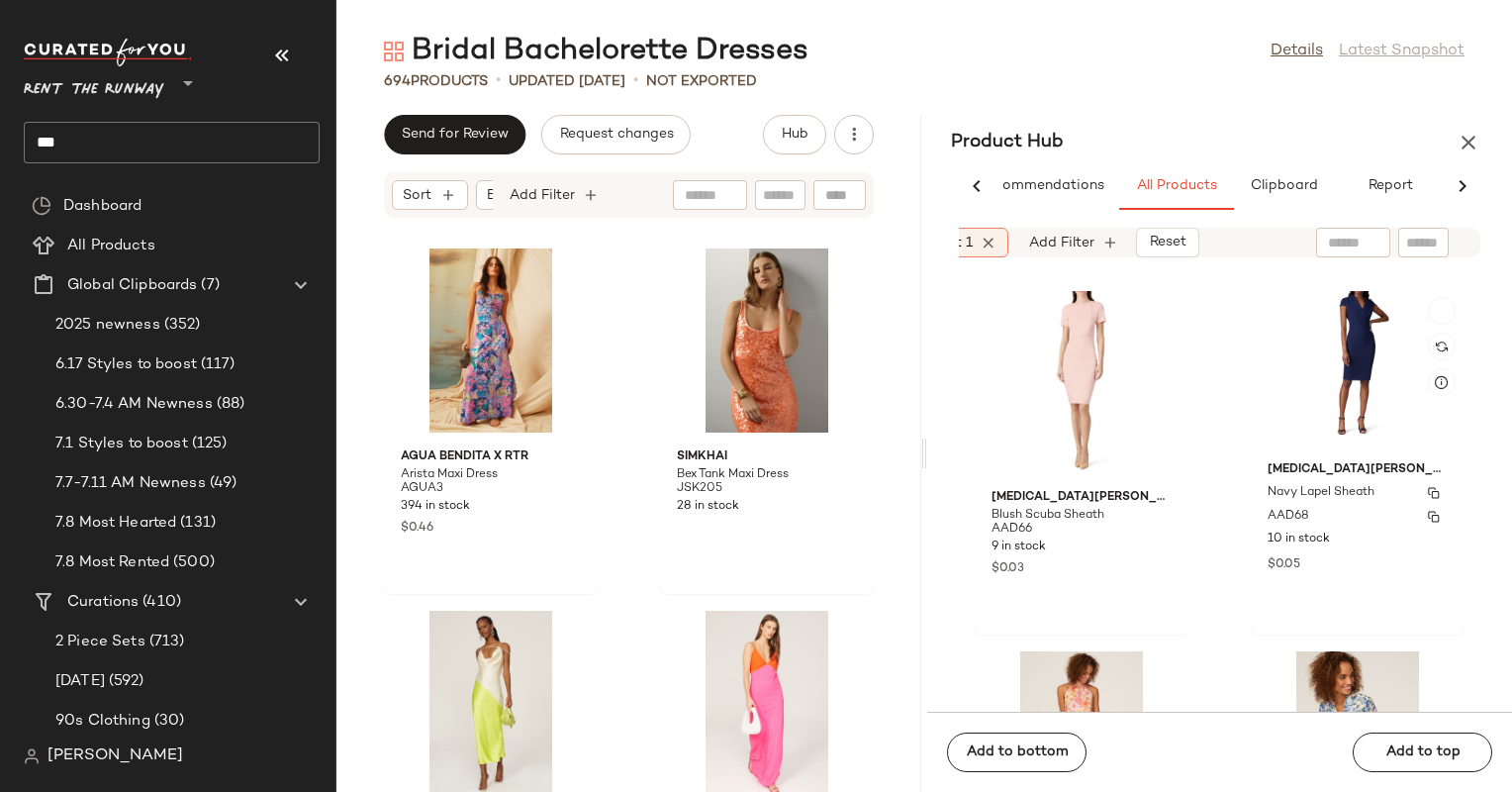 scroll, scrollTop: 146450, scrollLeft: 0, axis: vertical 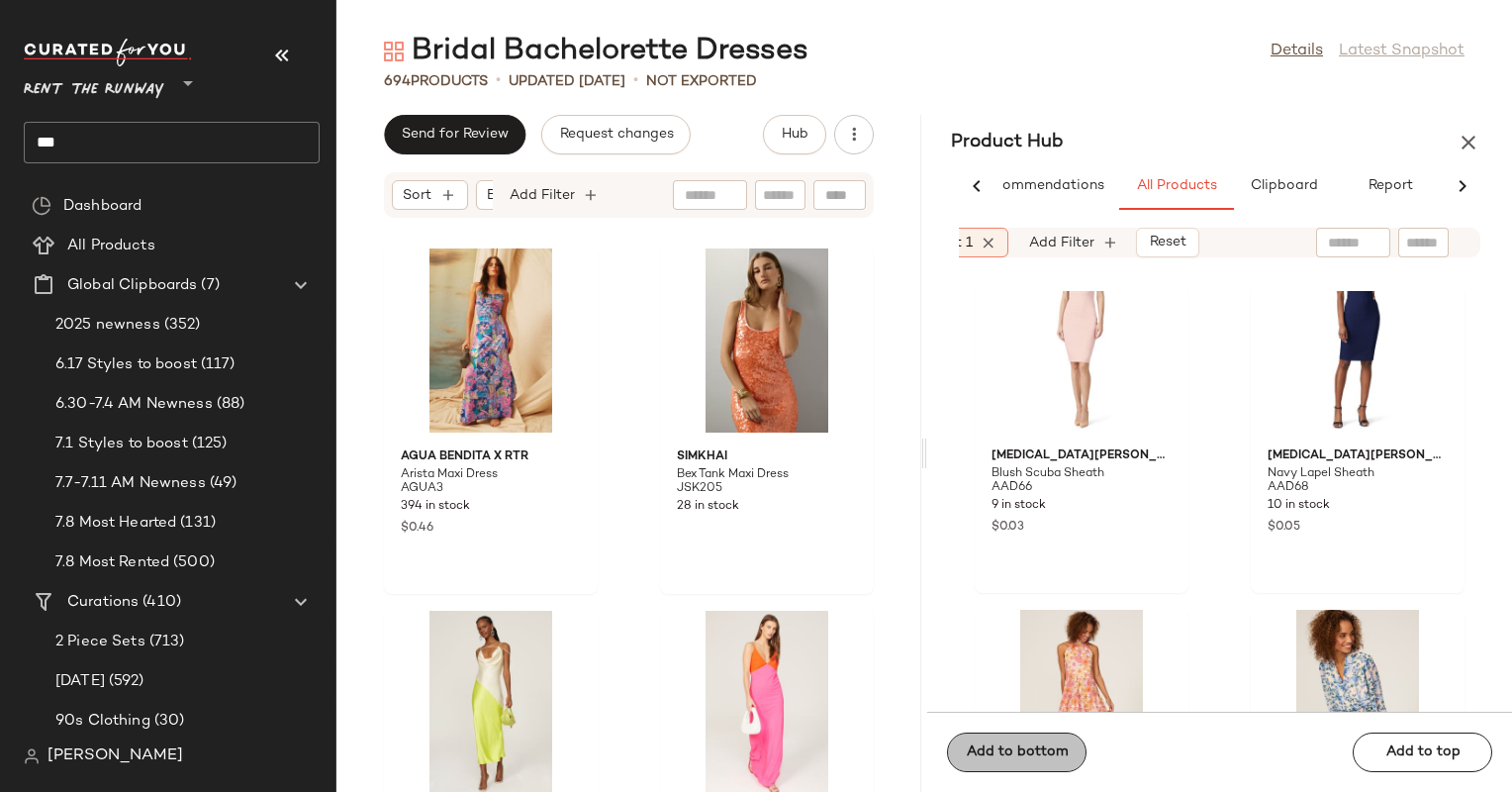 click on "Add to bottom" 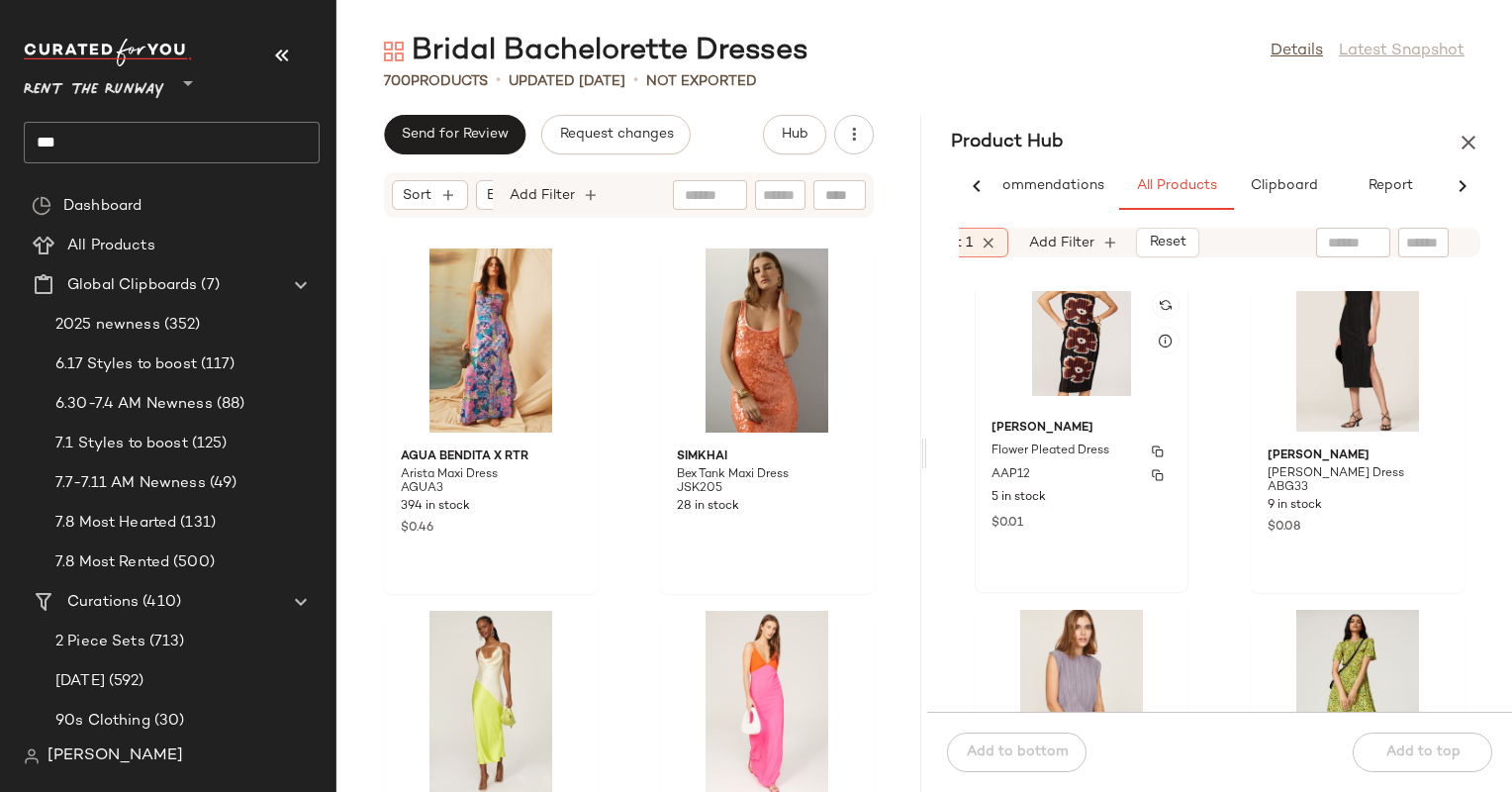 click on "[PERSON_NAME]" at bounding box center [1082, 429] 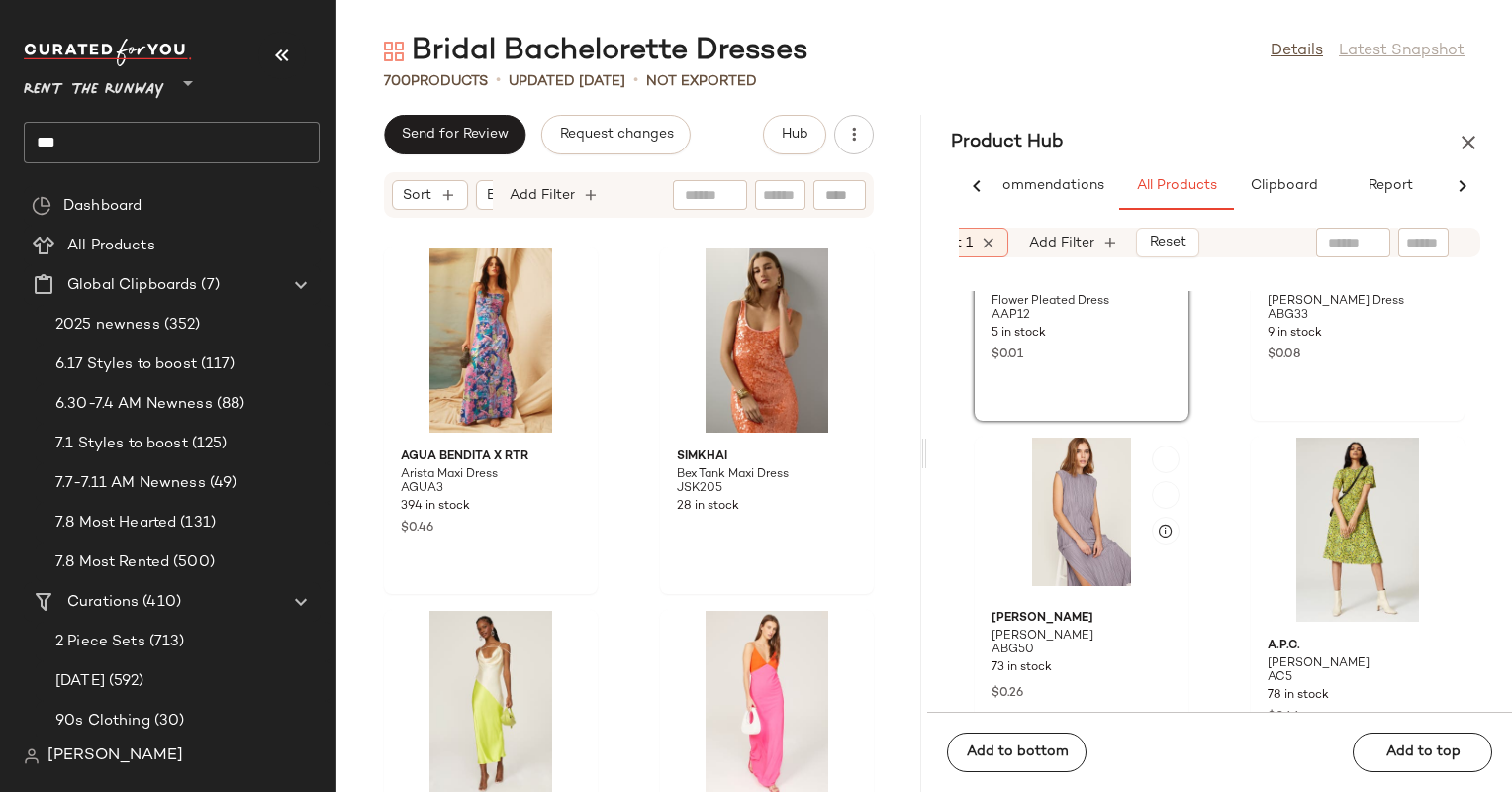 scroll, scrollTop: 146641, scrollLeft: 0, axis: vertical 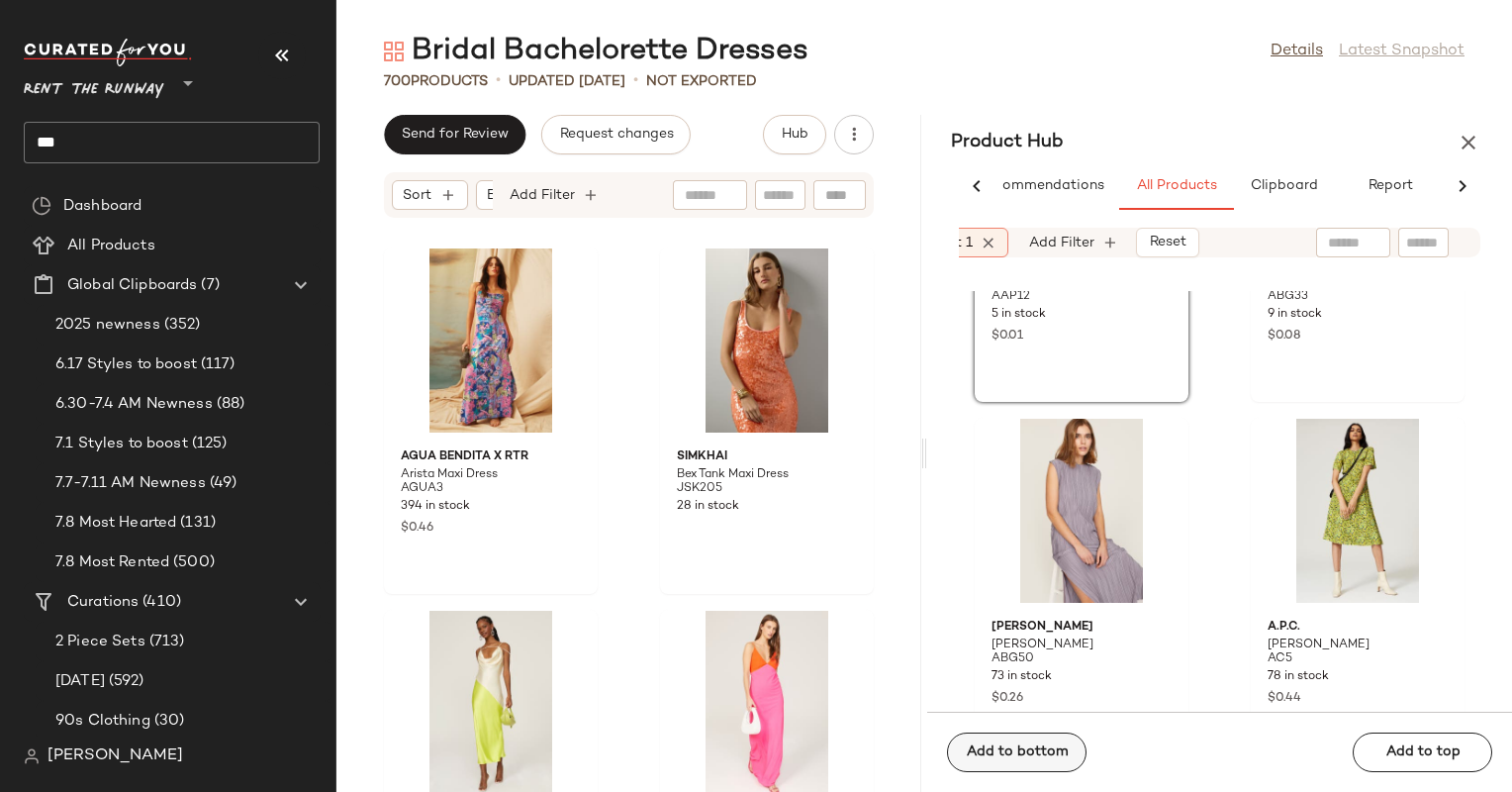 click on "Add to bottom" at bounding box center (1016, 752) 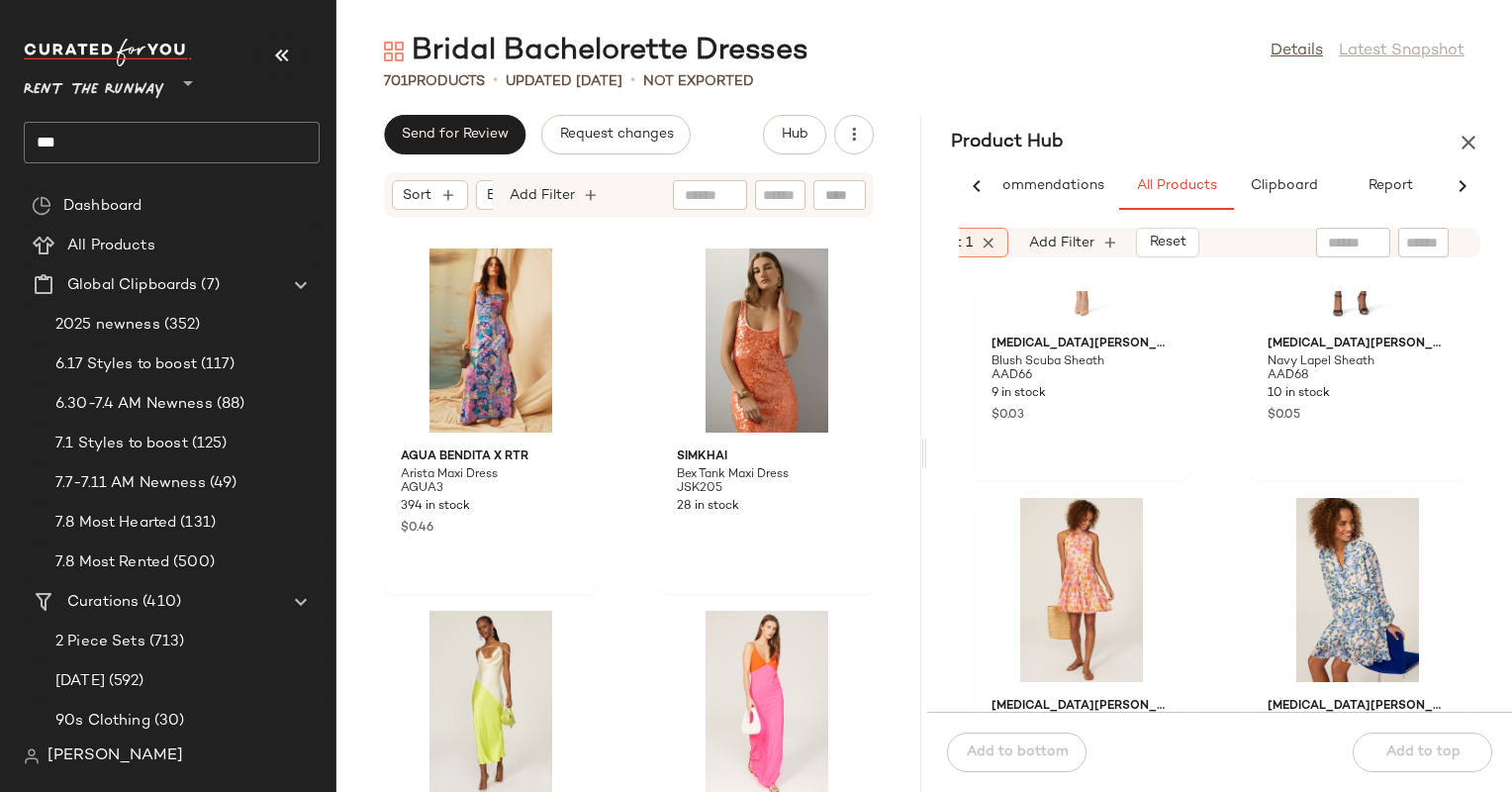 scroll, scrollTop: 145476, scrollLeft: 0, axis: vertical 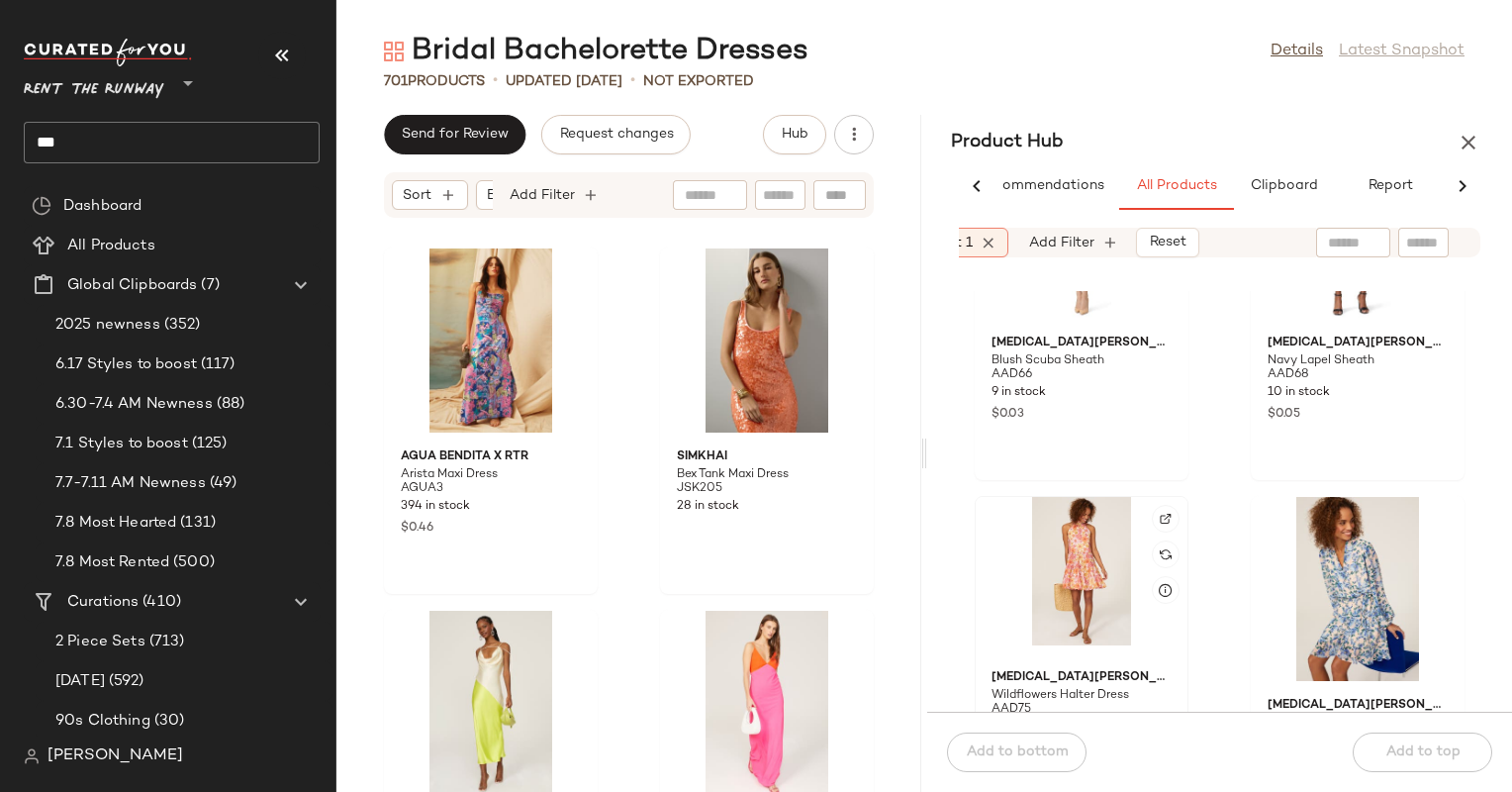 click 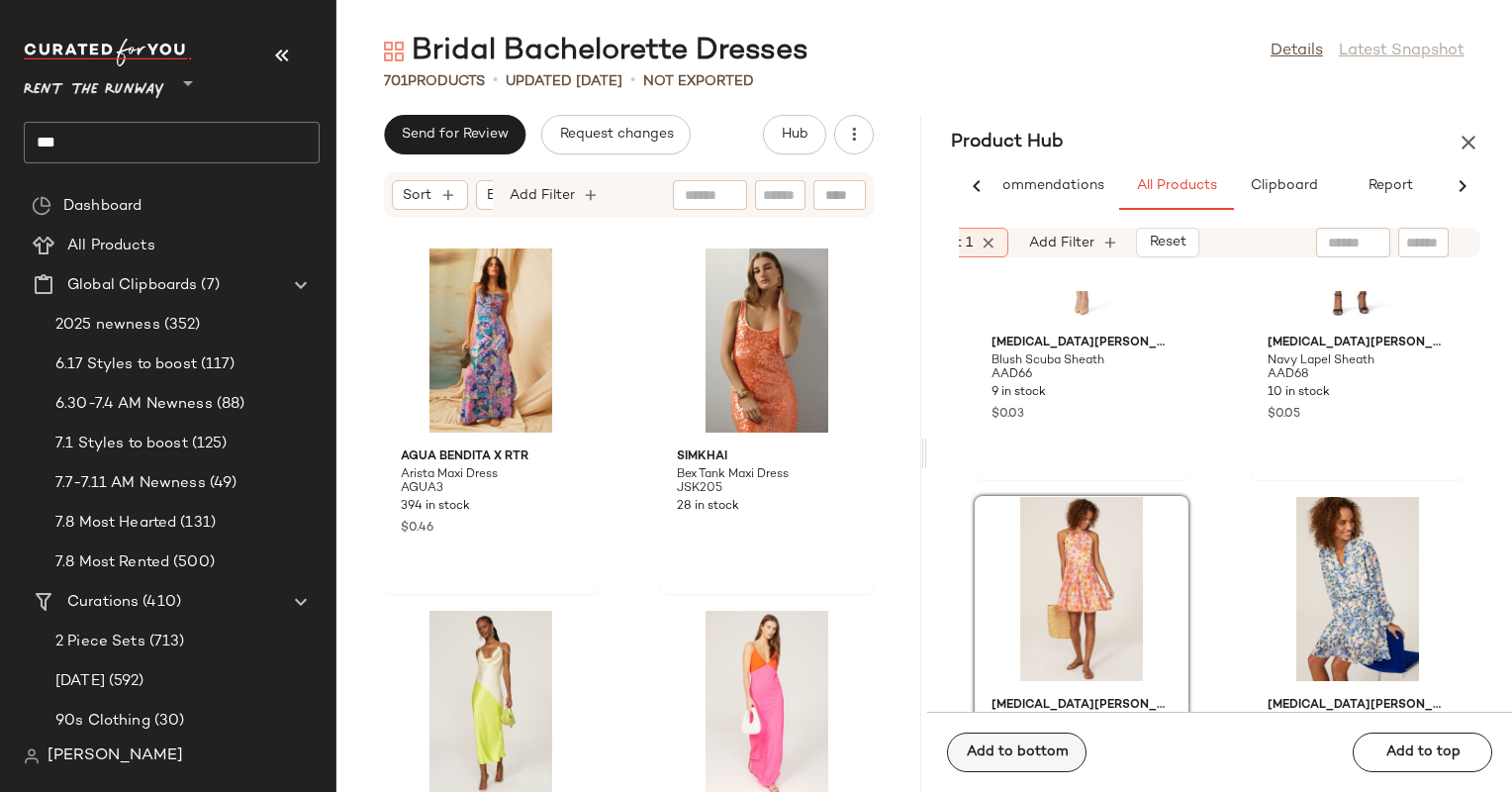 click on "Add to bottom" at bounding box center (1016, 752) 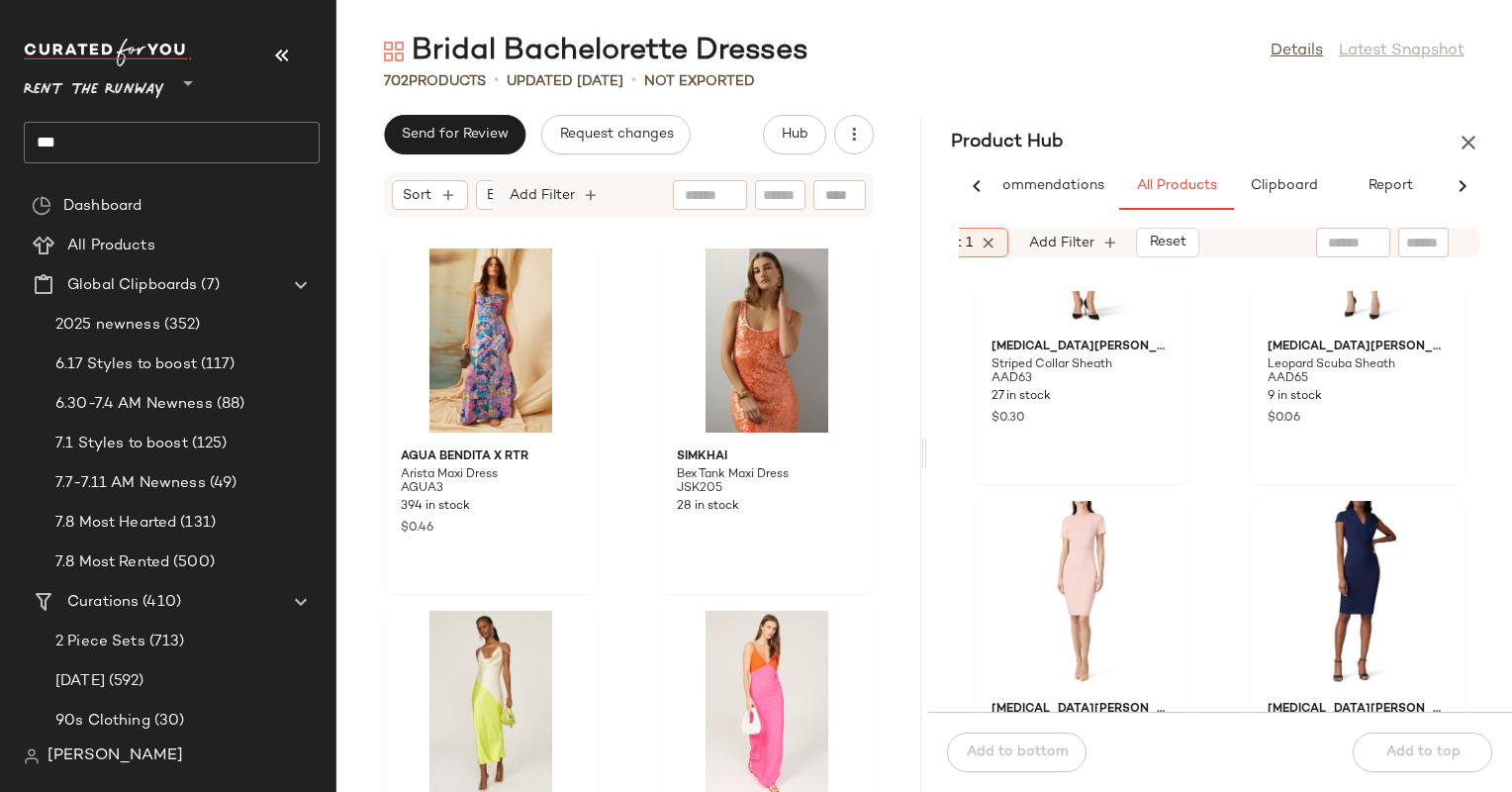 scroll, scrollTop: 145111, scrollLeft: 0, axis: vertical 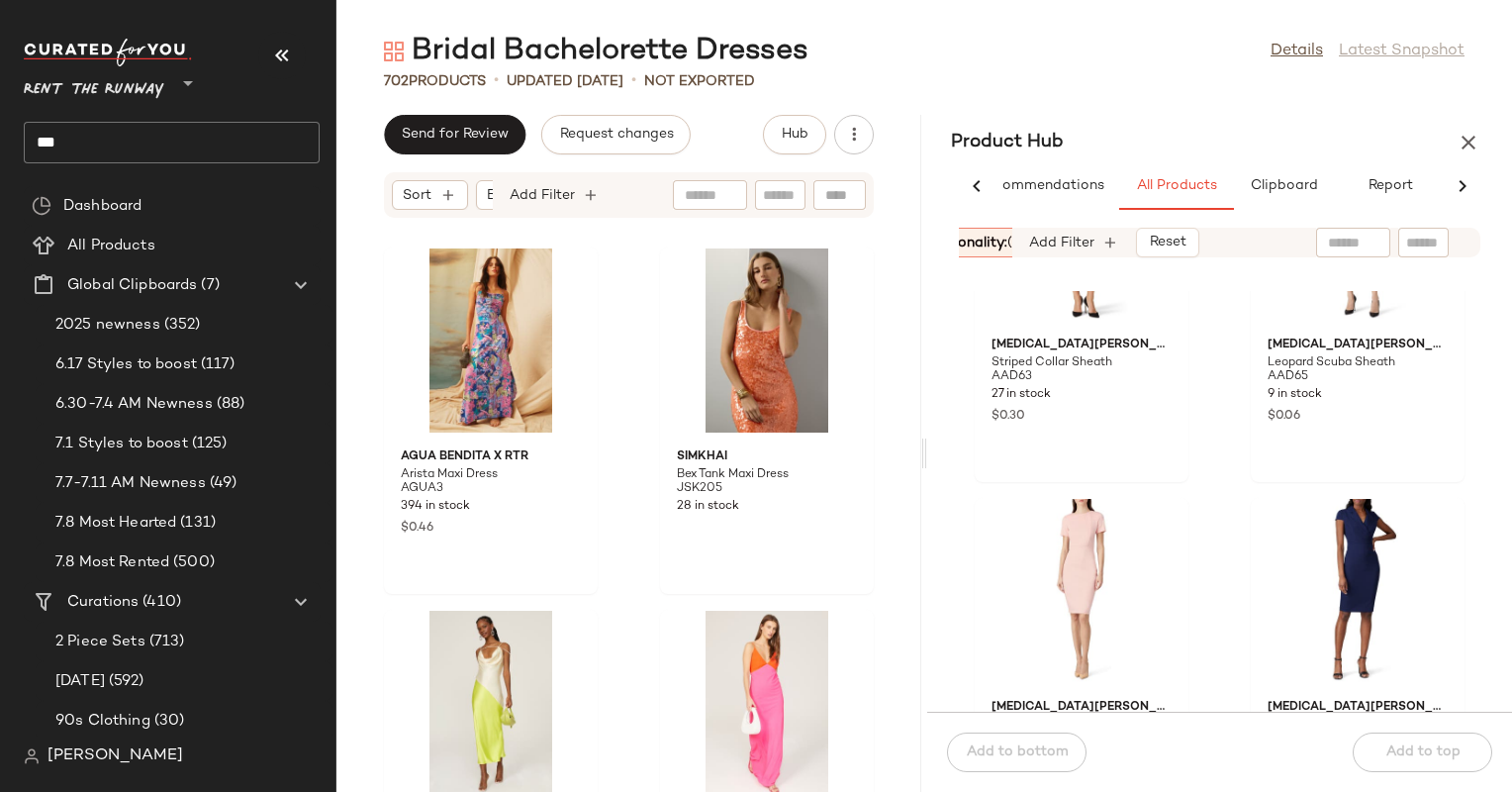 click on "Seasonality:   (2)" at bounding box center (975, 243) 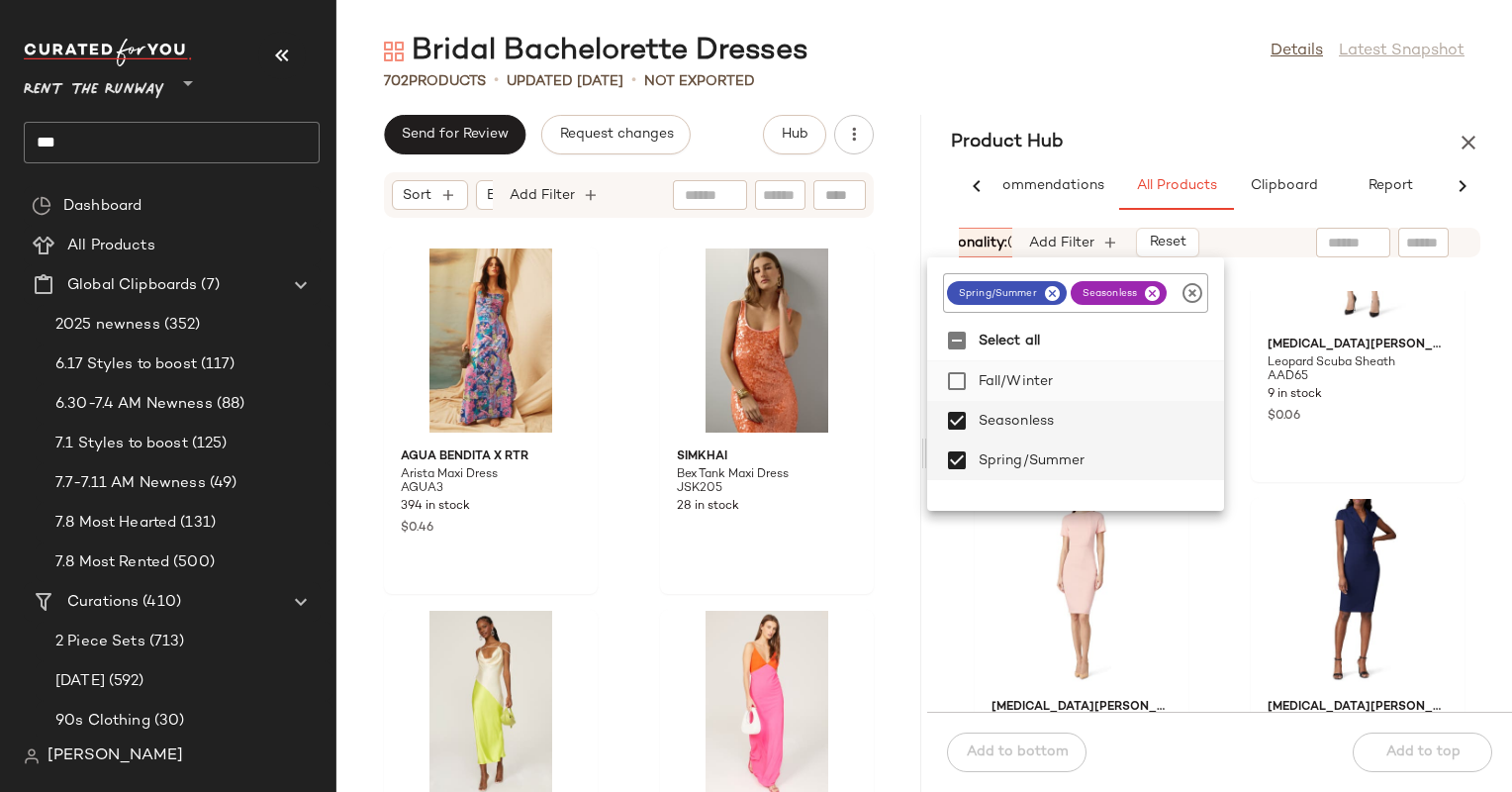 click on "Fall/Winter" at bounding box center [1097, 381] 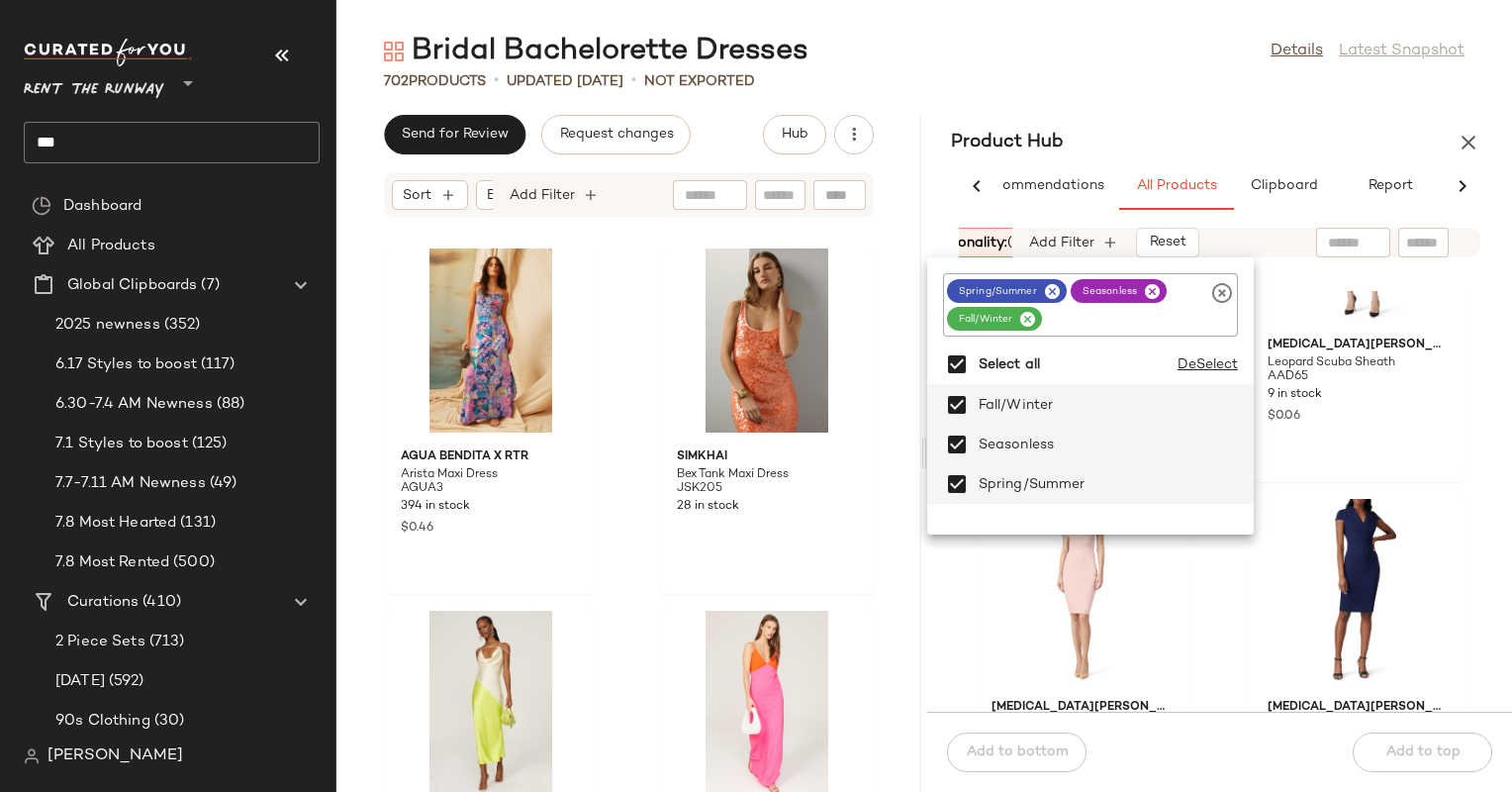 click at bounding box center [1052, 291] 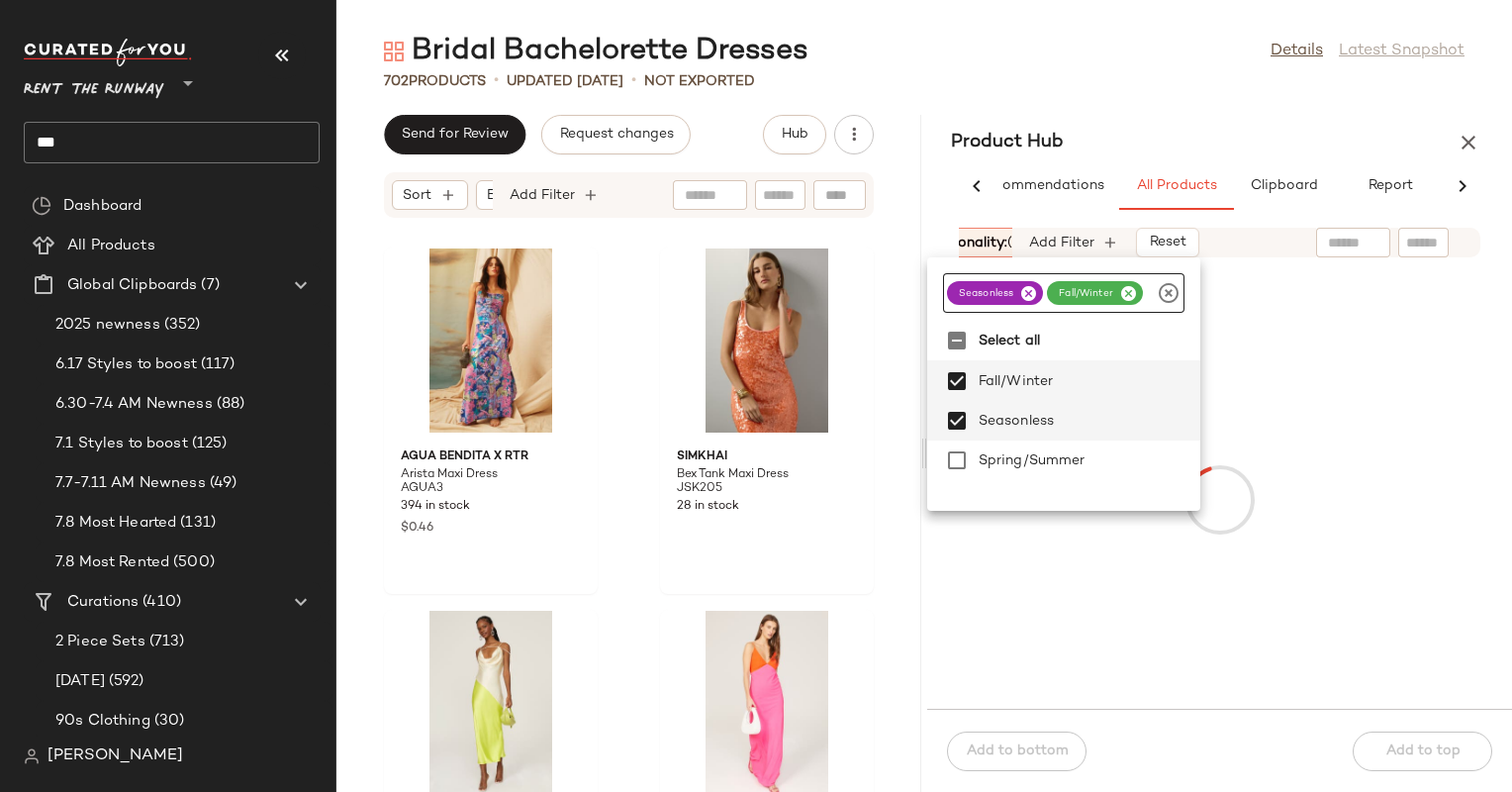 click at bounding box center [1028, 293] 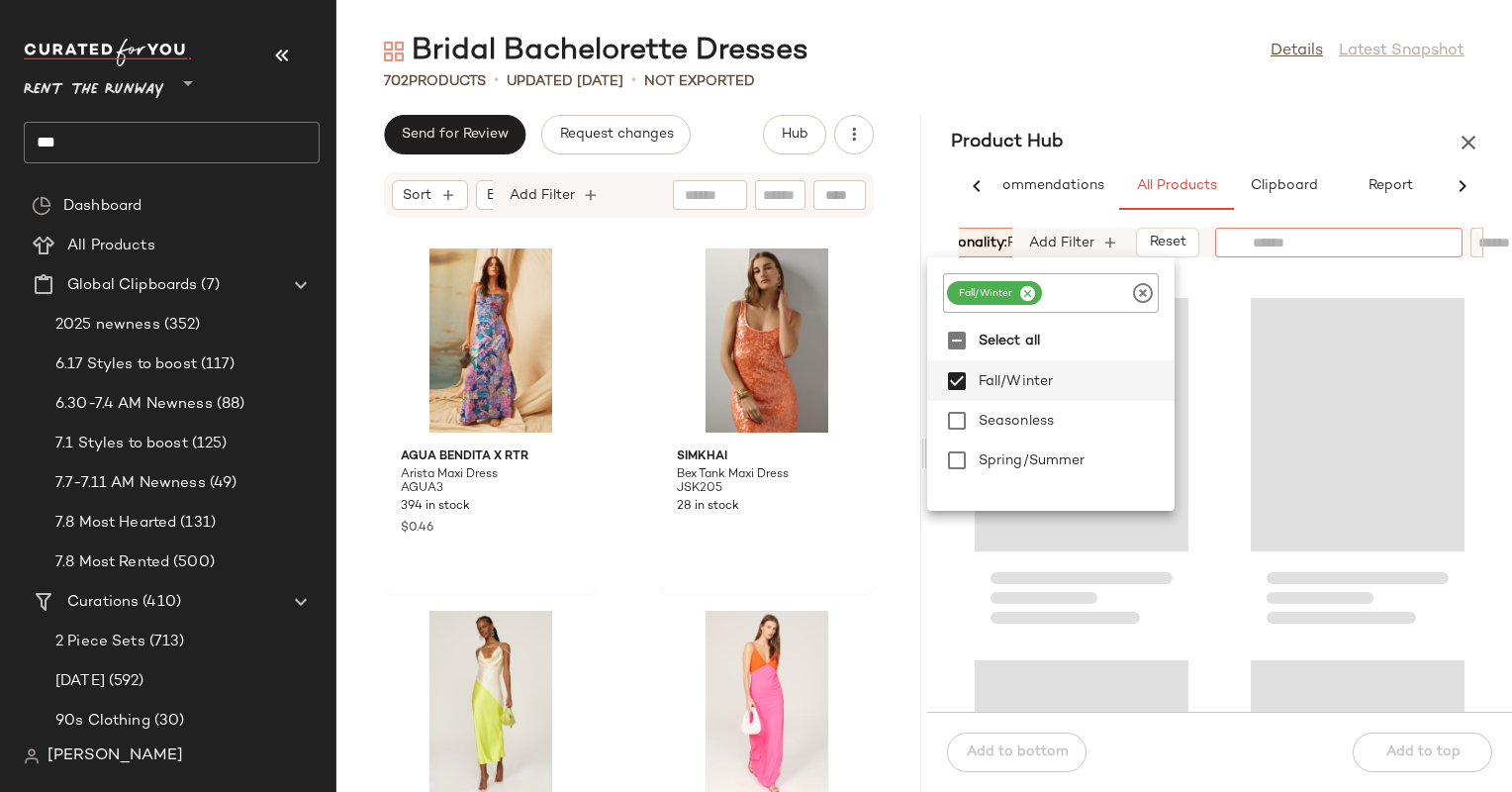 click 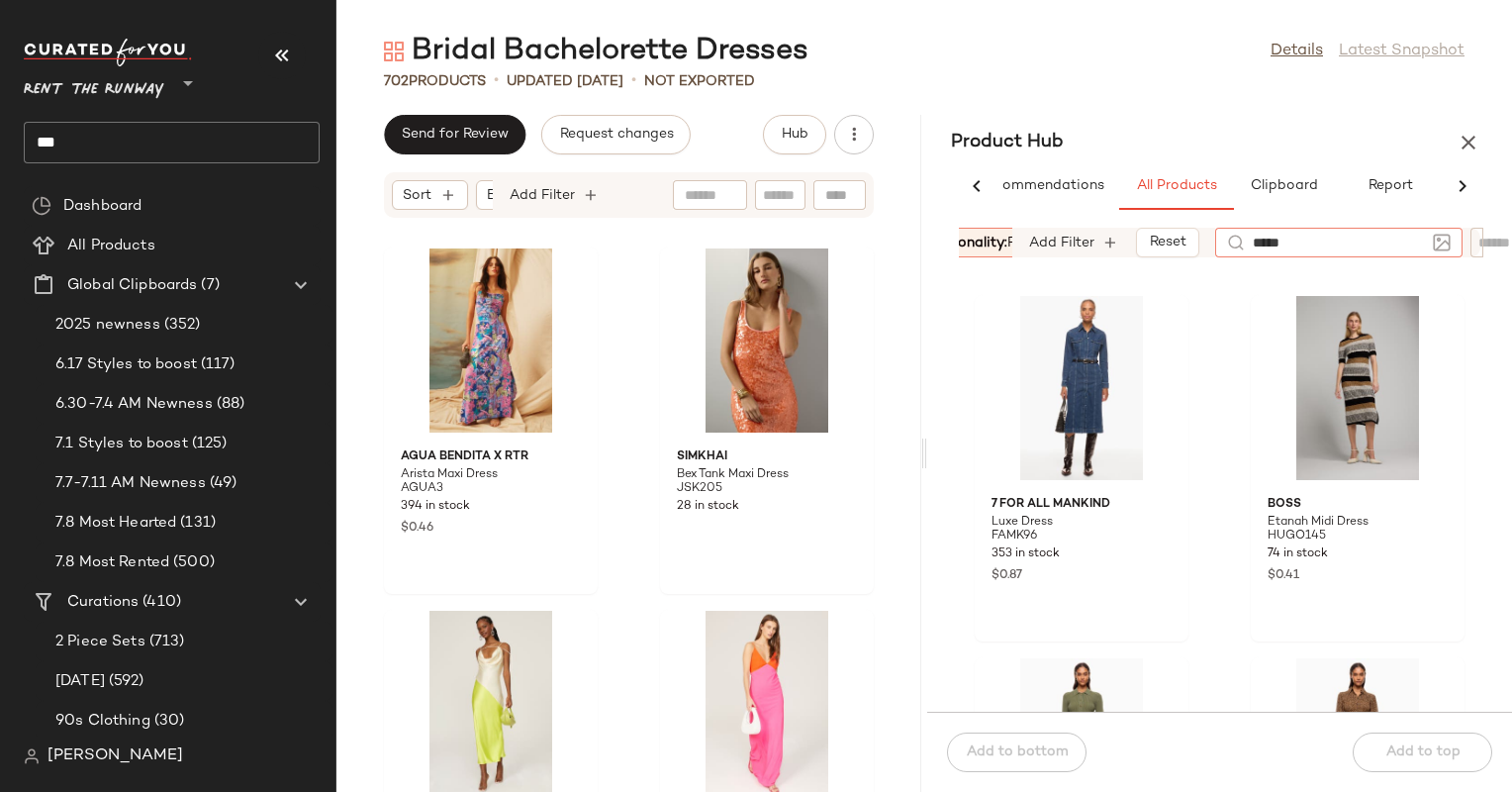 type on "******" 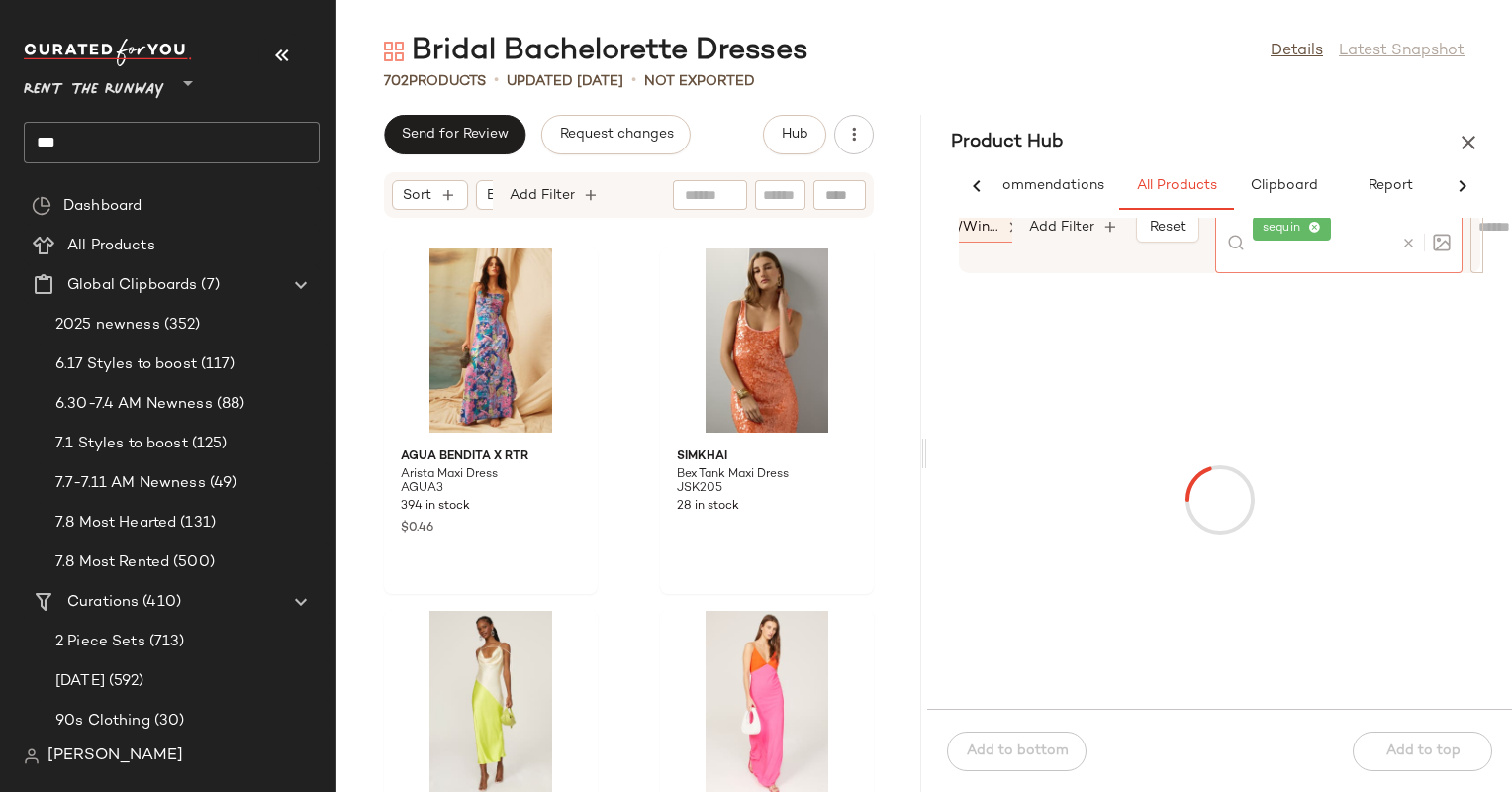 scroll, scrollTop: 0, scrollLeft: 668, axis: horizontal 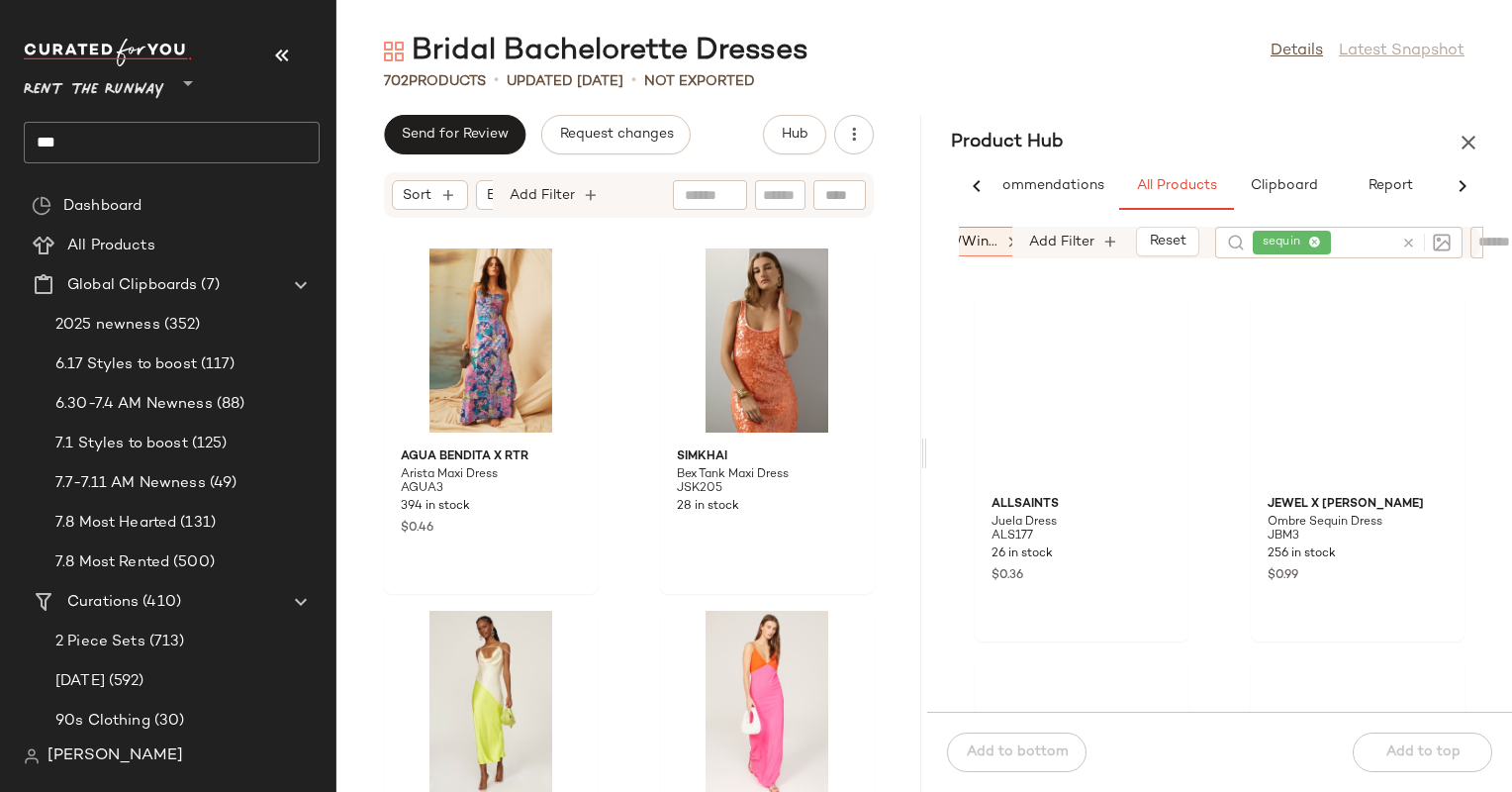 click on "Bridal Bachelorette Dresses  Details   Latest Snapshot  702   Products   •   updated [DATE]  •   Not Exported   Send for Review   Request changes   Hub  Sort  Brand  Category  Add Filter  Agua Bendita x RTR Arista Maxi Dress AGUA3 394 in stock $0.46 SIMKHAI Bex Tank Maxi Dress JSK205 28 in stock San [PERSON_NAME] Midi Dress SANS2 14 in stock $0.04 Le Superbe Duality Gown LSP21 88 in stock $0.32 Agua Bendita x RTR [PERSON_NAME] Mini Dress AGUA8 393 in stock $0.26 Bronx and Banco Farah Pink Halter Neck Mini Dress BAB50 191 in stock $0.88 AFRM Savon Dress AFRM66 71 in stock $1 [PERSON_NAME] Pink Paillette Mini Dress BM761 288 in stock $0.57 Product Hub  AI Recommendations   All Products   Clipboard   Report  Sort:   (1) Brand  Category:   Casual D... In Curation?:   No Seasonality:   Fall/Win... Total Inventory:   At least 1 Add Filter   Reset  sequin AllSaints Juela Dress ALS177 26 in stock $0.36 Jewel x [PERSON_NAME] Ombre Sequin Dress JBM3 256 in stock $0.99 Great [PERSON_NAME] Red Animal Printed Sheath GRJ69" at bounding box center [924, 412] 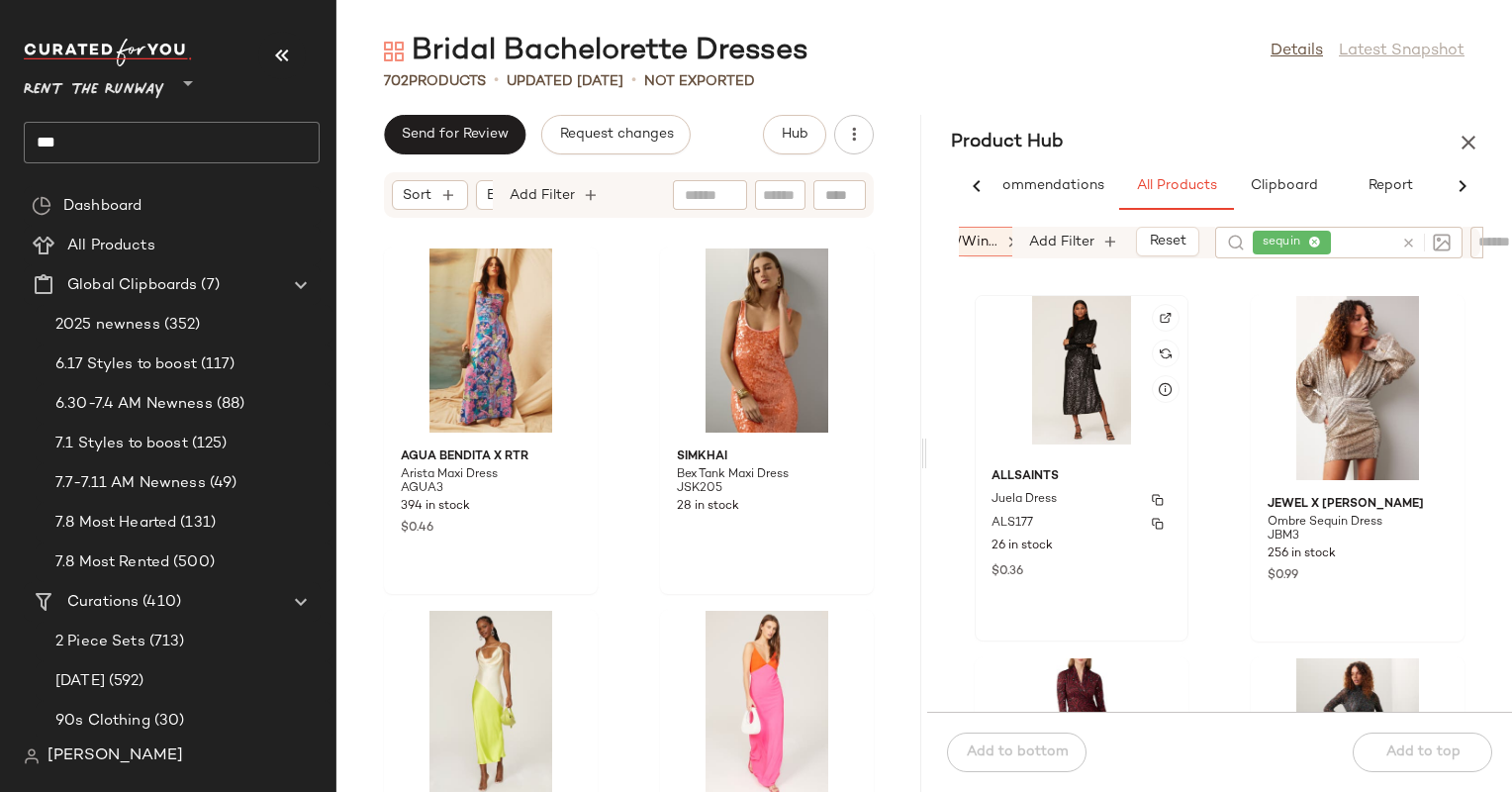 click on "AllSaints Juela Dress ALS177 26 in stock $0.36" 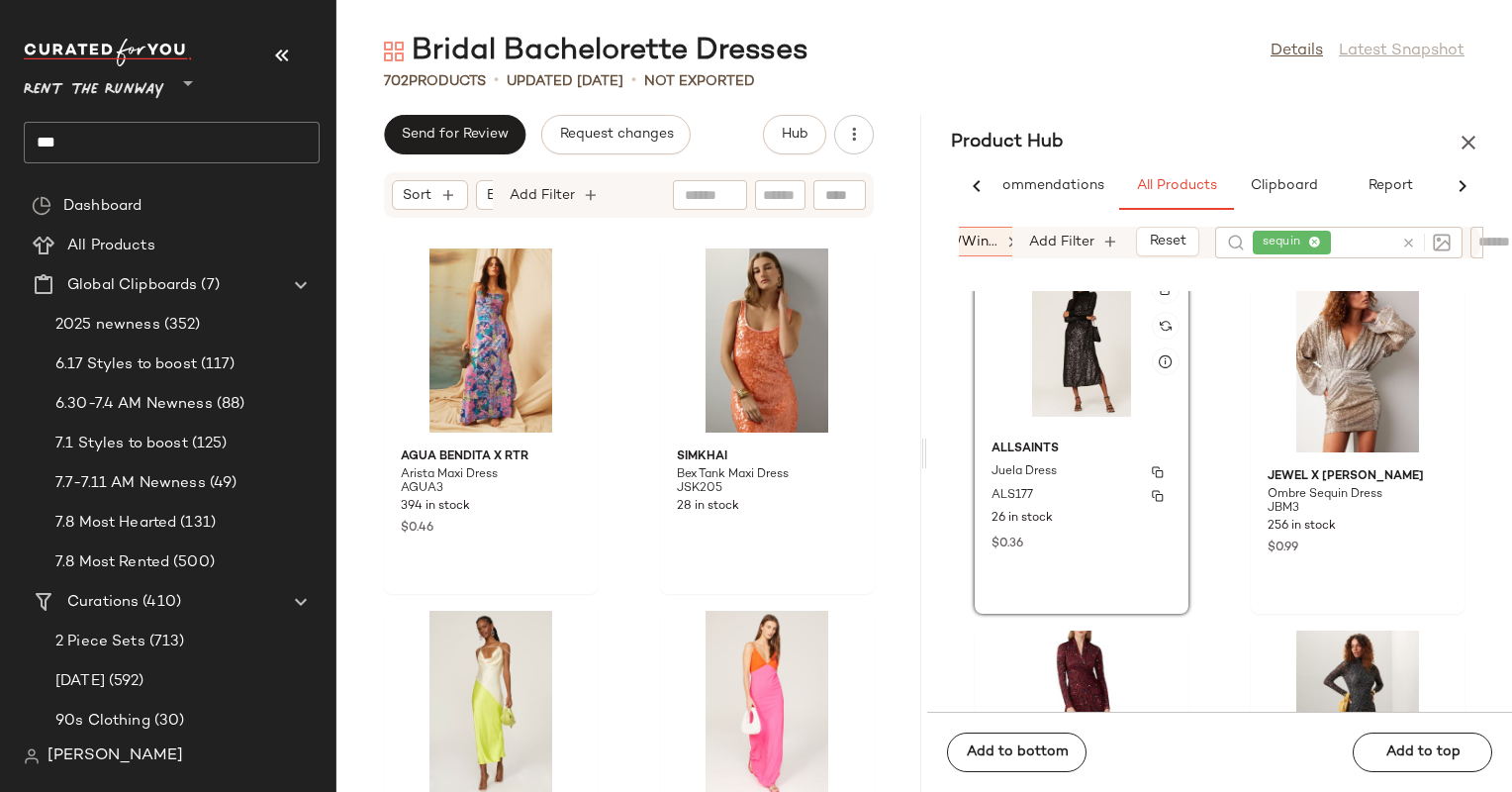 scroll, scrollTop: 24, scrollLeft: 0, axis: vertical 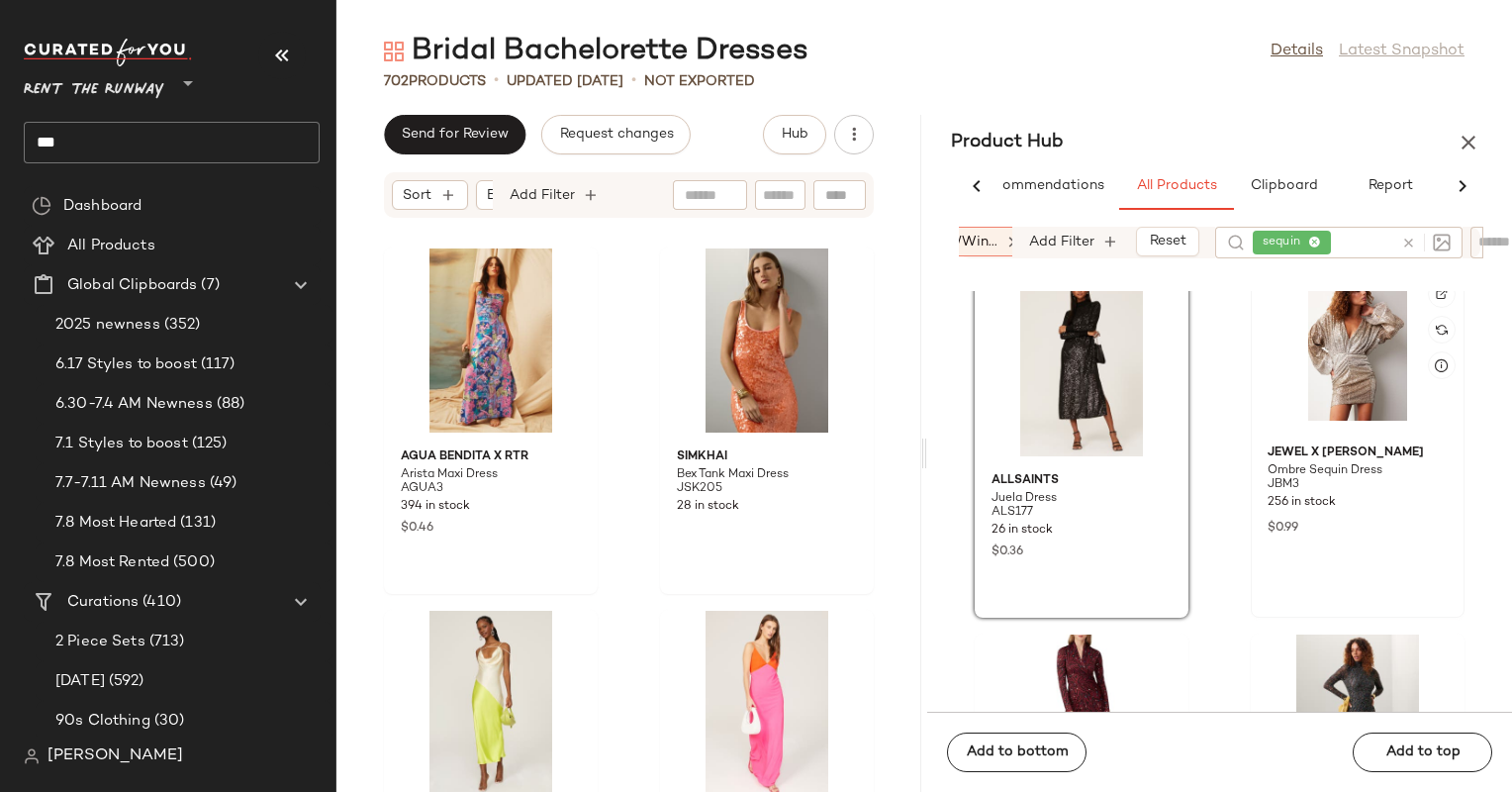 click 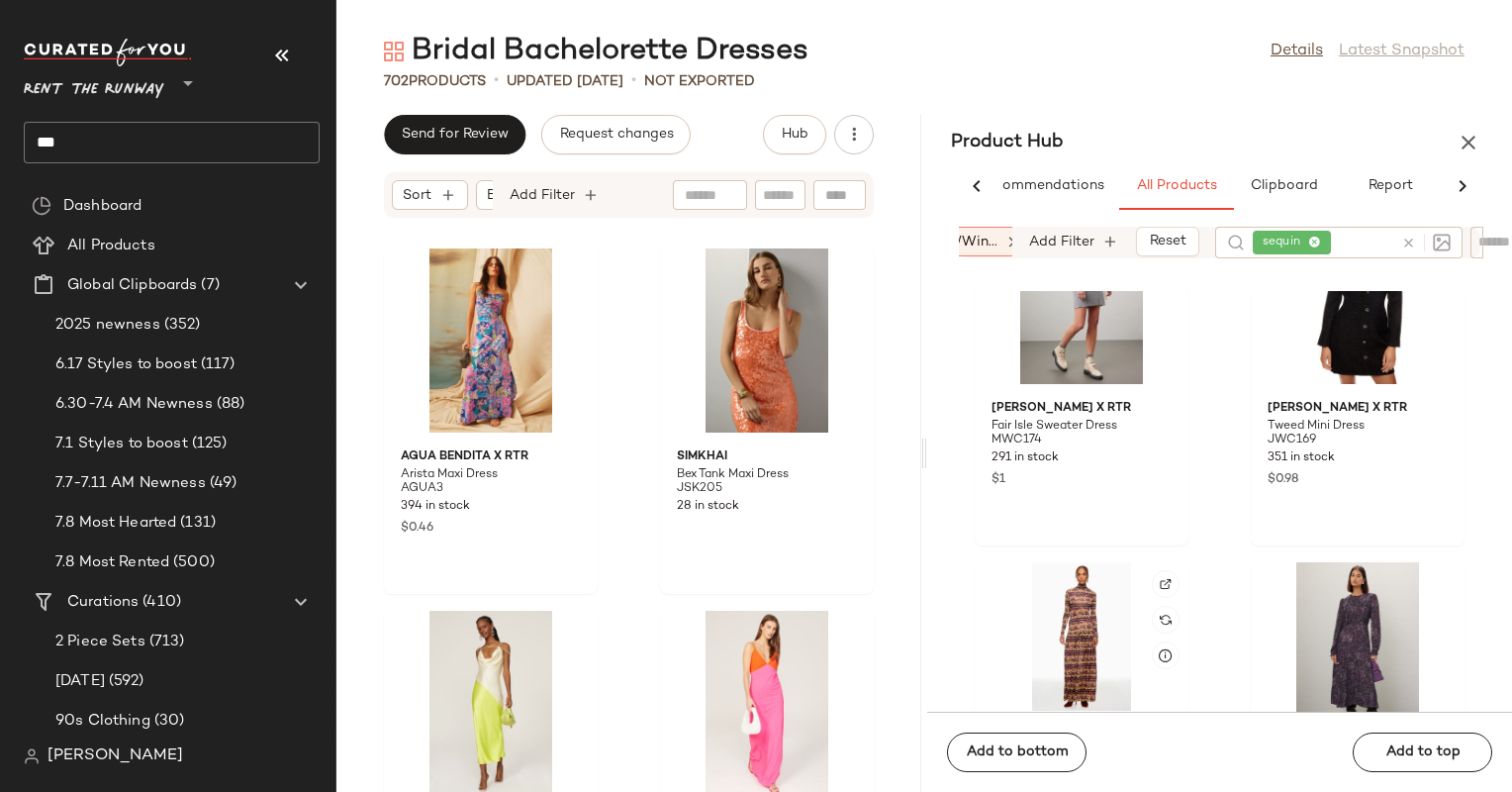 scroll, scrollTop: 3374, scrollLeft: 0, axis: vertical 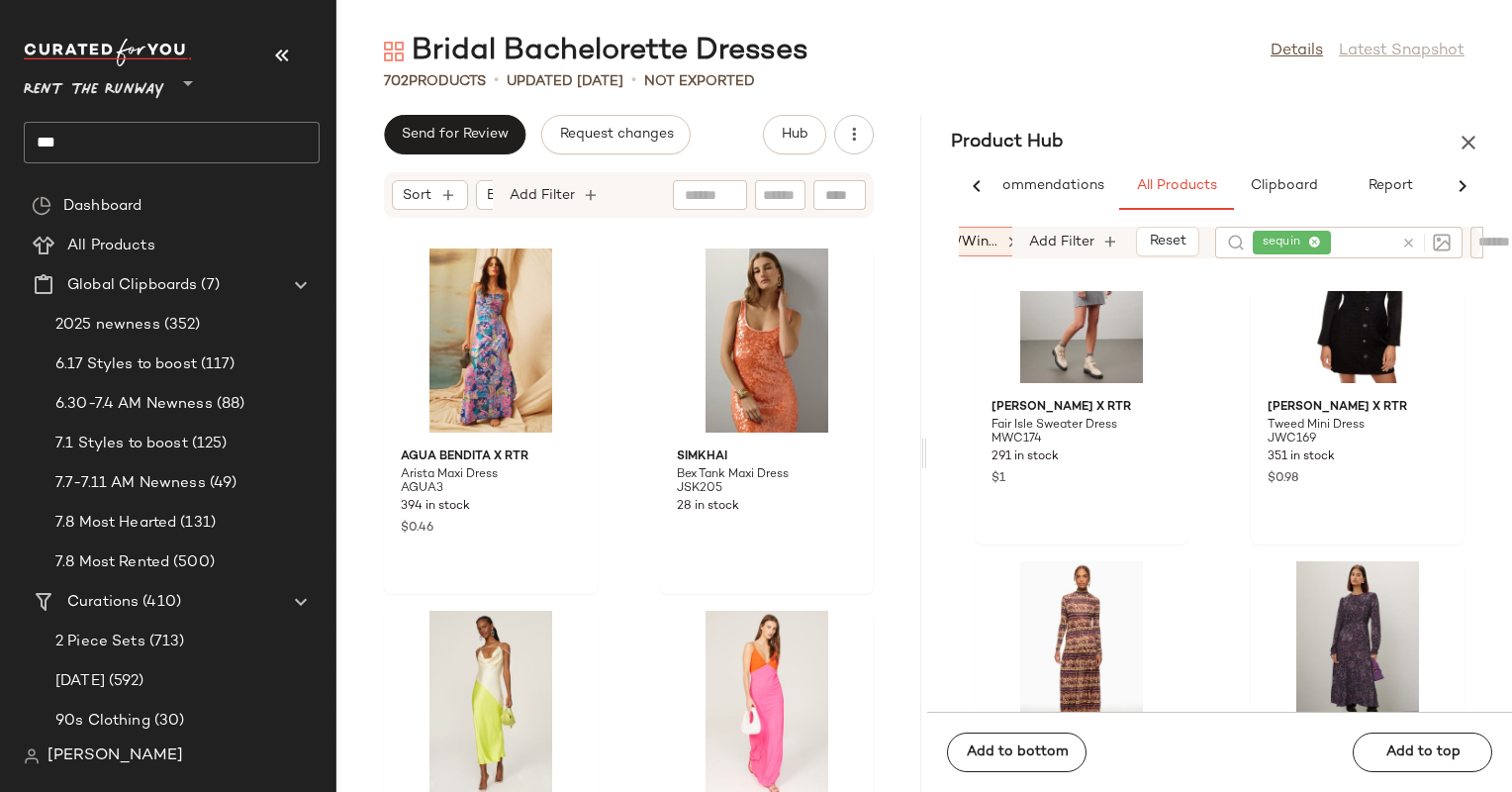 click on "Add to bottom   Add to top" 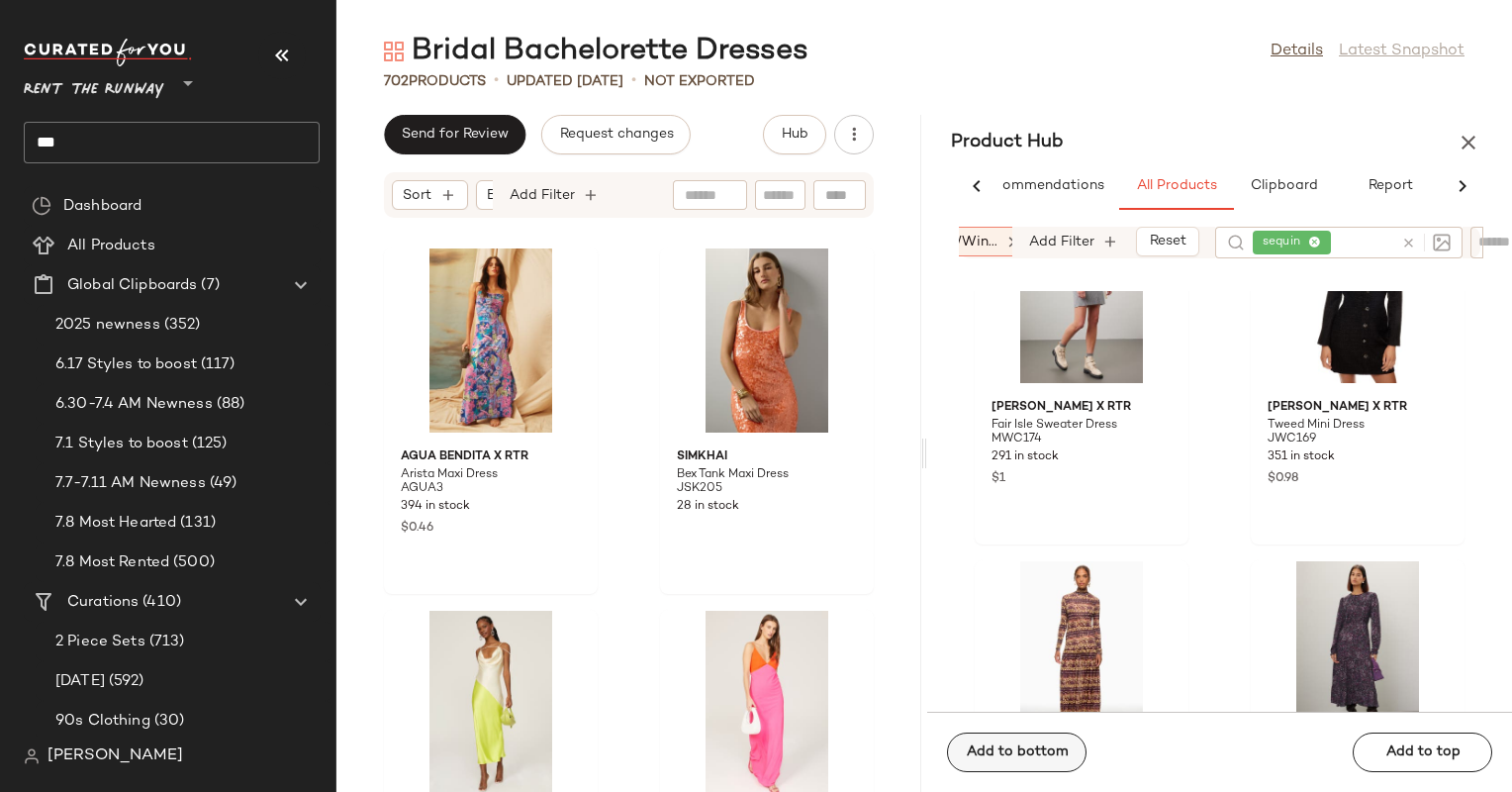 click on "Add to bottom" 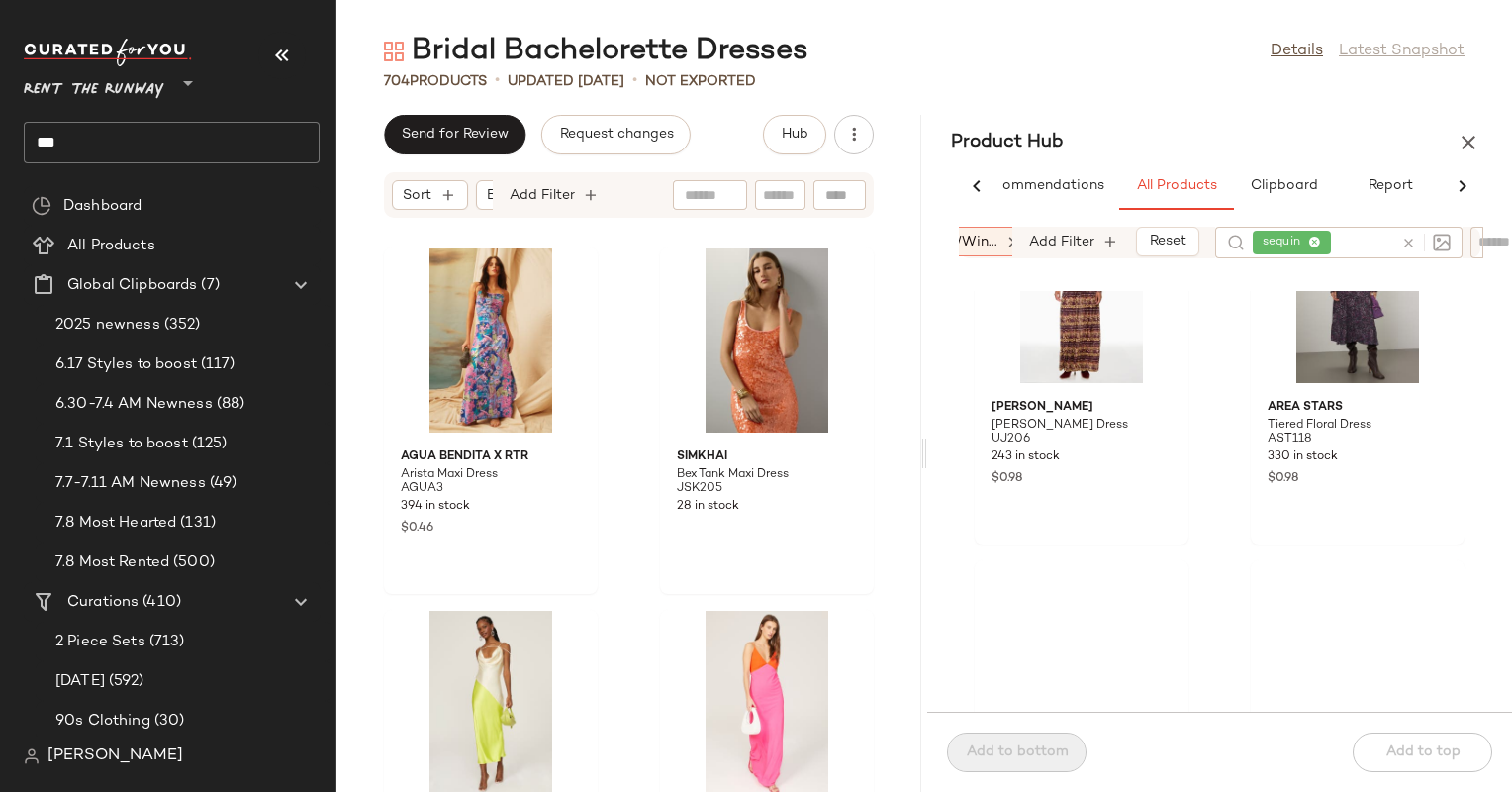 scroll, scrollTop: 3012, scrollLeft: 0, axis: vertical 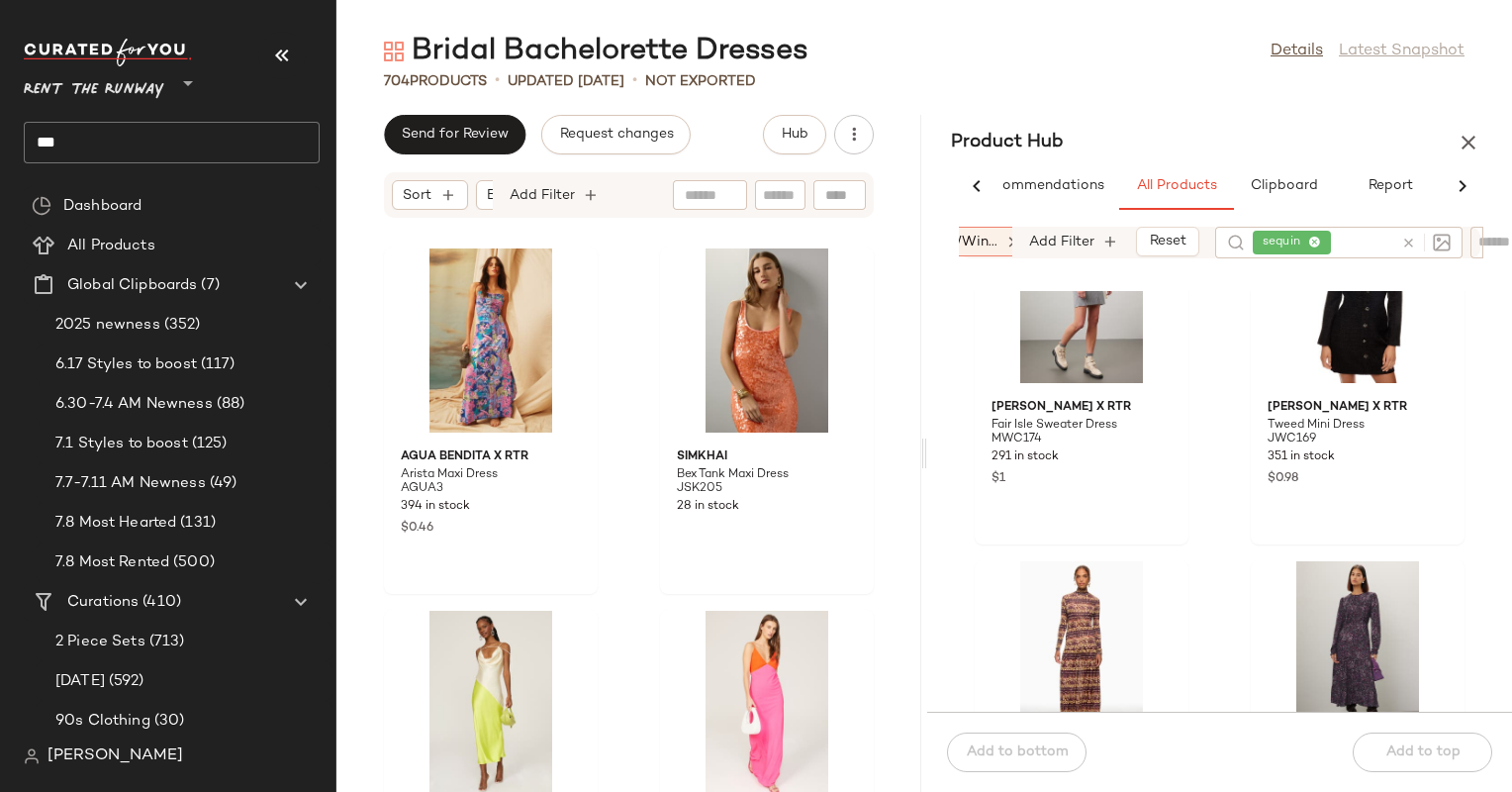 click at bounding box center [1408, 243] 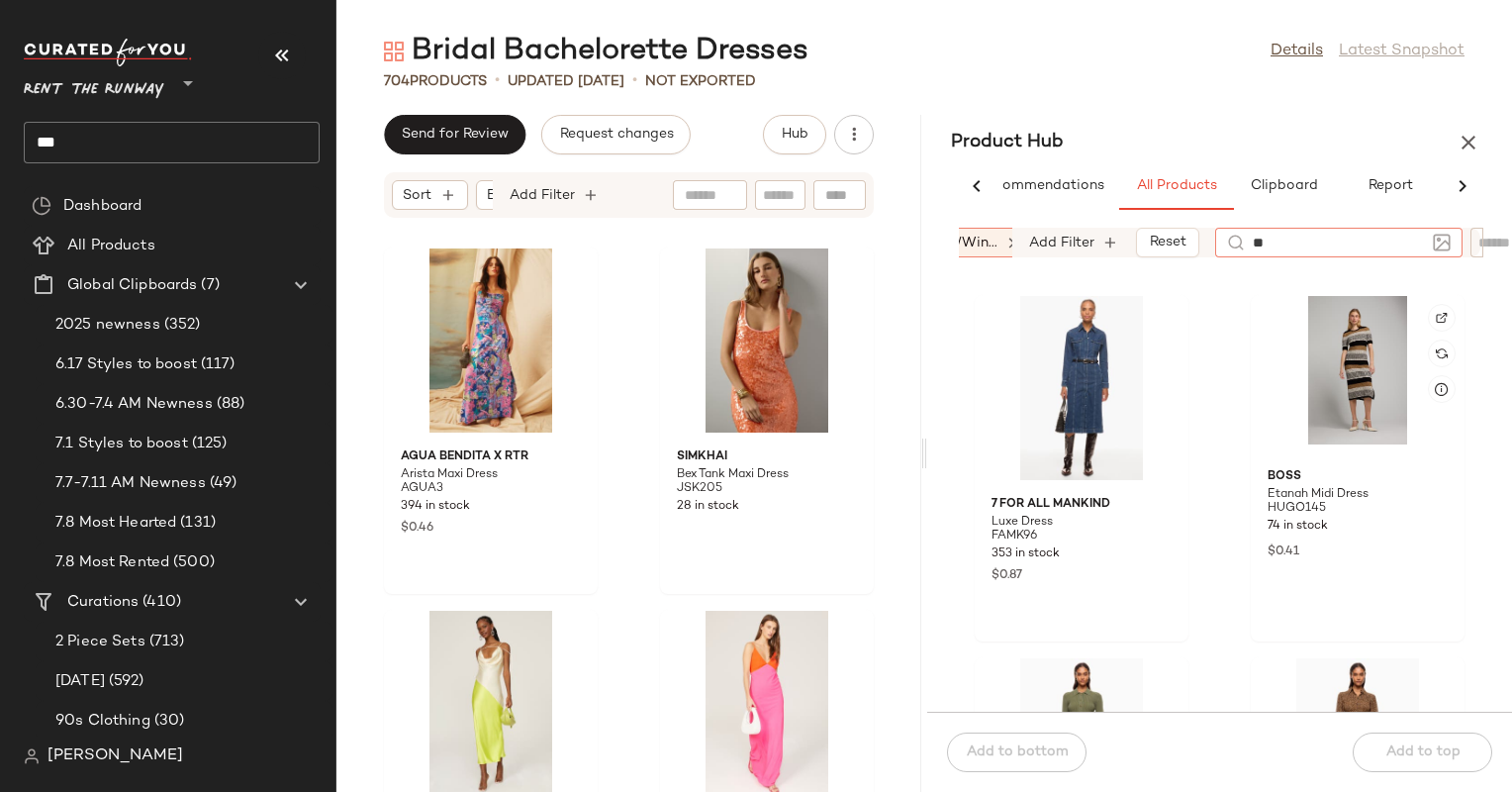 type on "*" 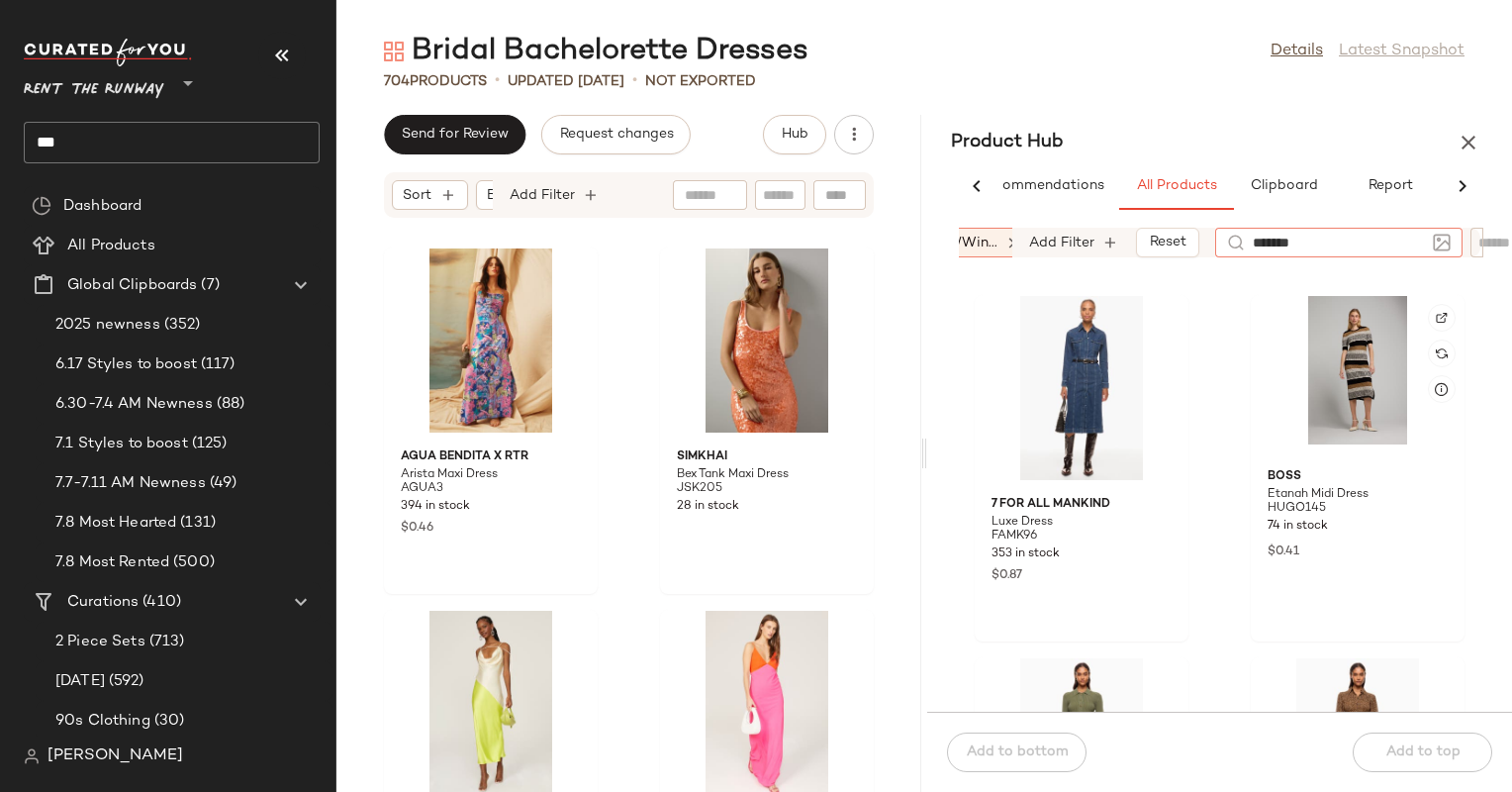 type on "********" 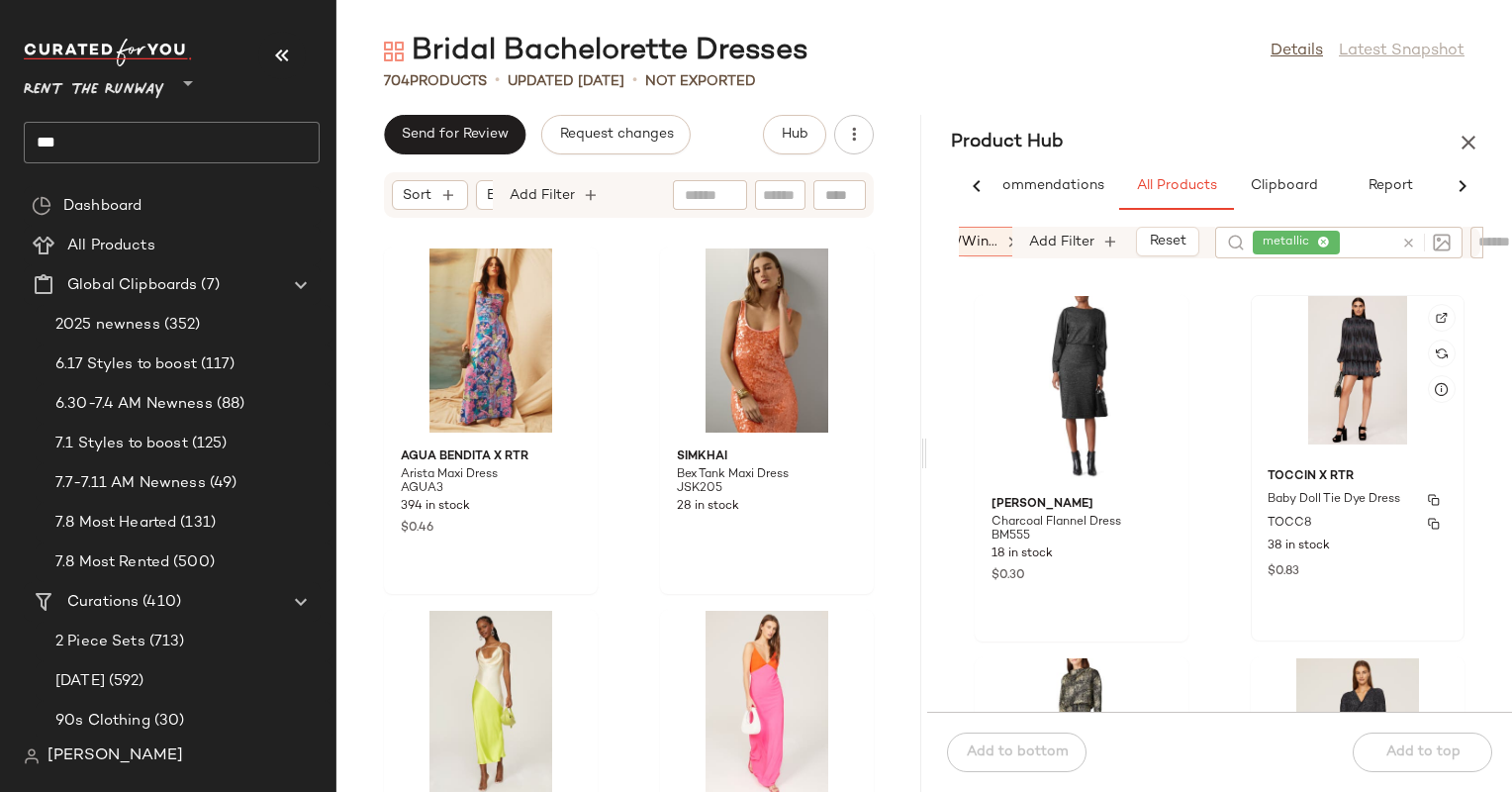 click on "TOCCIN X RTR" at bounding box center [1358, 477] 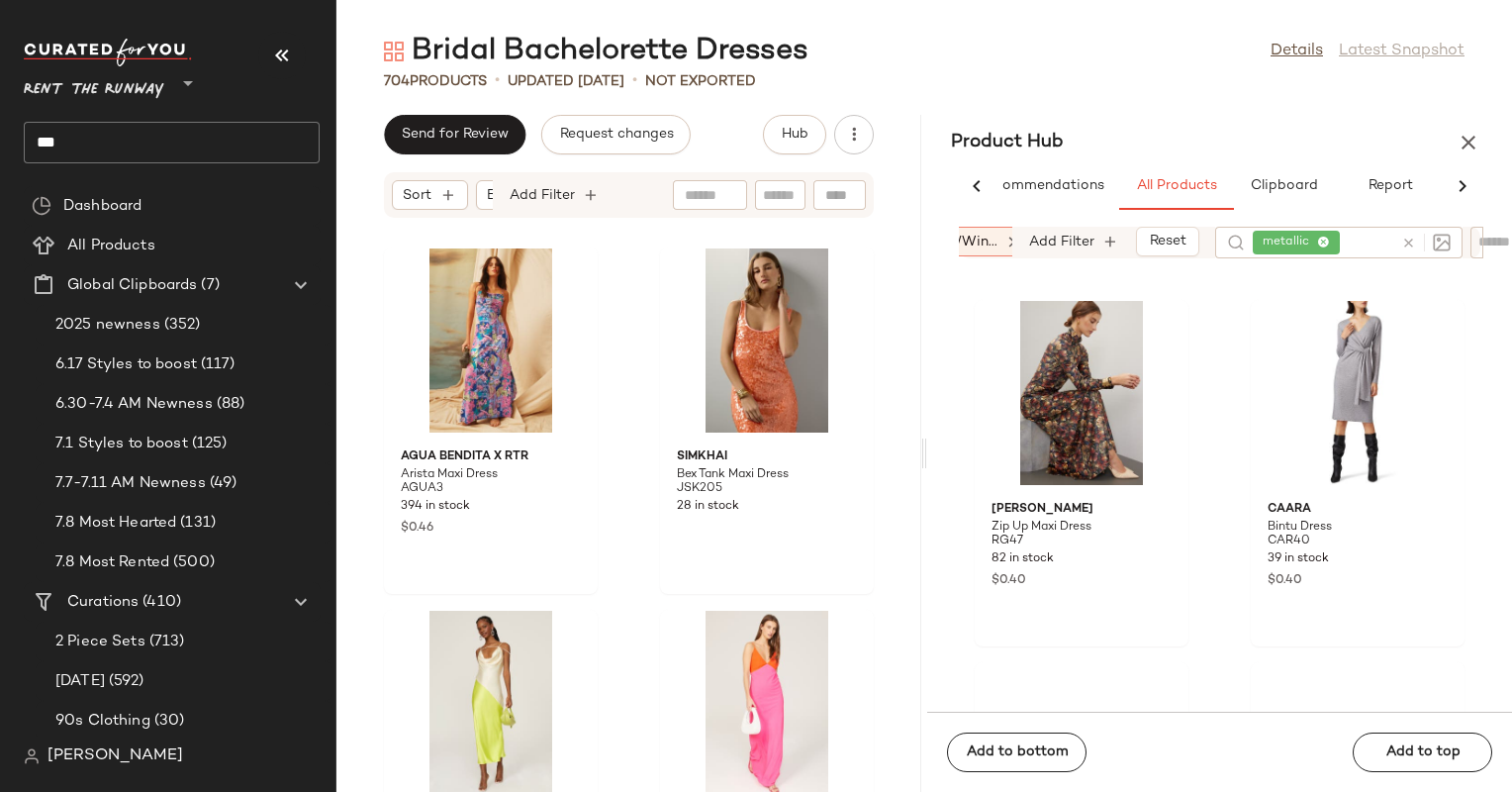 scroll, scrollTop: 2186, scrollLeft: 0, axis: vertical 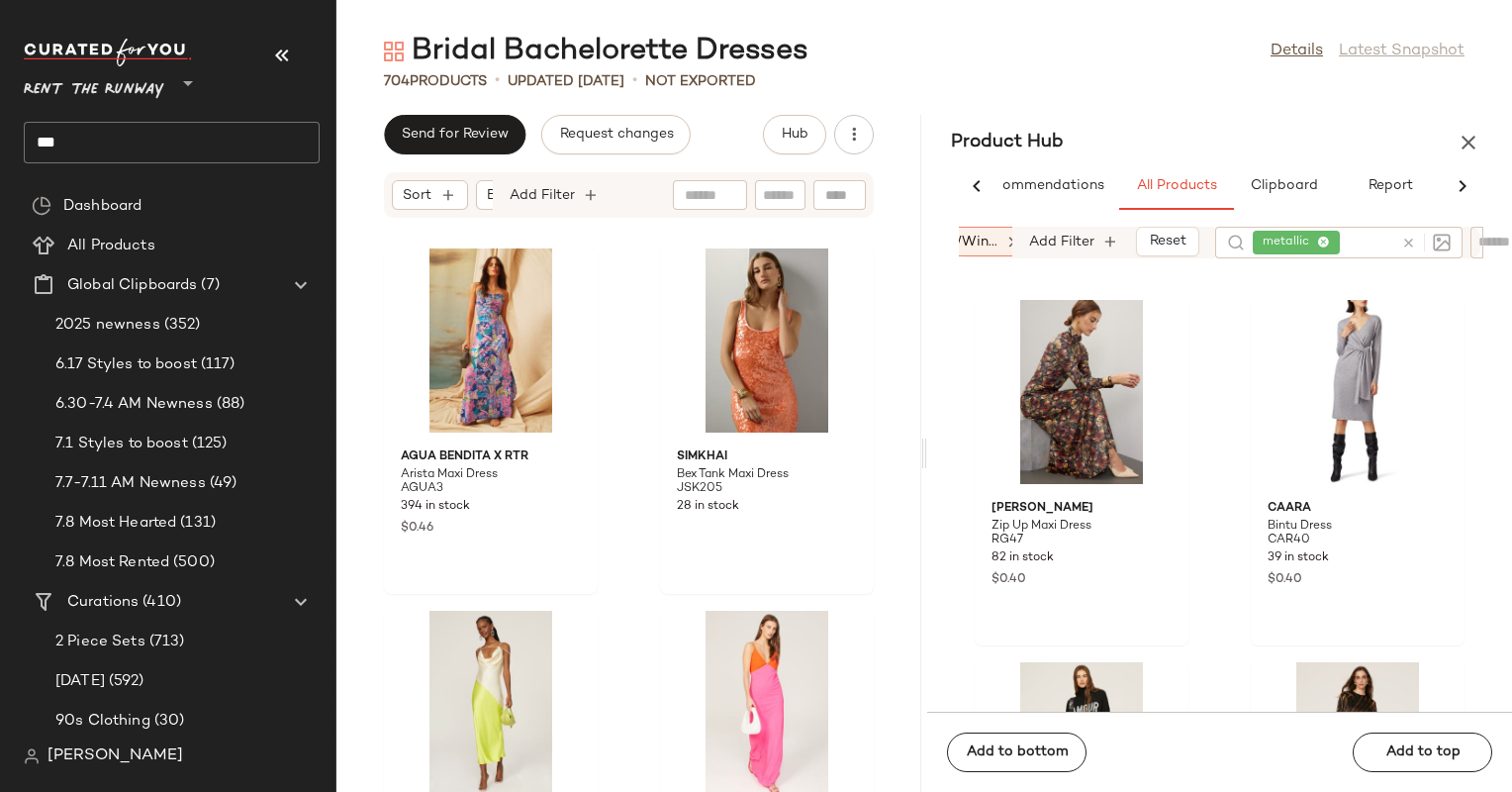 click at bounding box center [1422, 243] 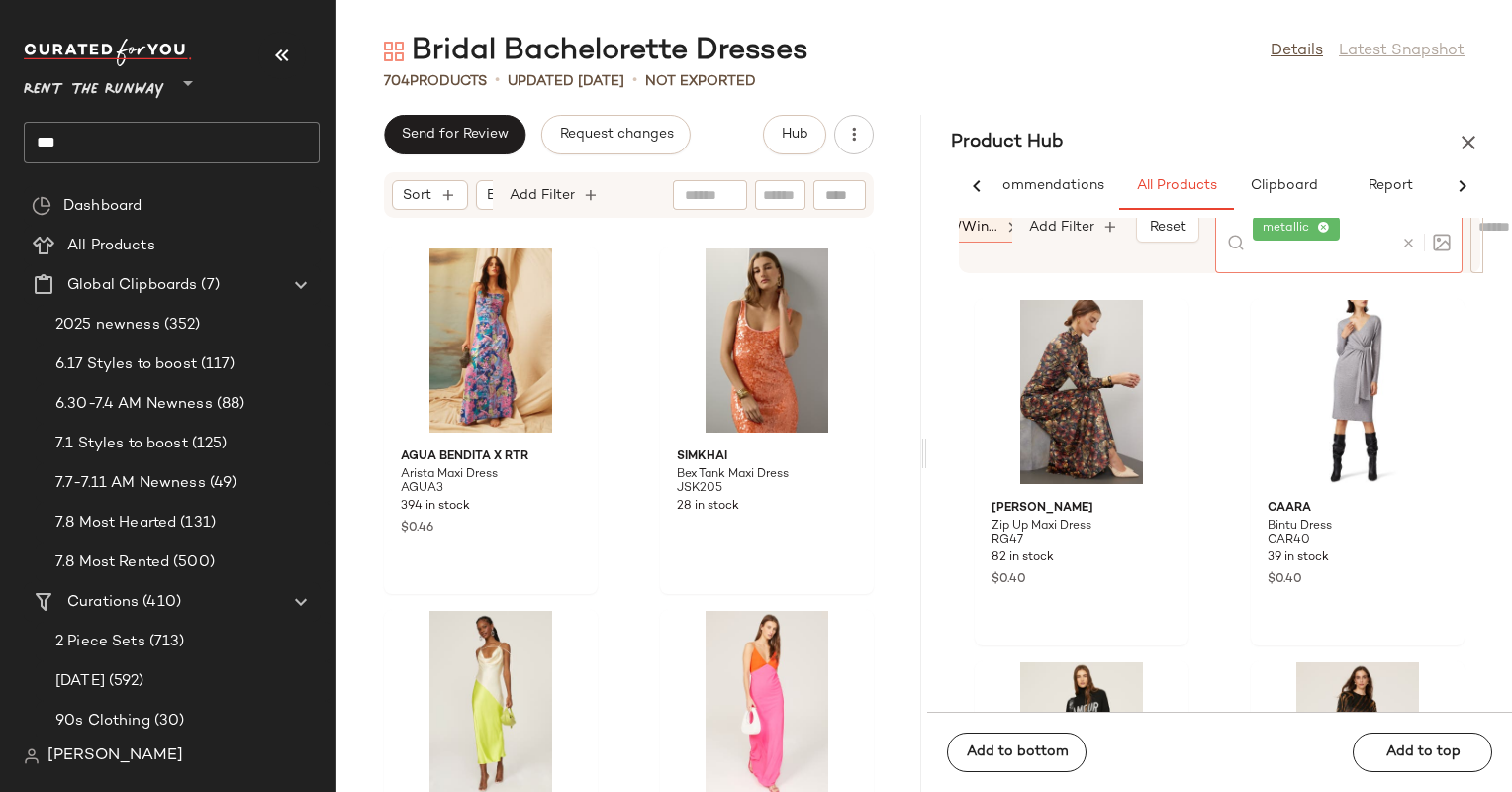click at bounding box center (1408, 243) 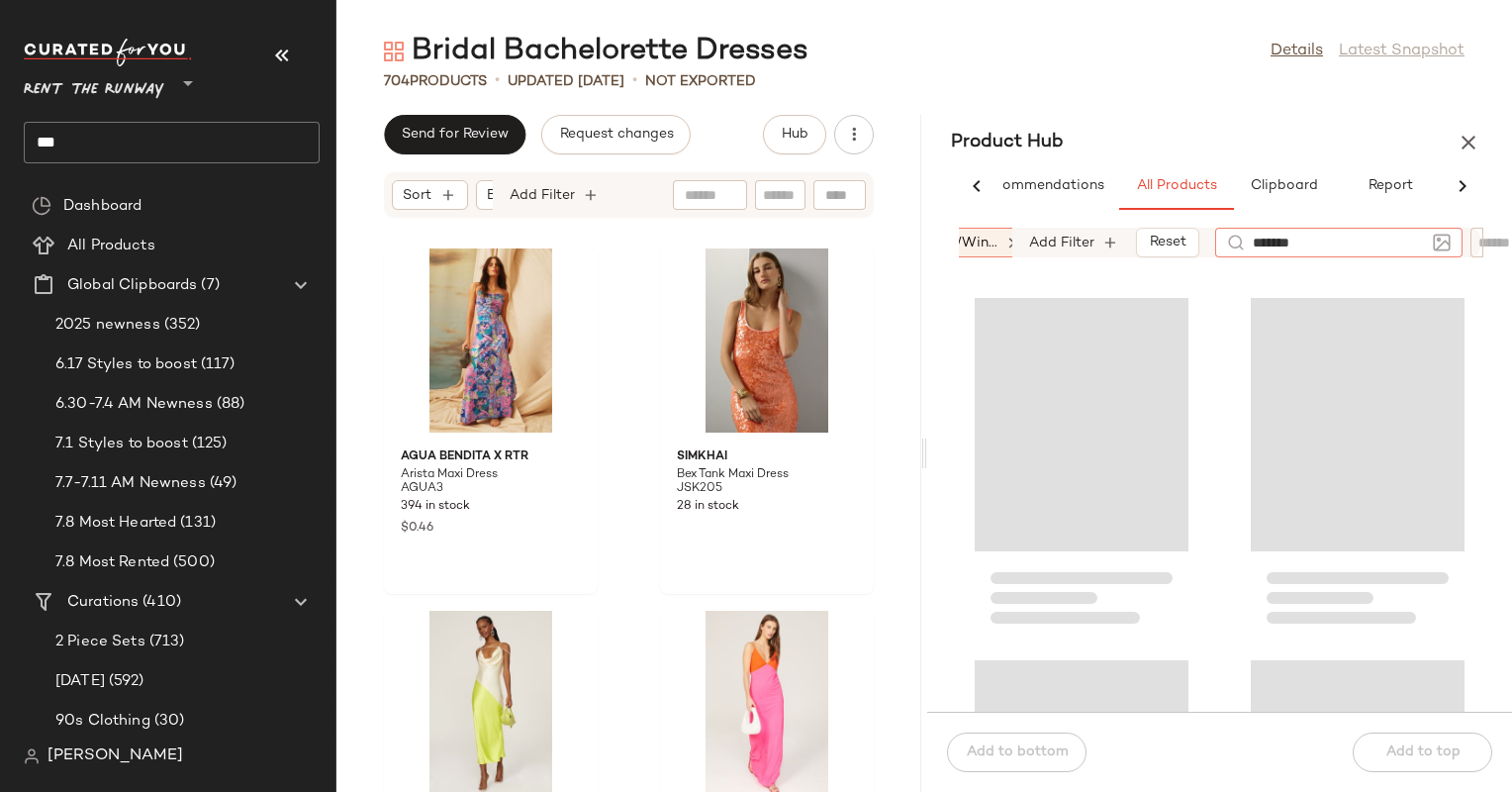 type on "********" 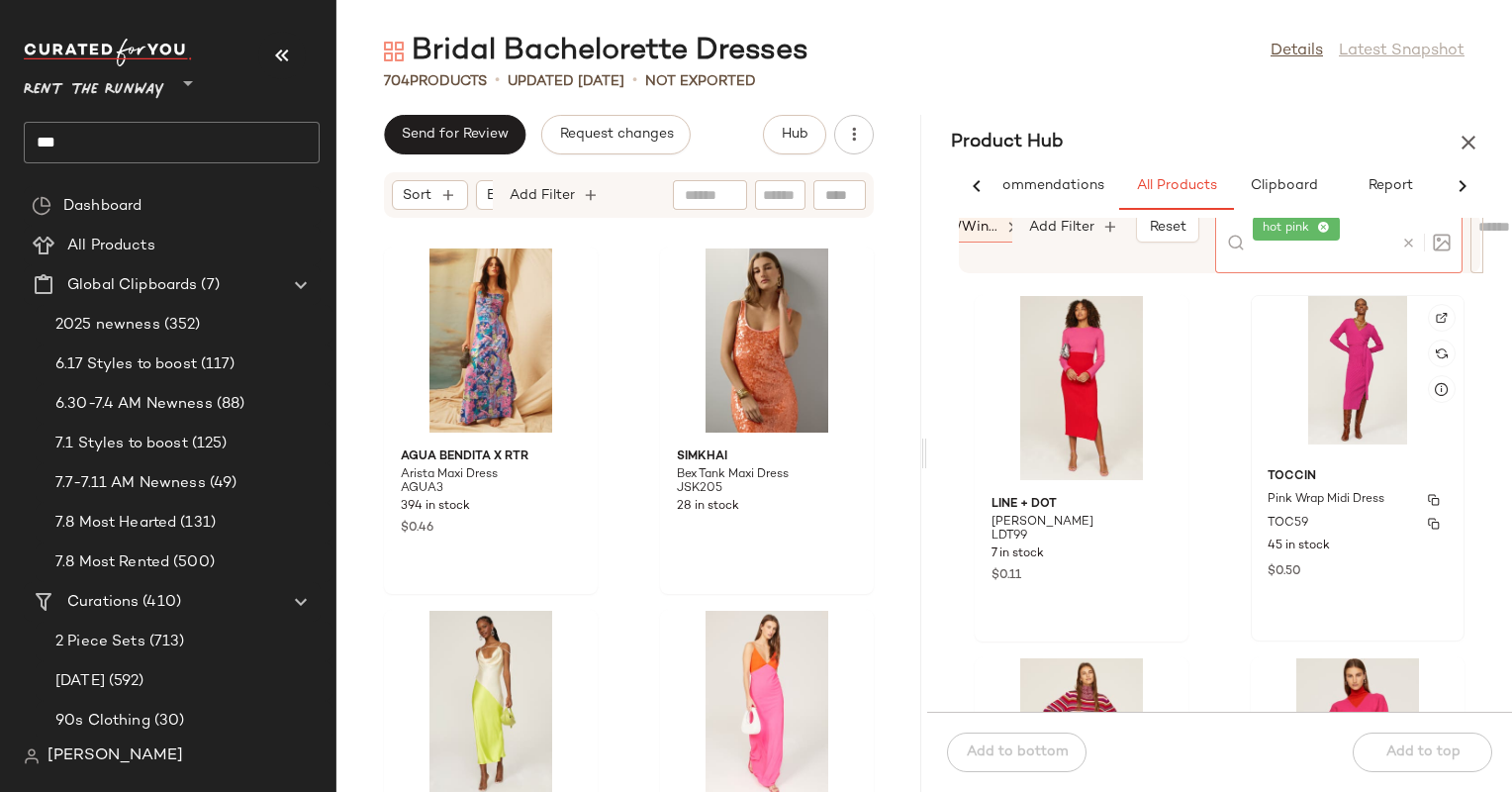 click on "Toccin Pink Wrap Midi Dress TOC59 45 in stock $0.50" 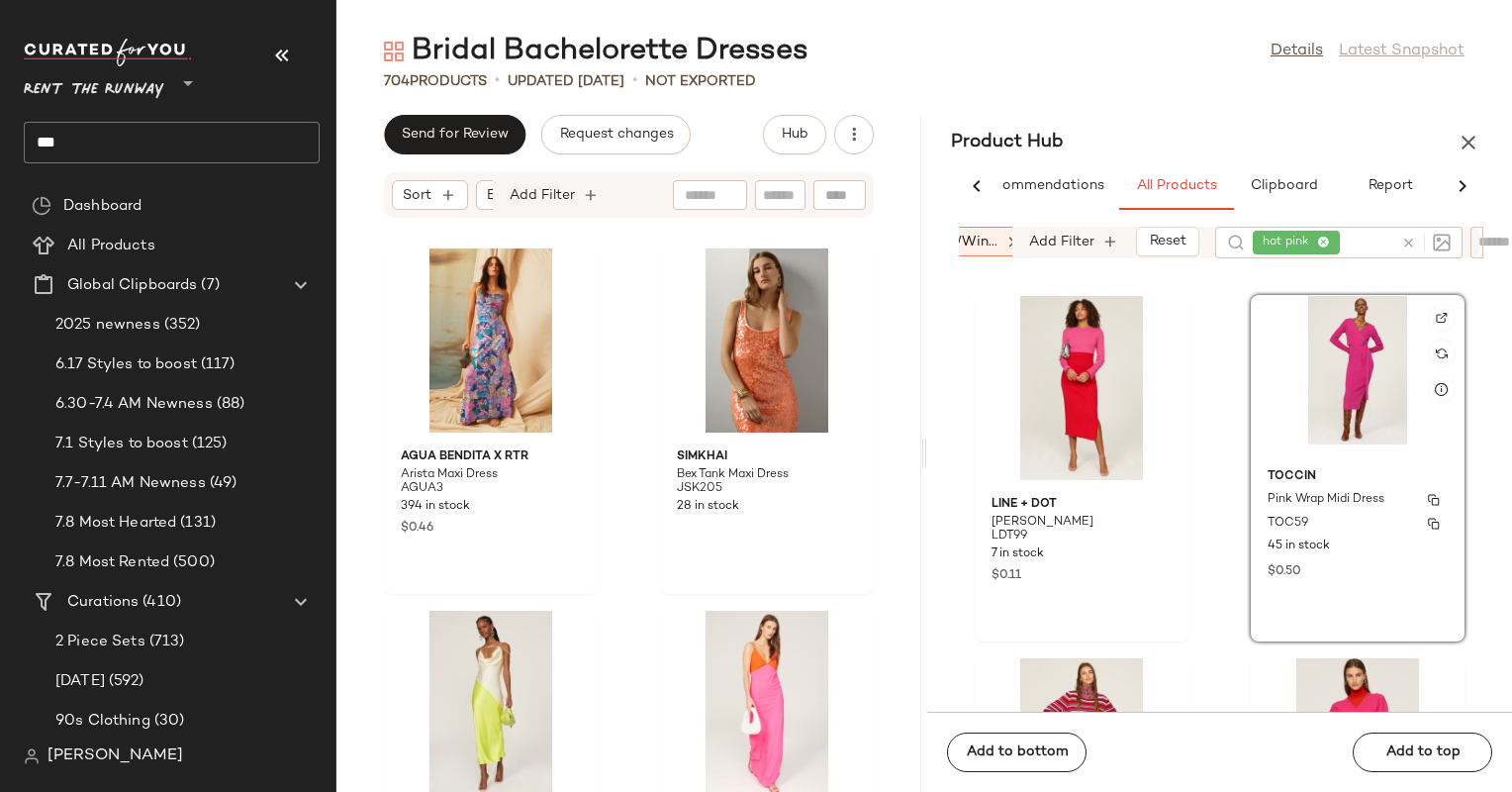 click on "Toccin Pink Wrap Midi Dress TOC59 45 in stock $0.50" 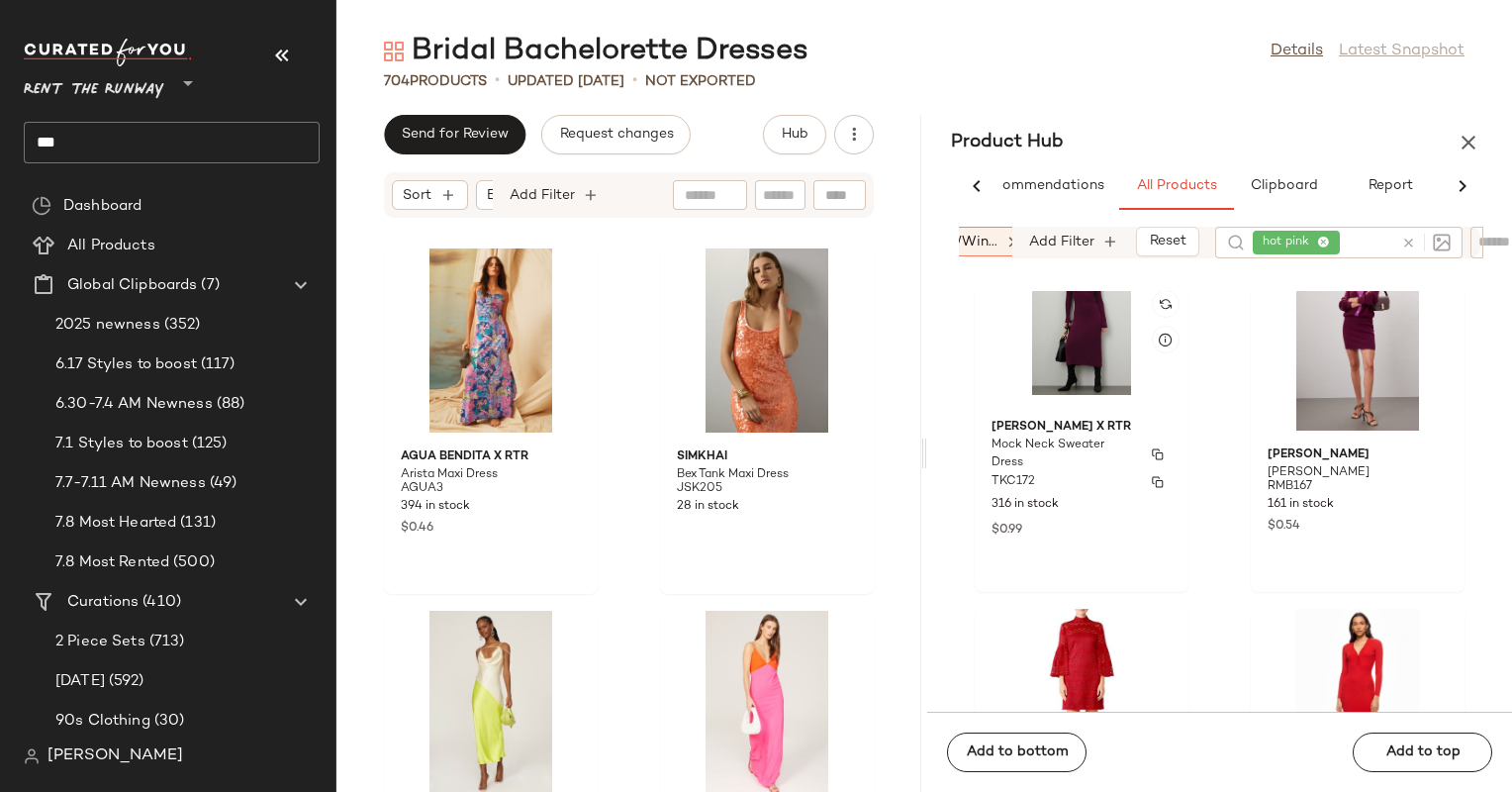 scroll, scrollTop: 5500, scrollLeft: 0, axis: vertical 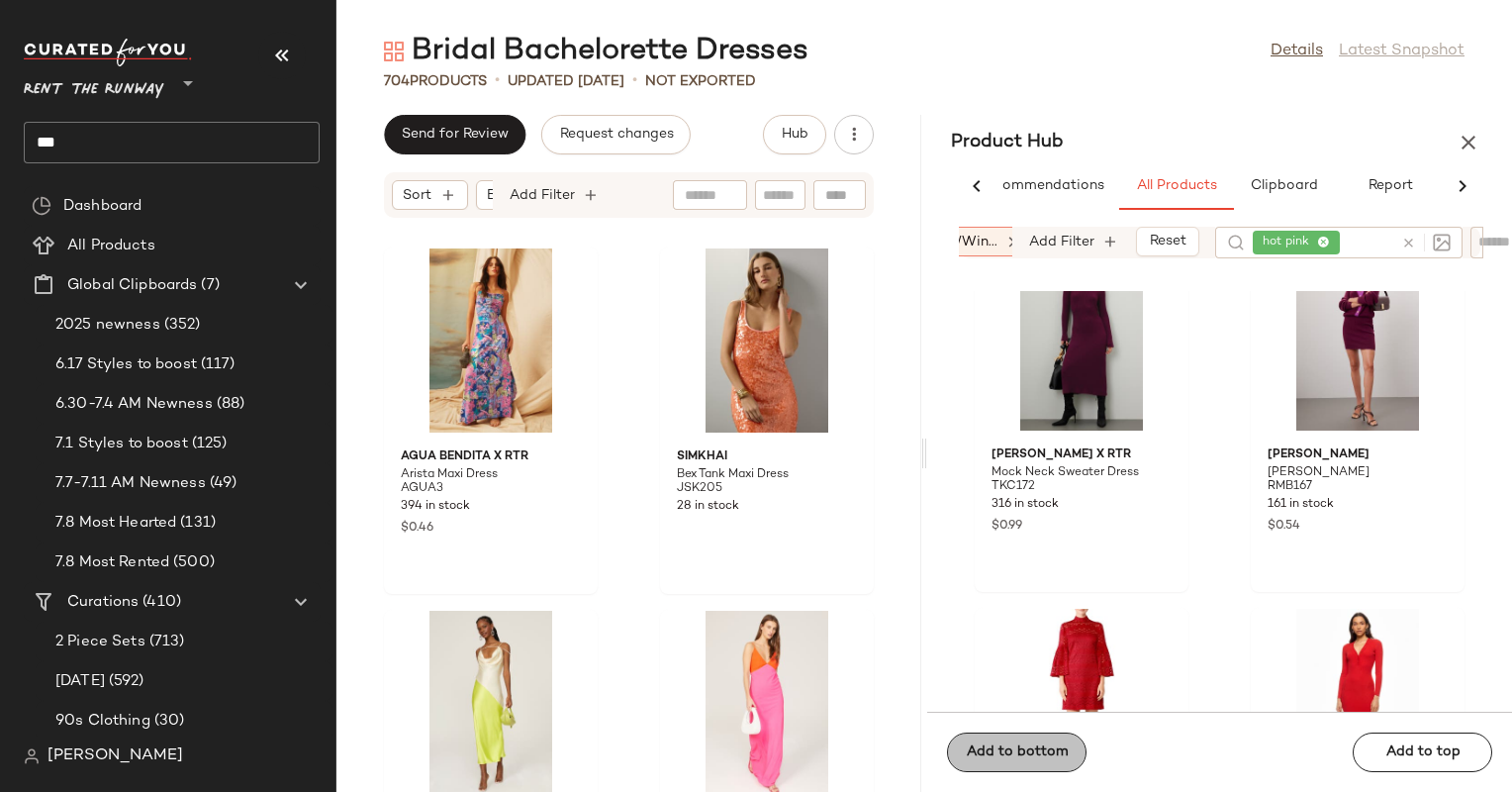 click on "Add to bottom" 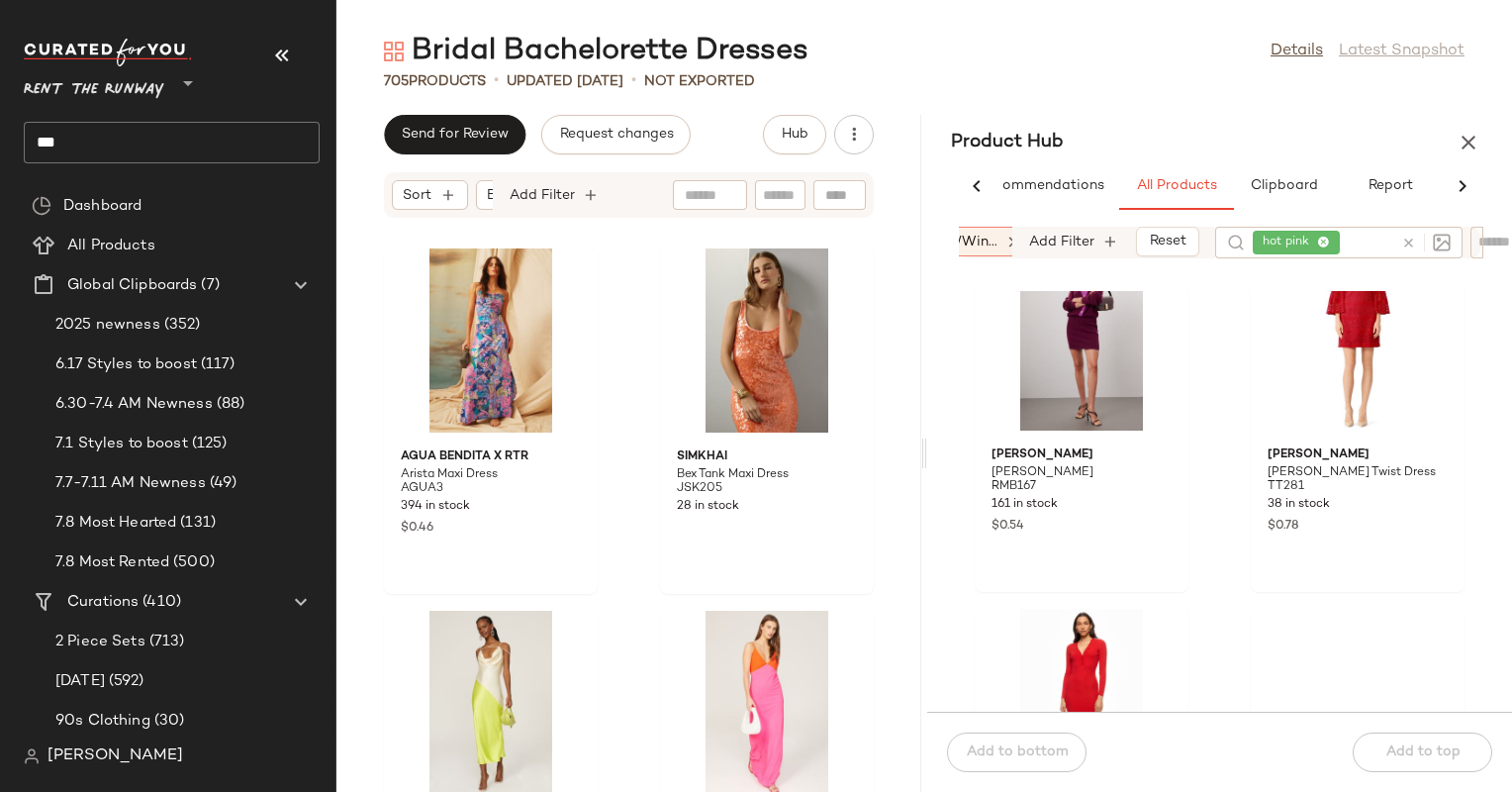 scroll, scrollTop: 5138, scrollLeft: 0, axis: vertical 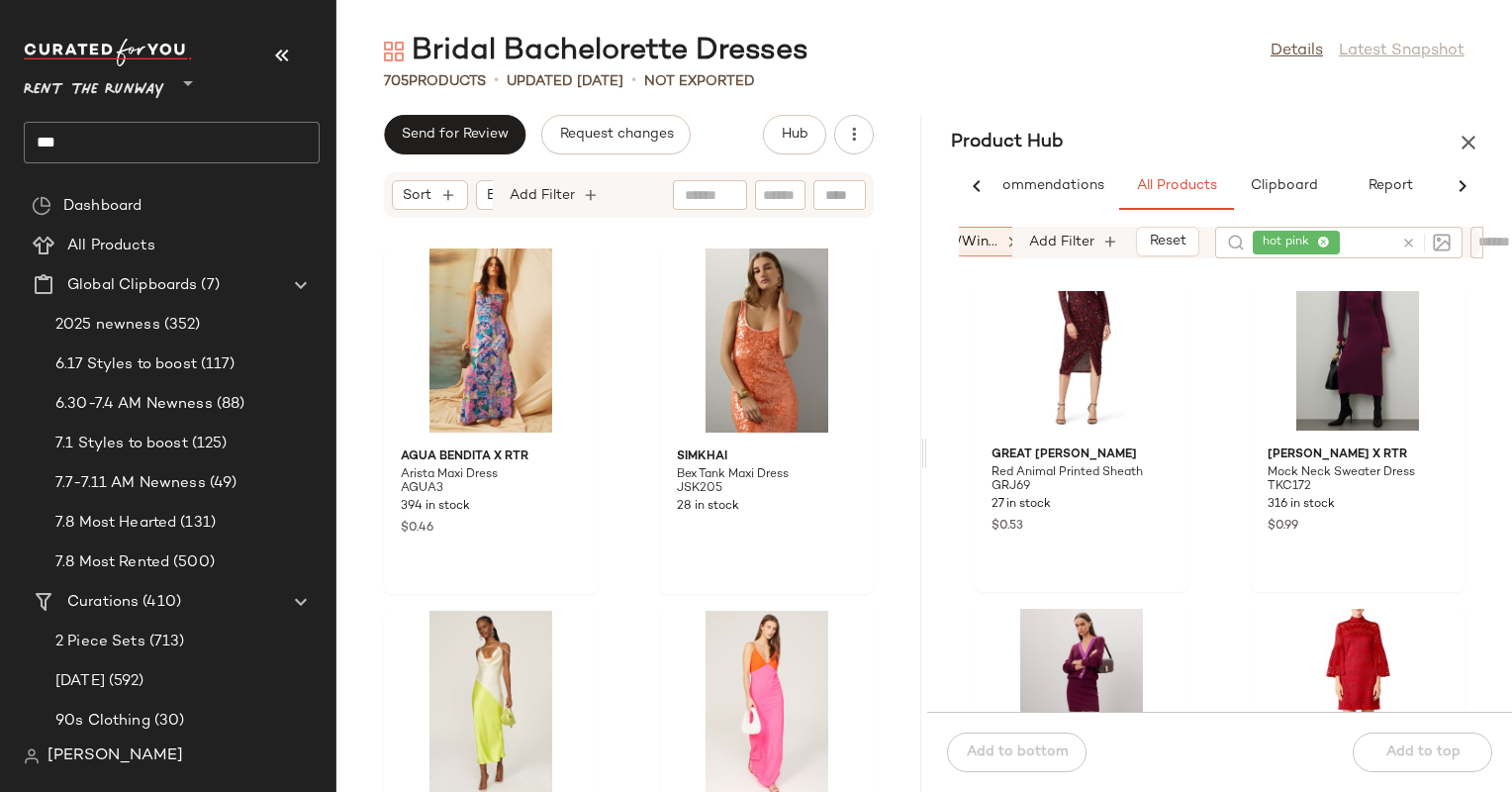 click at bounding box center [1422, 243] 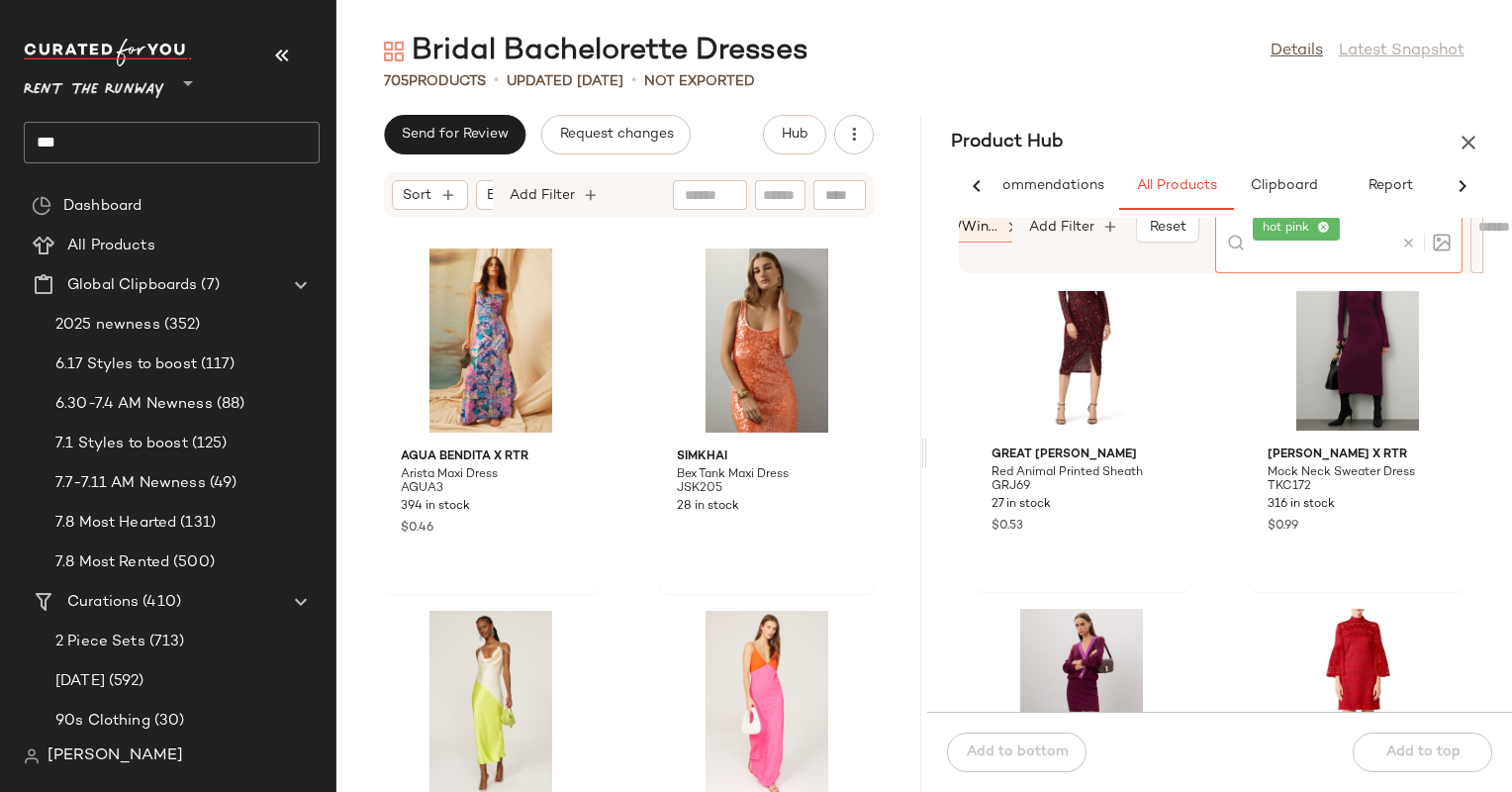 click at bounding box center [1408, 243] 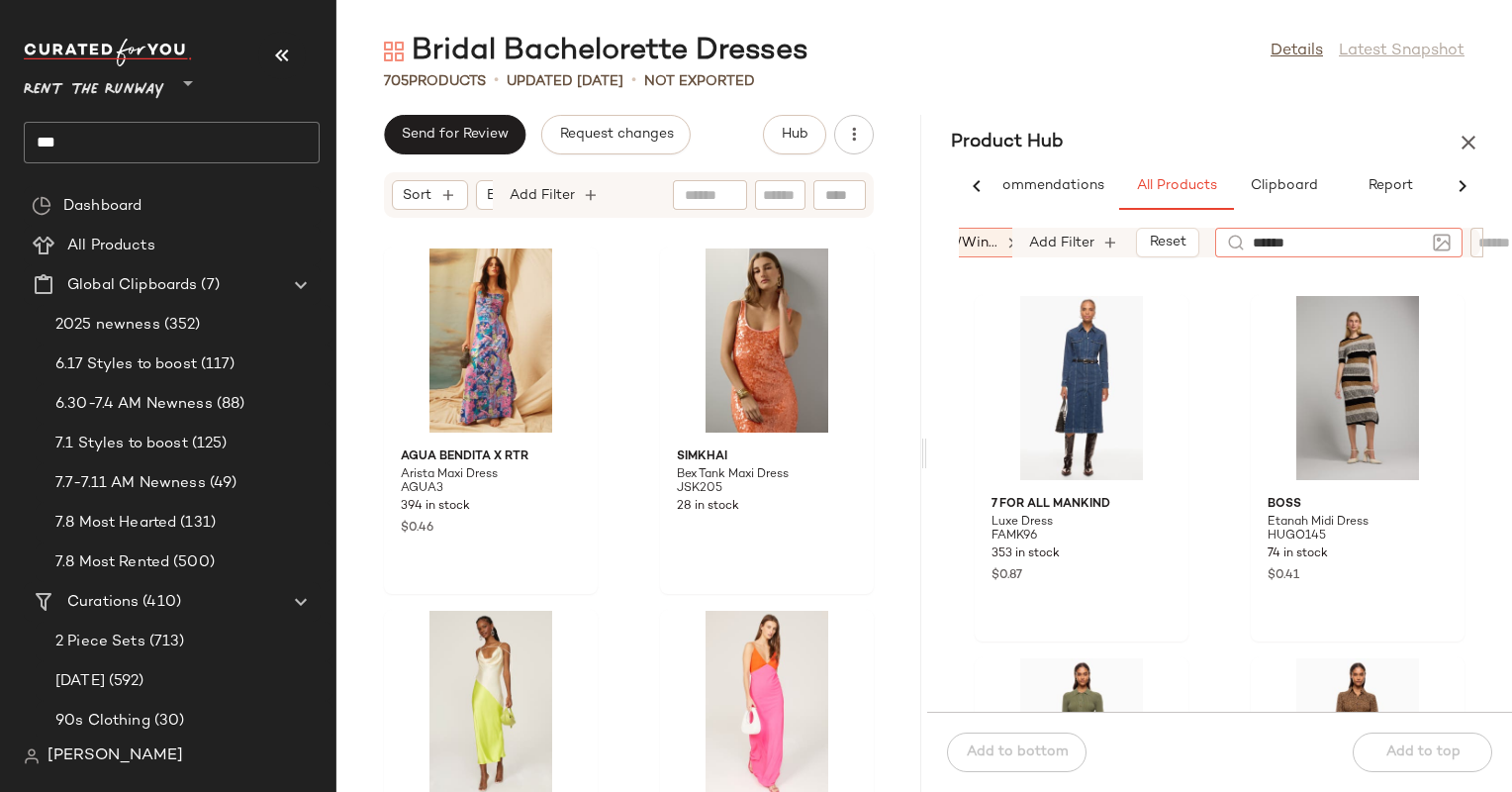 type on "*******" 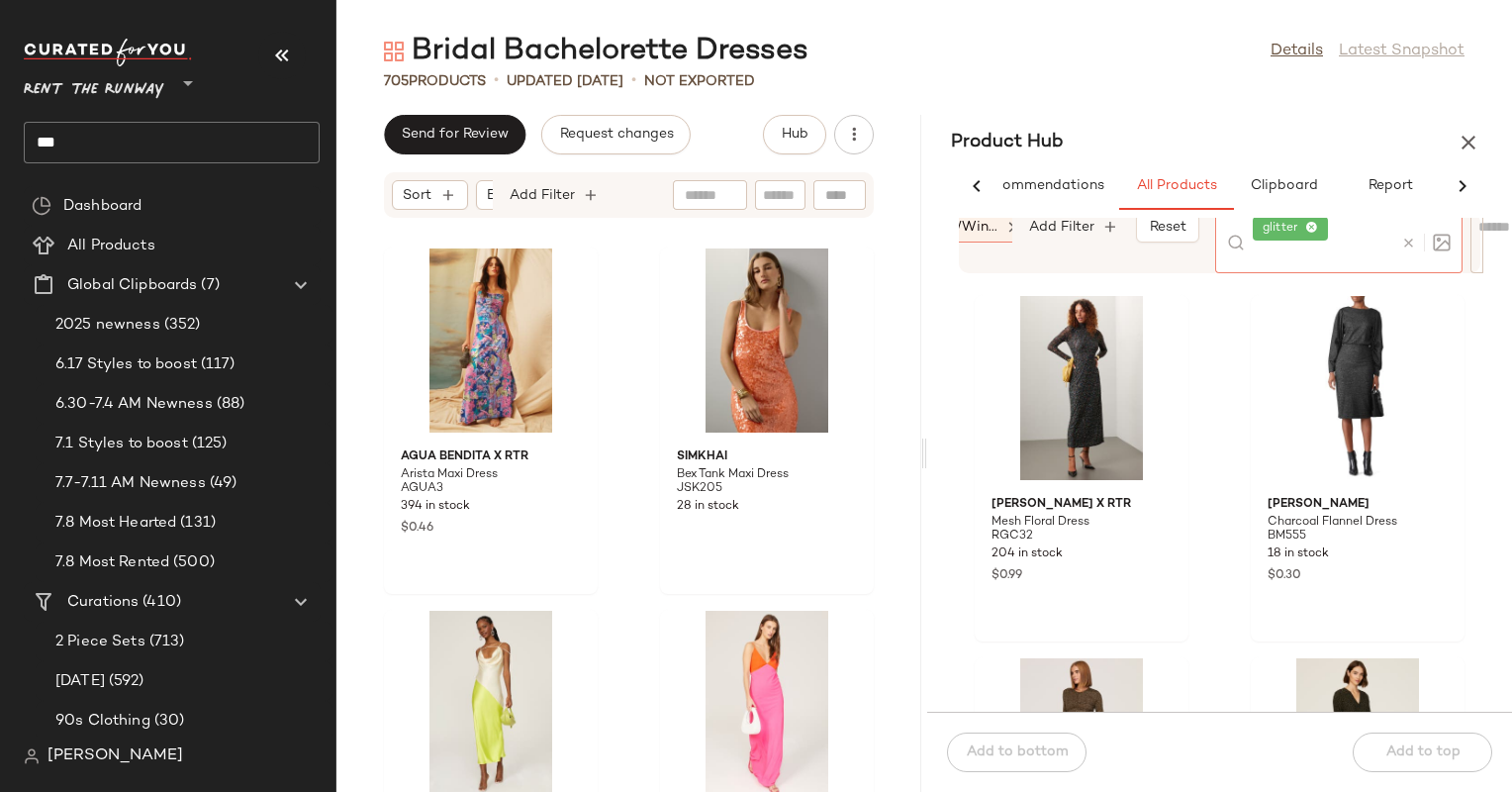 click at bounding box center [1408, 243] 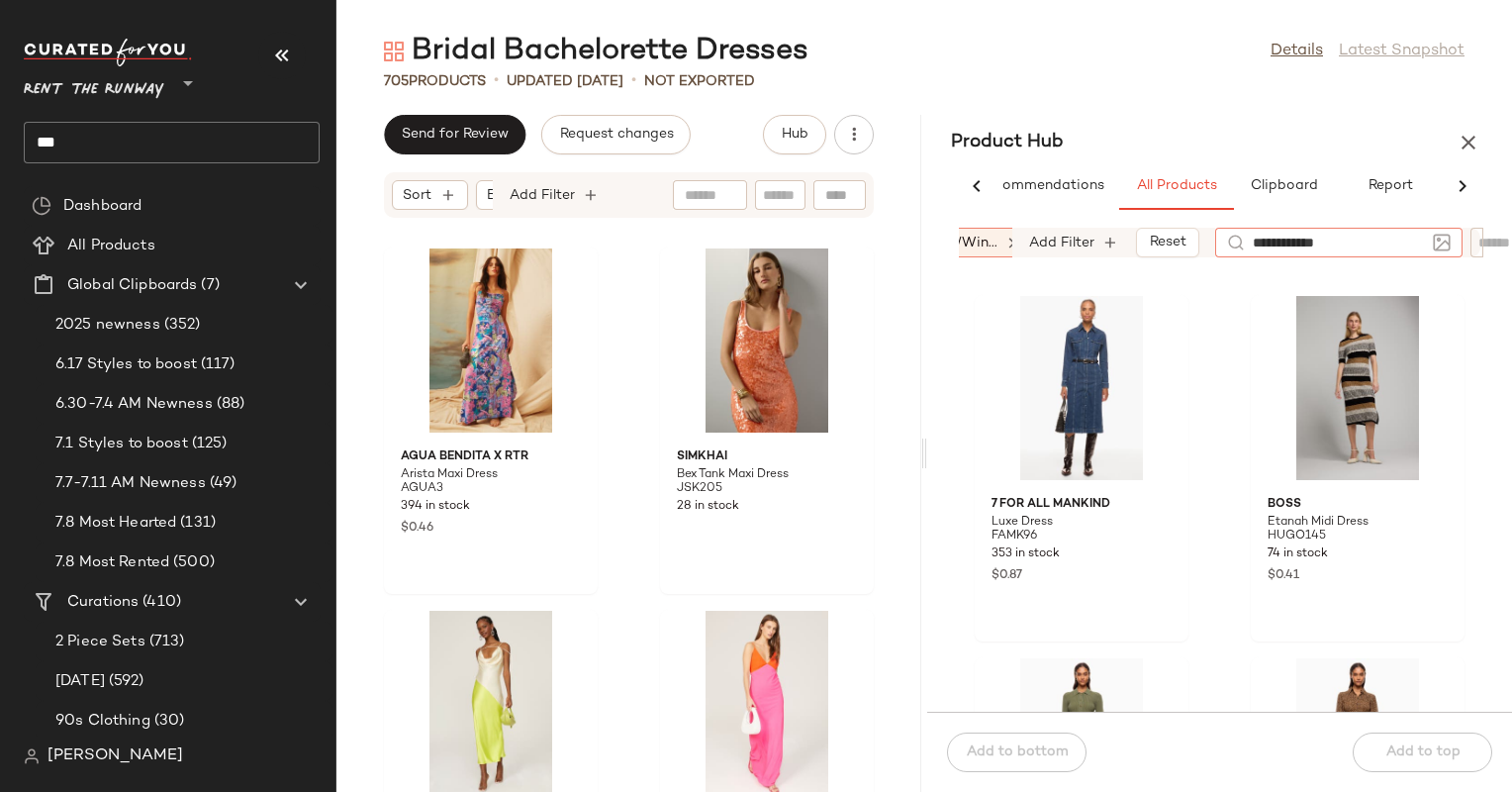 type on "**********" 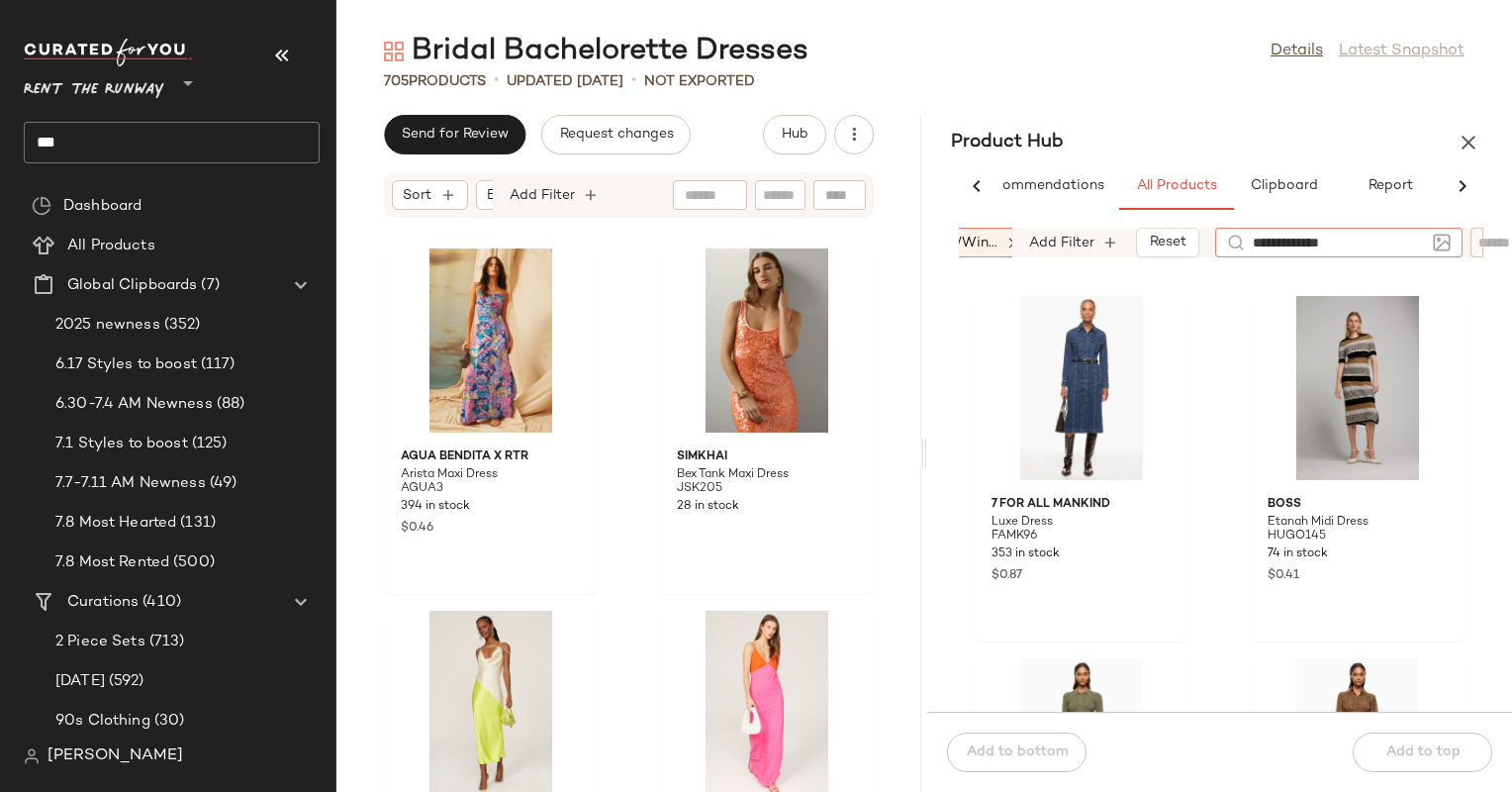 type 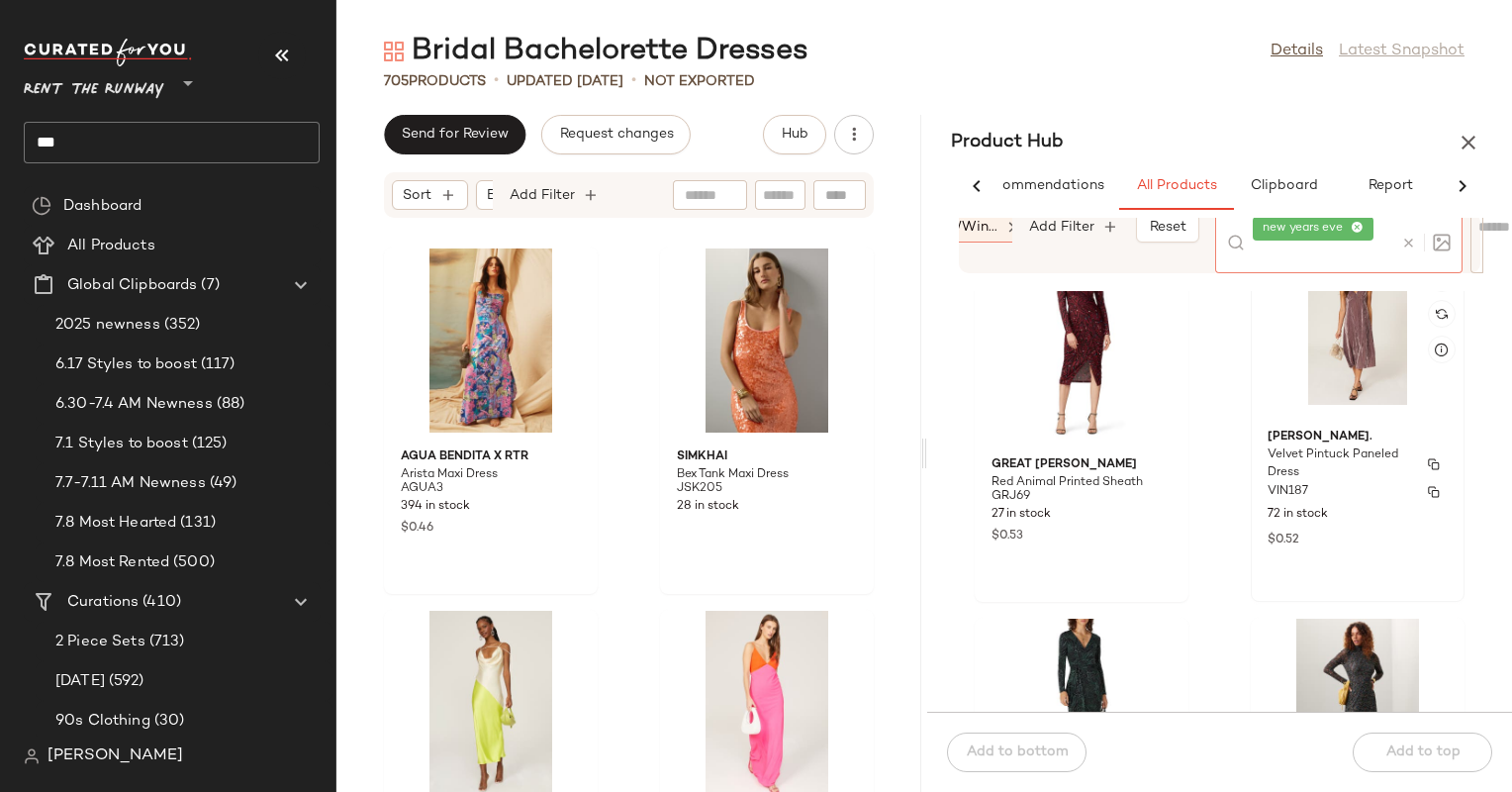 click on "Velvet Pintuck Paneled Dress" at bounding box center (1340, 464) 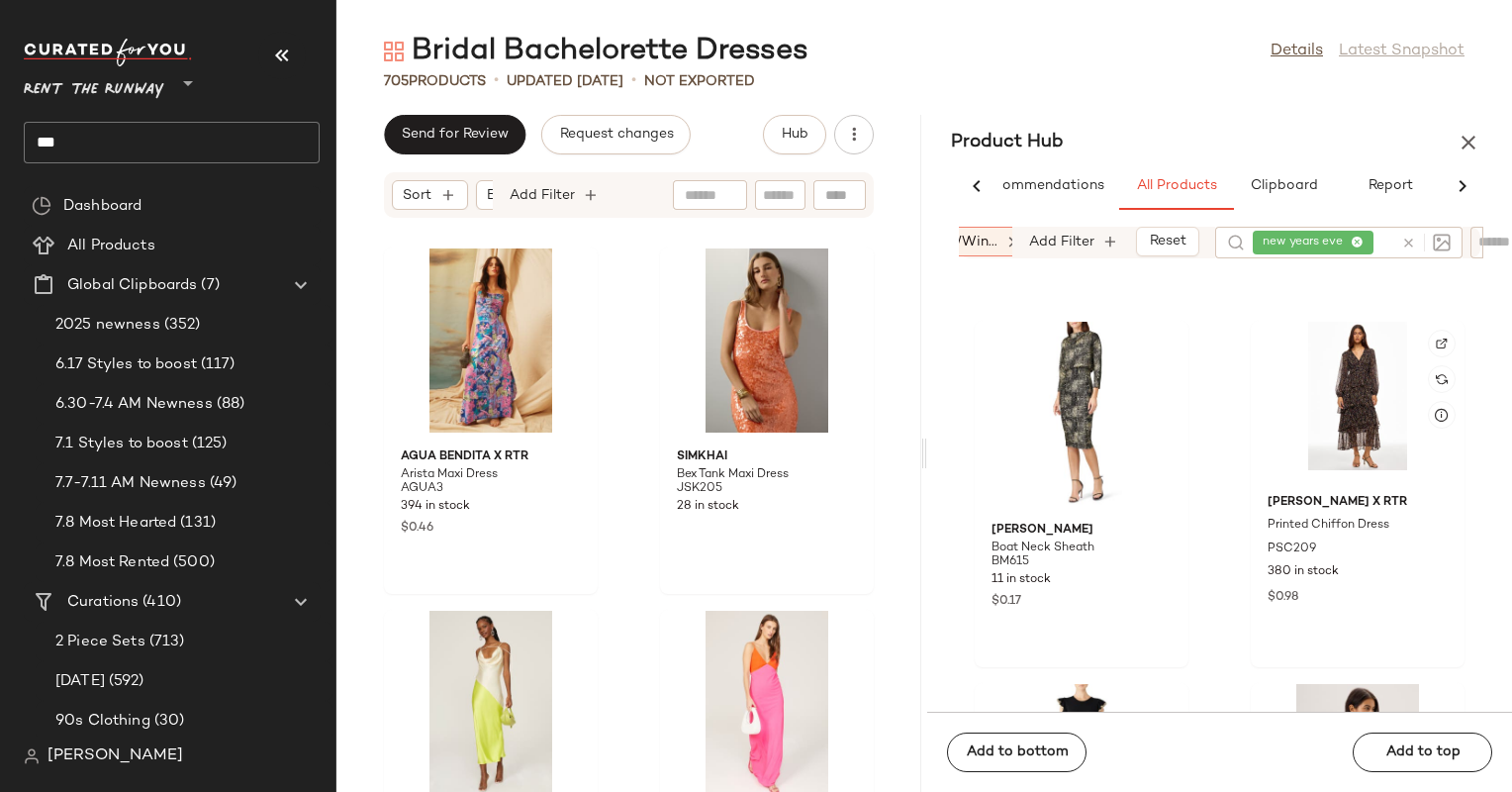 scroll, scrollTop: 1579, scrollLeft: 0, axis: vertical 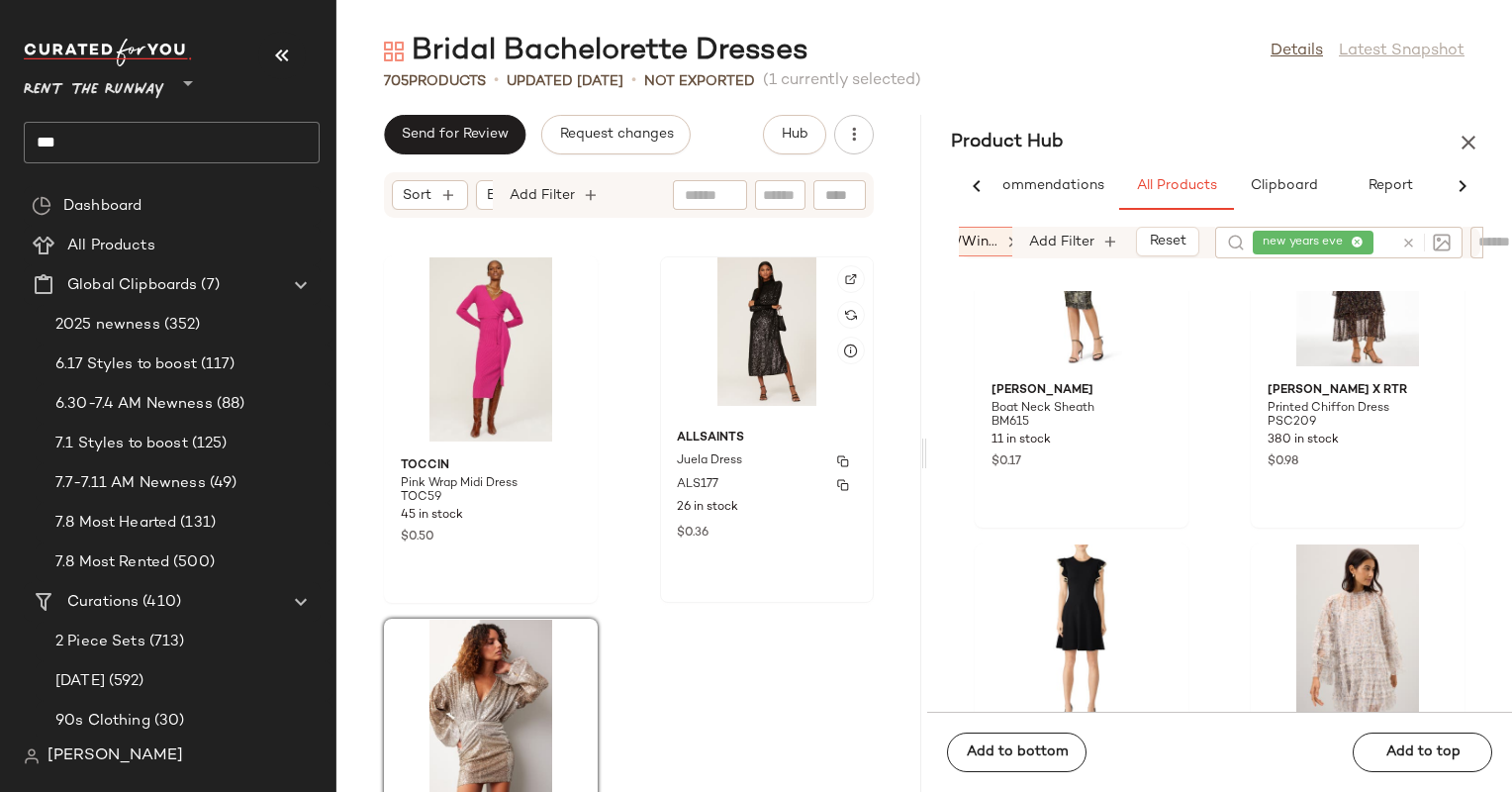 drag, startPoint x: 520, startPoint y: 663, endPoint x: 710, endPoint y: 446, distance: 288.425 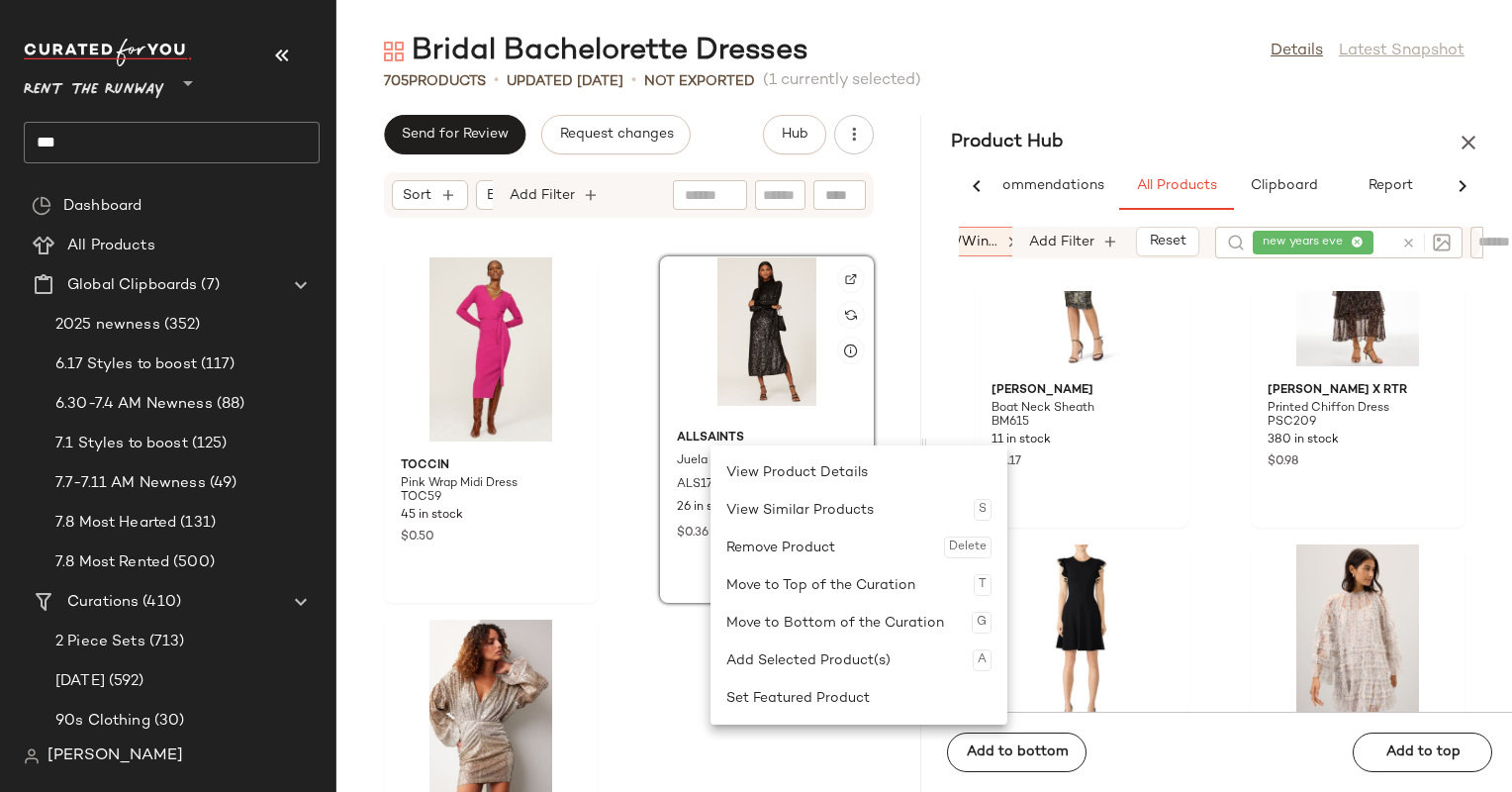 click on "Juela Dress" at bounding box center [709, 461] 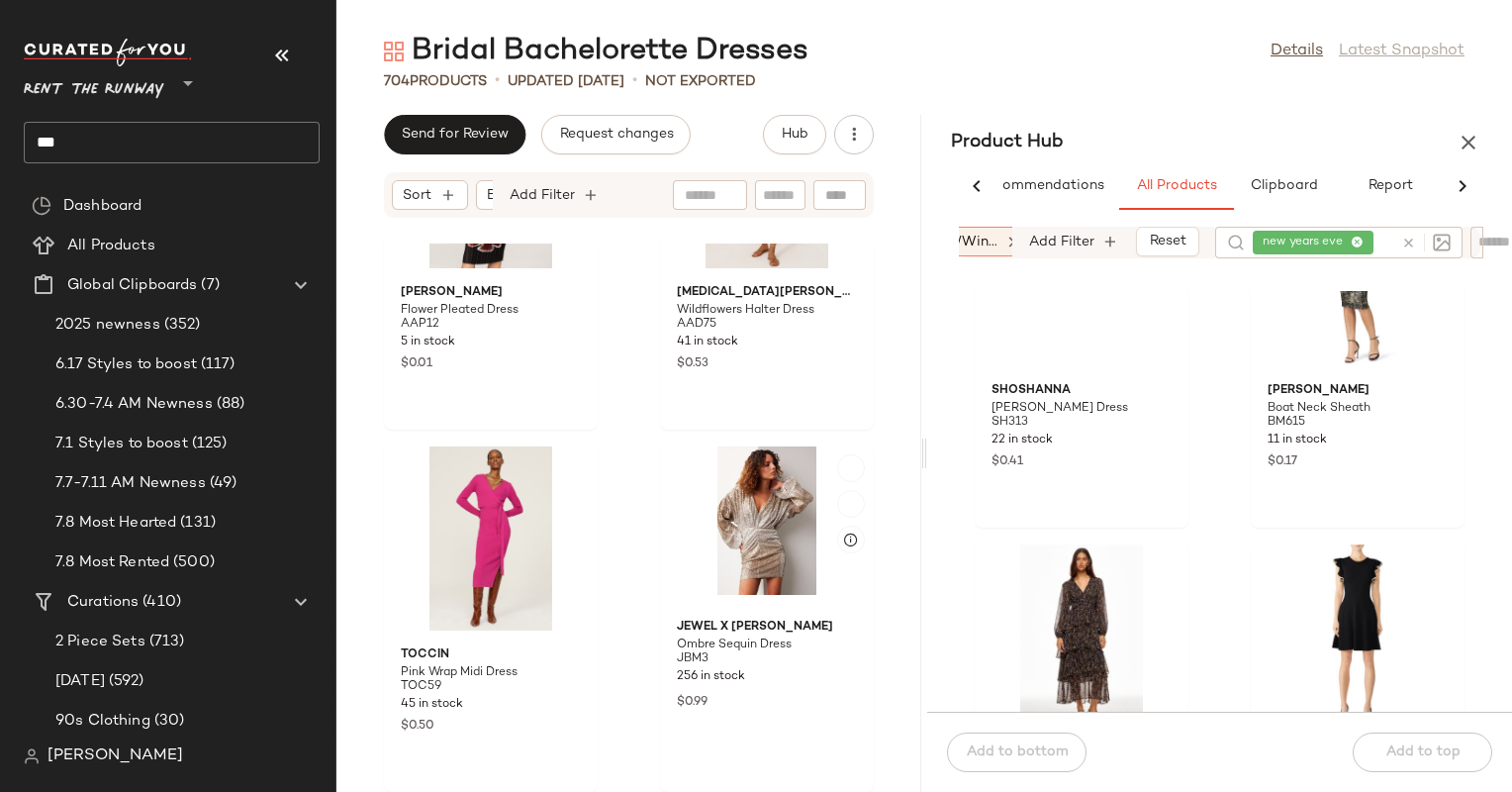 scroll, scrollTop: 126998, scrollLeft: 0, axis: vertical 